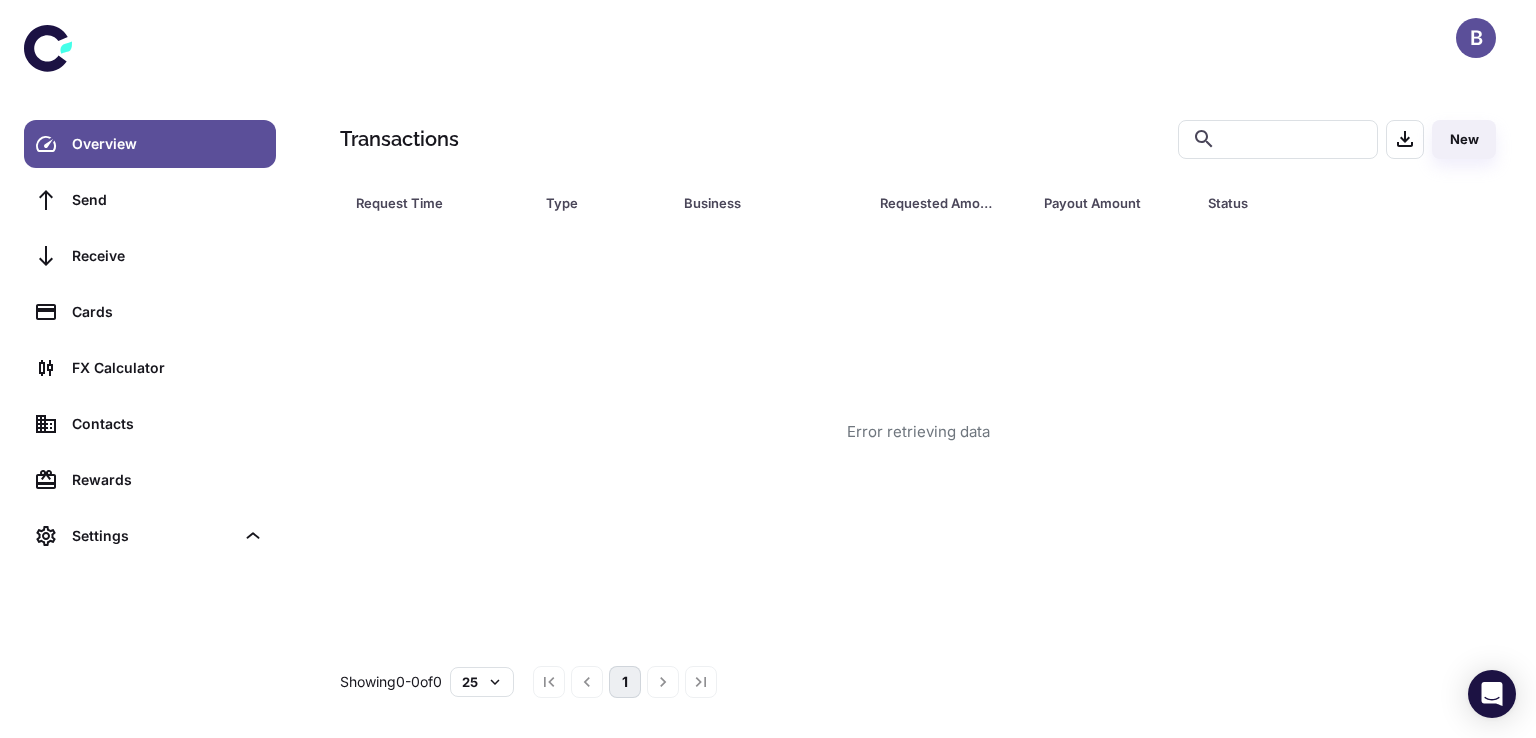 scroll, scrollTop: 0, scrollLeft: 0, axis: both 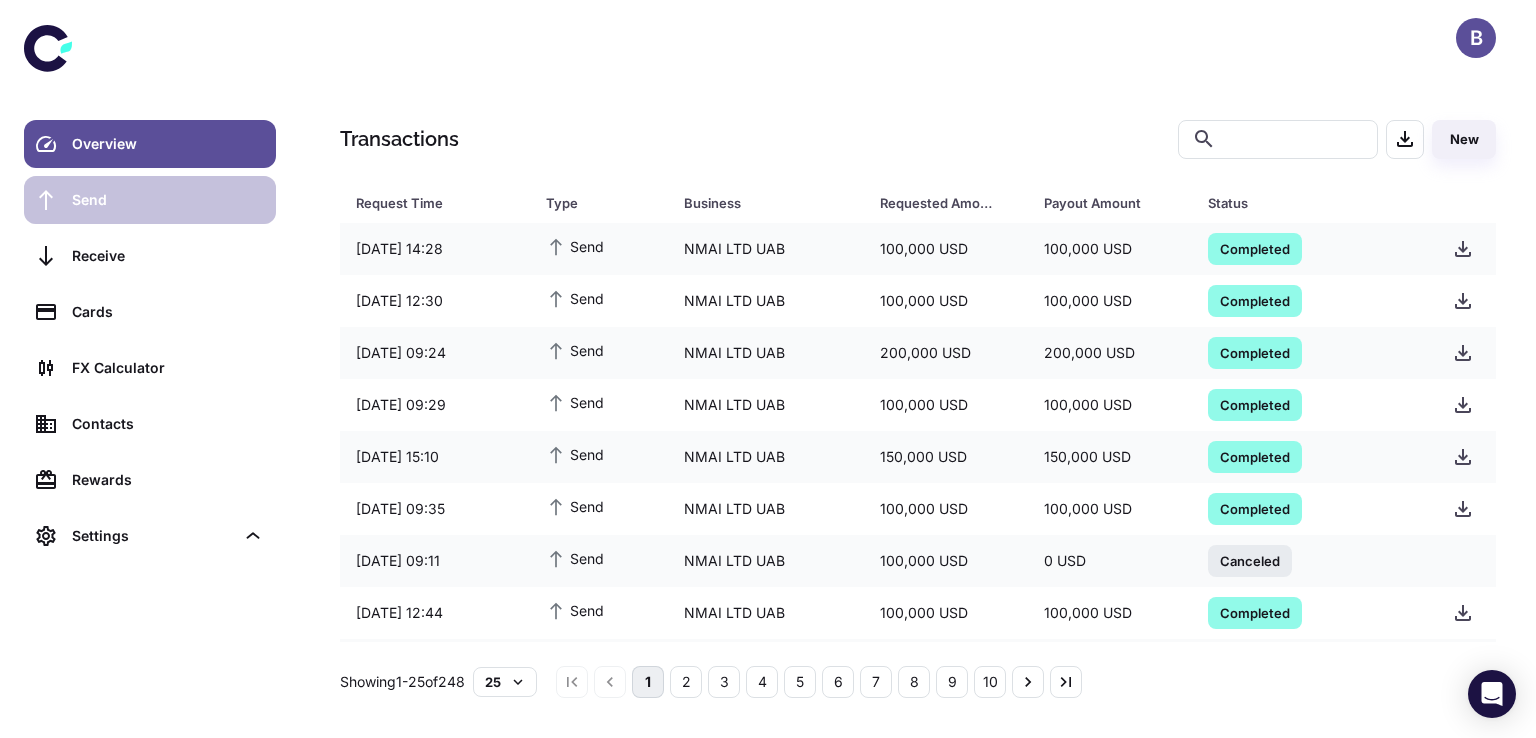 click 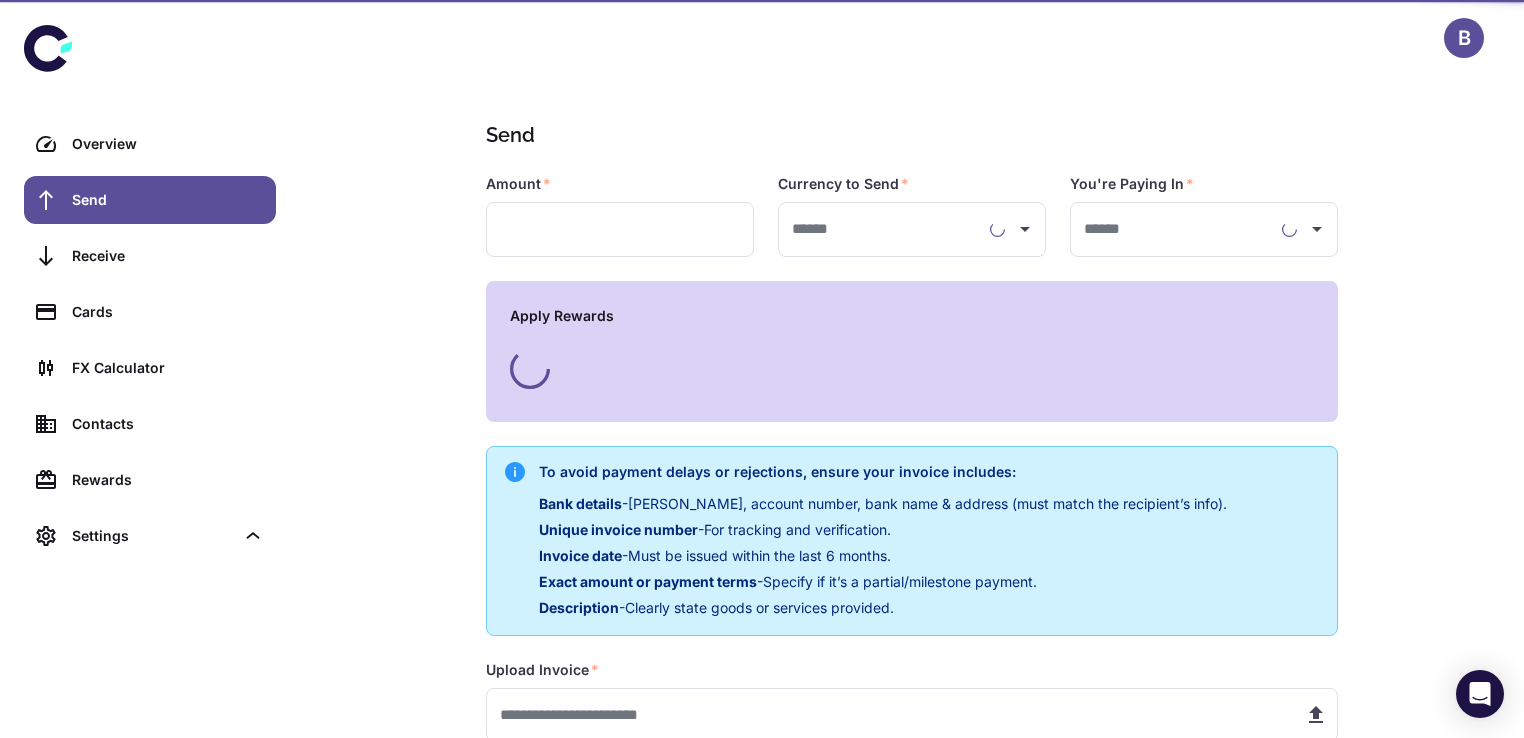 type on "**********" 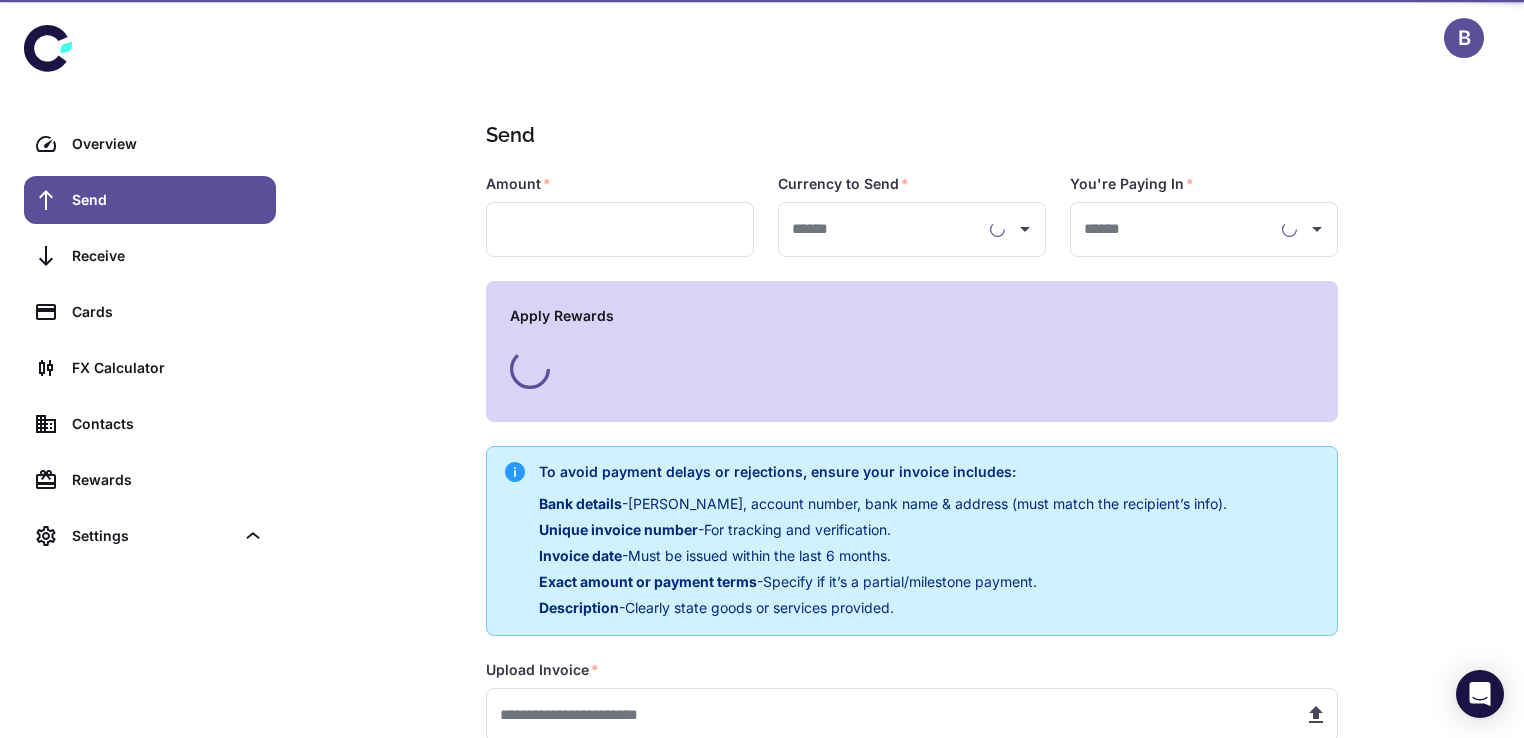 type on "**********" 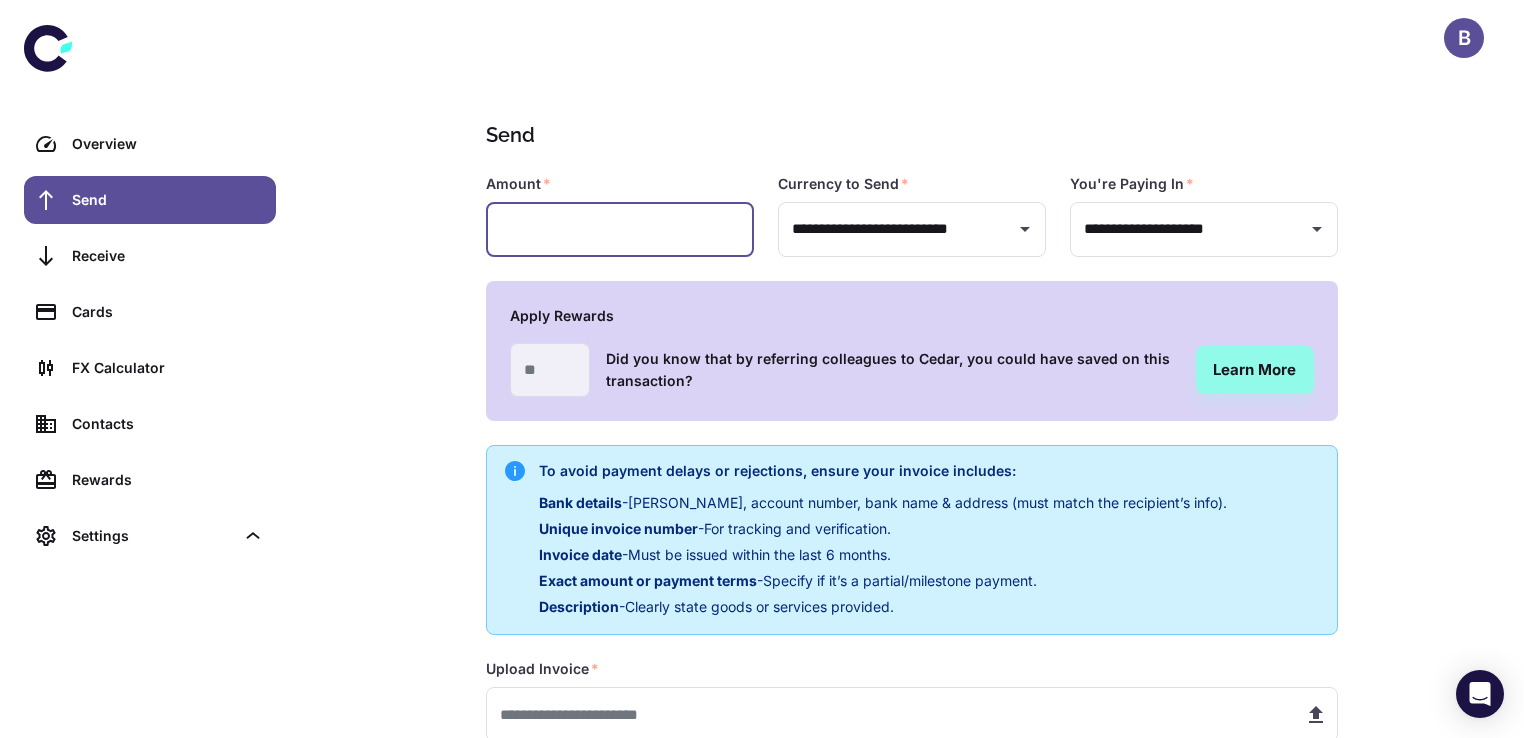 click at bounding box center [620, 229] 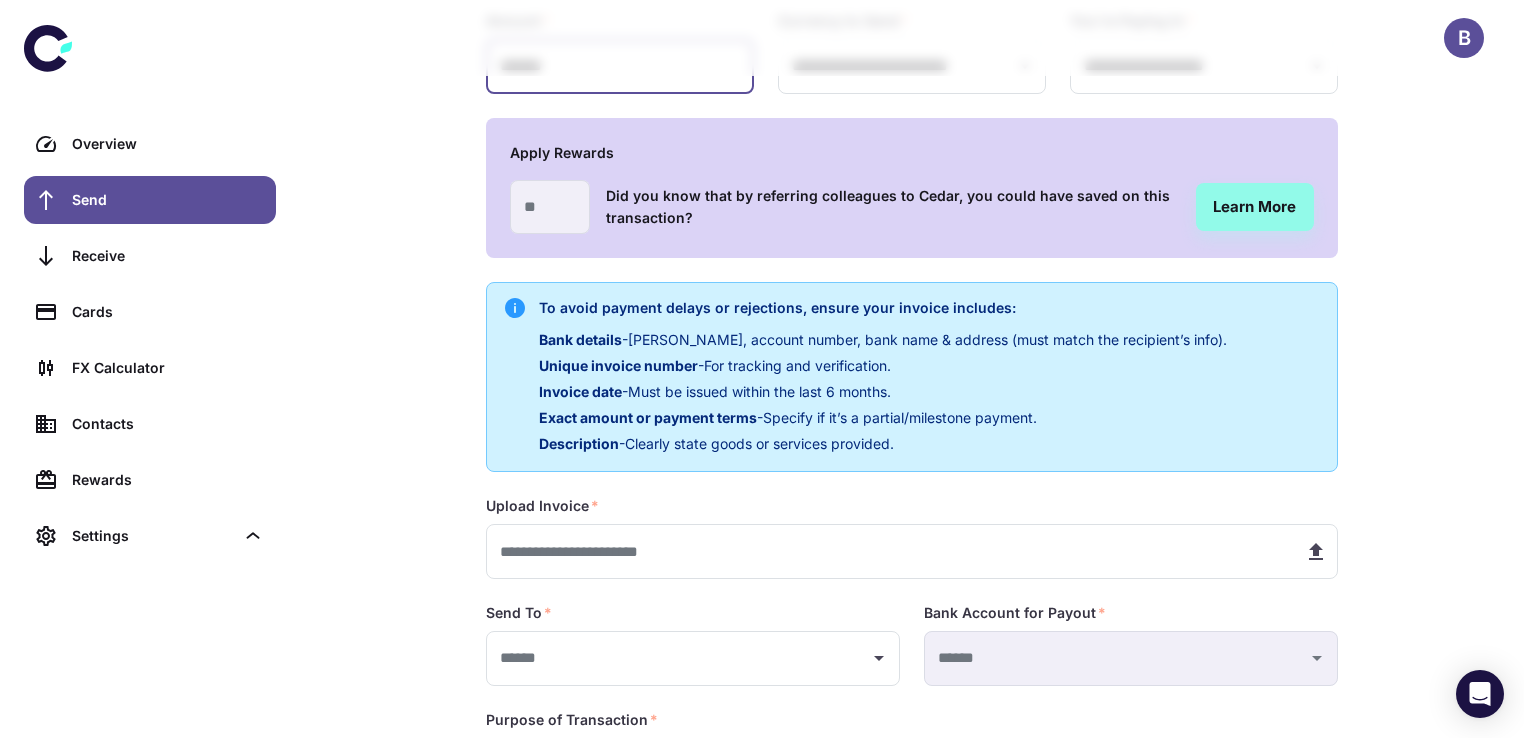 scroll, scrollTop: 329, scrollLeft: 0, axis: vertical 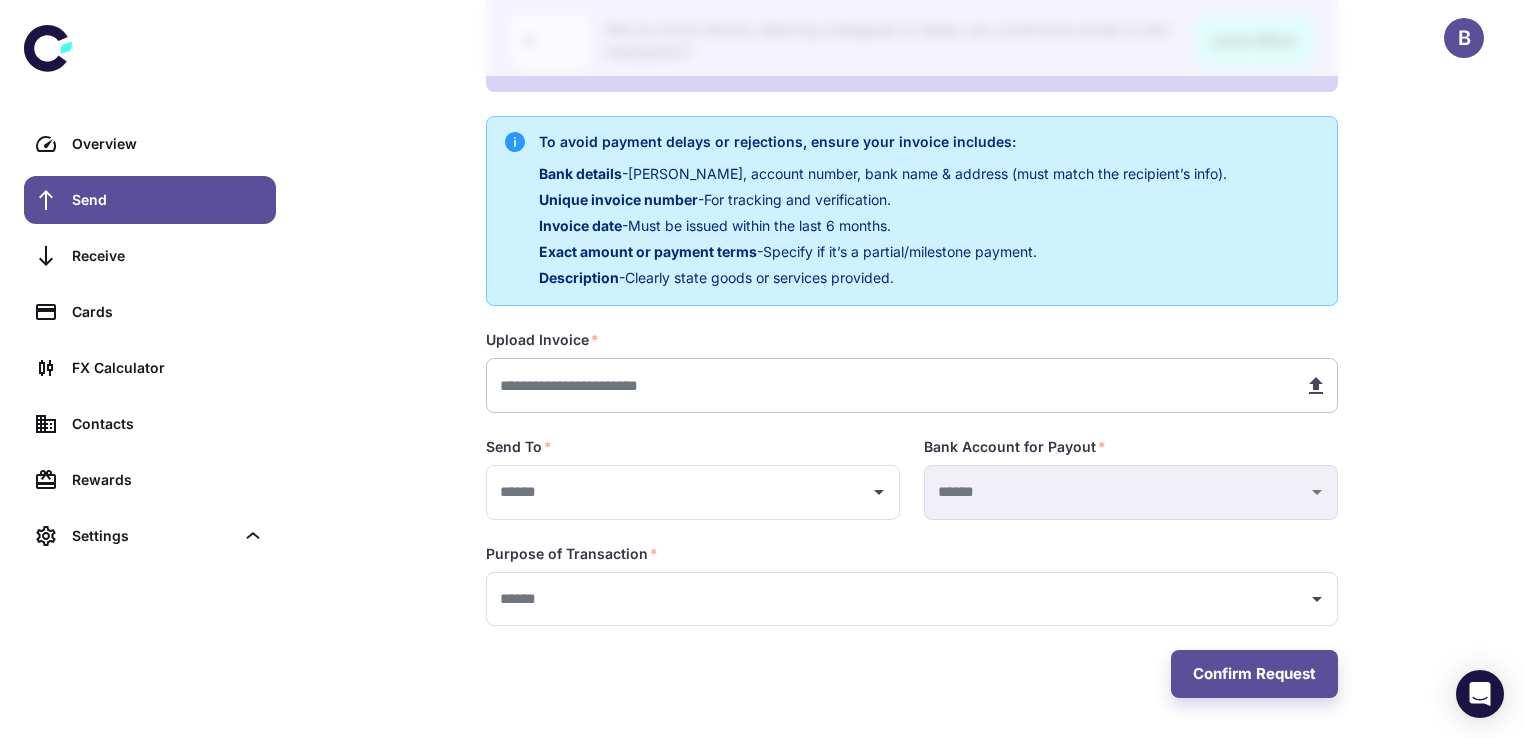 type on "*******" 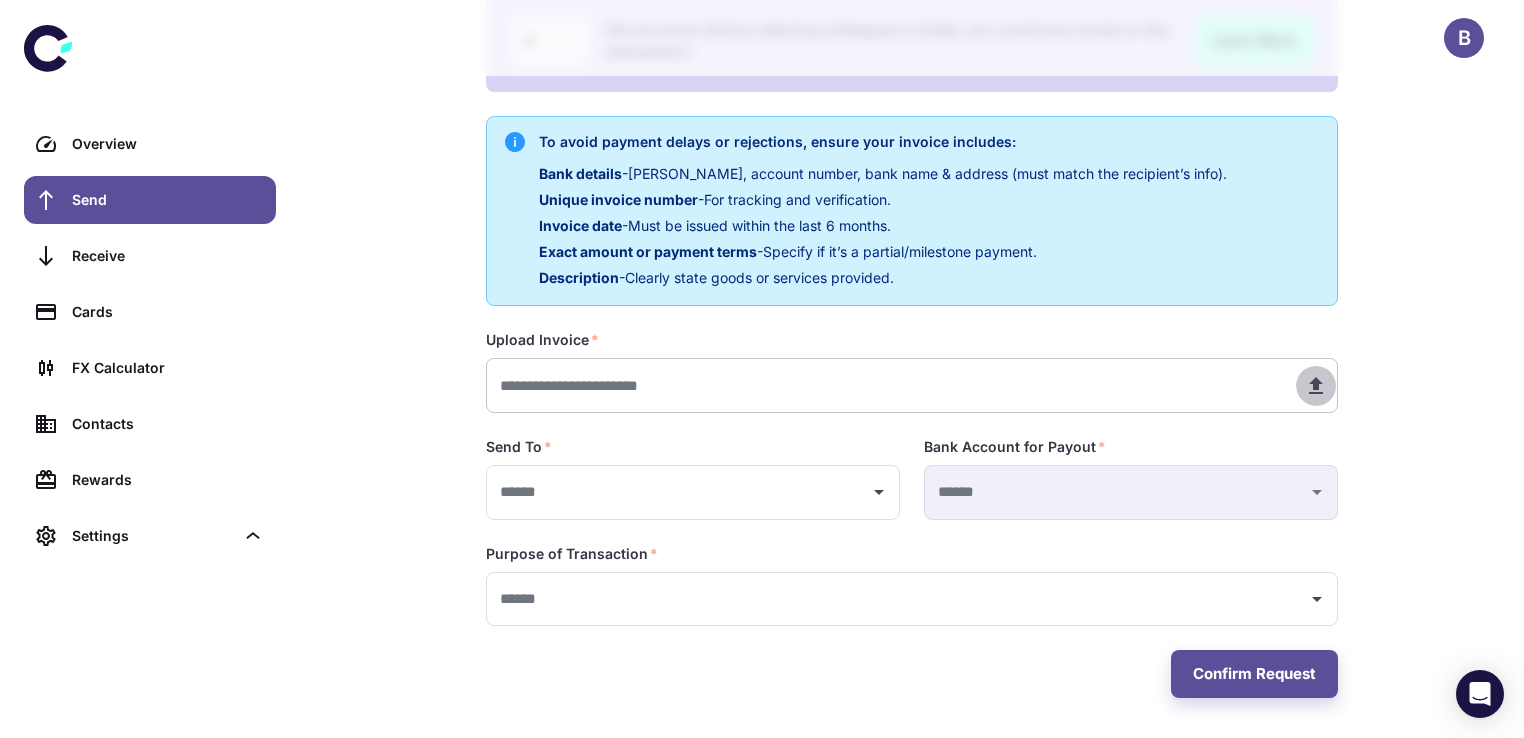 click 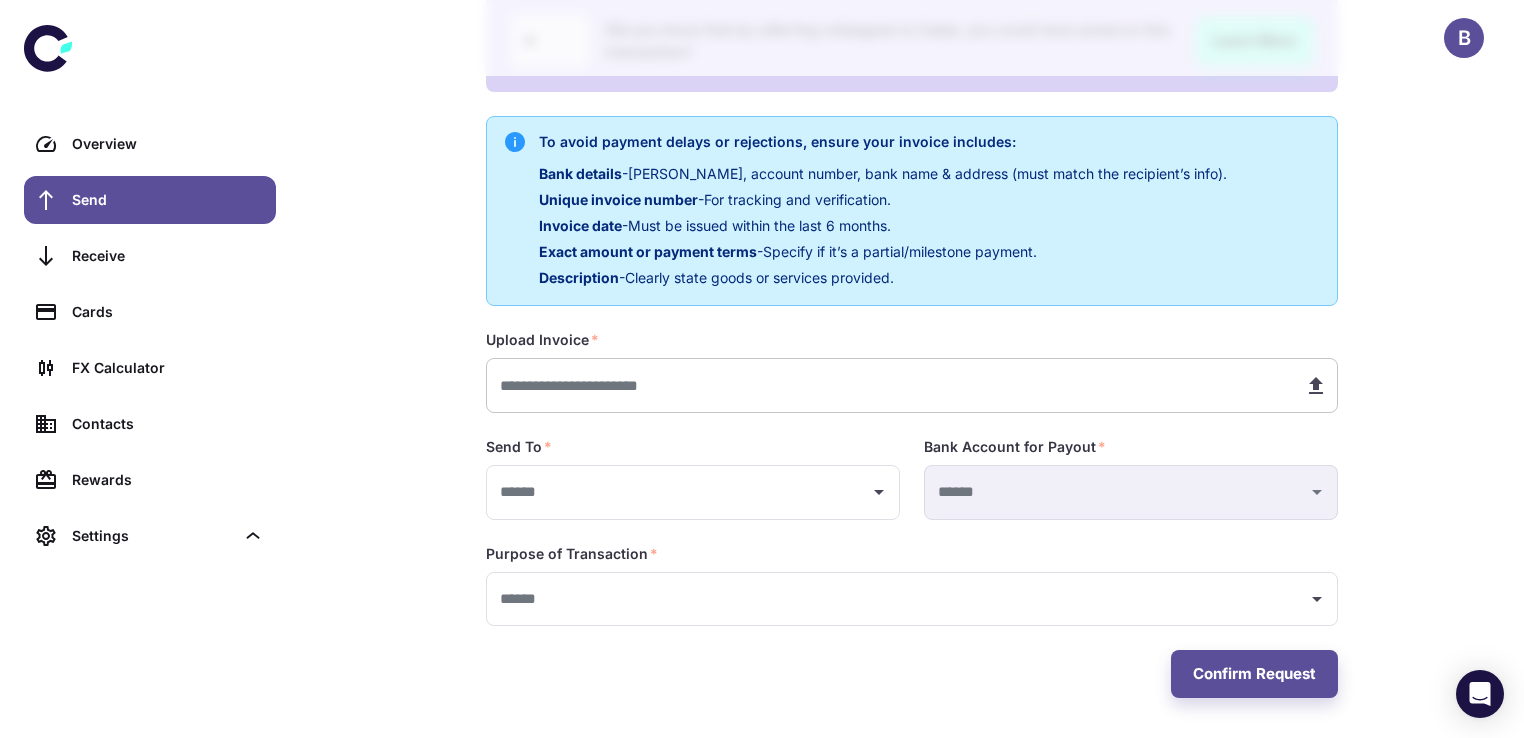 type on "**********" 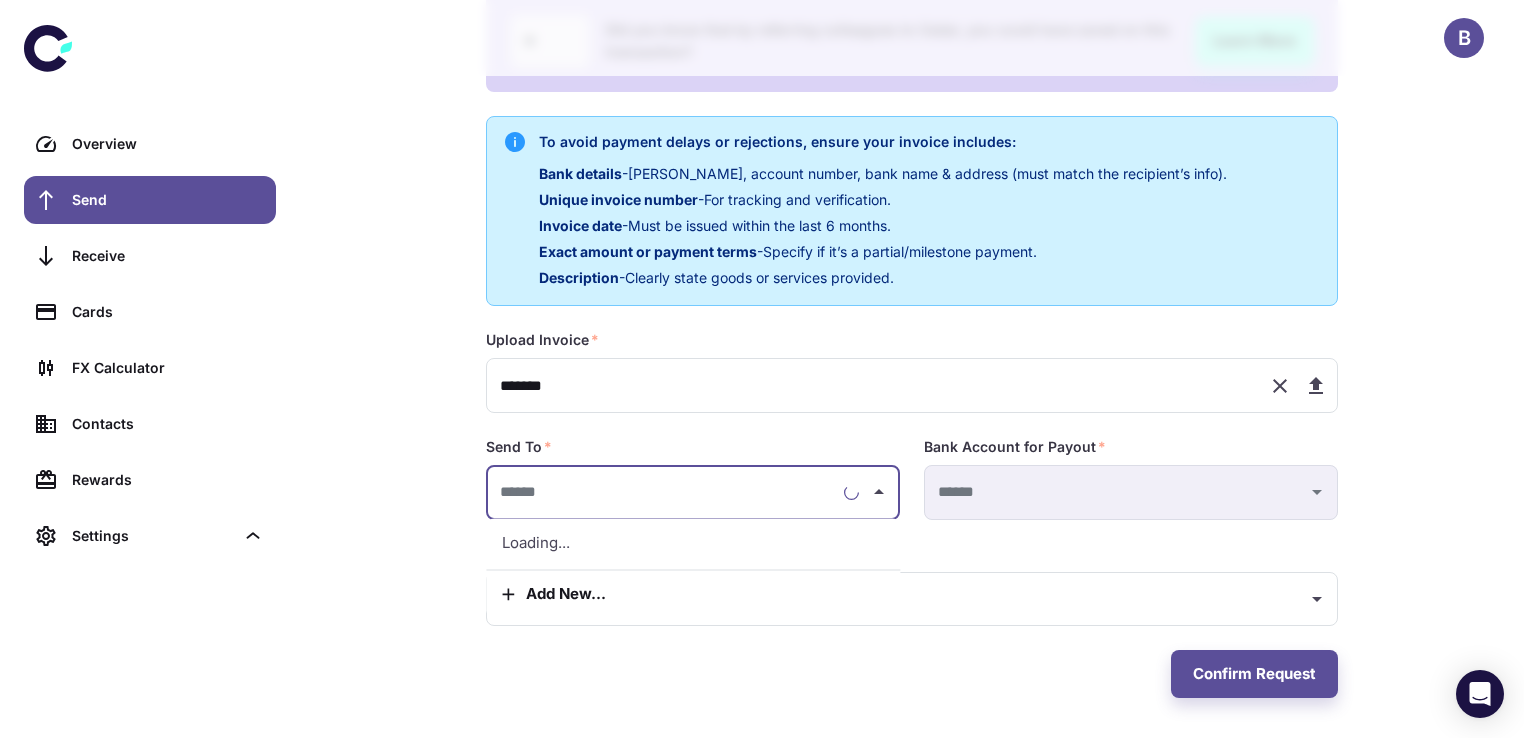 click at bounding box center [665, 492] 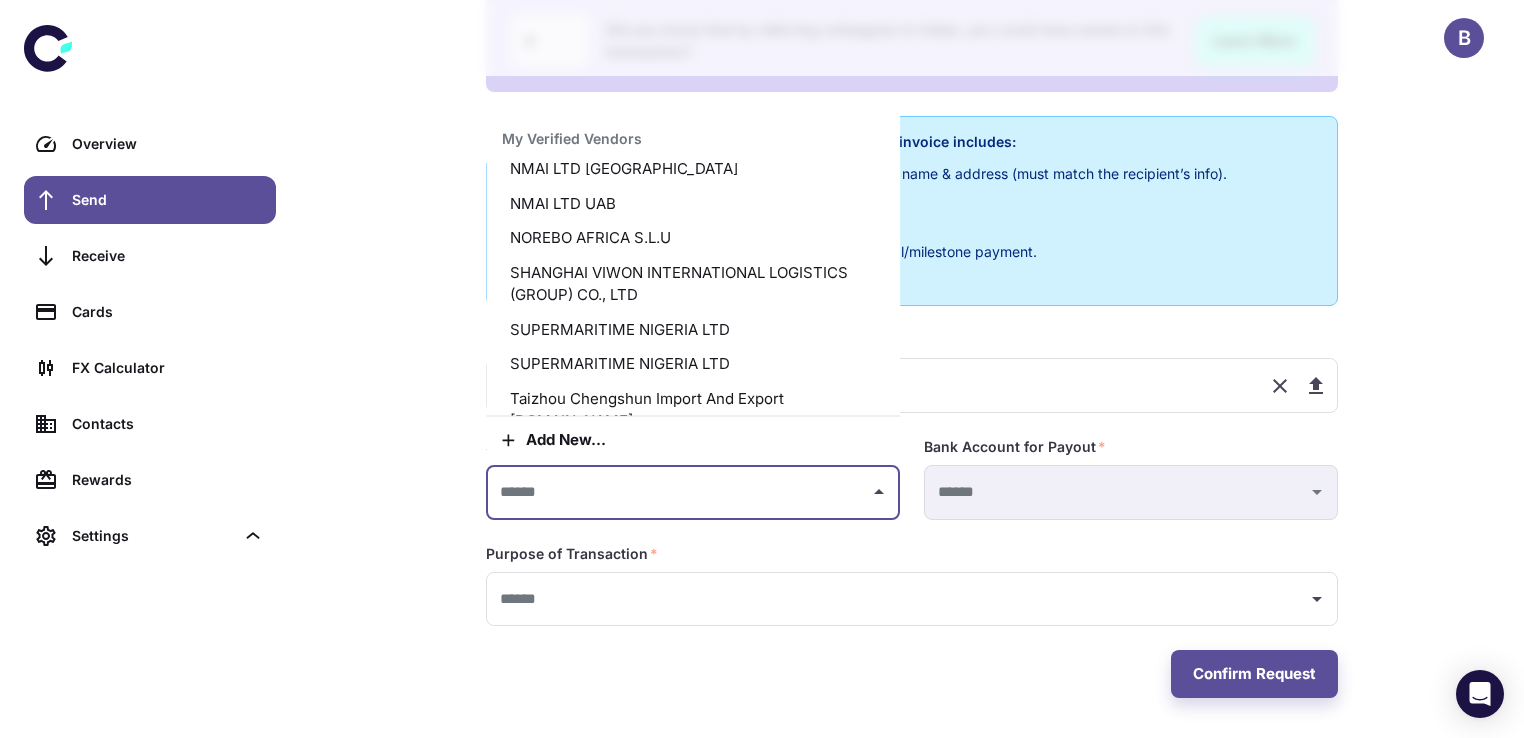 scroll, scrollTop: 341, scrollLeft: 0, axis: vertical 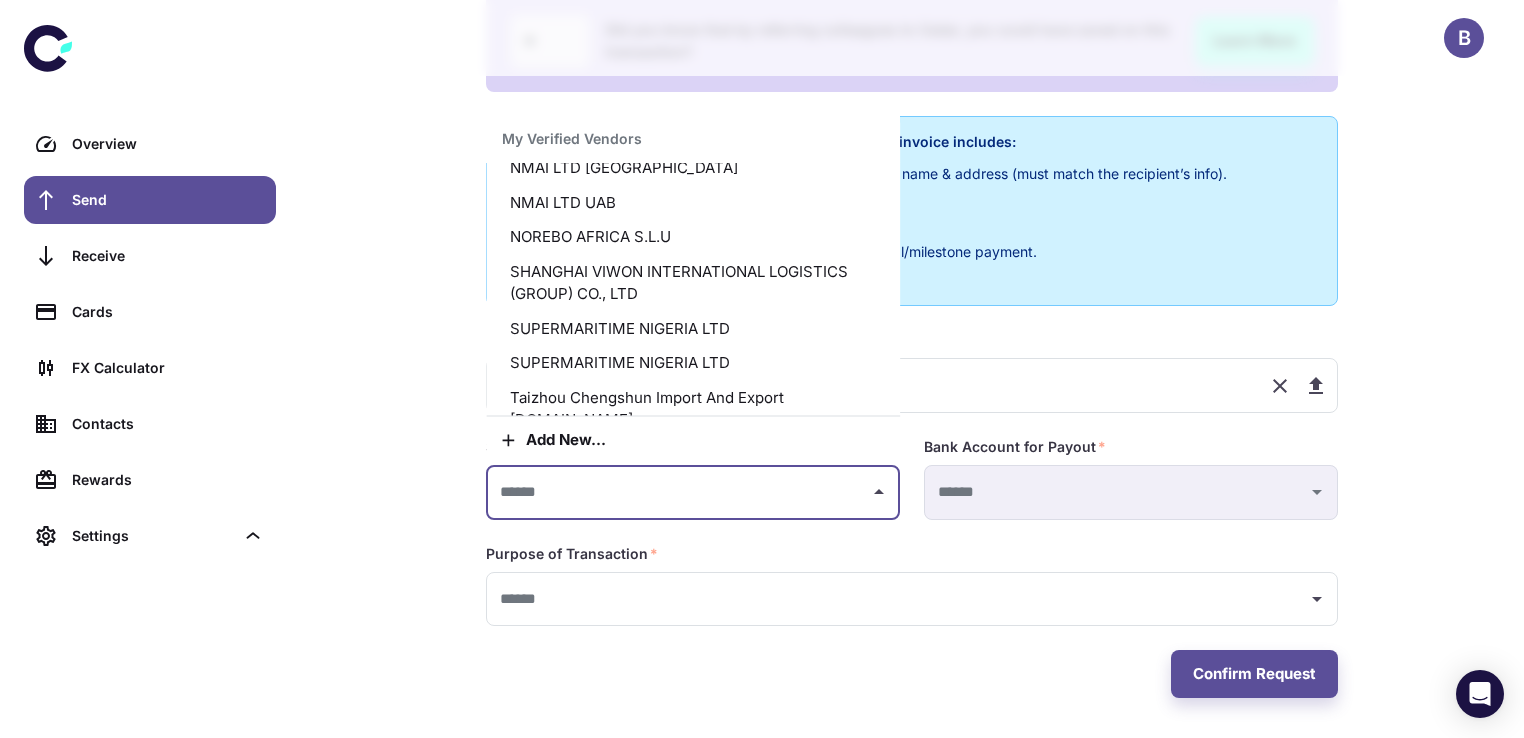 click on "NMAI LTD UAB" at bounding box center [693, 203] 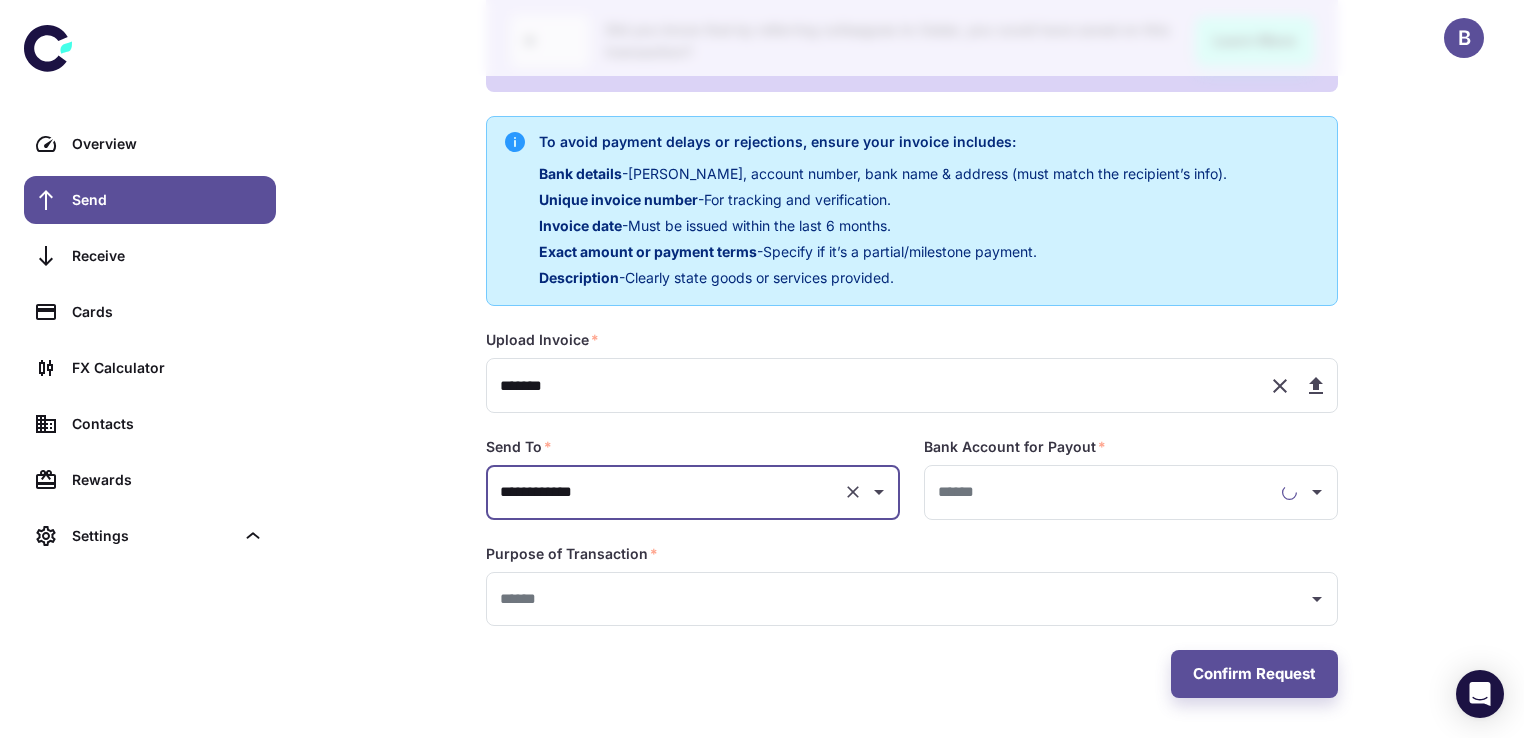 type on "**********" 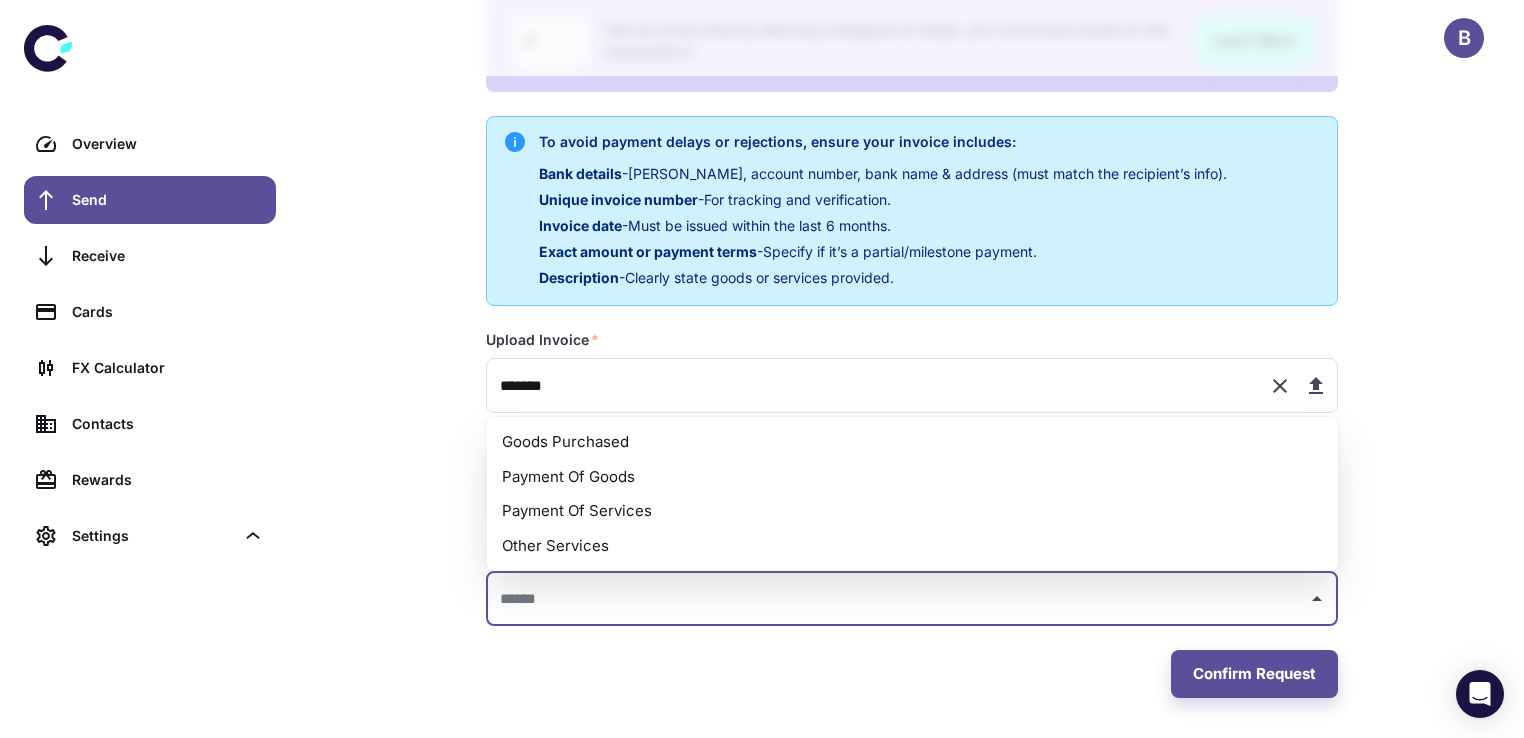 click at bounding box center [897, 599] 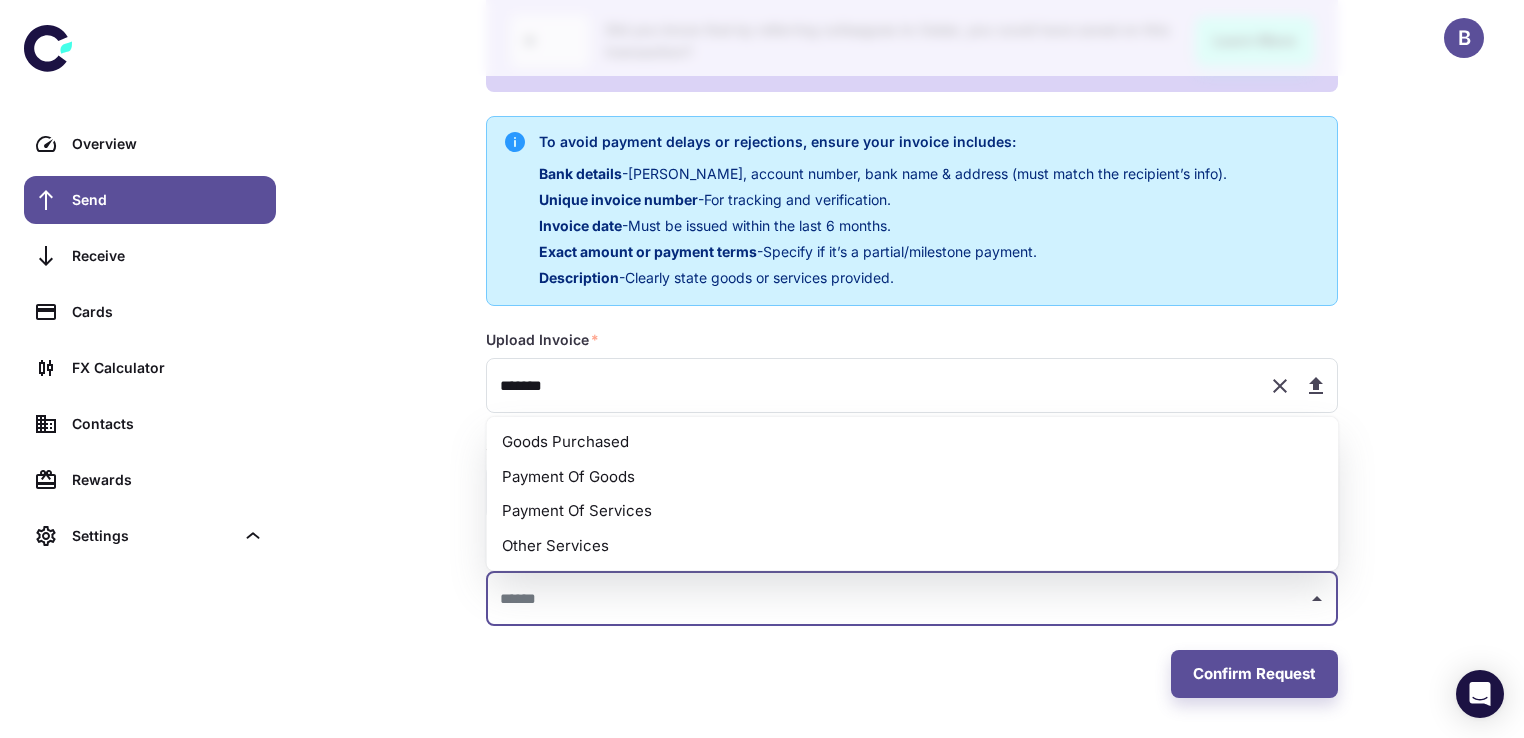 click on "Payment Of Goods" at bounding box center [912, 476] 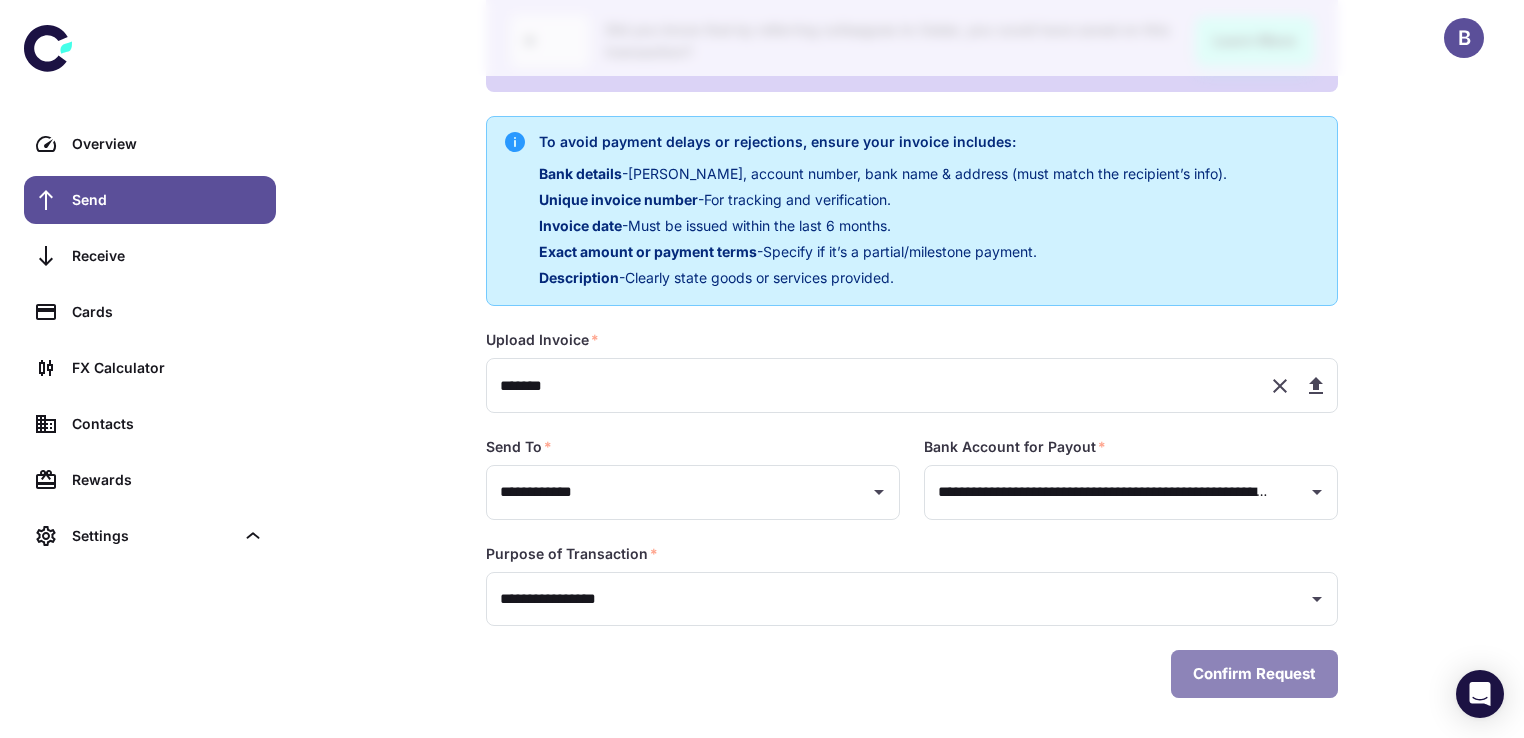 click on "Confirm Request" at bounding box center [1254, 674] 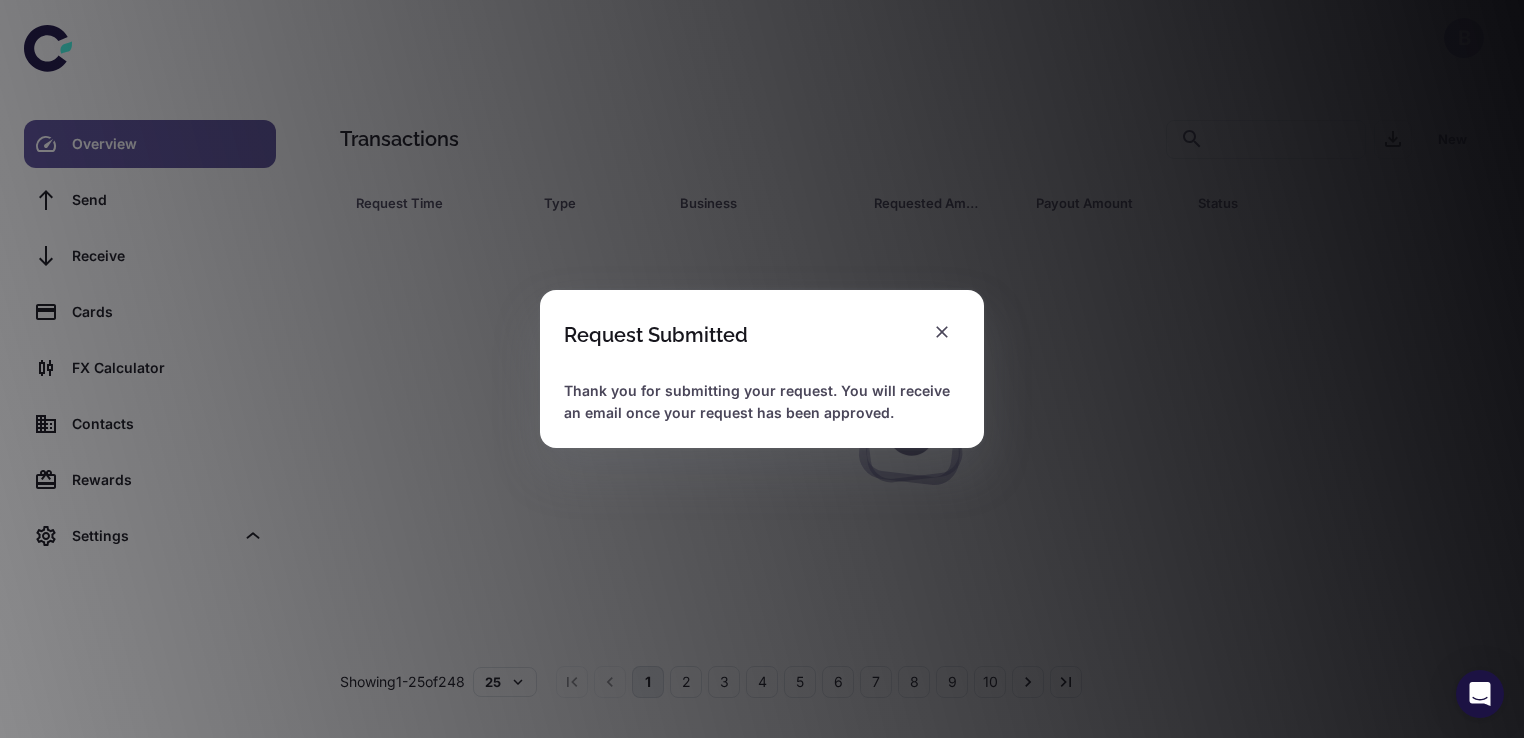 scroll, scrollTop: 0, scrollLeft: 0, axis: both 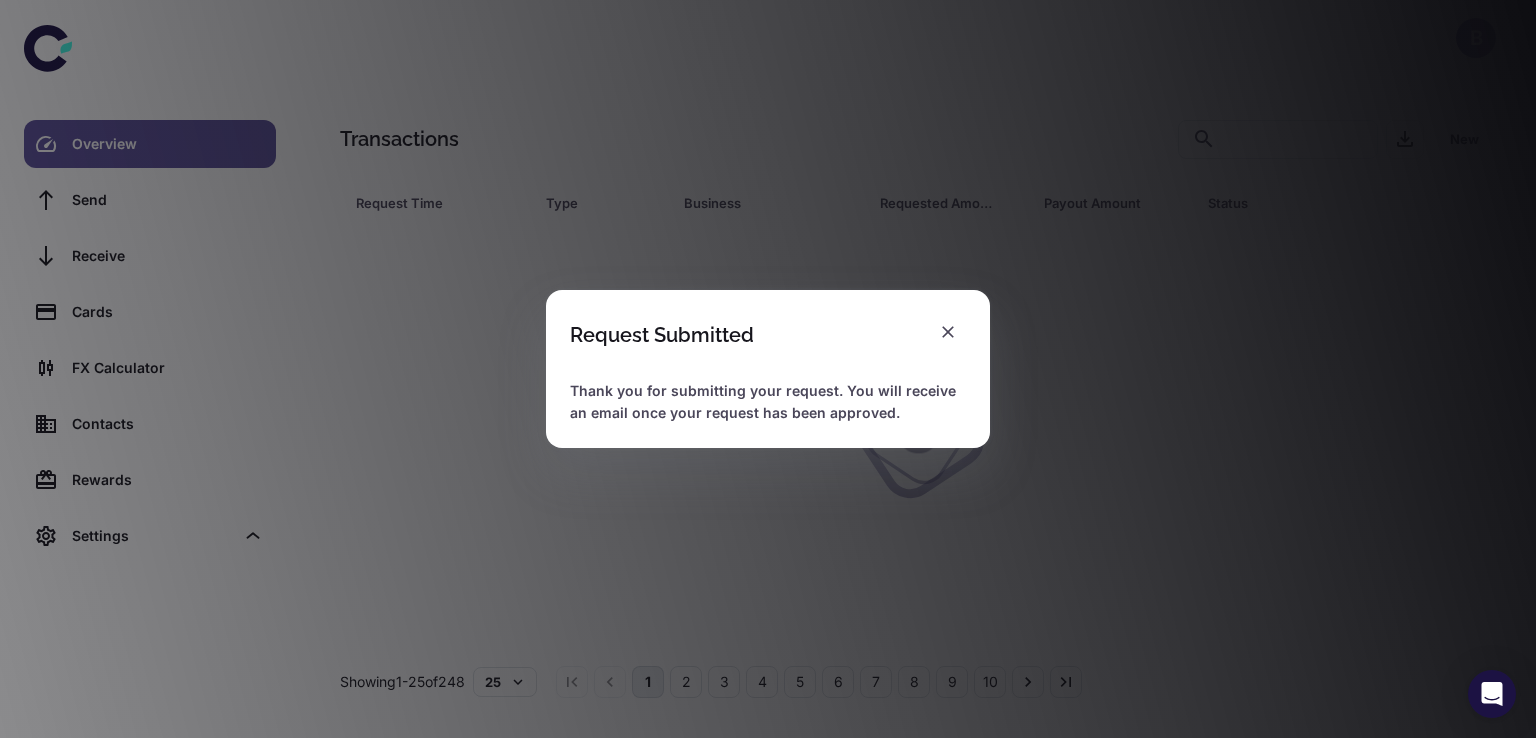 drag, startPoint x: 1535, startPoint y: 237, endPoint x: 1535, endPoint y: 49, distance: 188 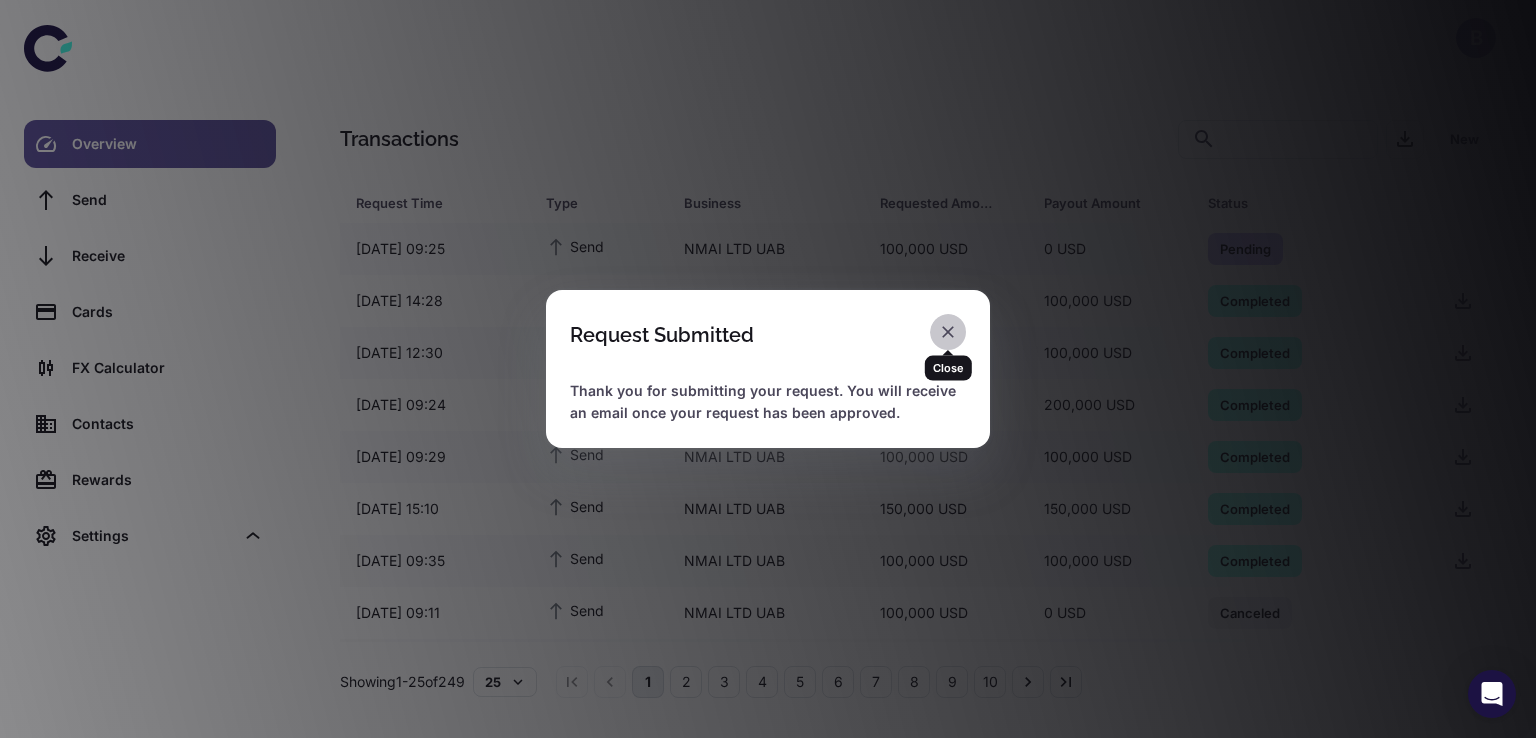 click 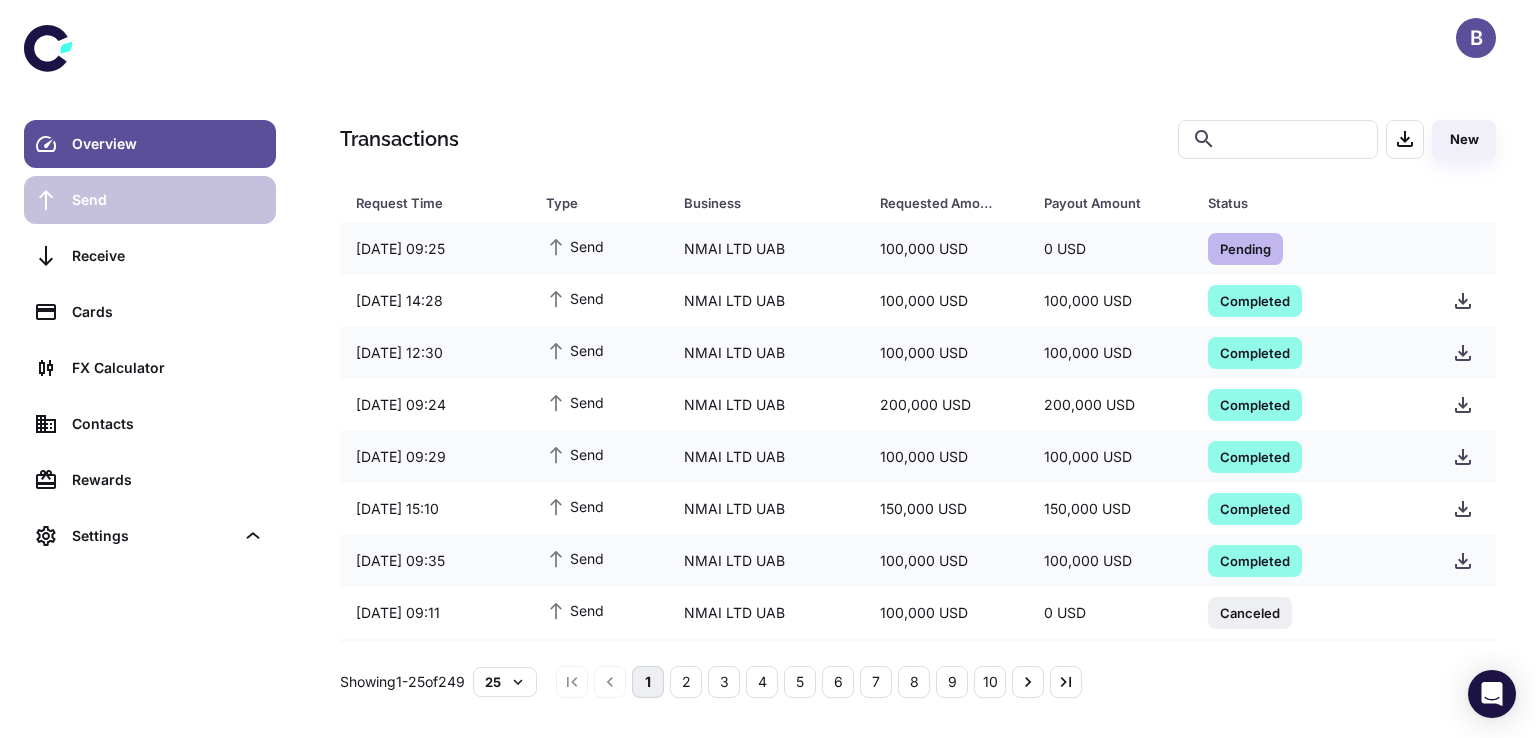click on "Send" at bounding box center [168, 200] 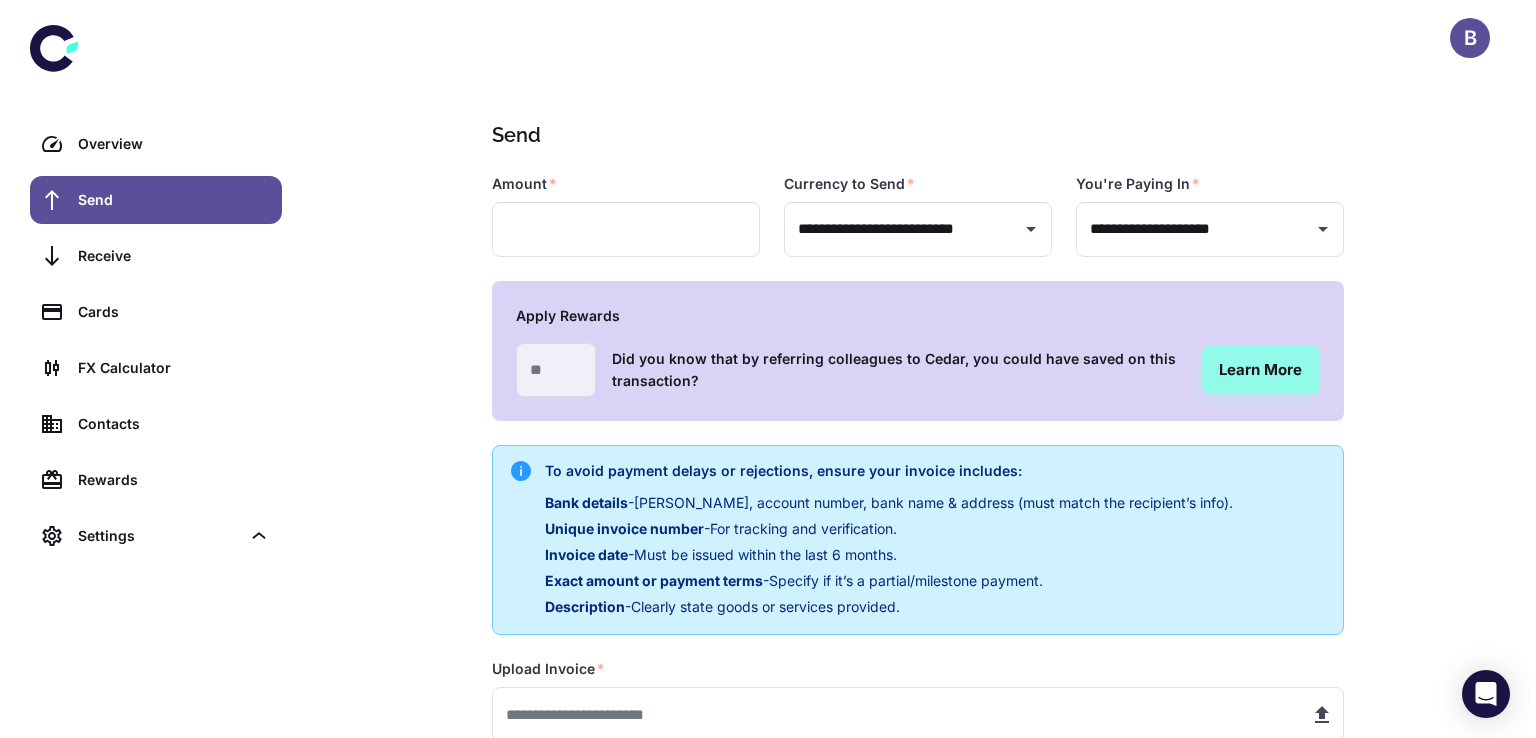 scroll, scrollTop: 329, scrollLeft: 0, axis: vertical 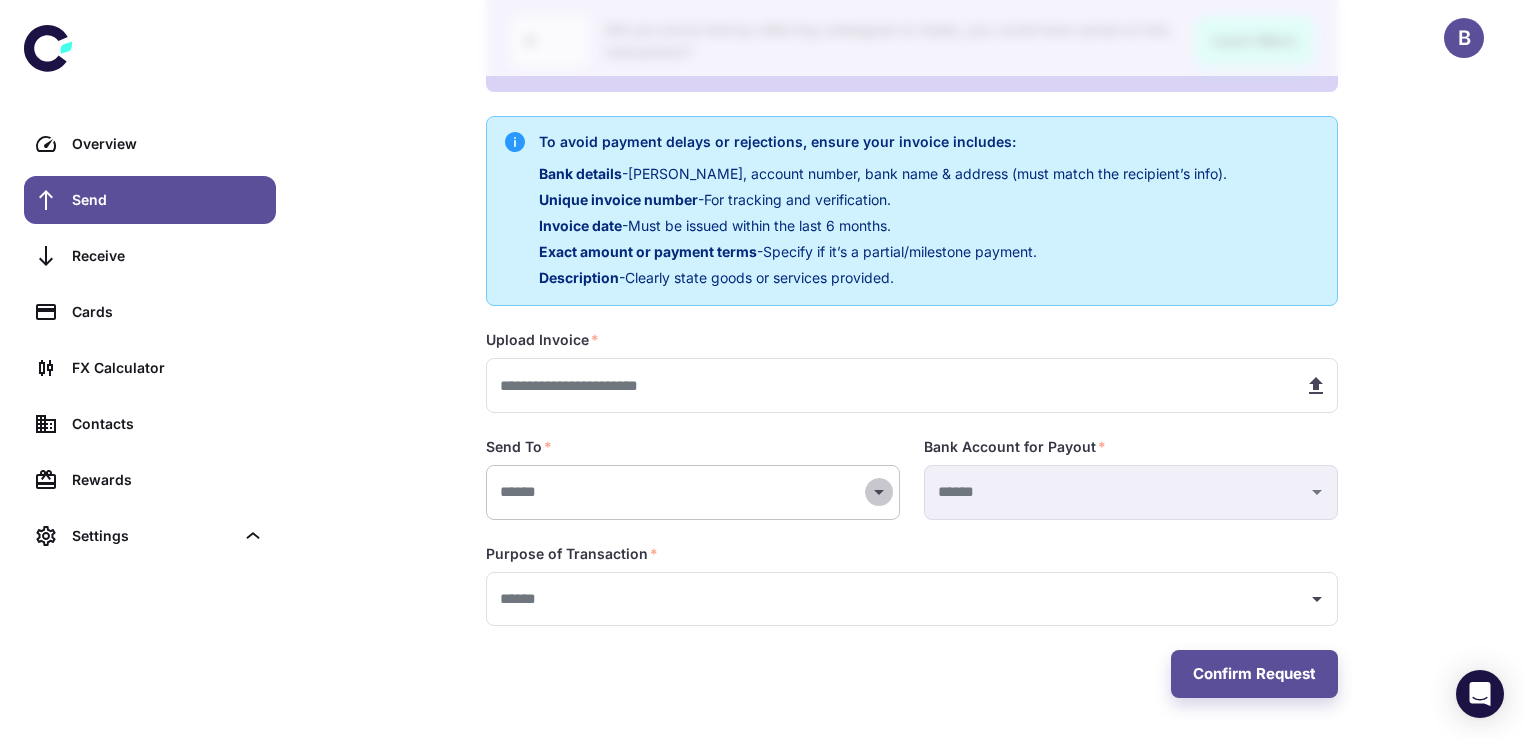 click 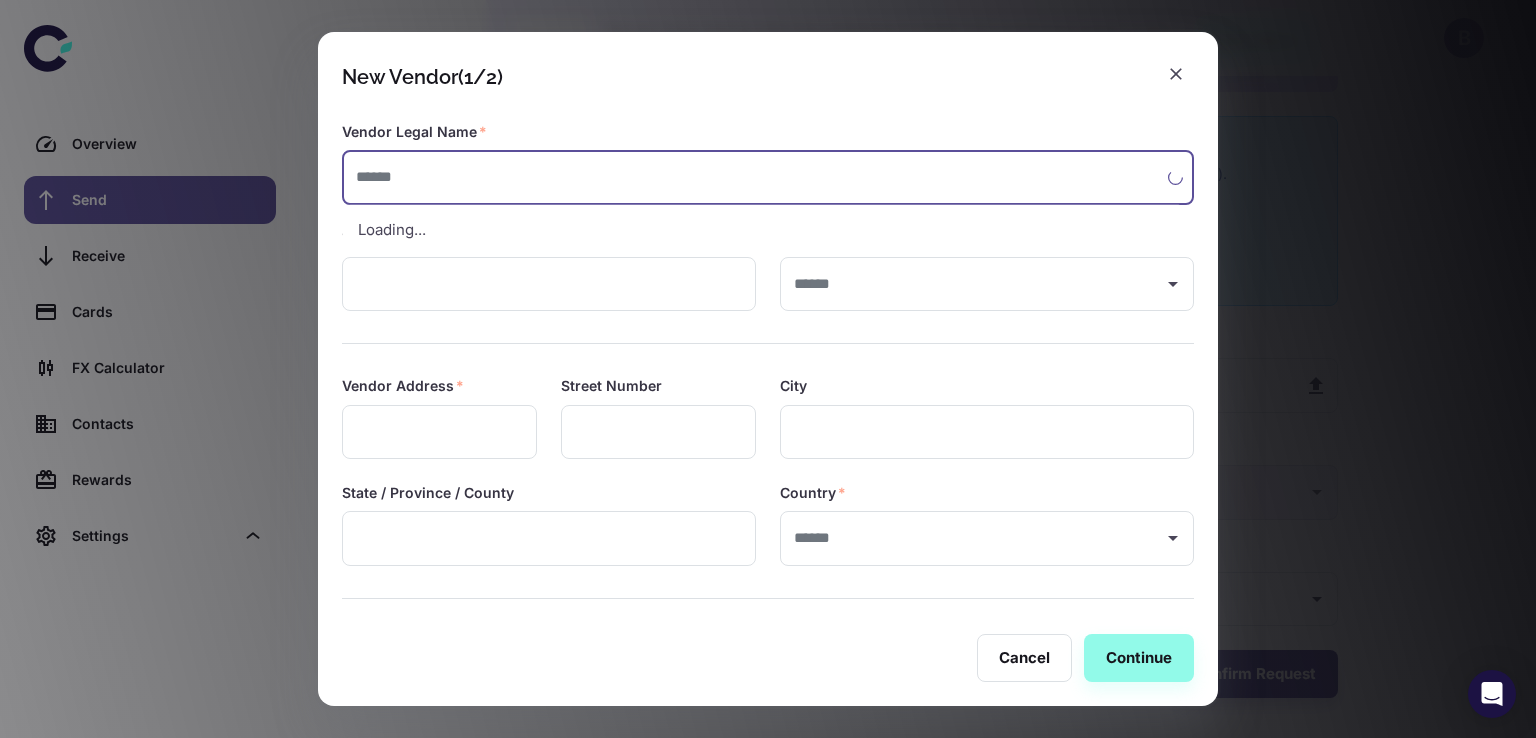 click at bounding box center [755, 177] 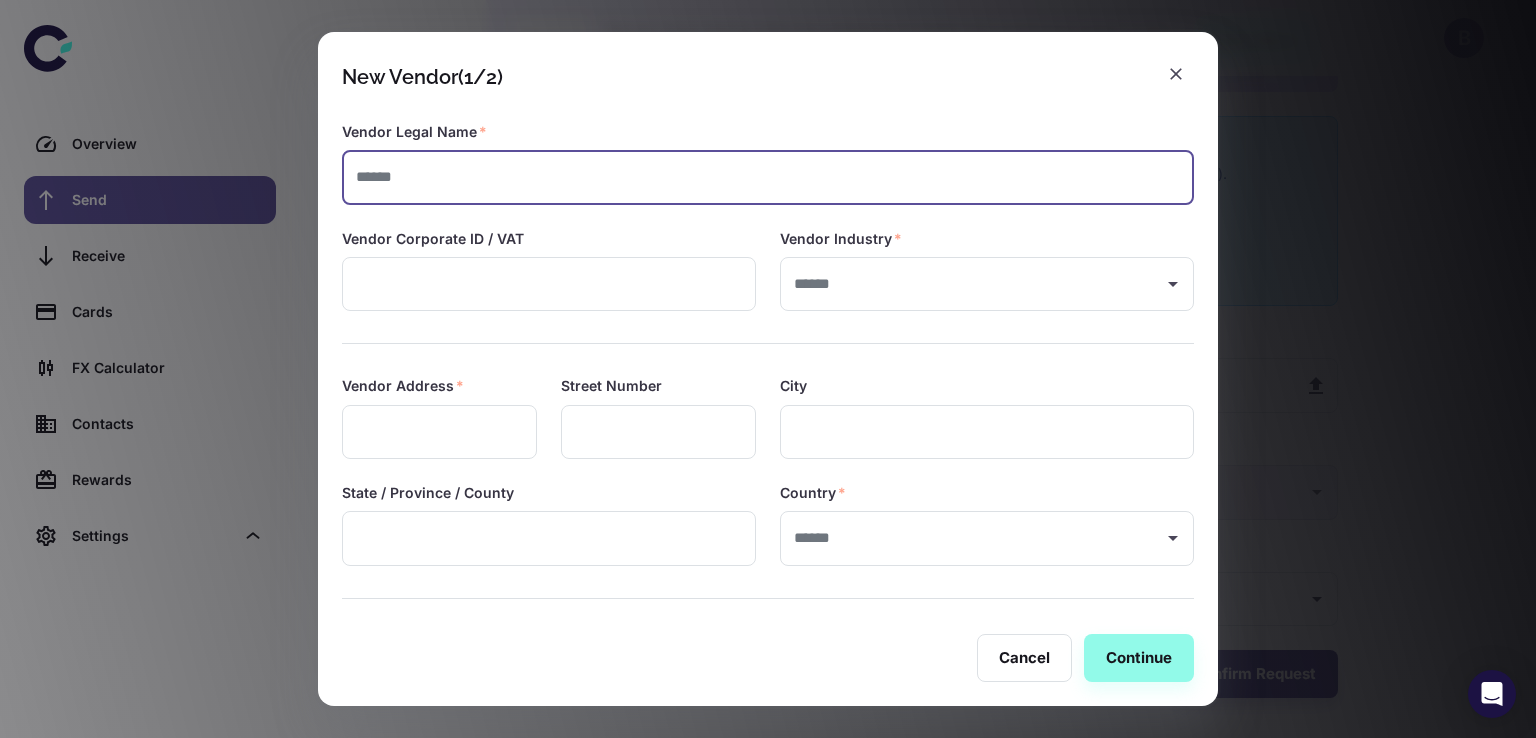 click at bounding box center [768, 177] 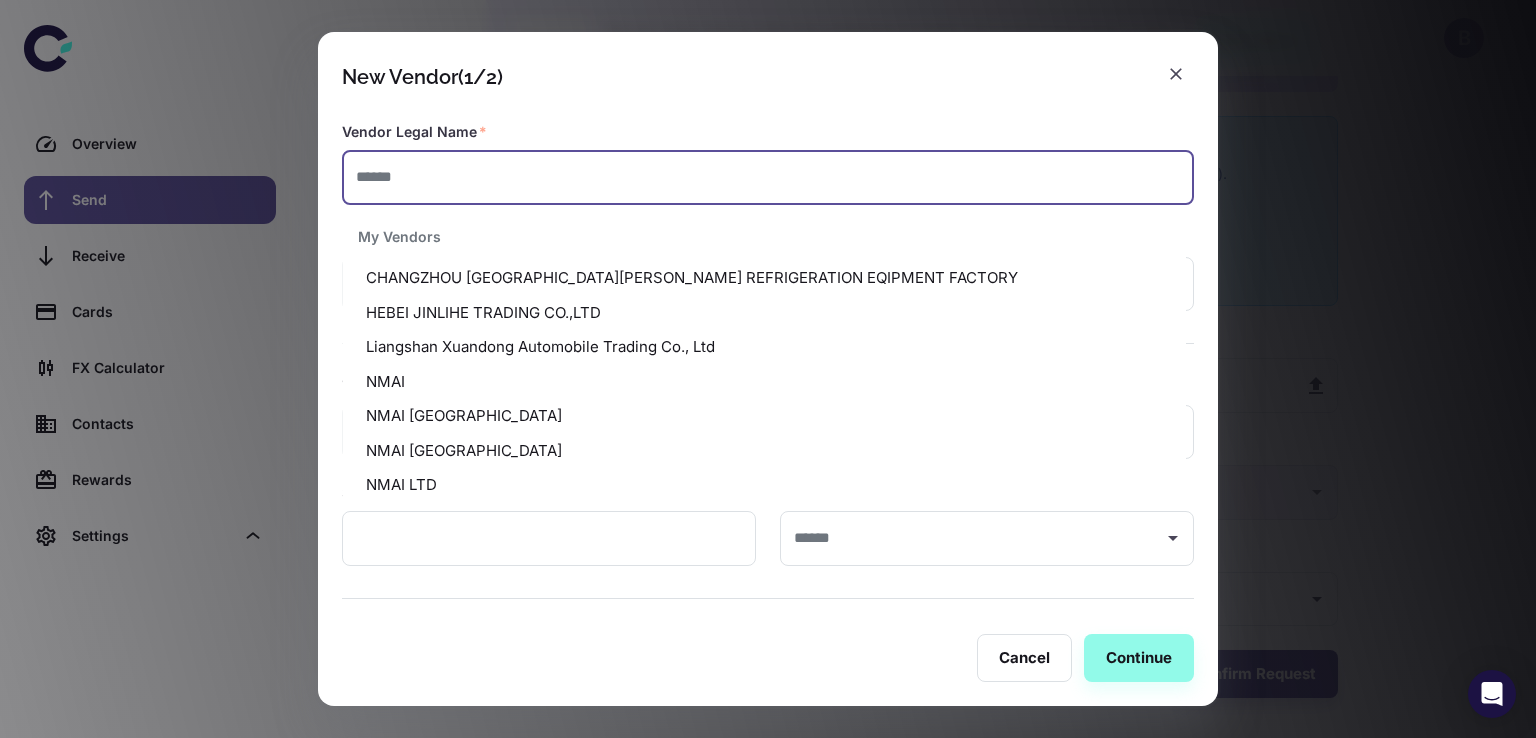paste on "**********" 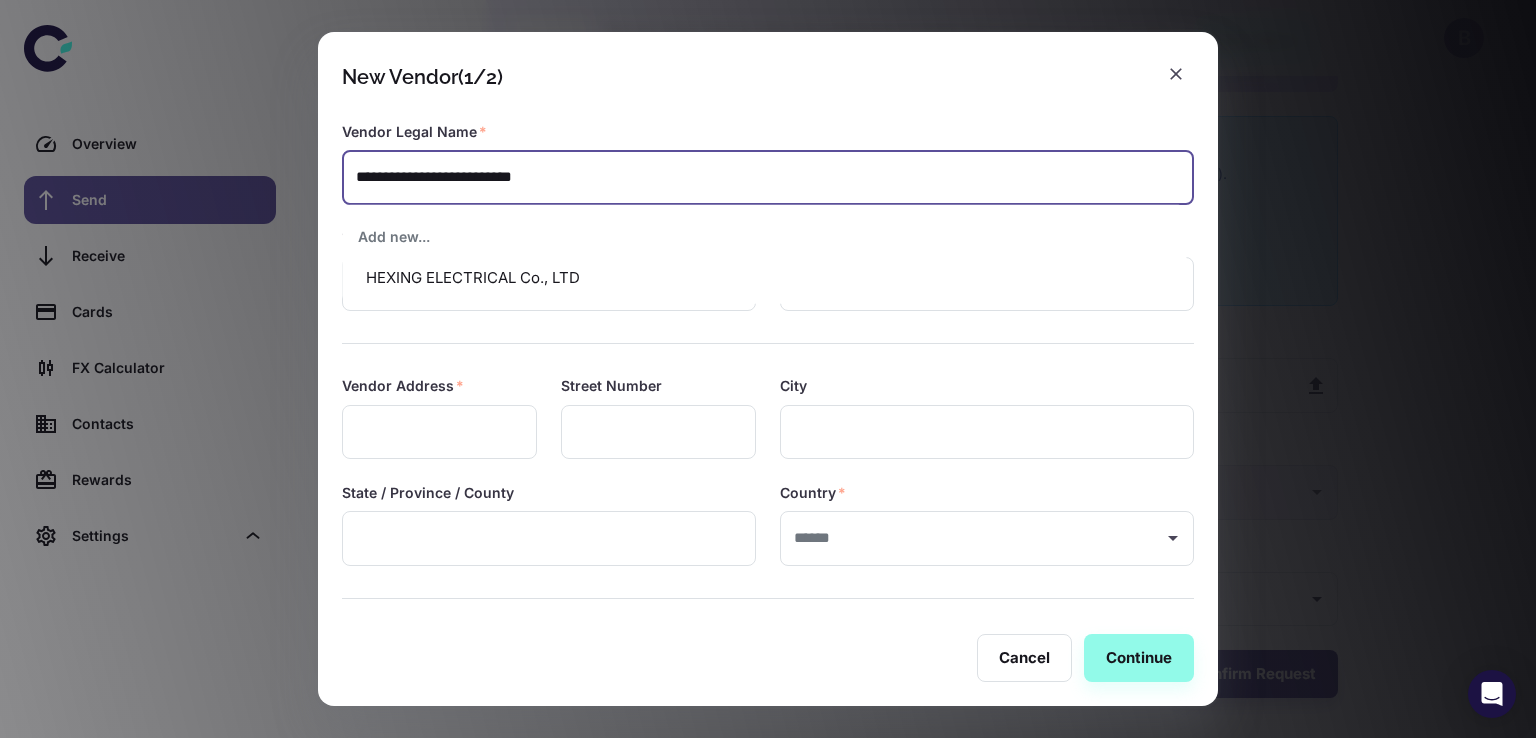 click on "HEXING ELECTRICAL Co., LTD" at bounding box center (764, 278) 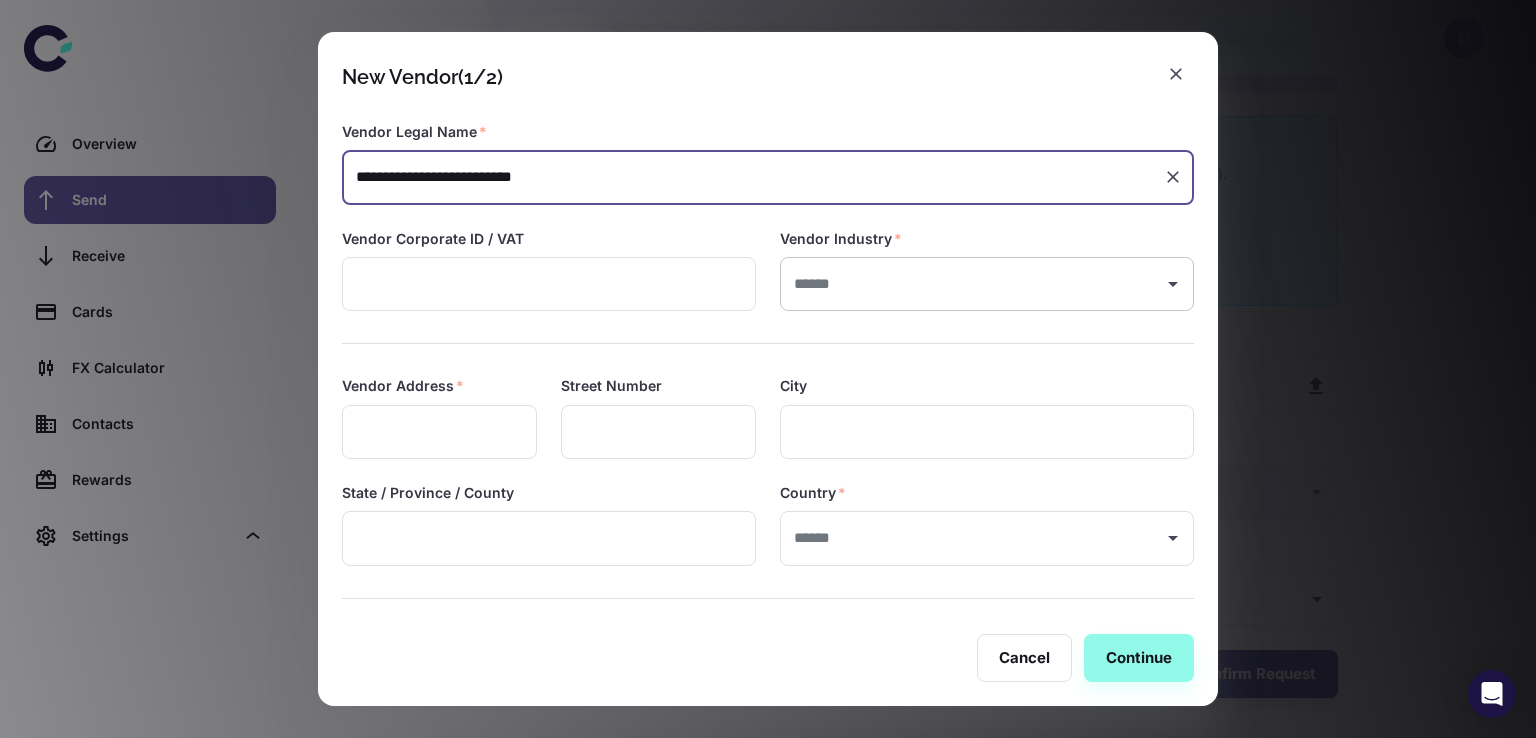click on "​" at bounding box center (987, 284) 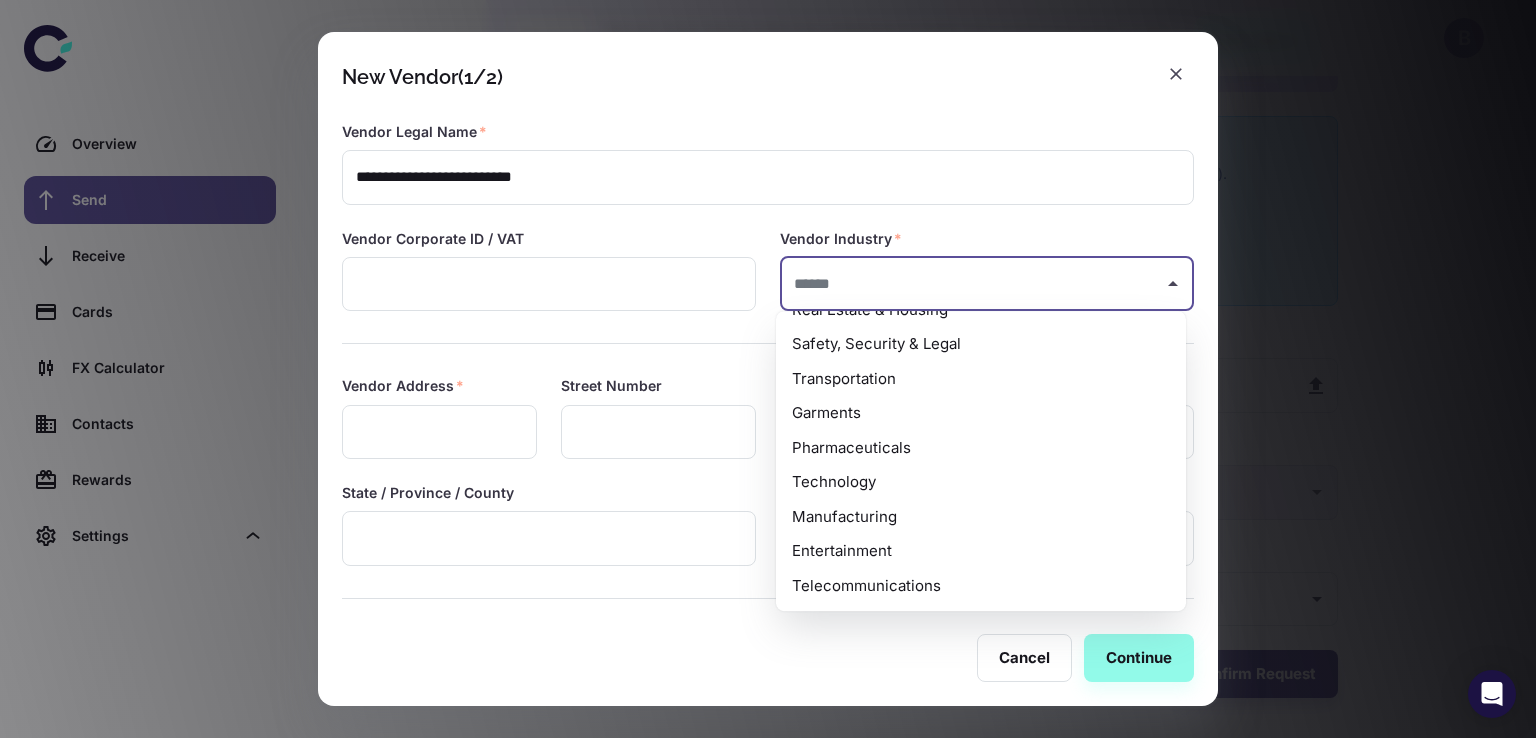 scroll, scrollTop: 0, scrollLeft: 0, axis: both 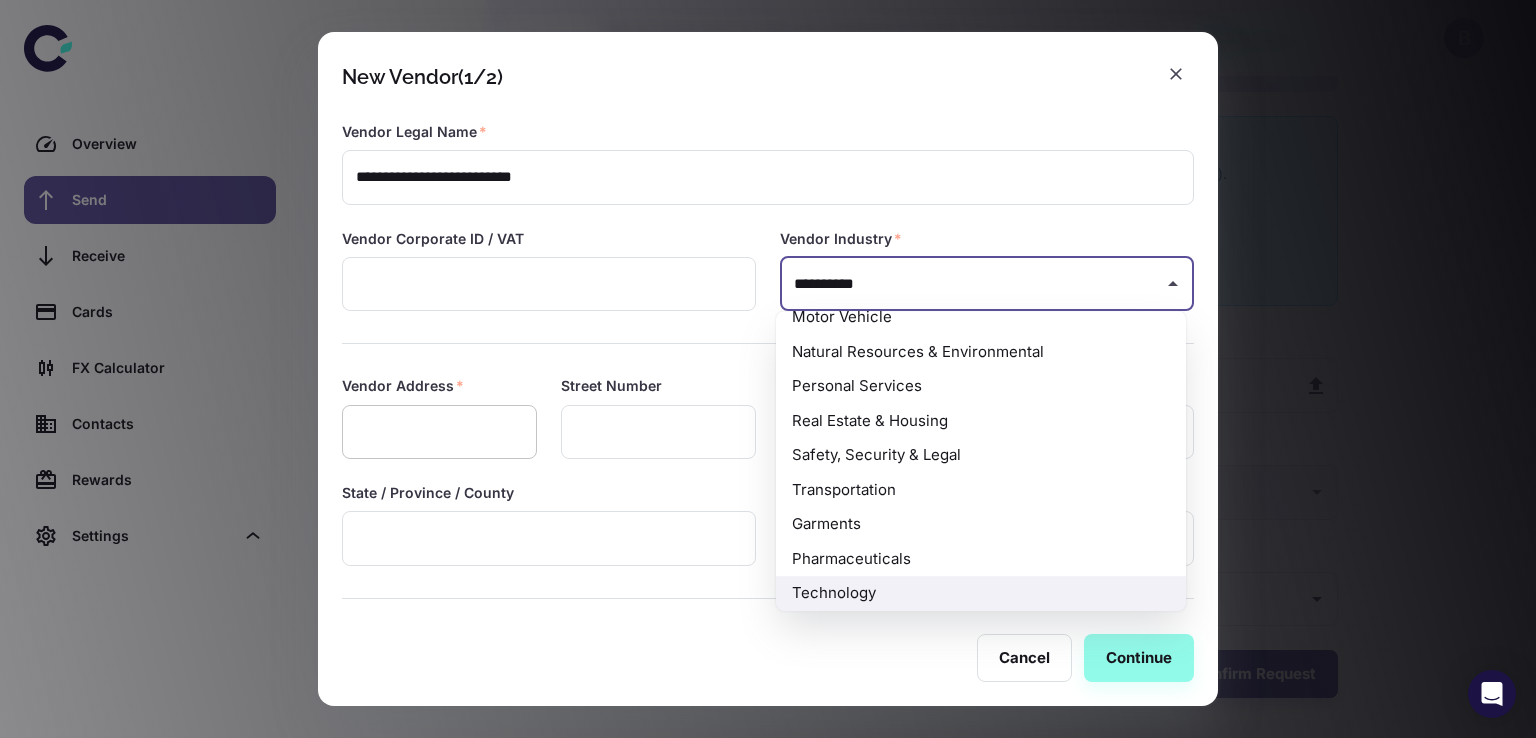 click at bounding box center (439, 432) 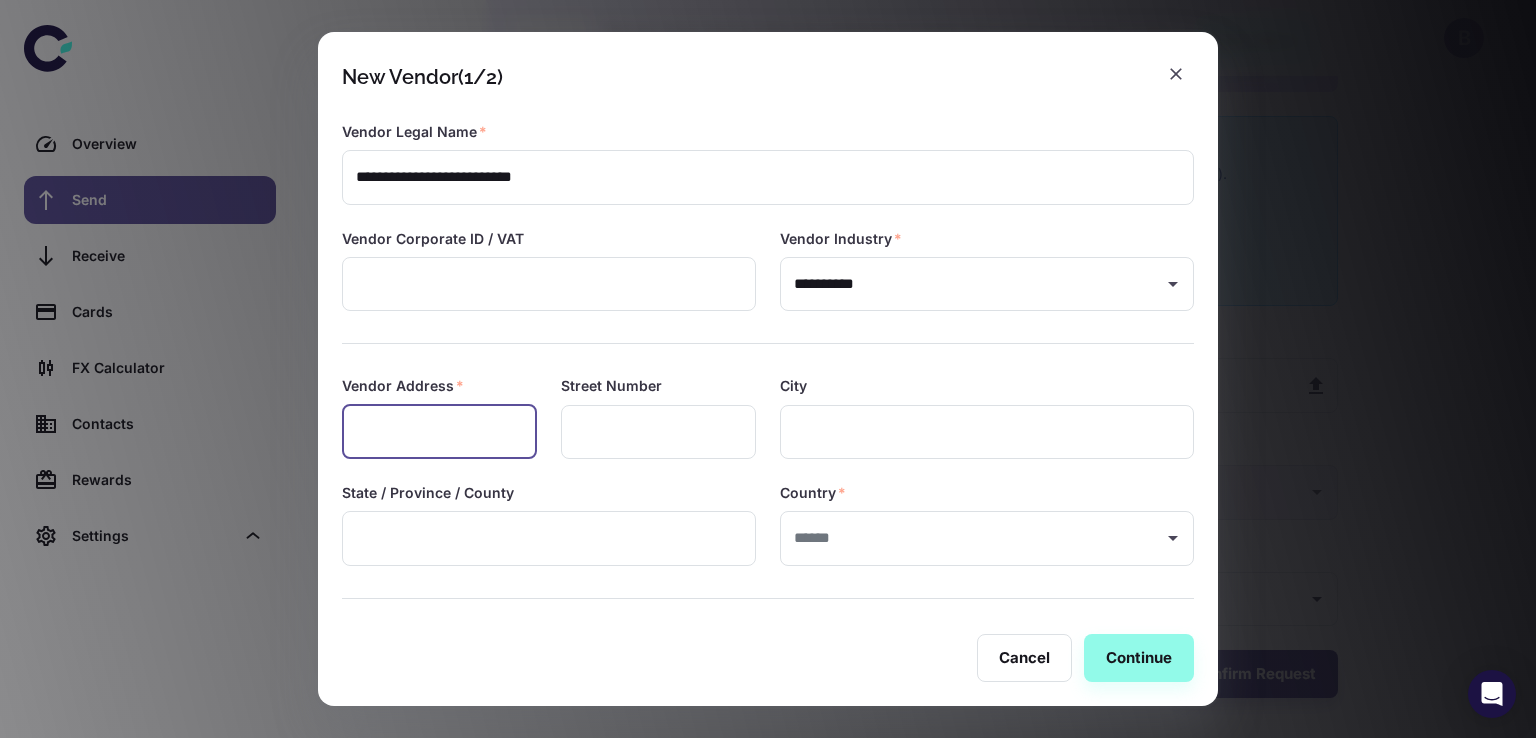 paste on "**********" 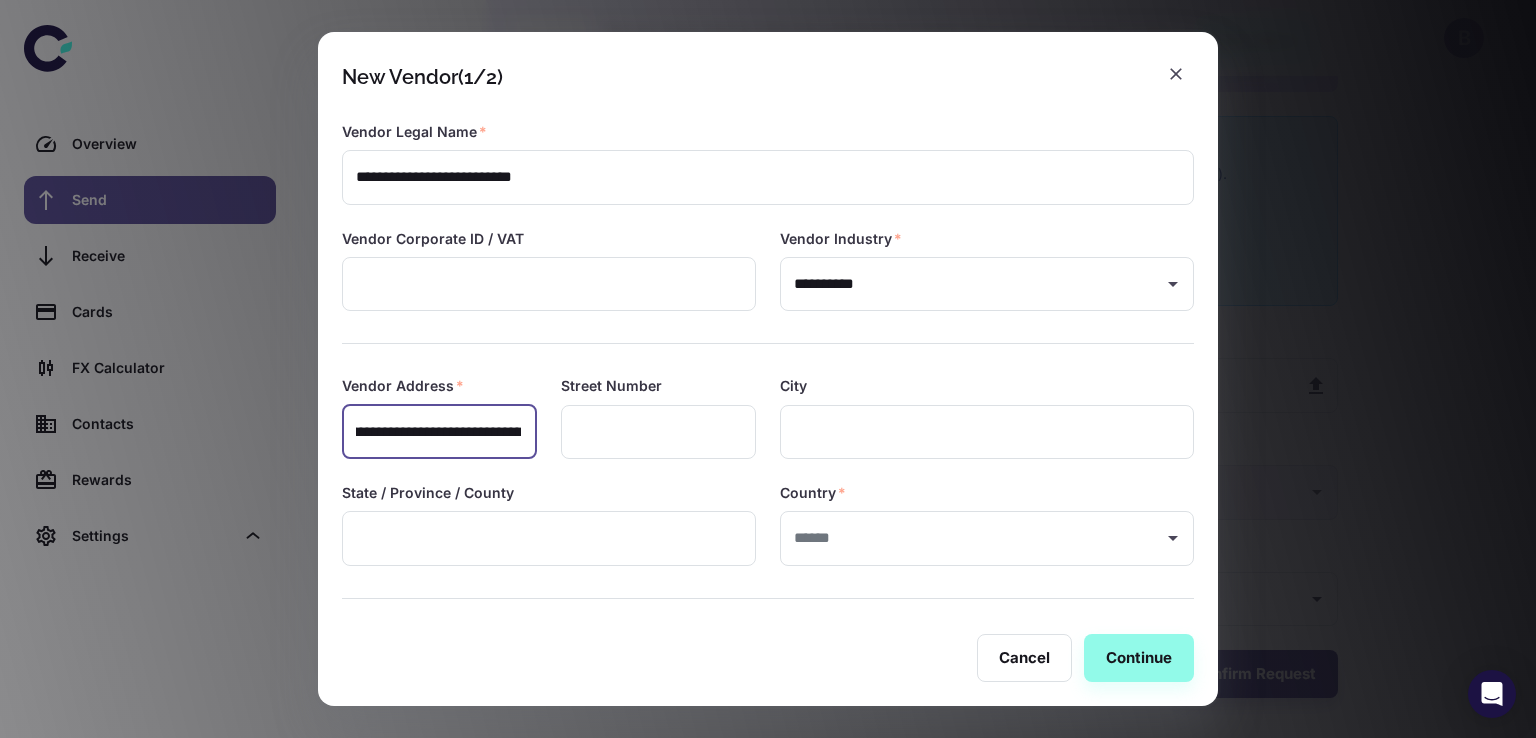 scroll, scrollTop: 0, scrollLeft: 141, axis: horizontal 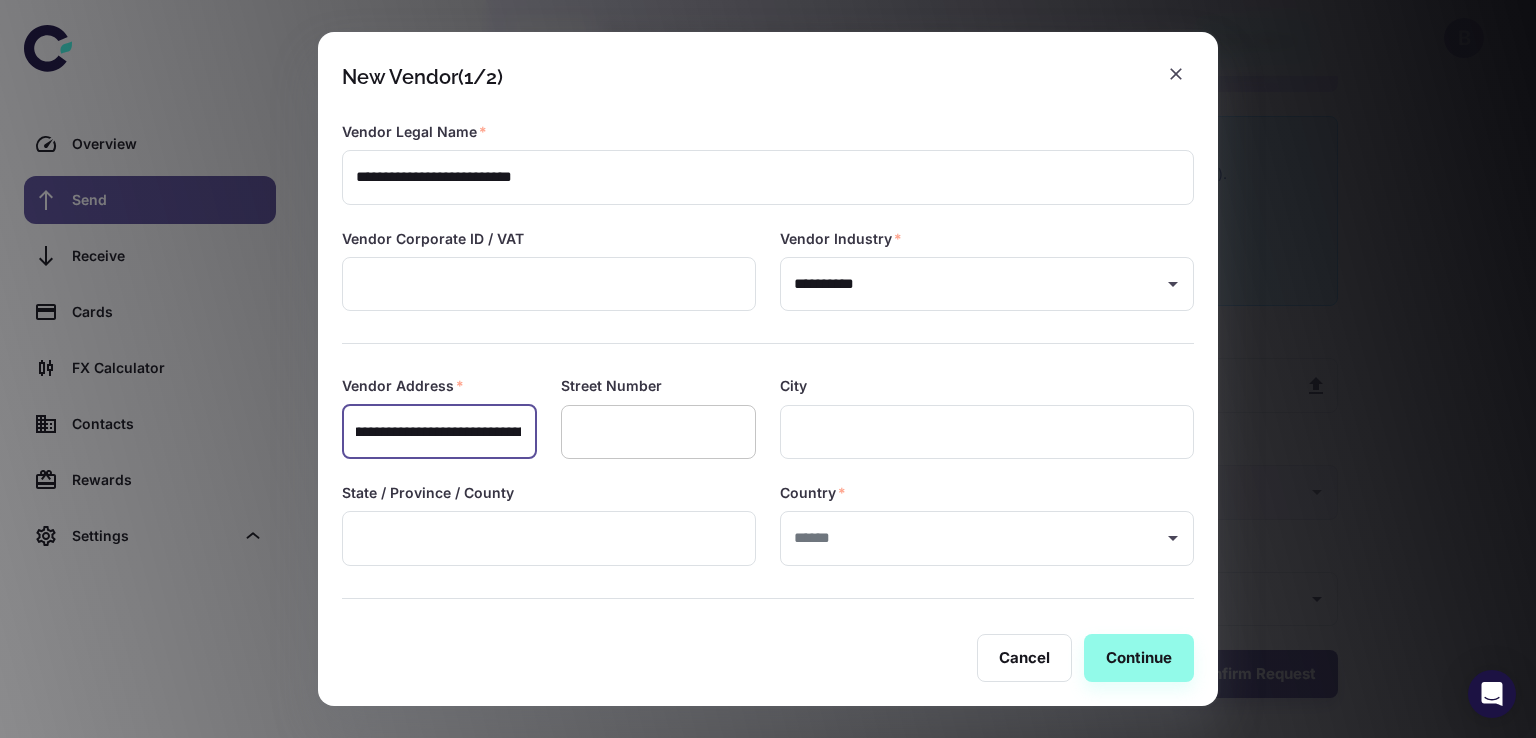 type on "**********" 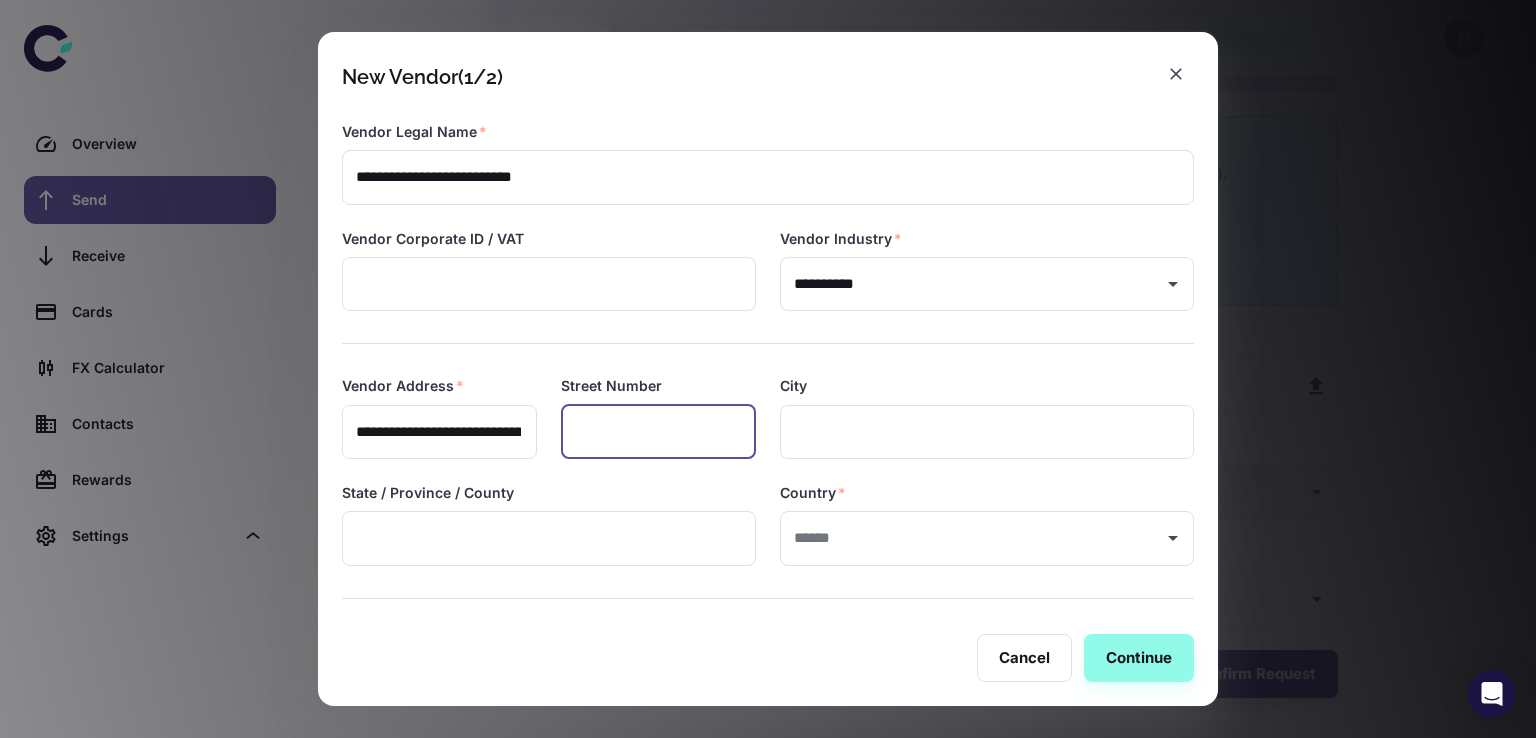 click at bounding box center (658, 432) 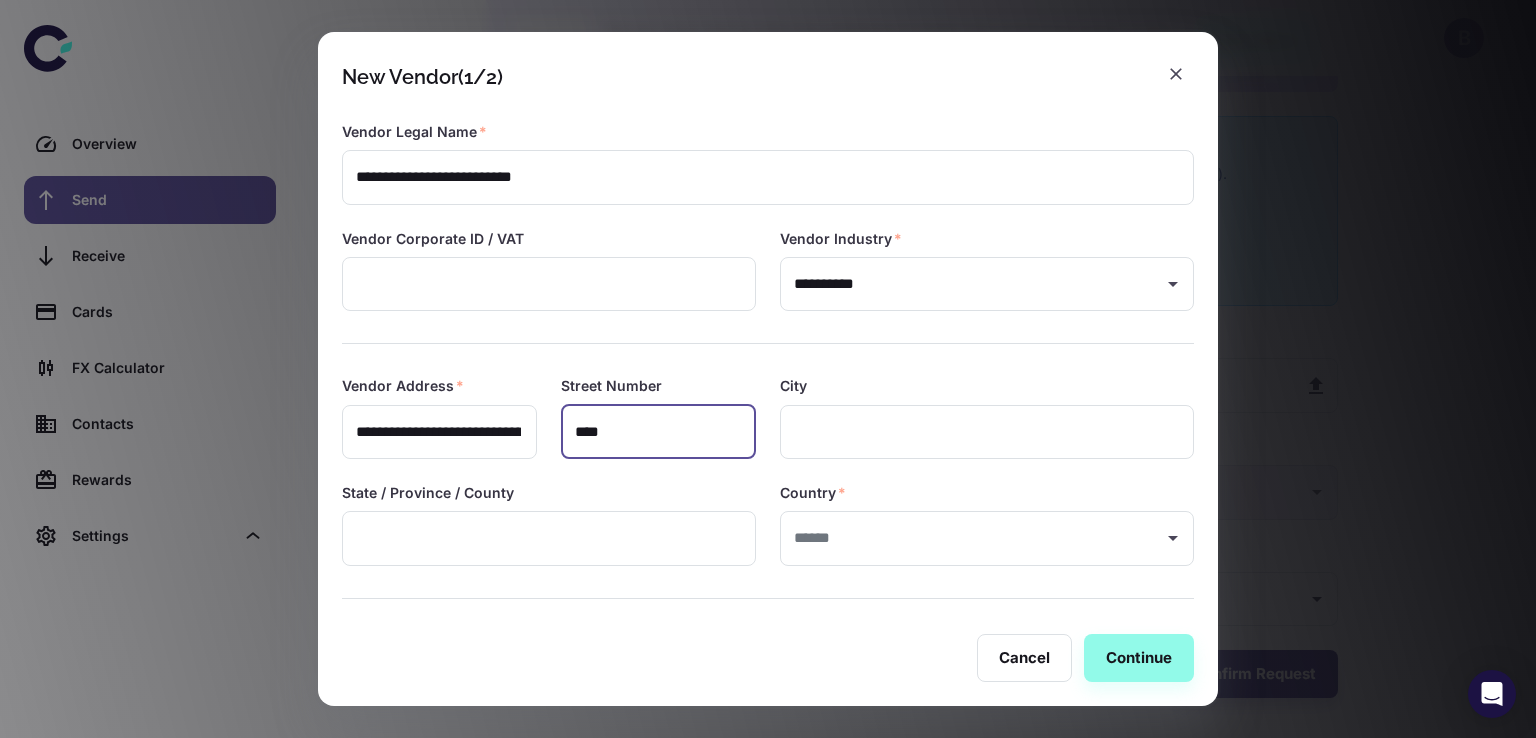 type on "****" 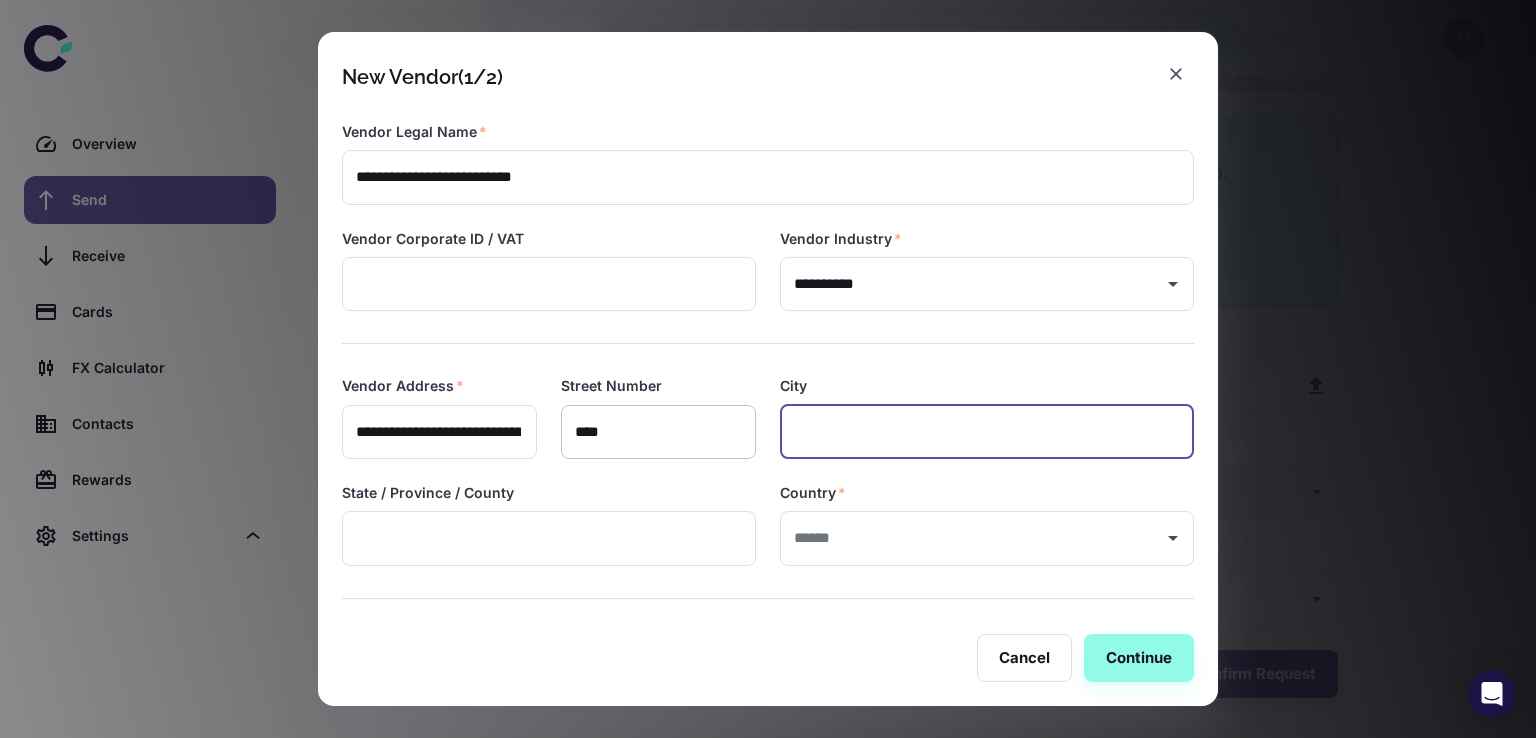 type on "*" 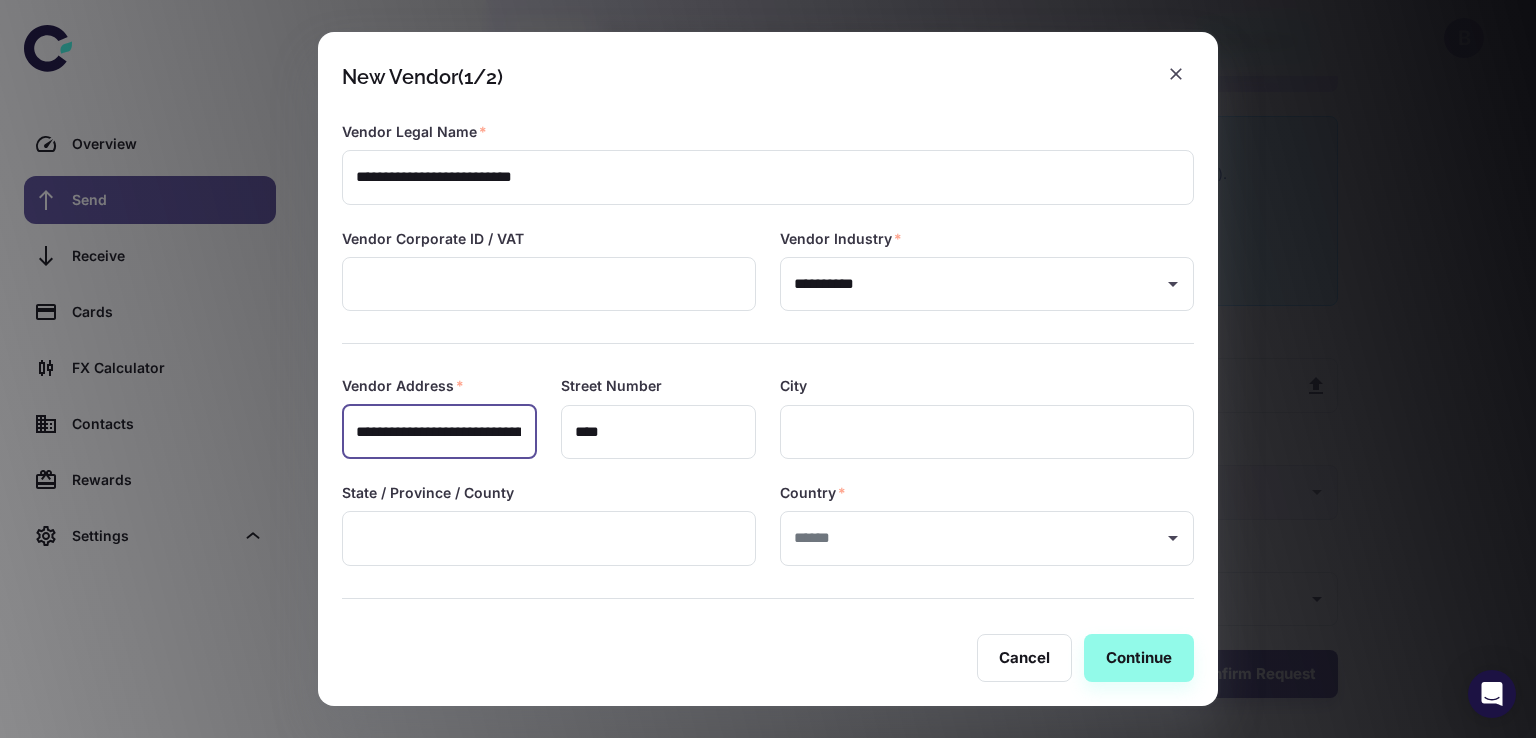click on "**********" at bounding box center [438, 432] 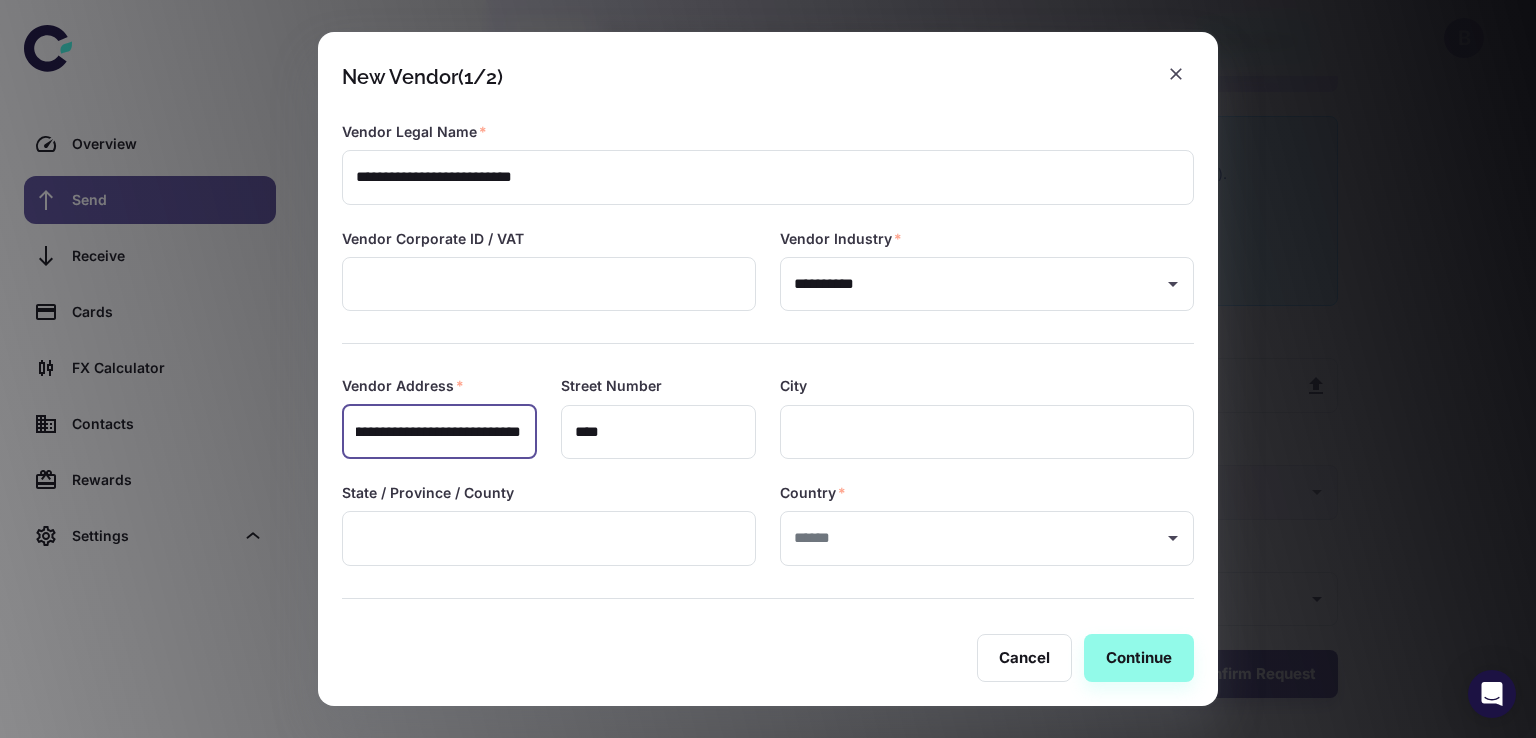 scroll, scrollTop: 0, scrollLeft: 319, axis: horizontal 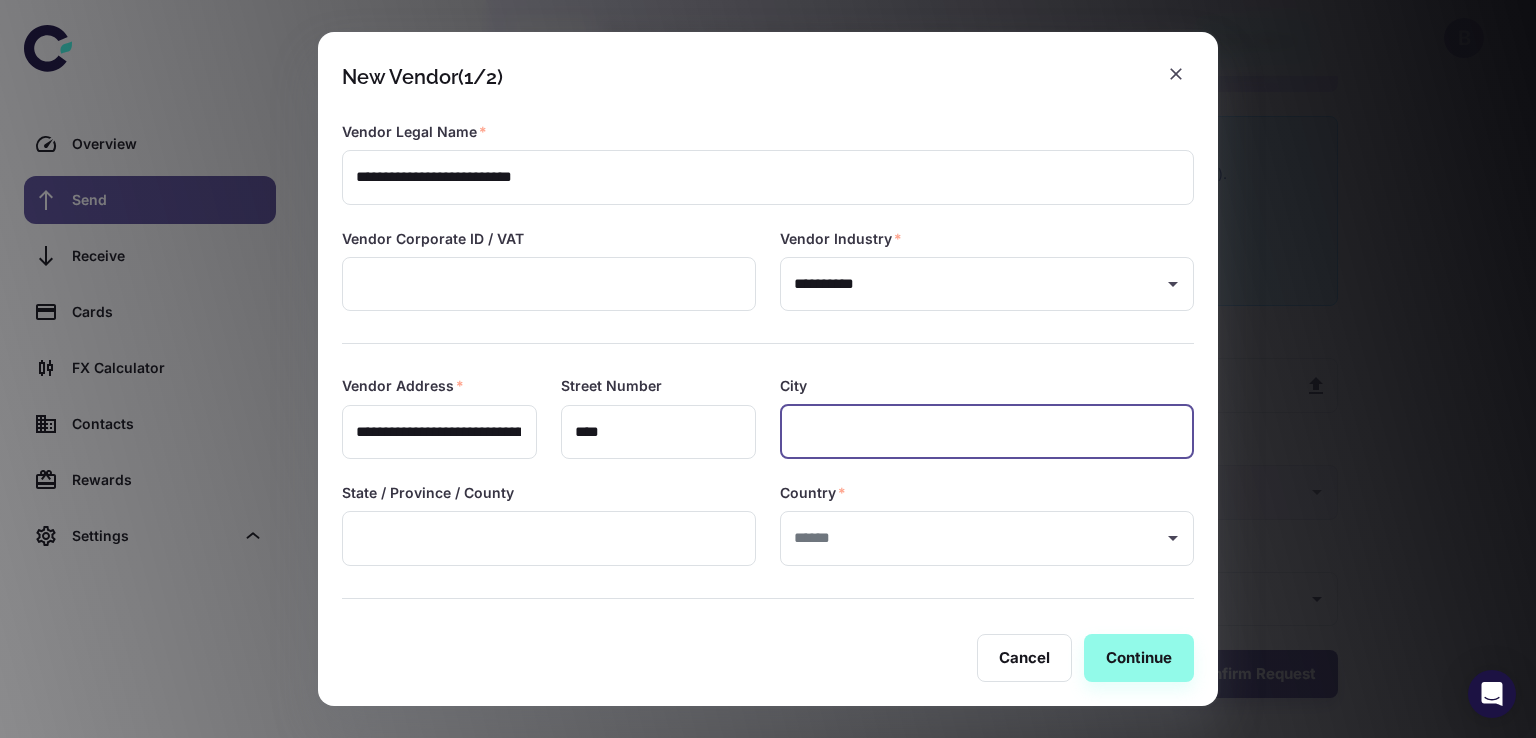 click at bounding box center [987, 432] 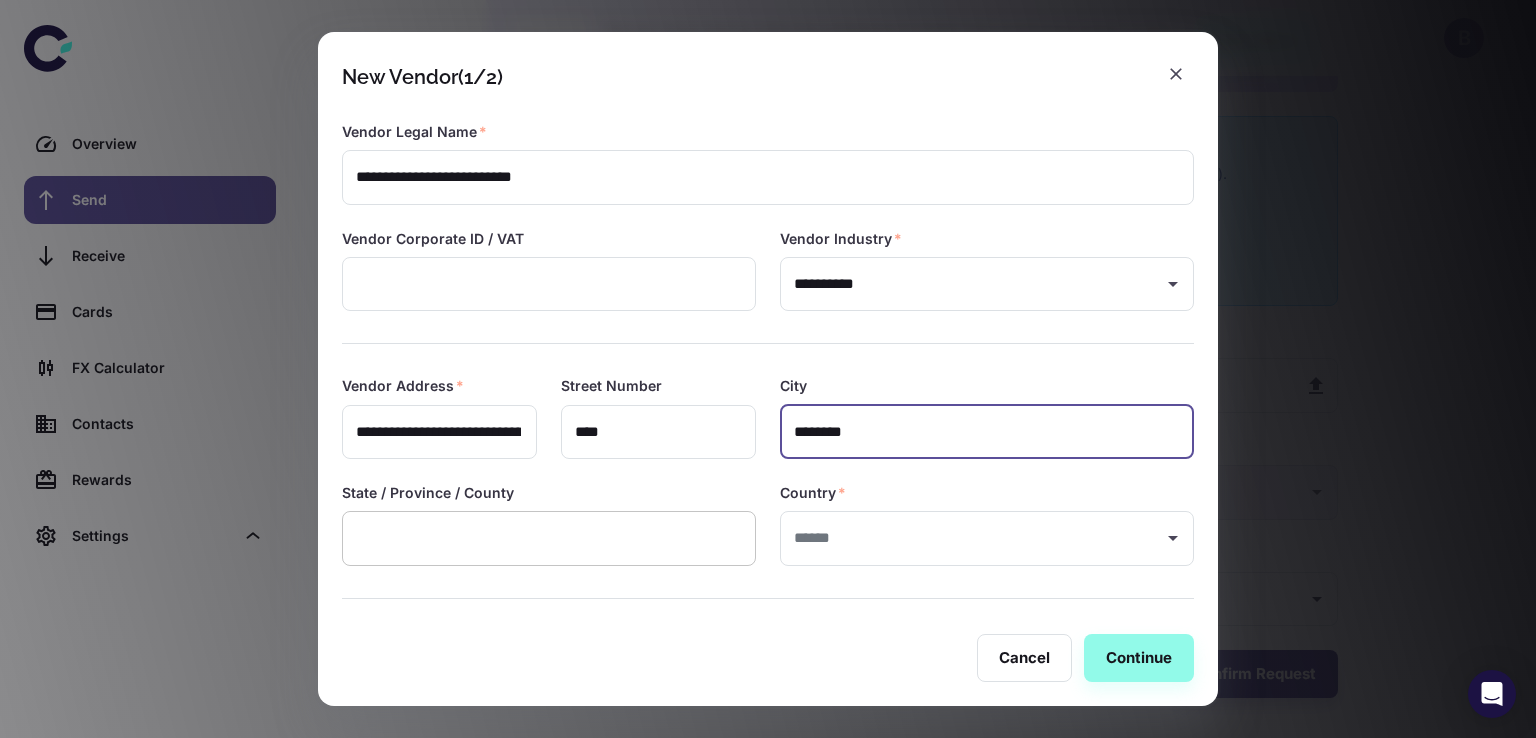 type on "********" 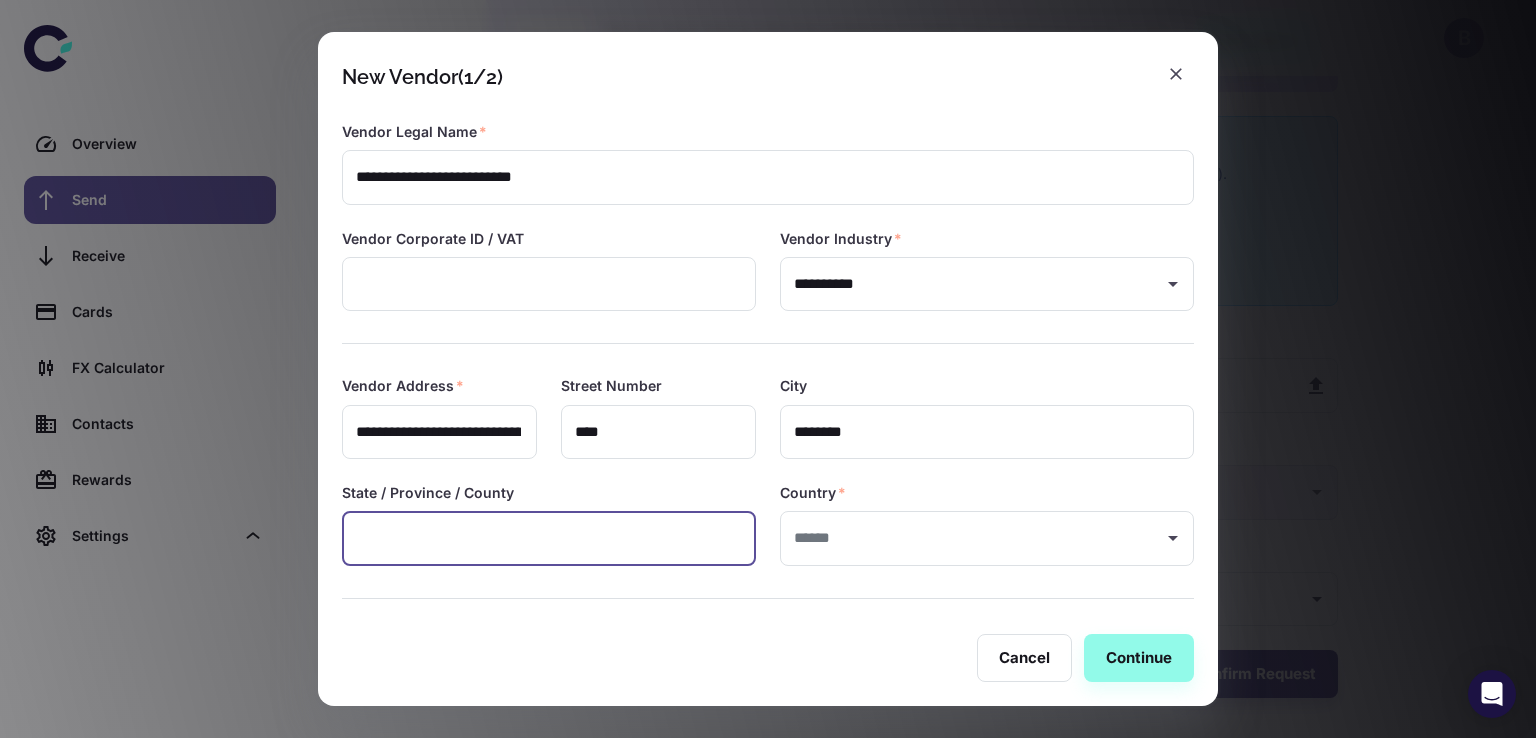 click at bounding box center (549, 538) 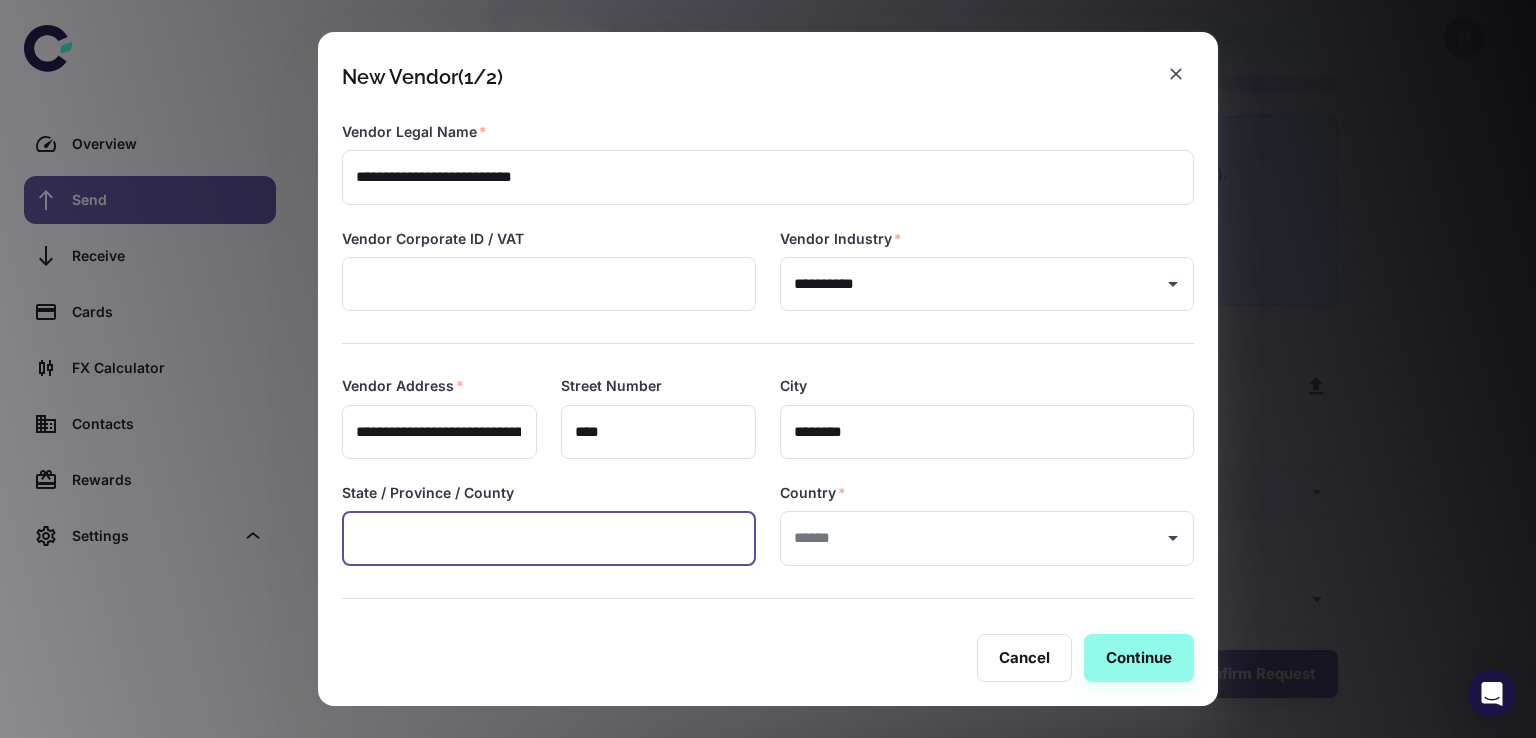 paste on "********" 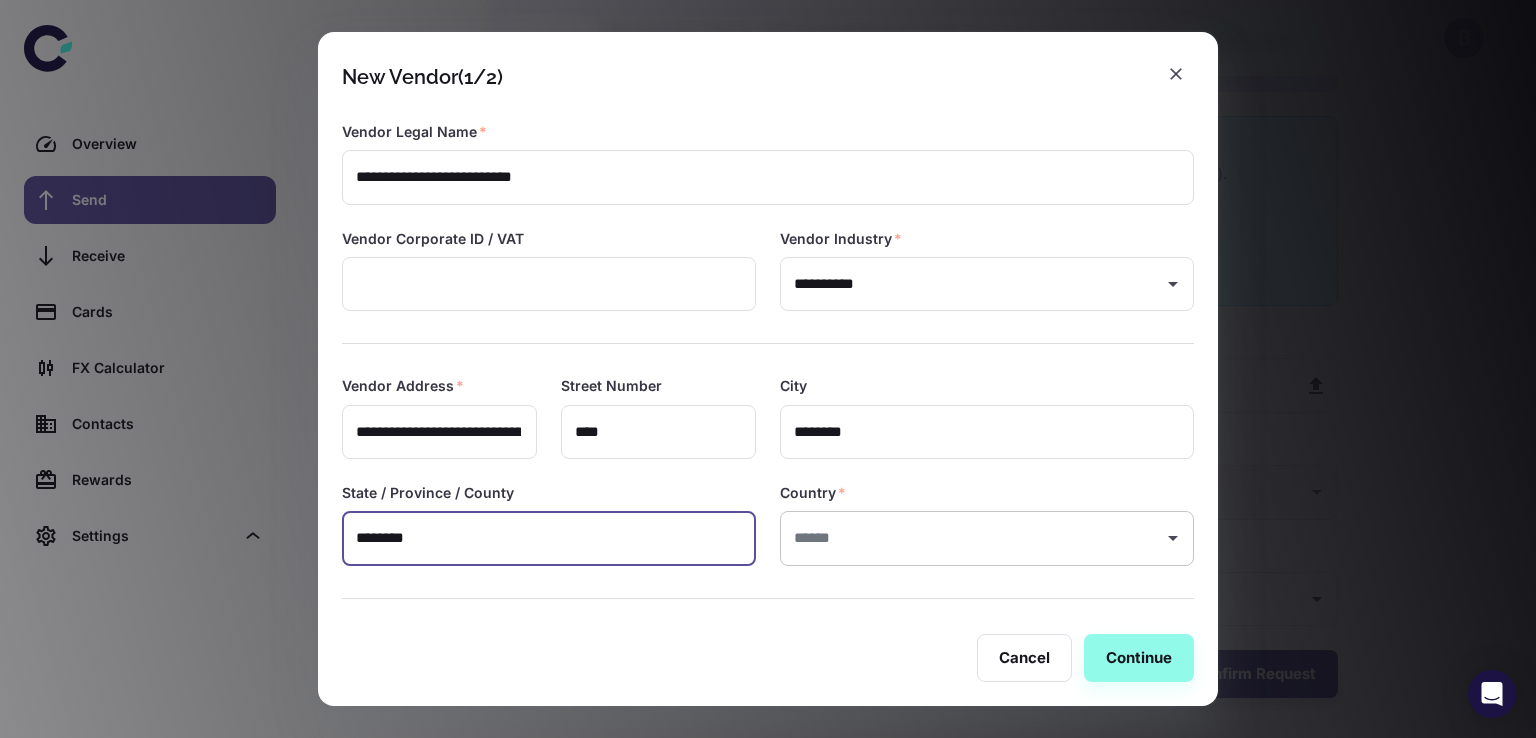 type on "********" 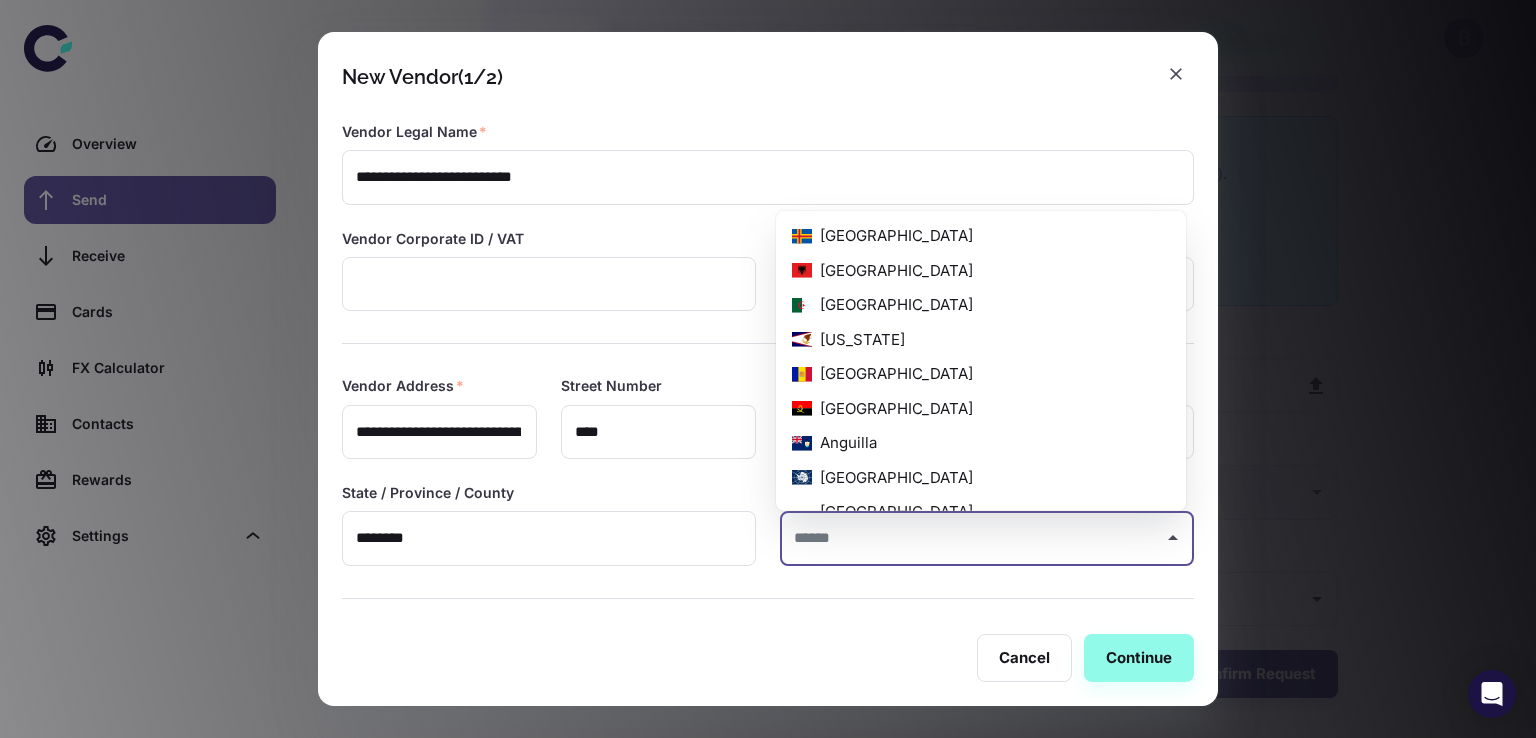 click at bounding box center [972, 538] 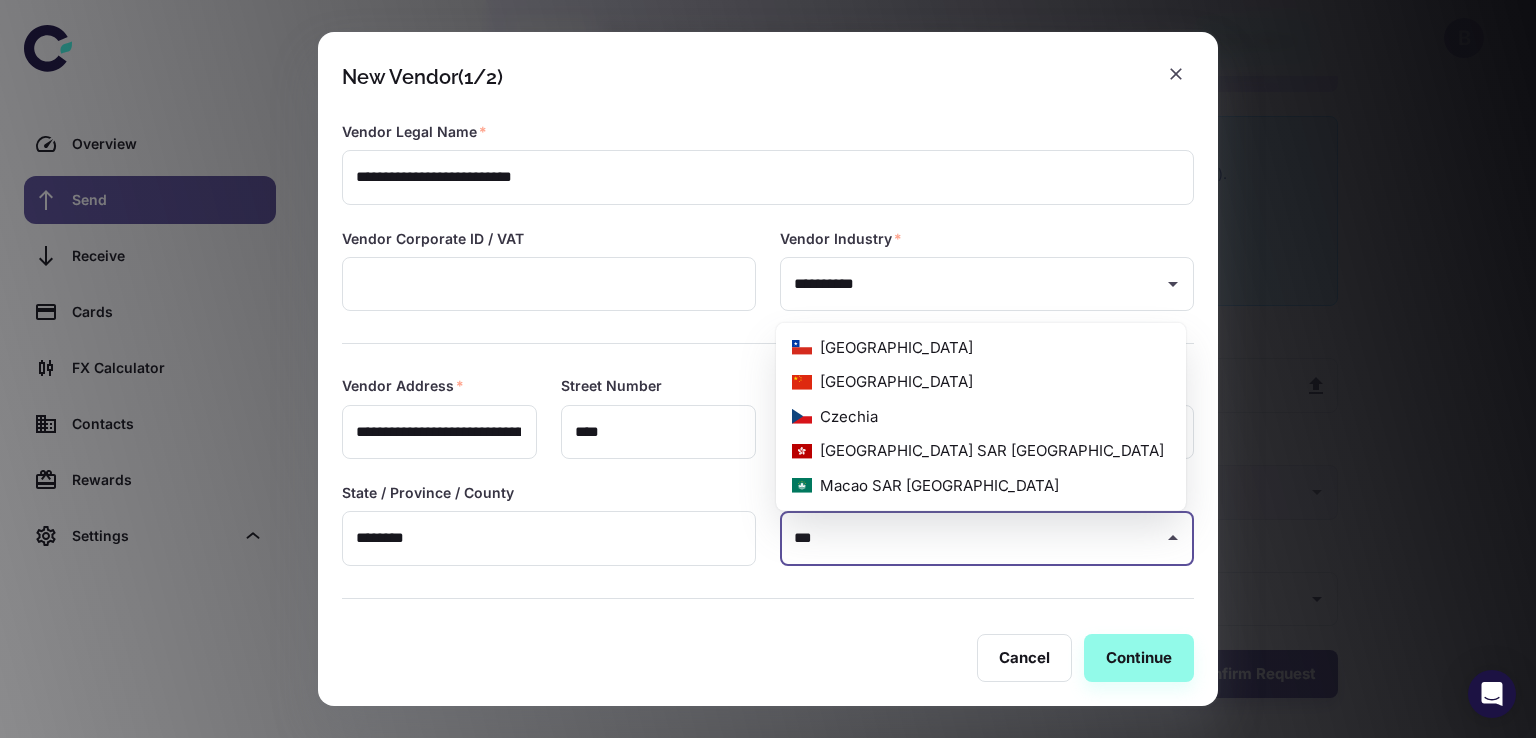 click on "China" at bounding box center [981, 382] 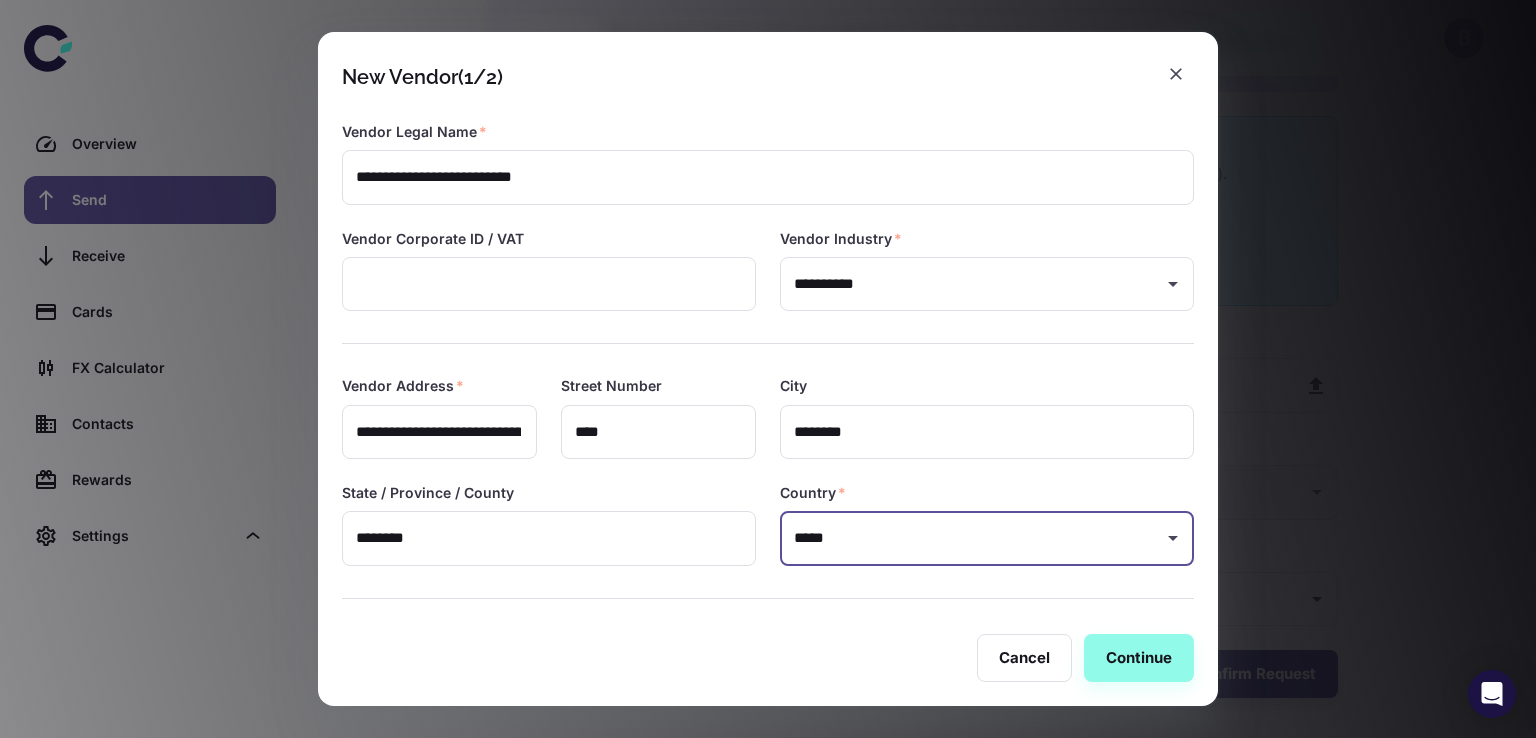 type on "*****" 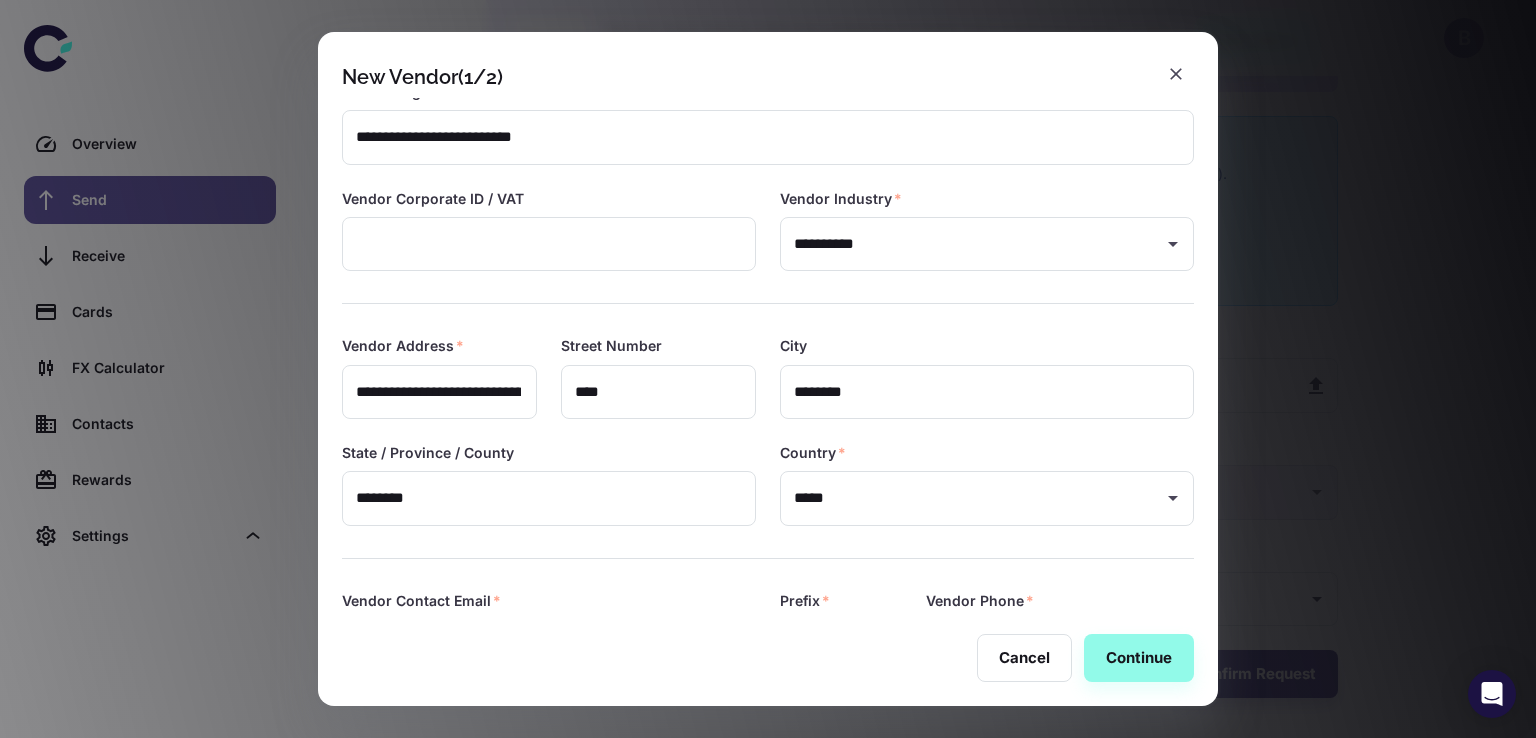 scroll, scrollTop: 127, scrollLeft: 0, axis: vertical 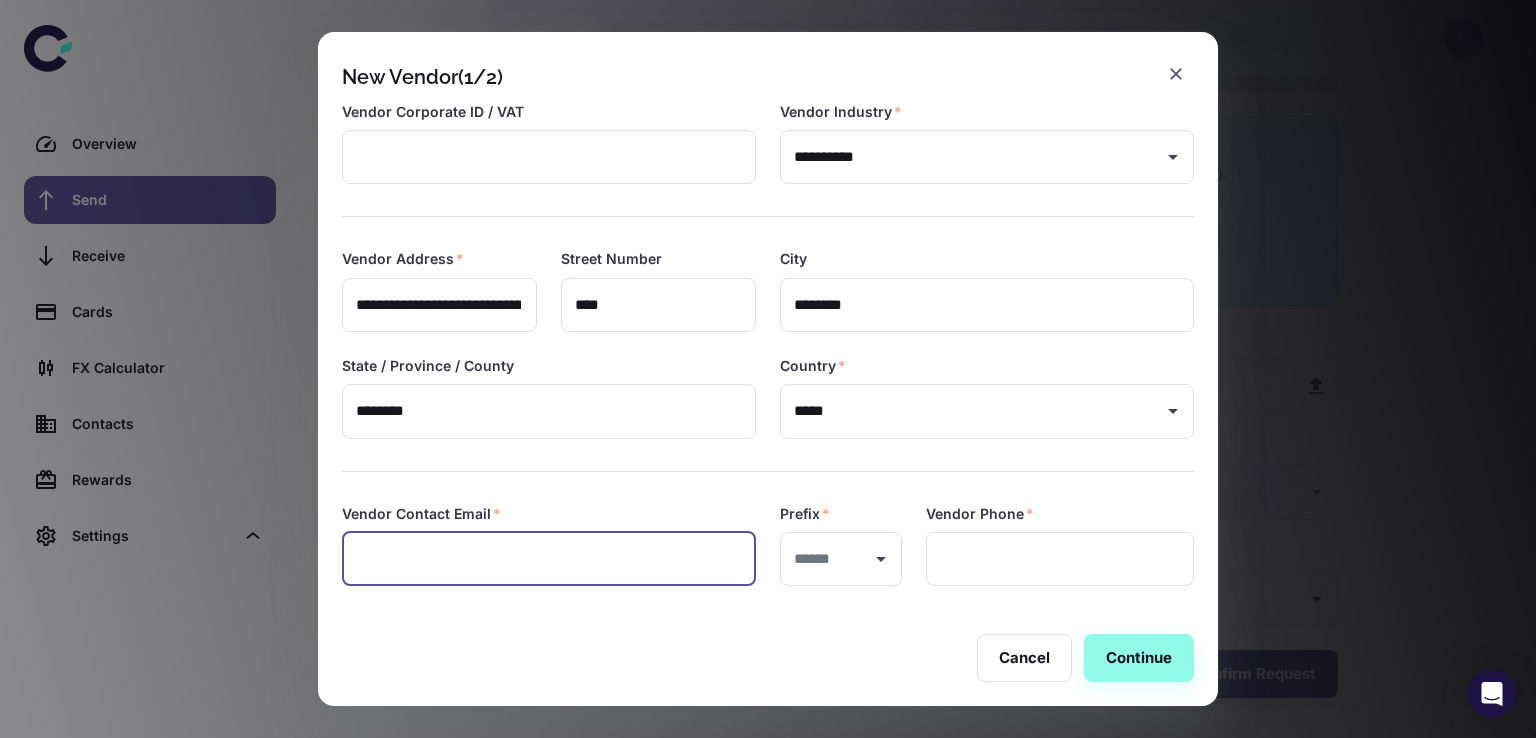 click at bounding box center [549, 559] 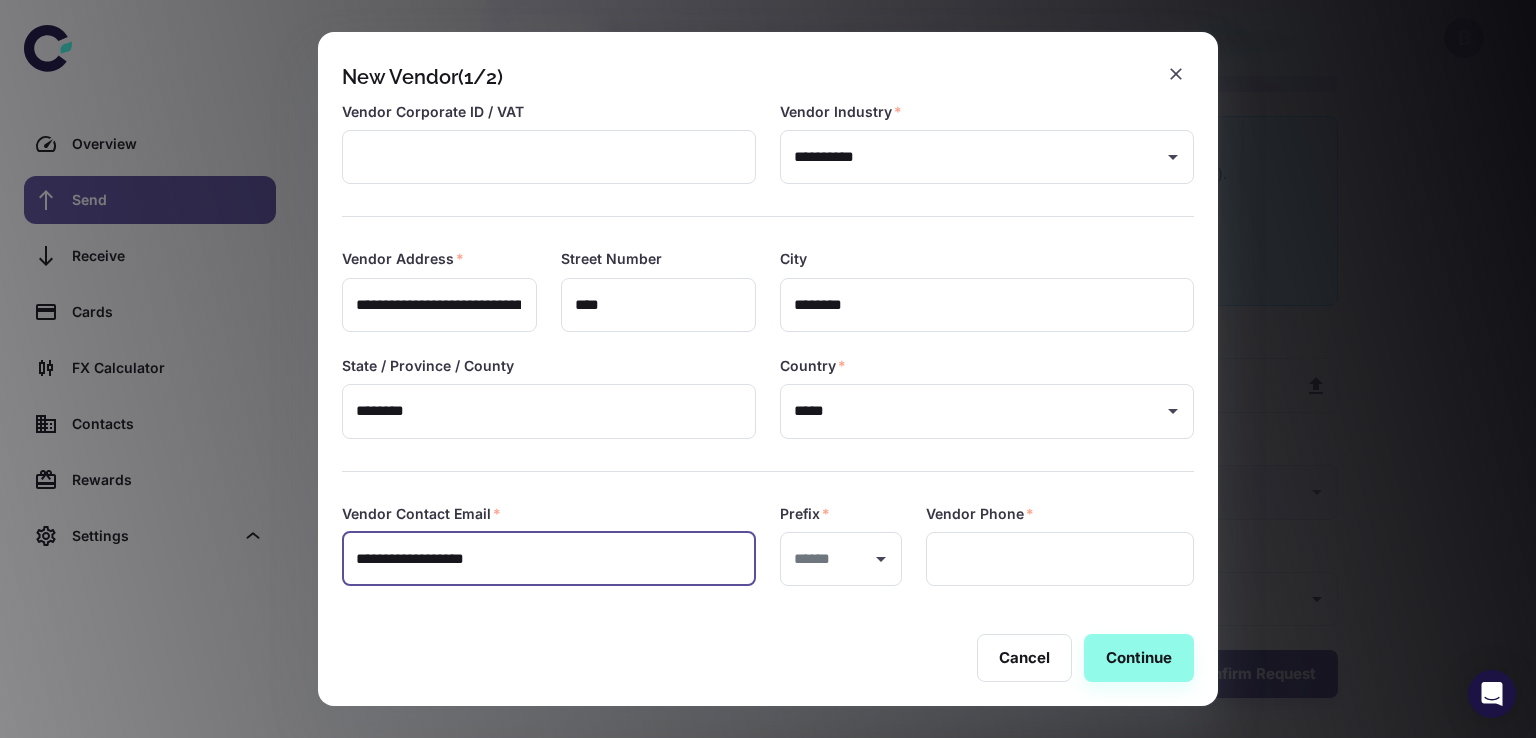 type on "**********" 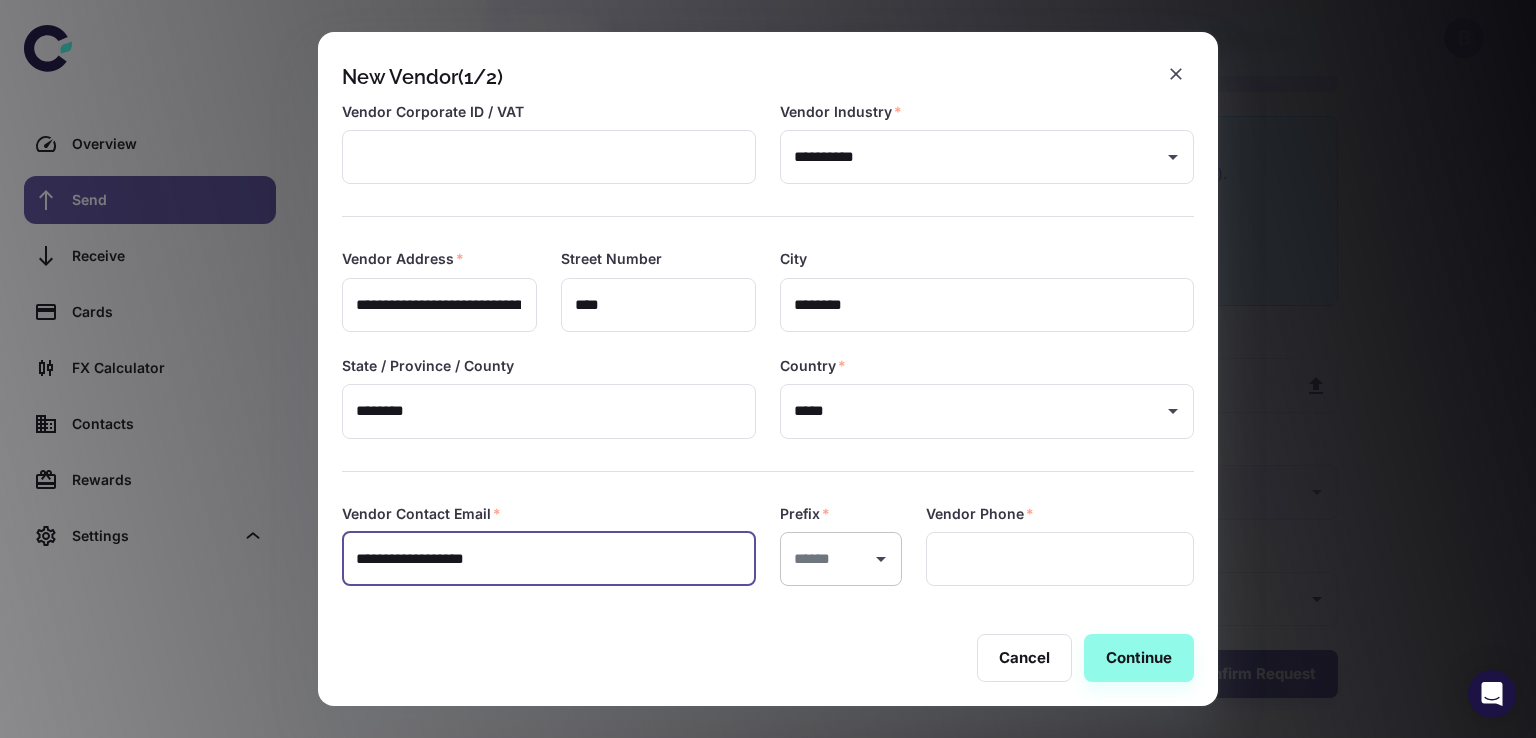click 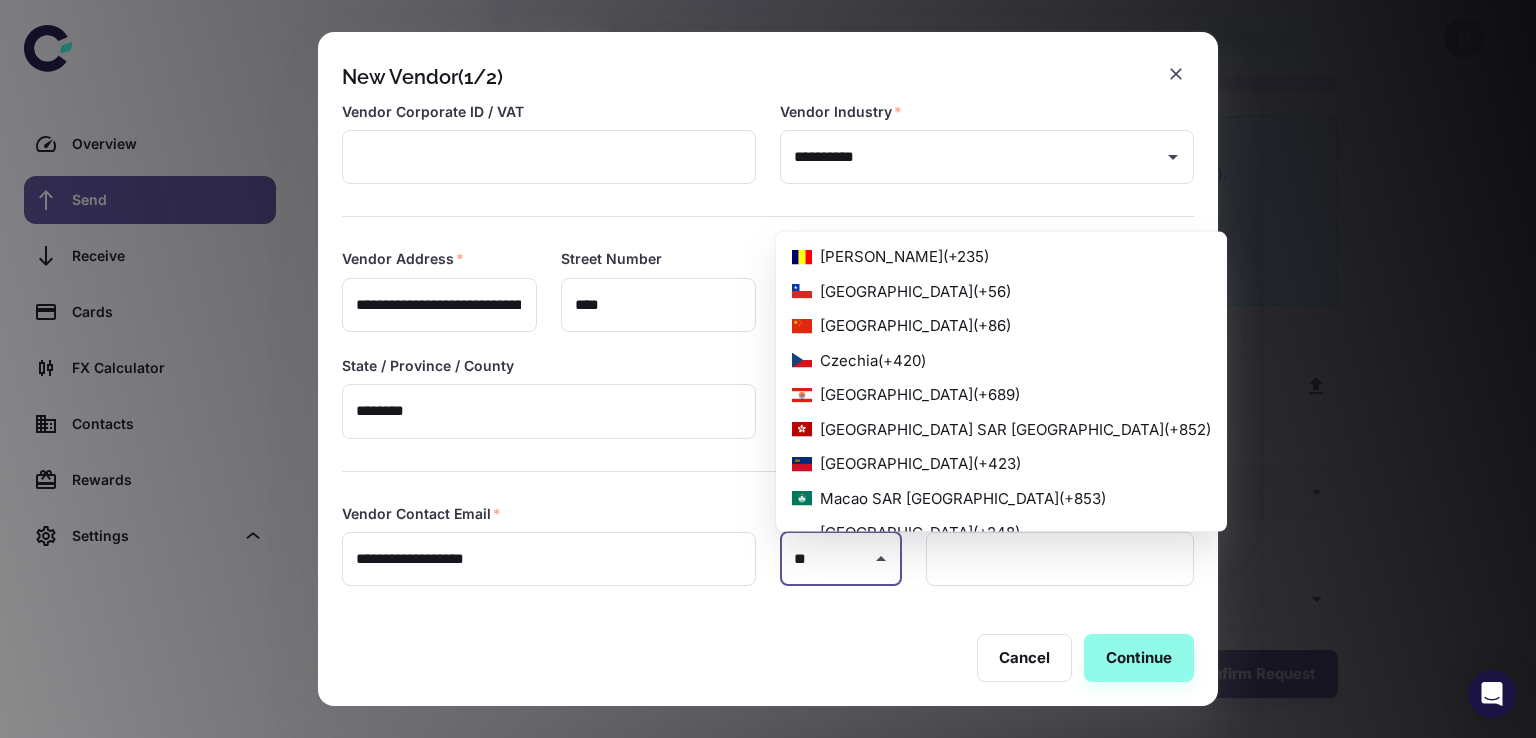click on "China  ( +86 )" at bounding box center (1001, 326) 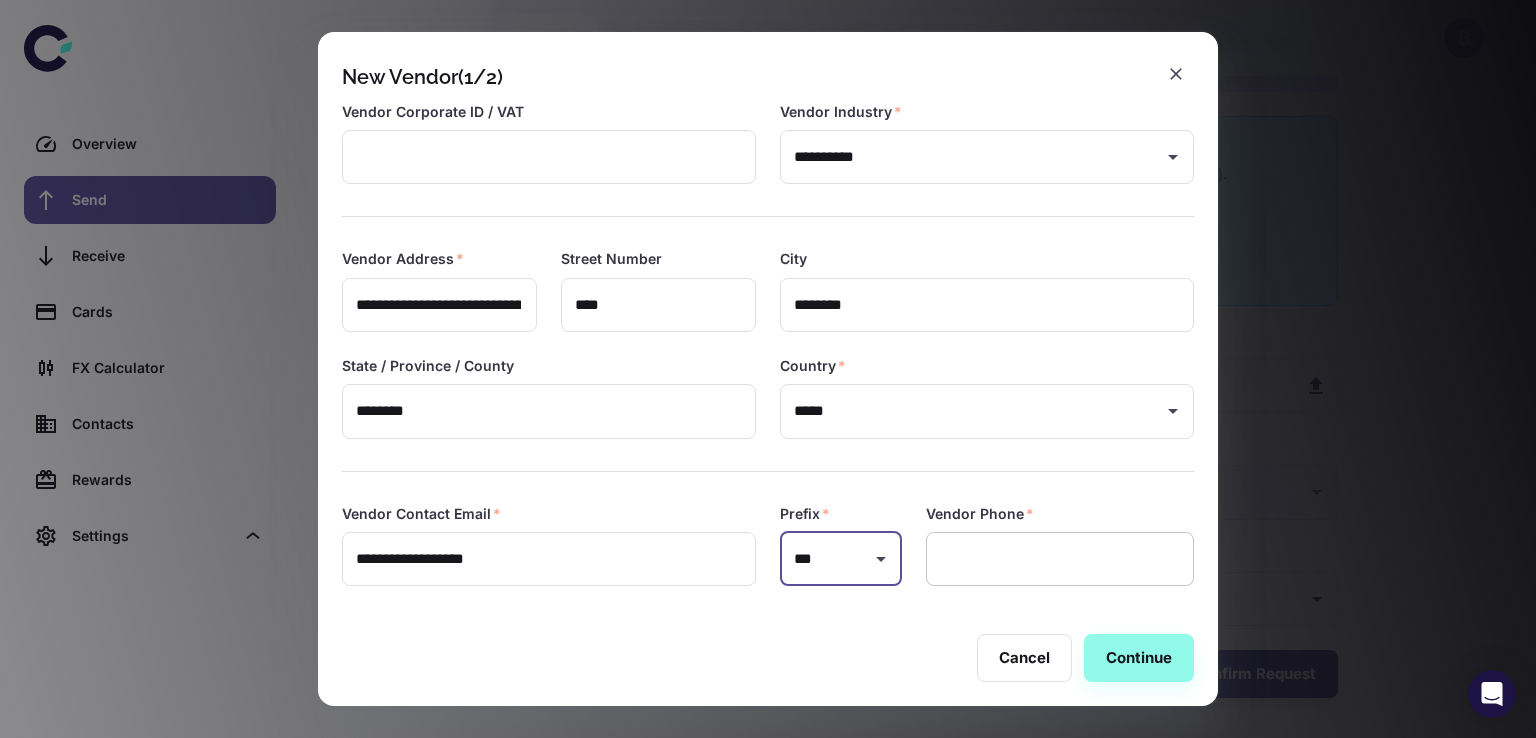 type on "***" 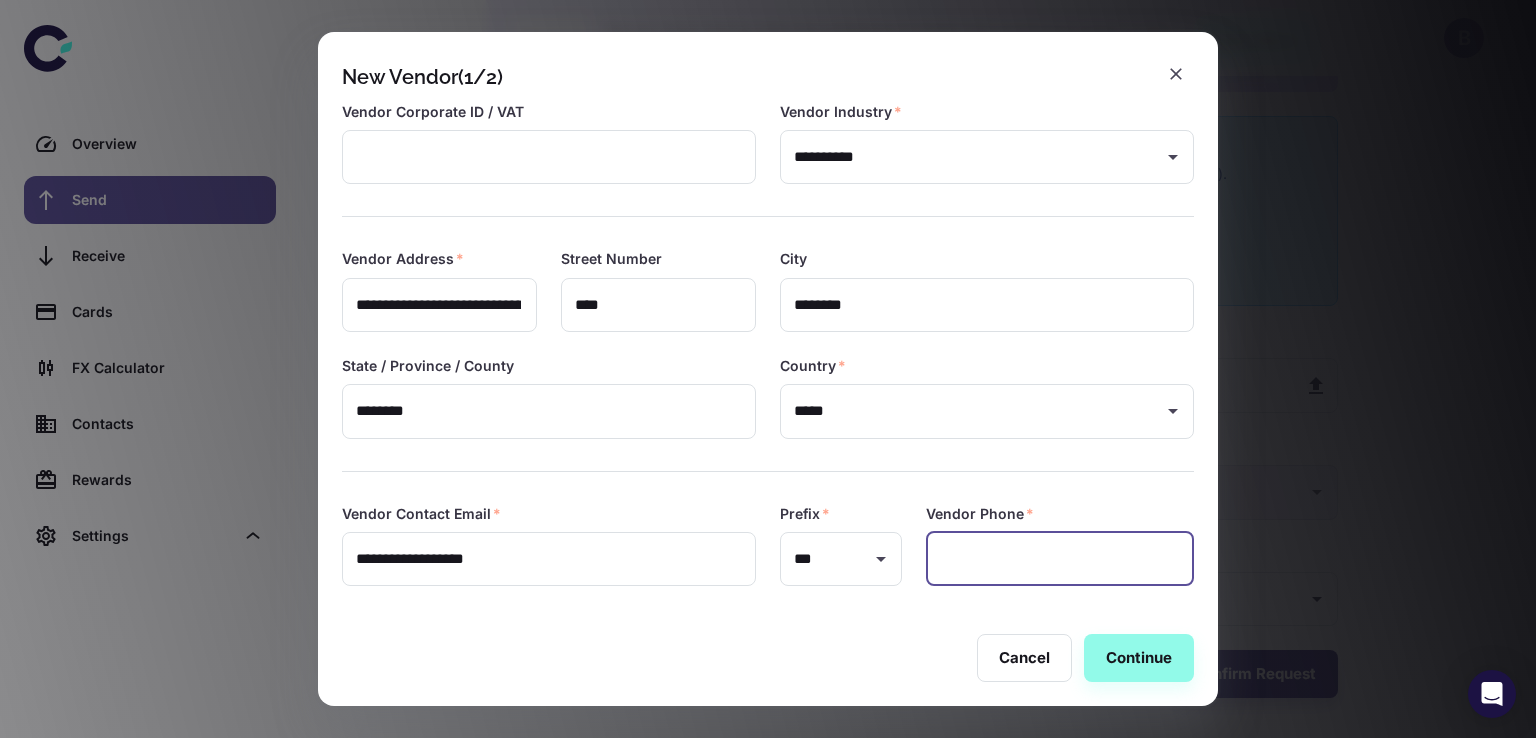 click at bounding box center (1060, 559) 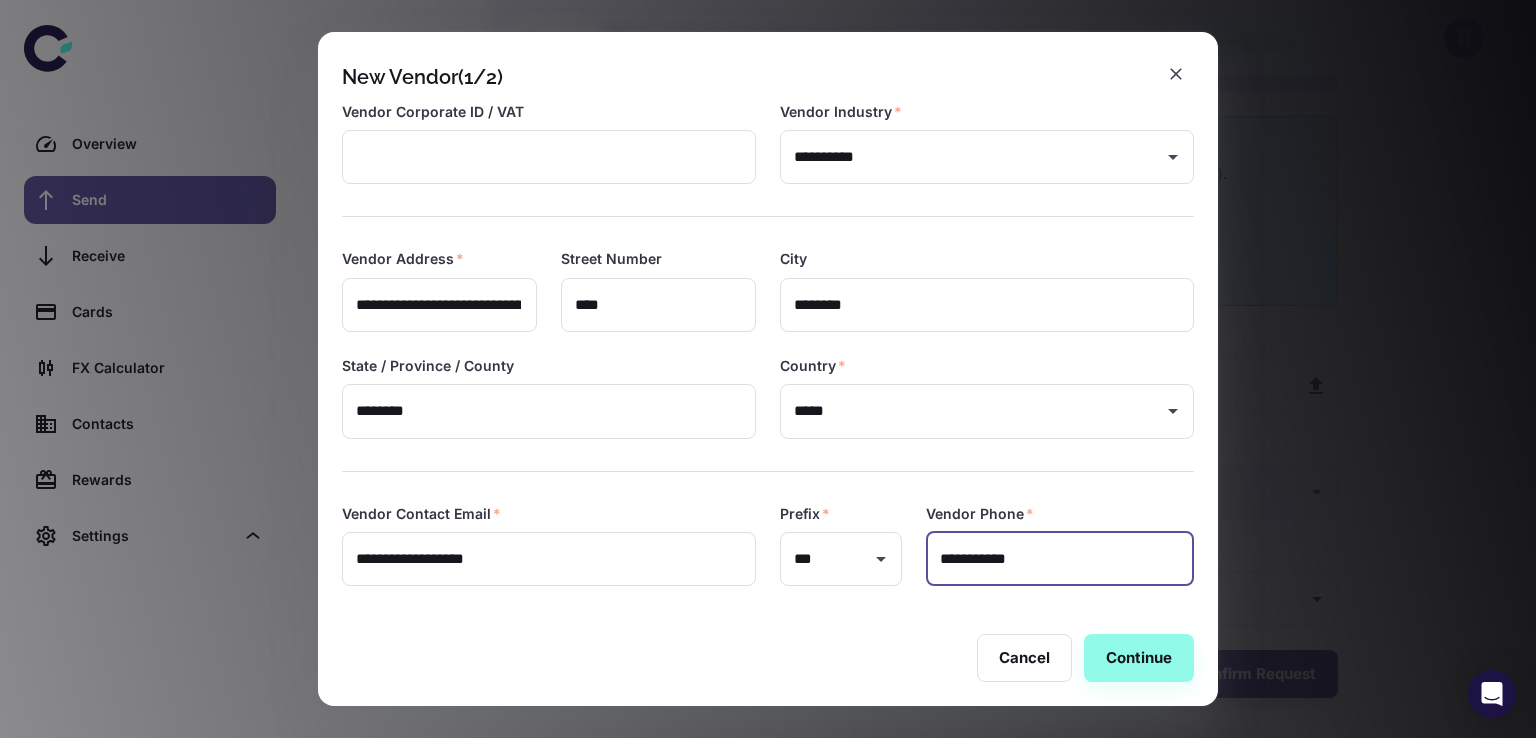 type on "**********" 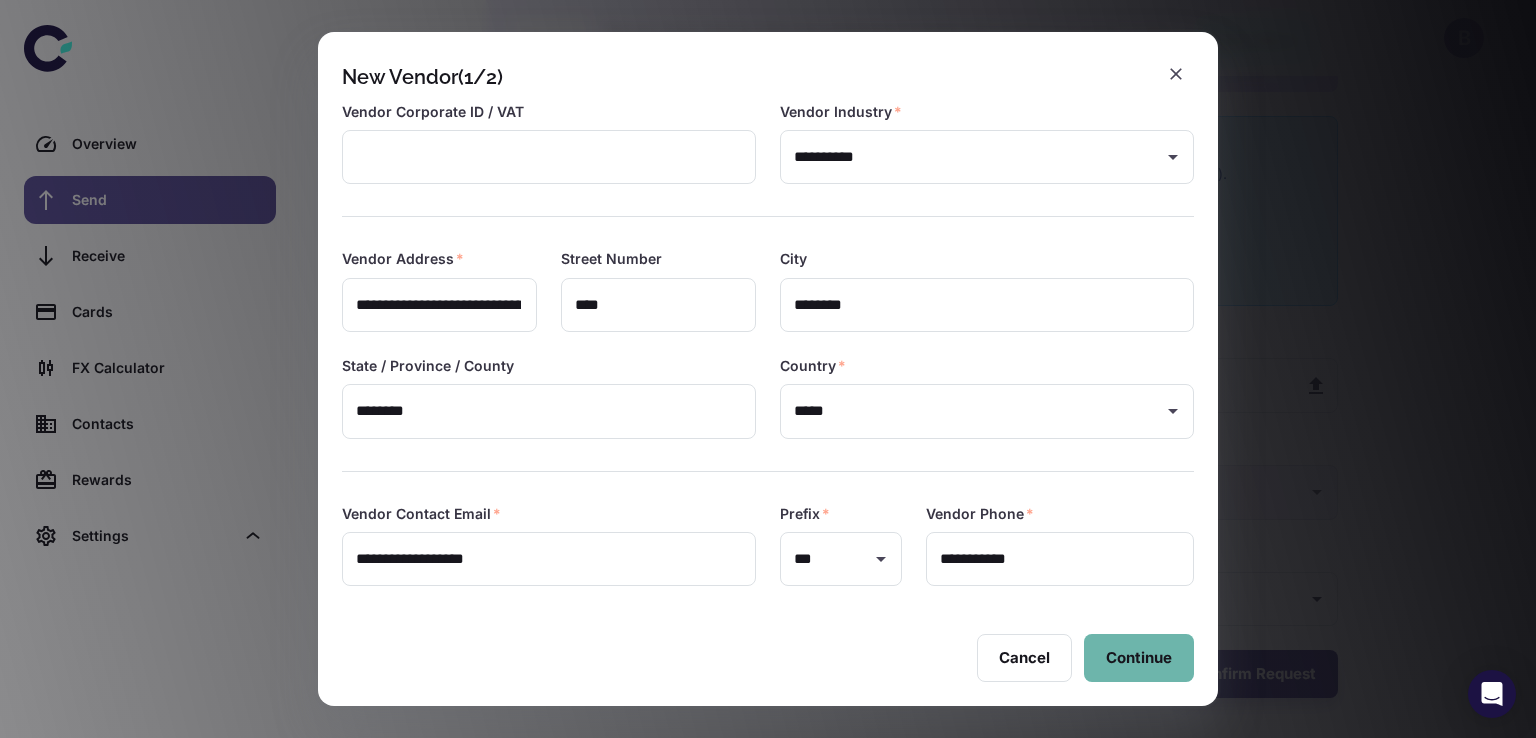 click on "Continue" at bounding box center [1139, 658] 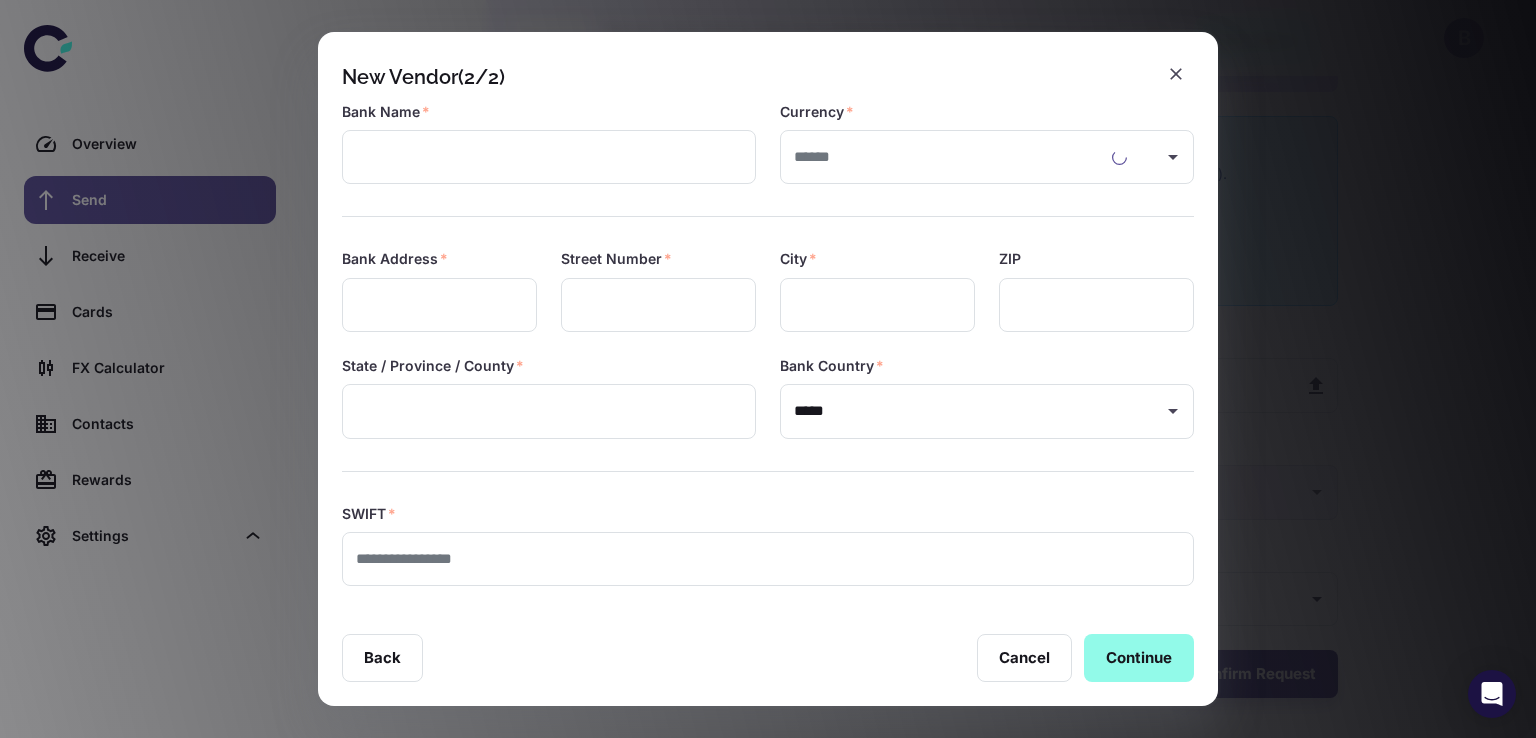 type on "**********" 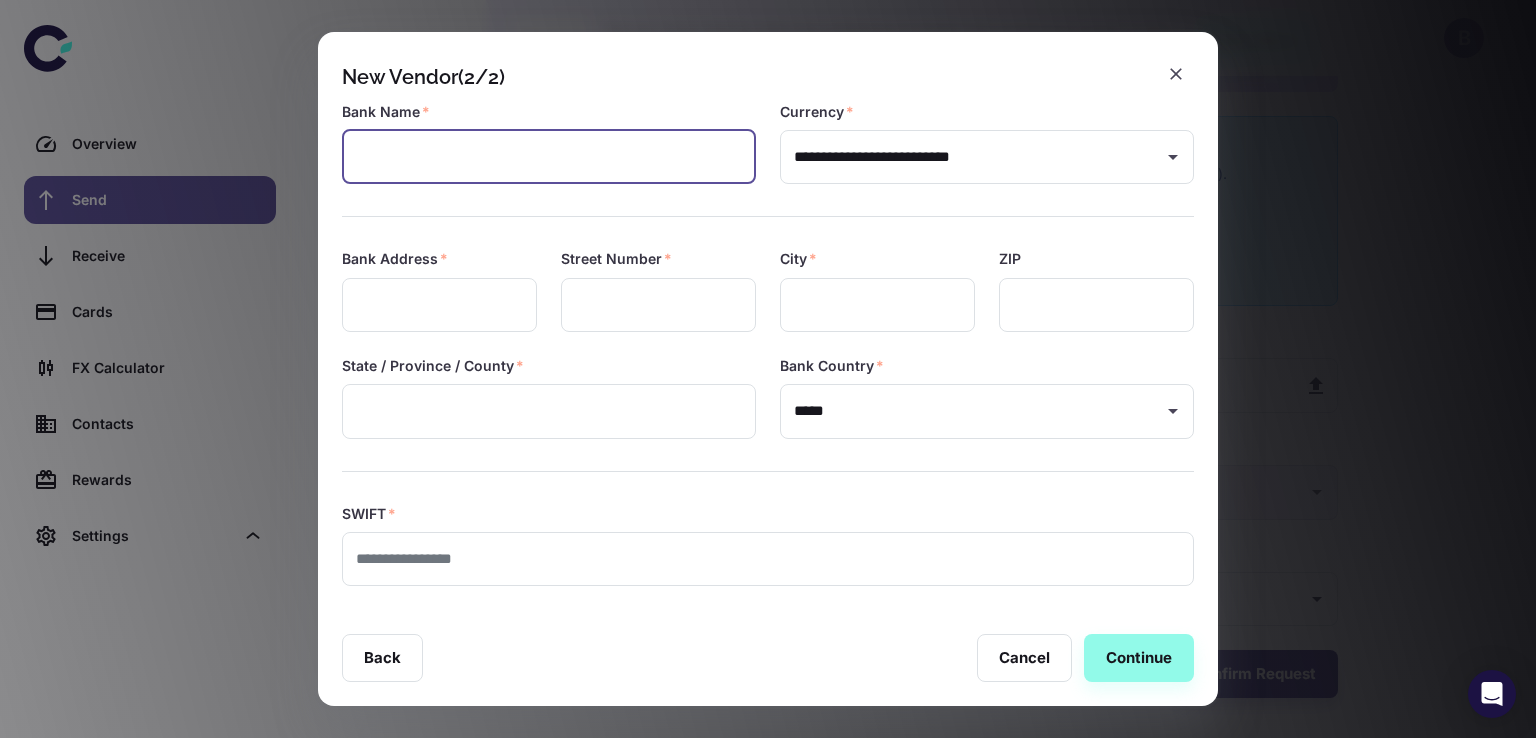 click at bounding box center (549, 157) 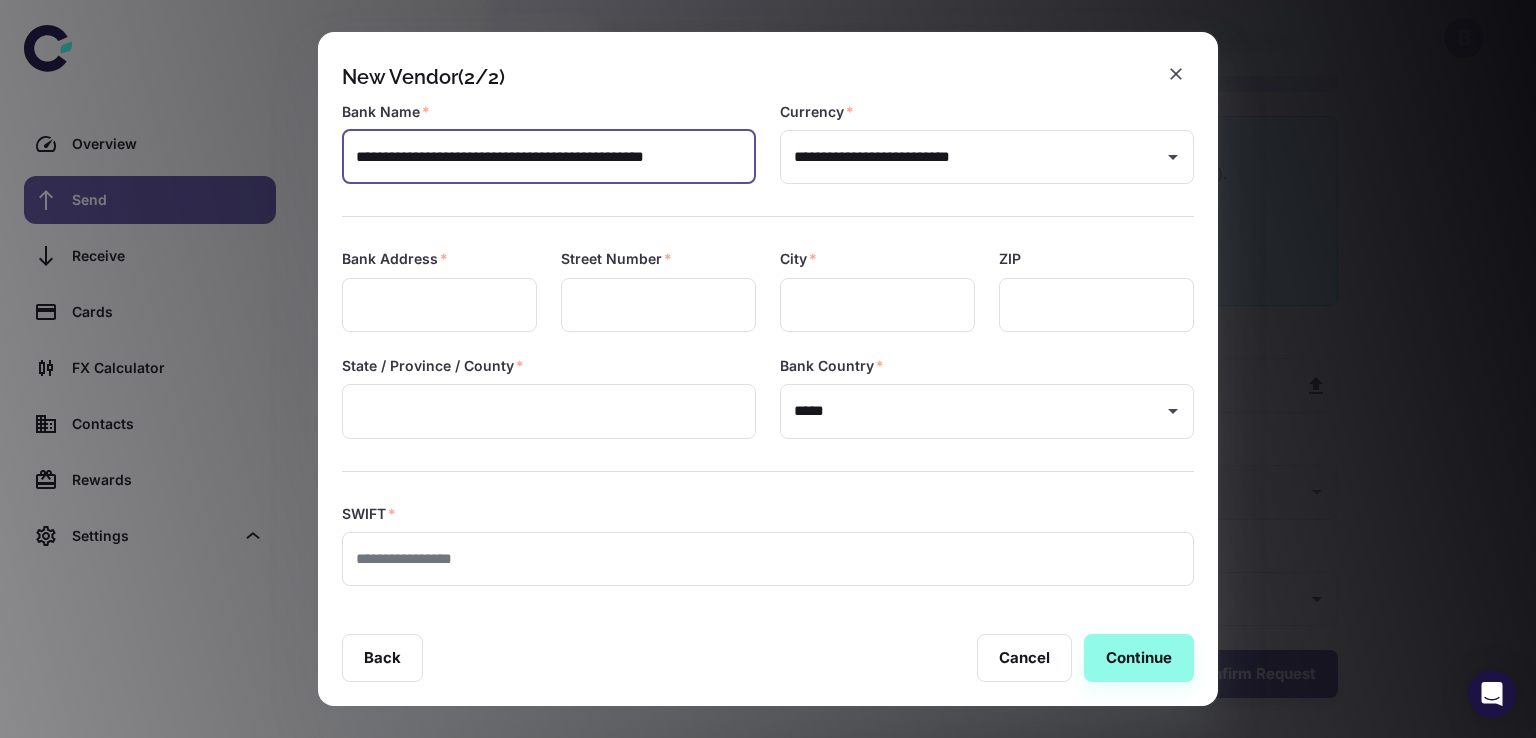 scroll, scrollTop: 0, scrollLeft: 74, axis: horizontal 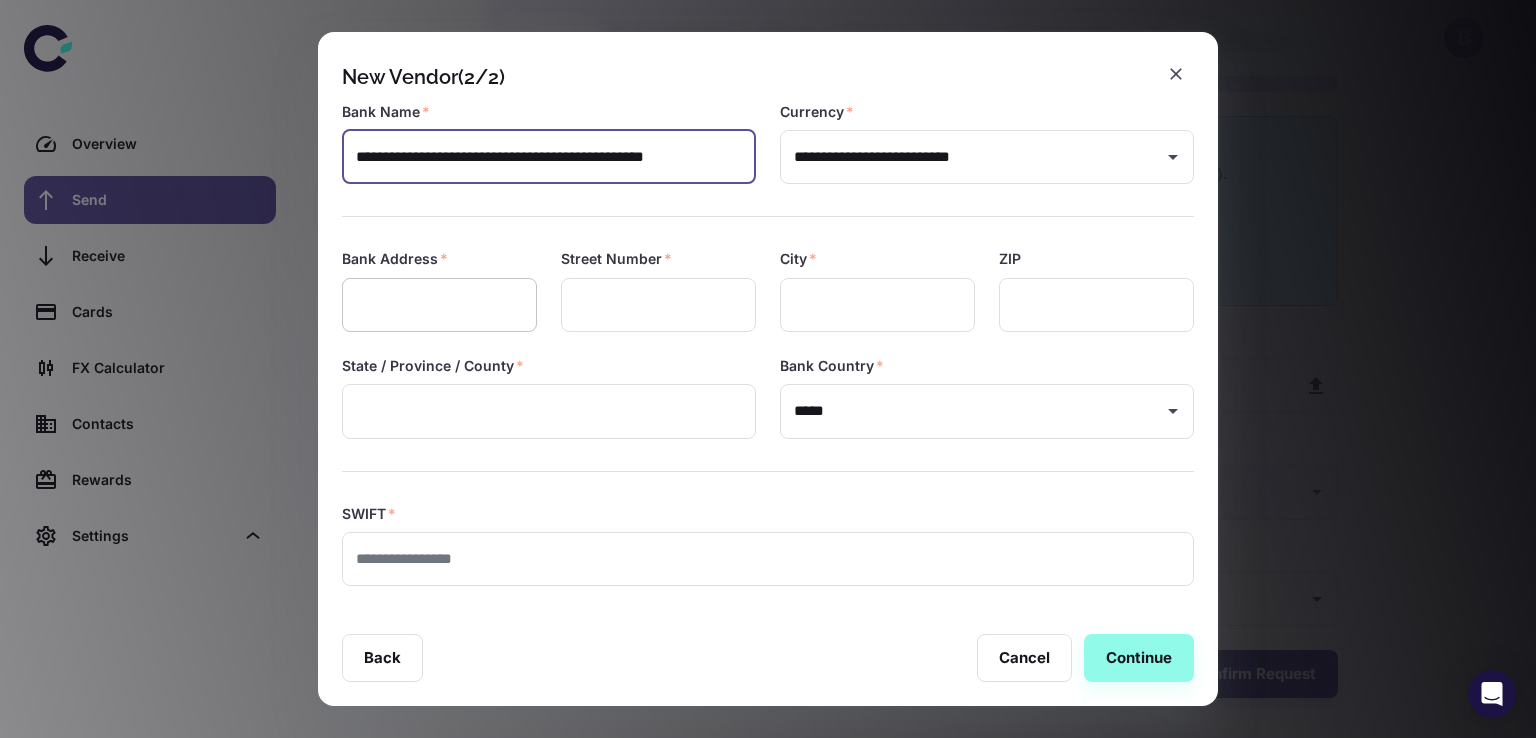 type on "**********" 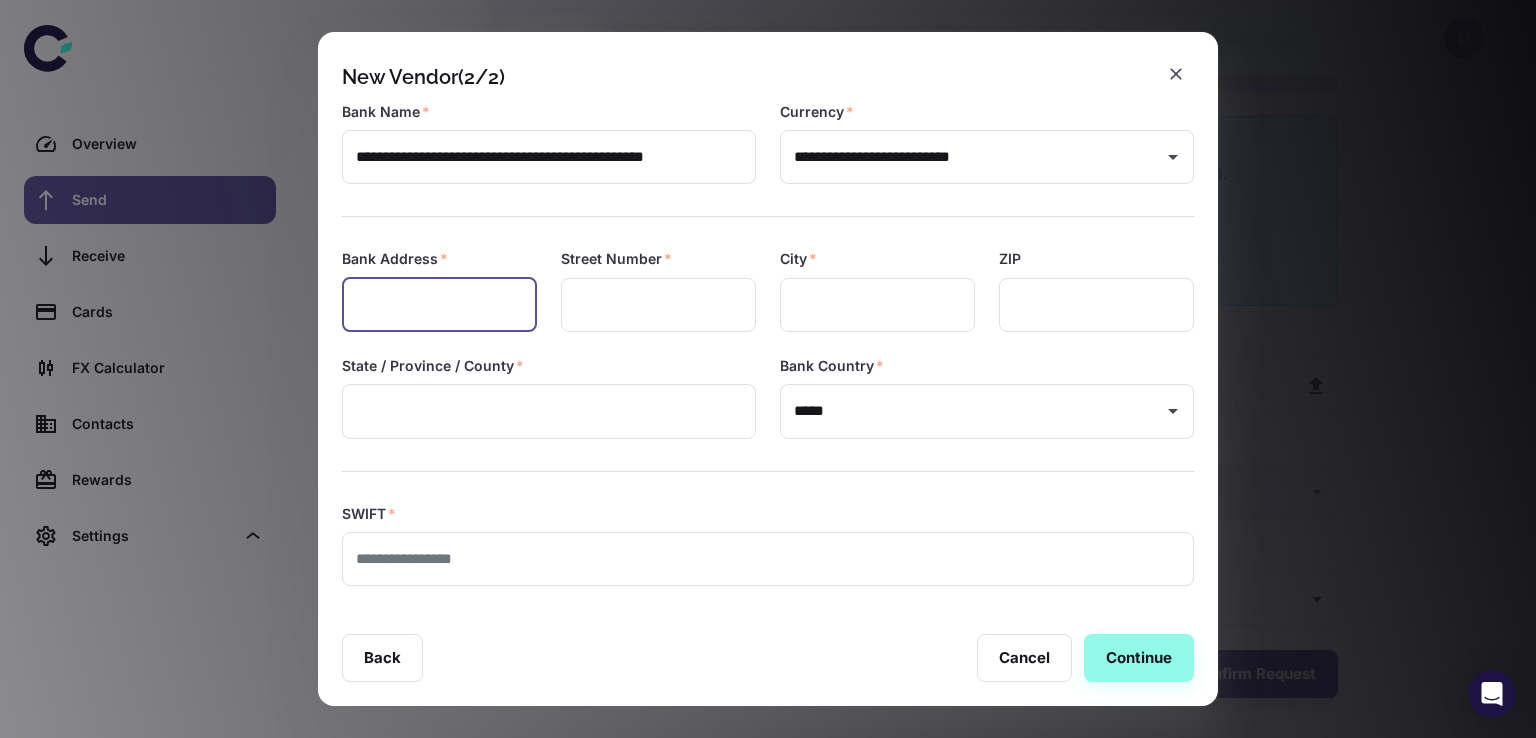 click at bounding box center (439, 305) 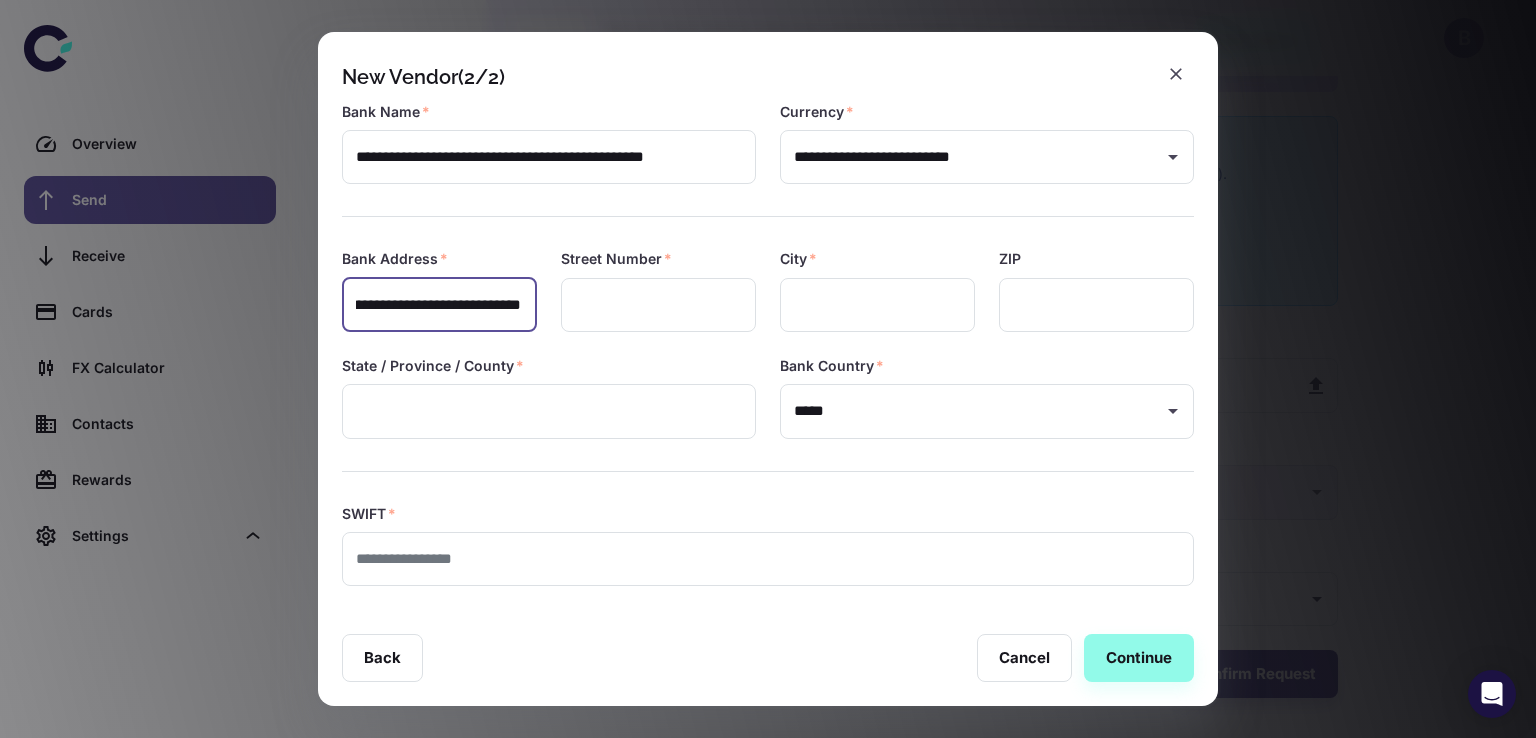 scroll, scrollTop: 0, scrollLeft: 196, axis: horizontal 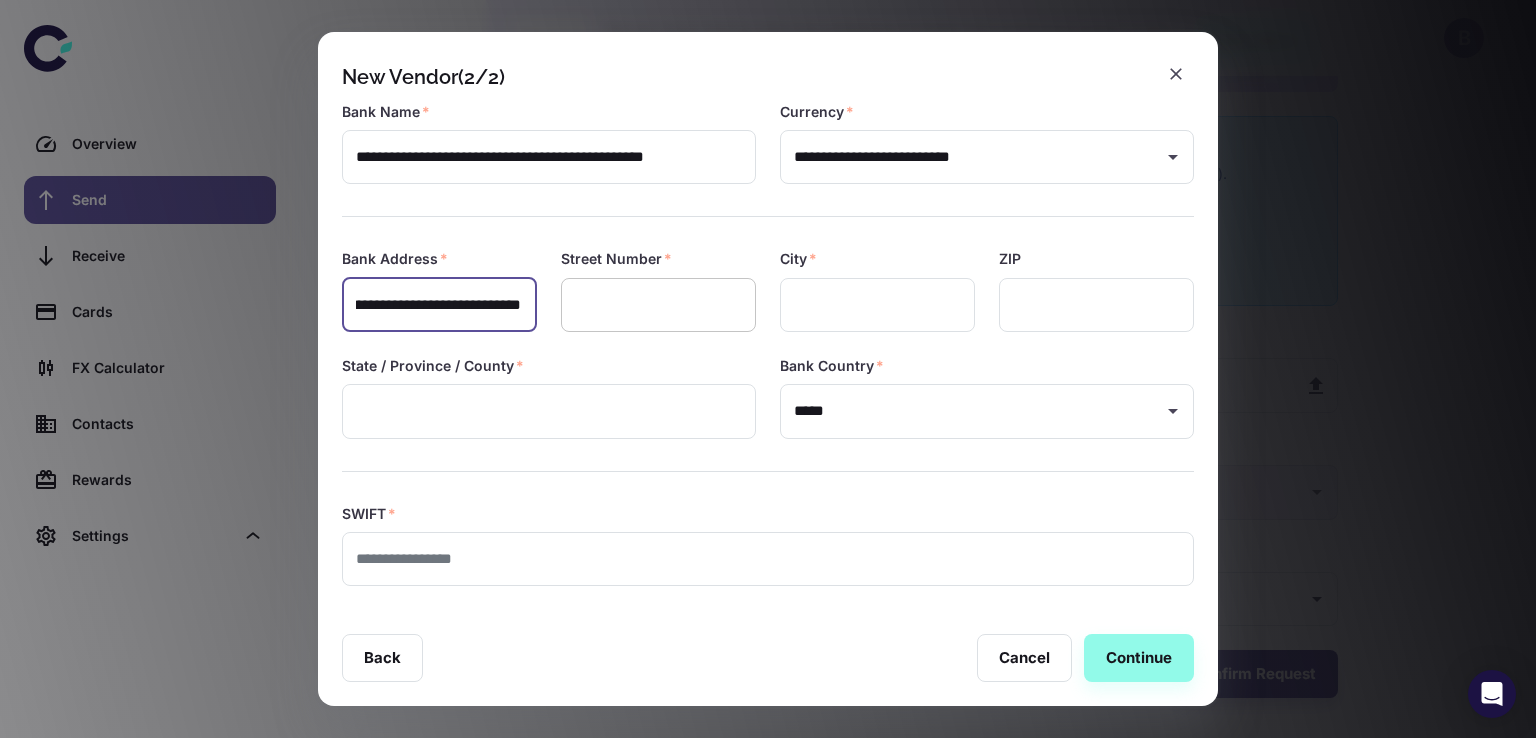 type on "**********" 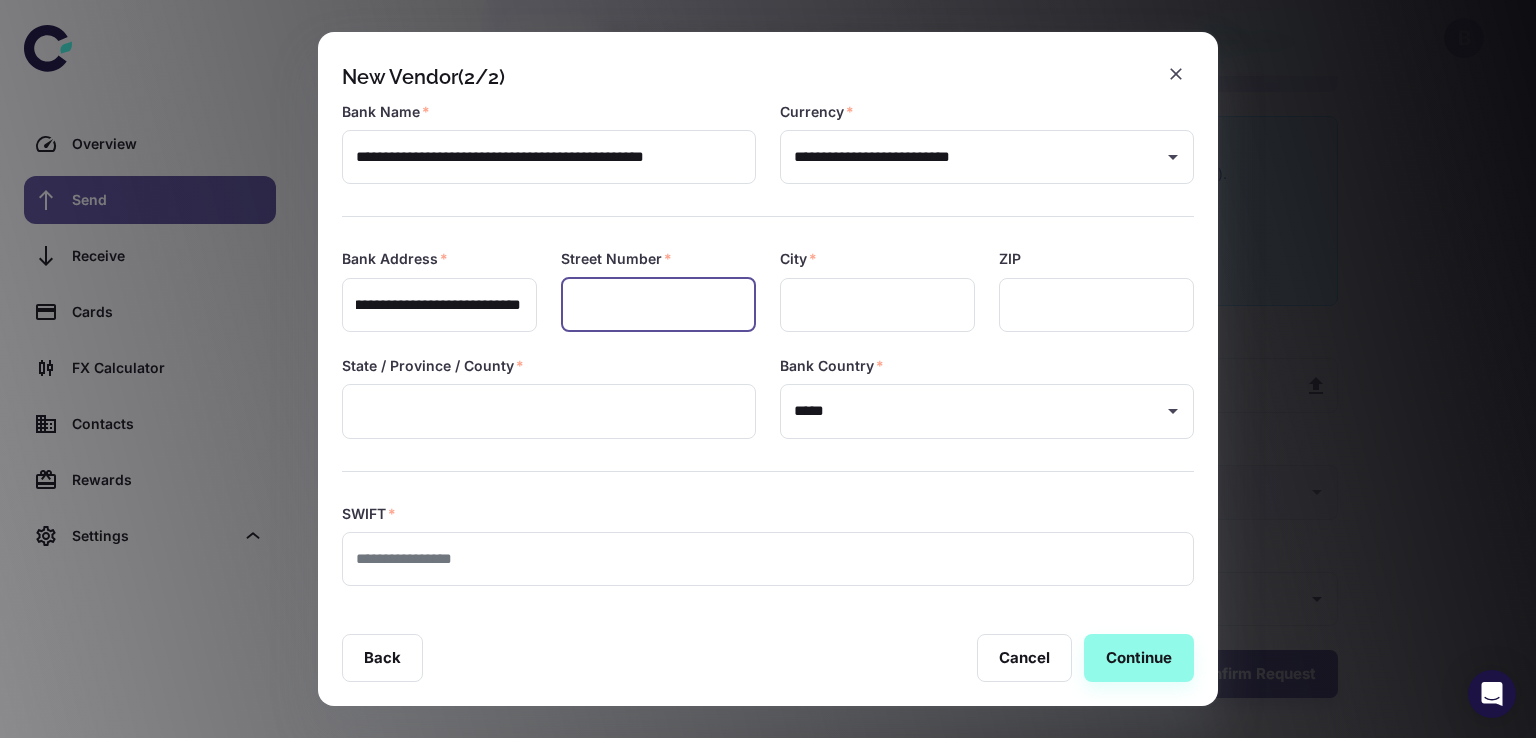 scroll, scrollTop: 0, scrollLeft: 0, axis: both 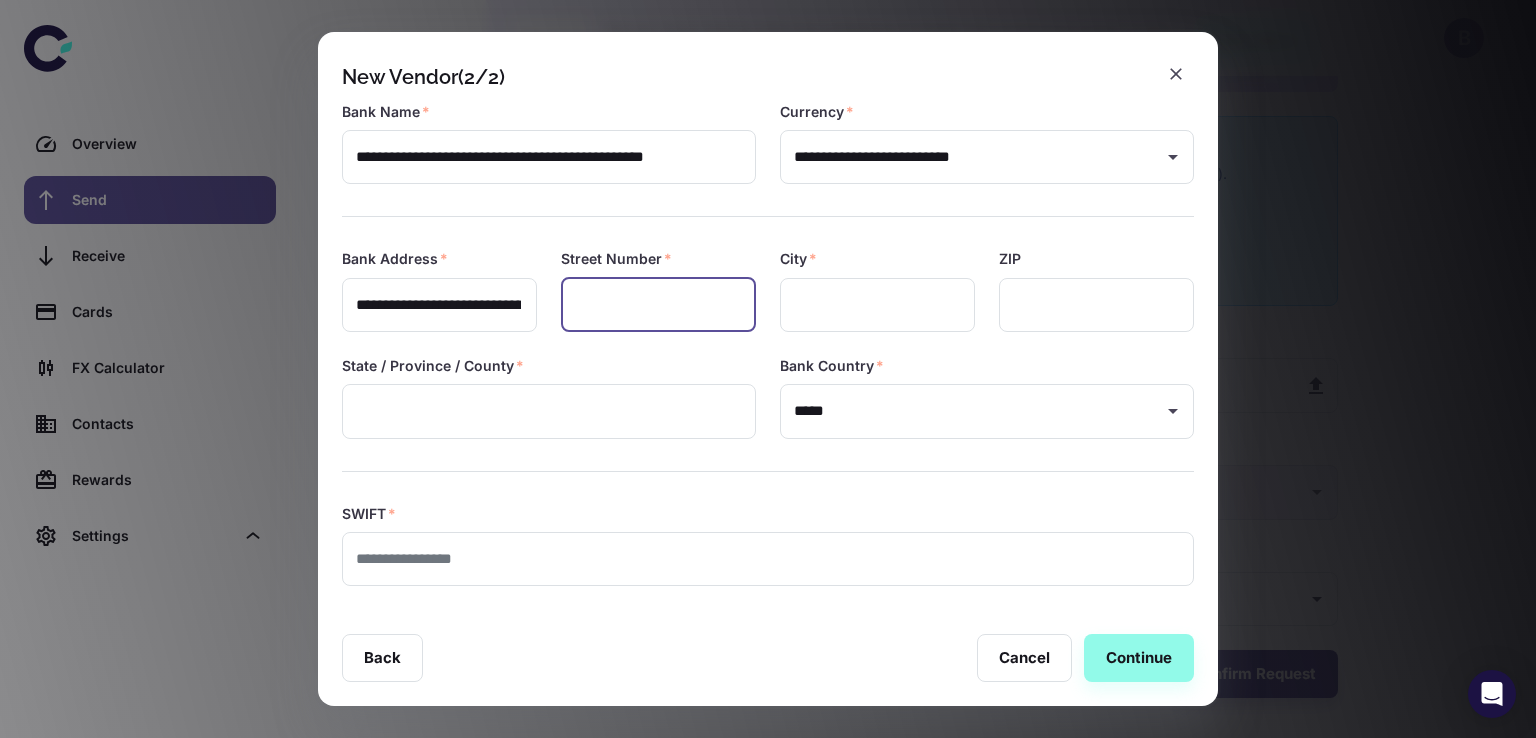 click at bounding box center (658, 305) 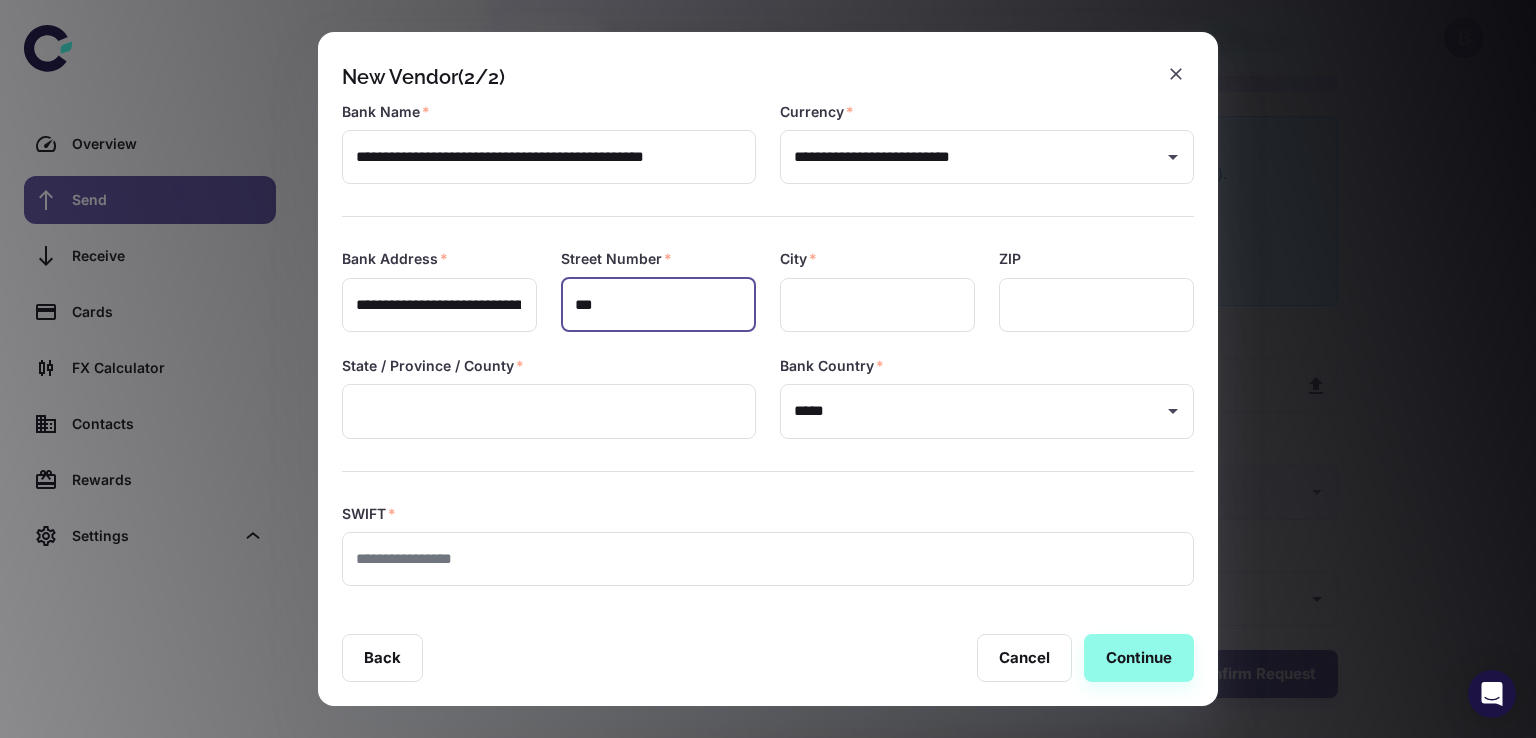 type on "***" 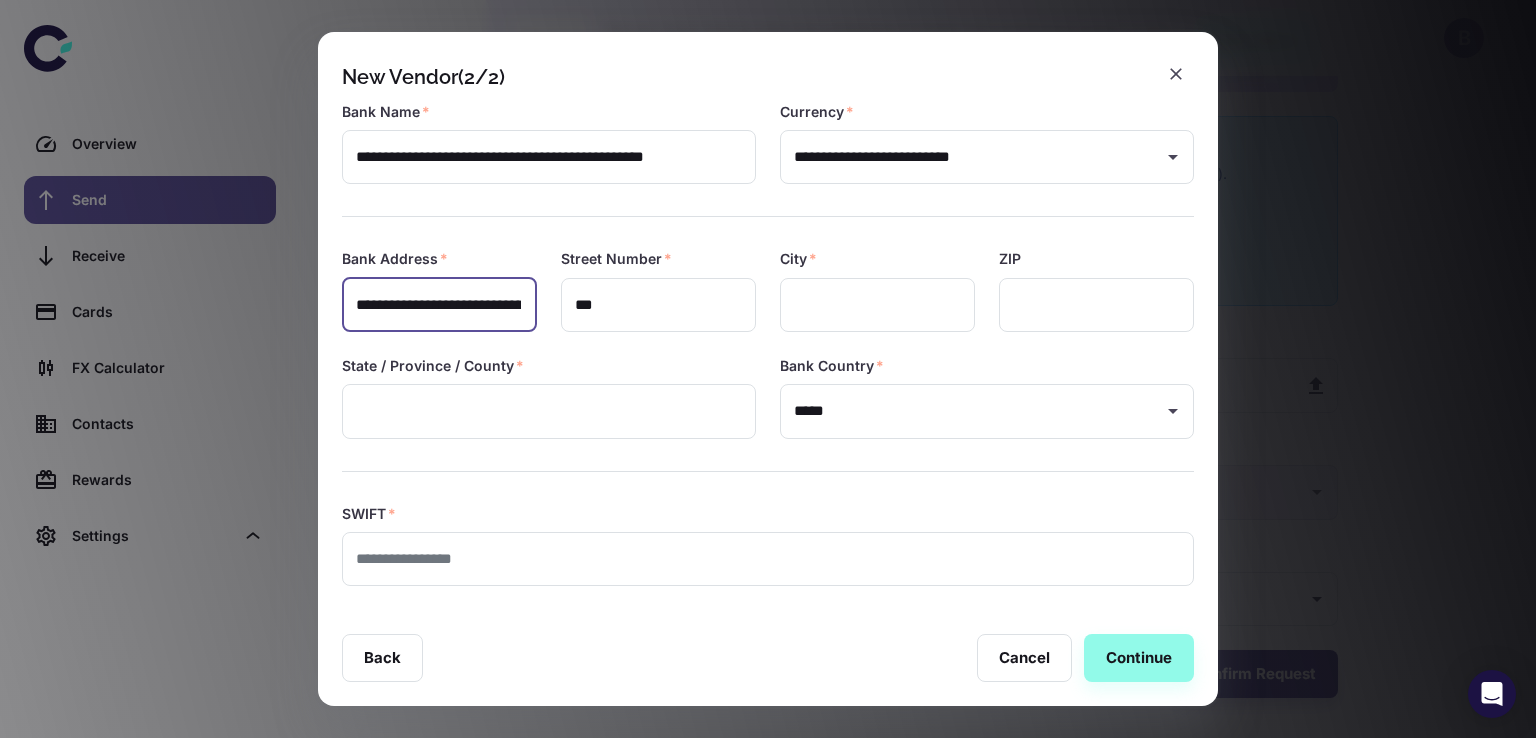 click on "**********" at bounding box center [438, 305] 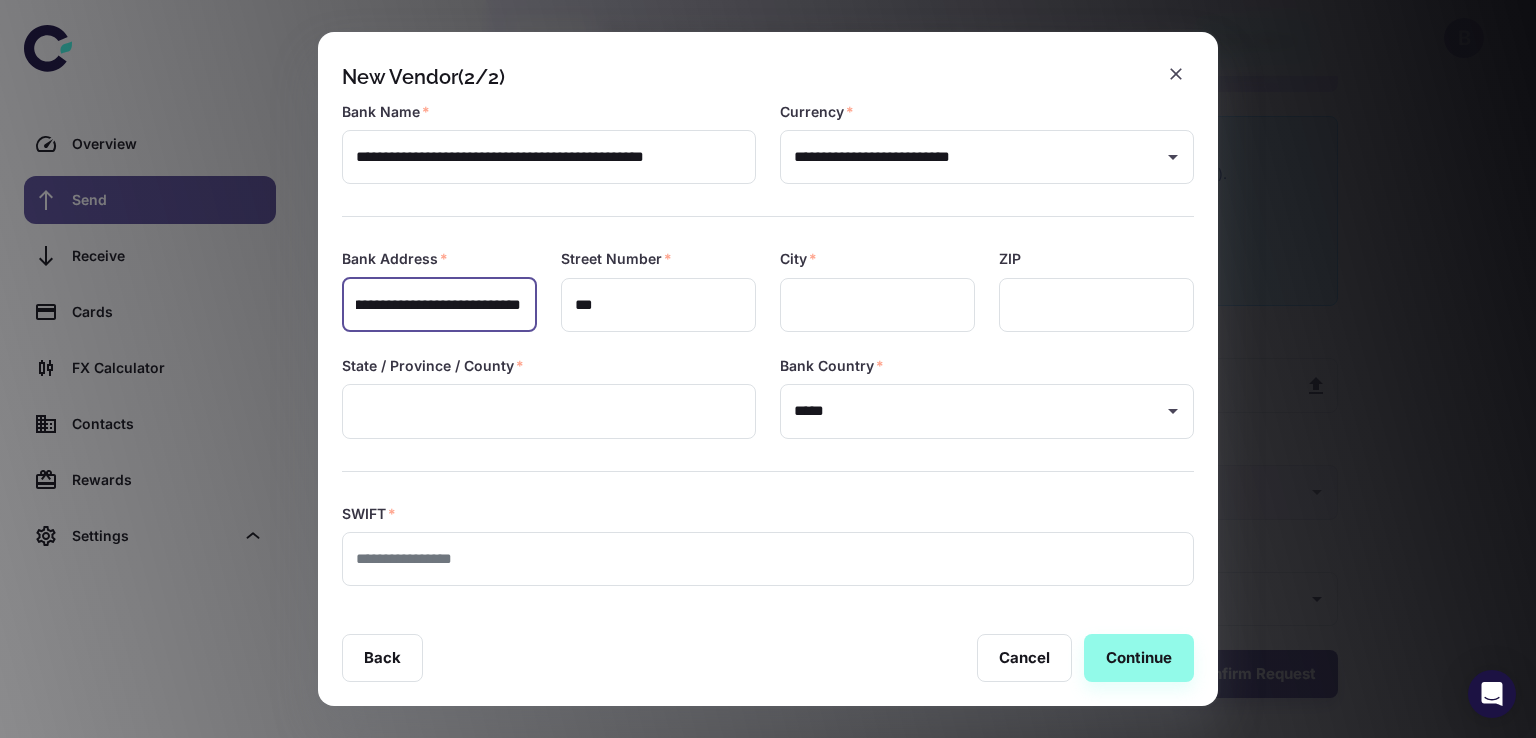 scroll, scrollTop: 0, scrollLeft: 111, axis: horizontal 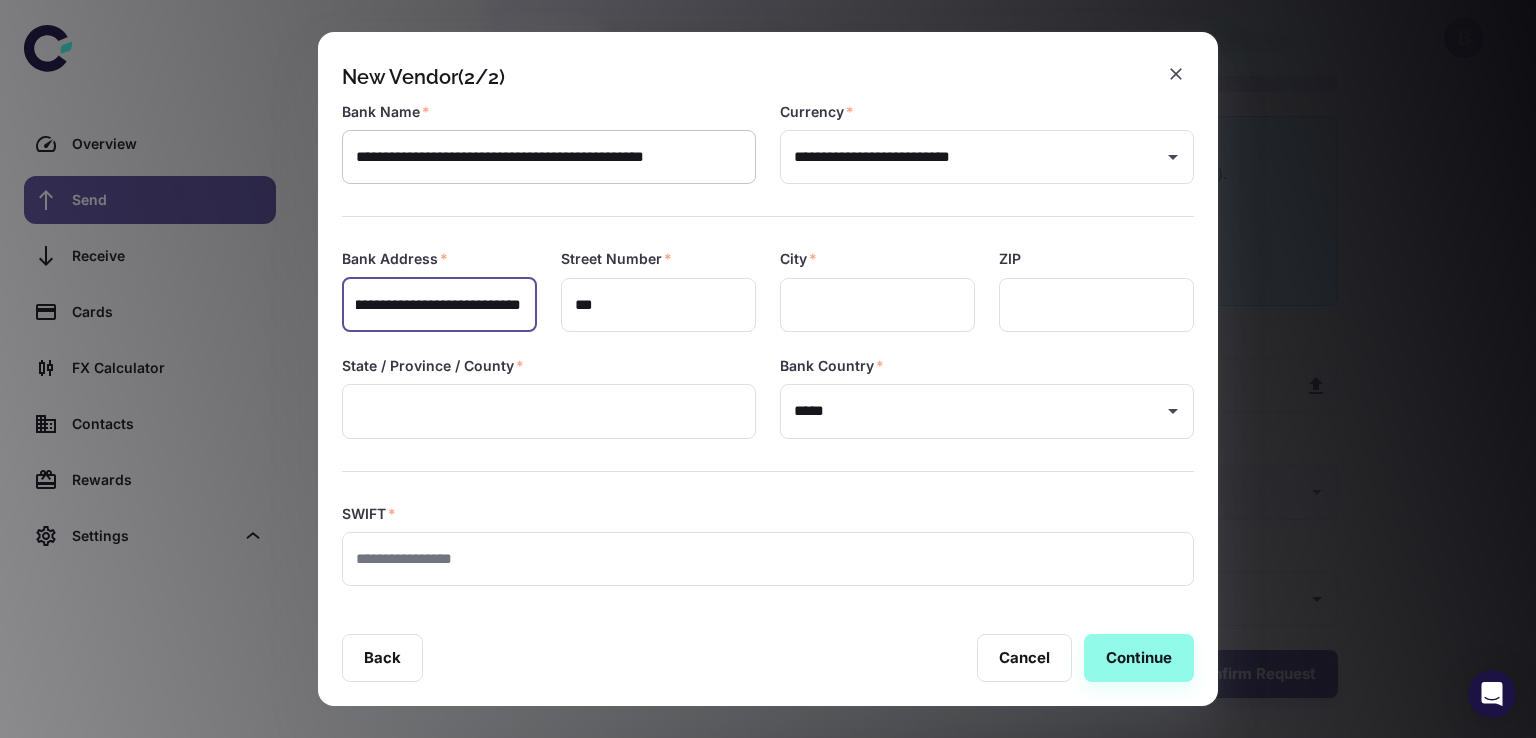 type on "**********" 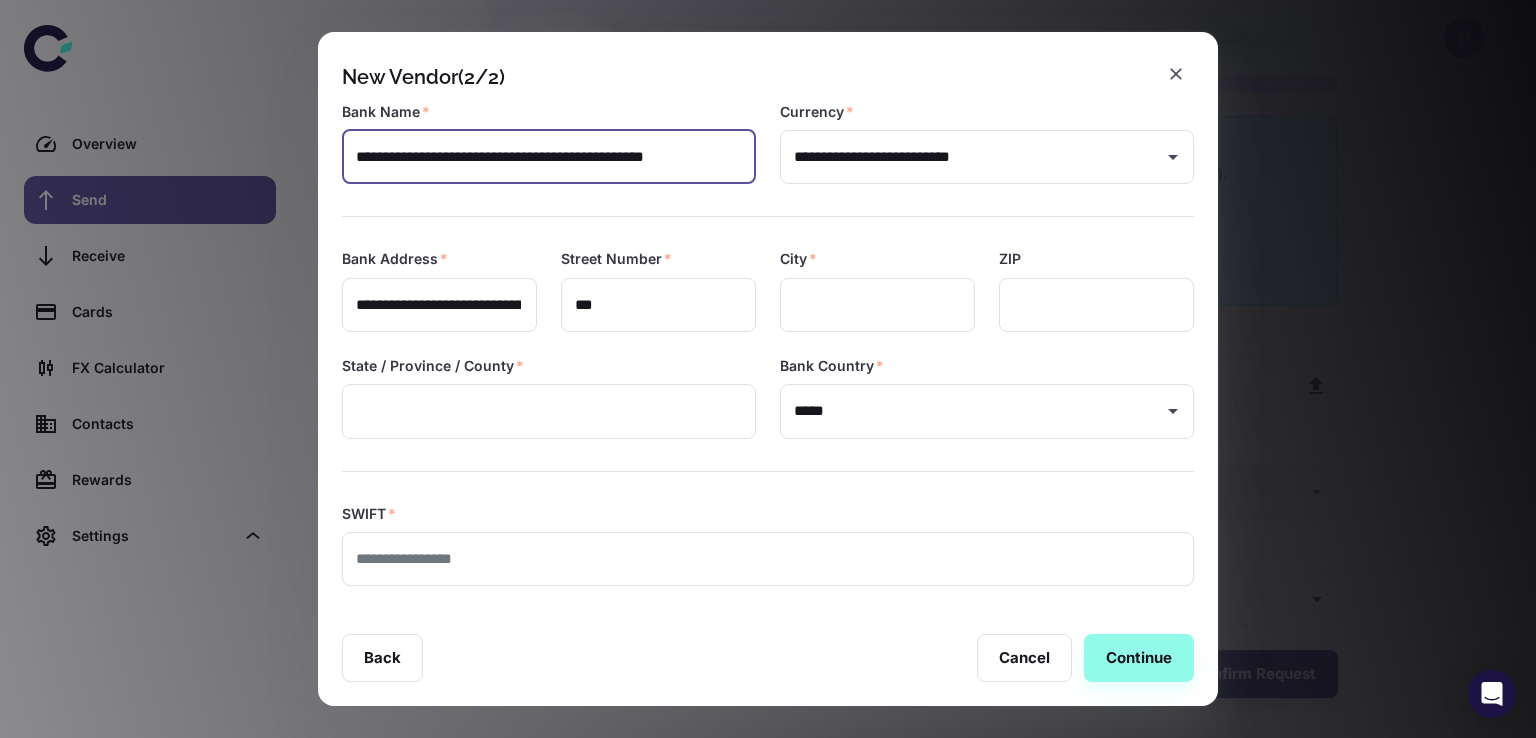 click on "**********" at bounding box center (547, 157) 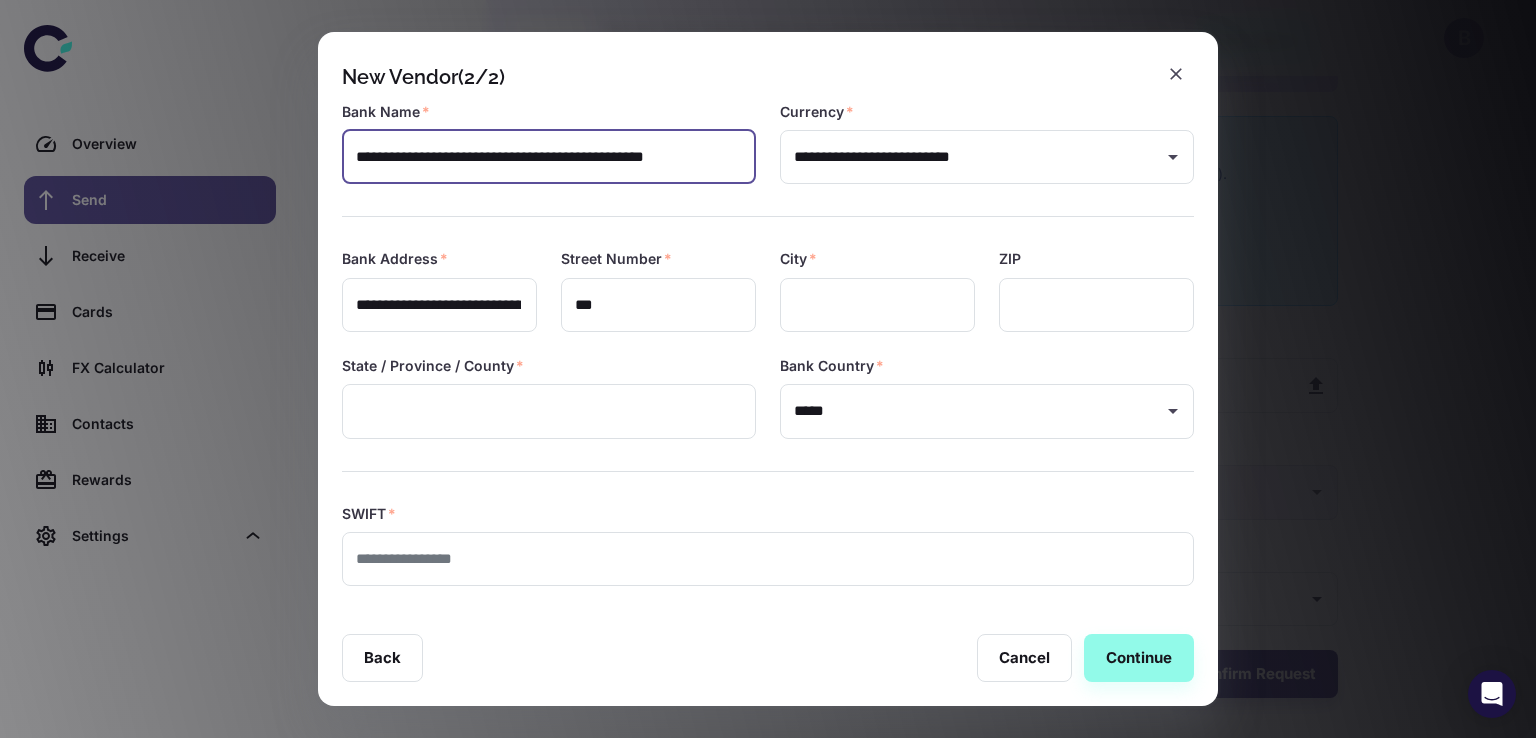 scroll, scrollTop: 0, scrollLeft: 0, axis: both 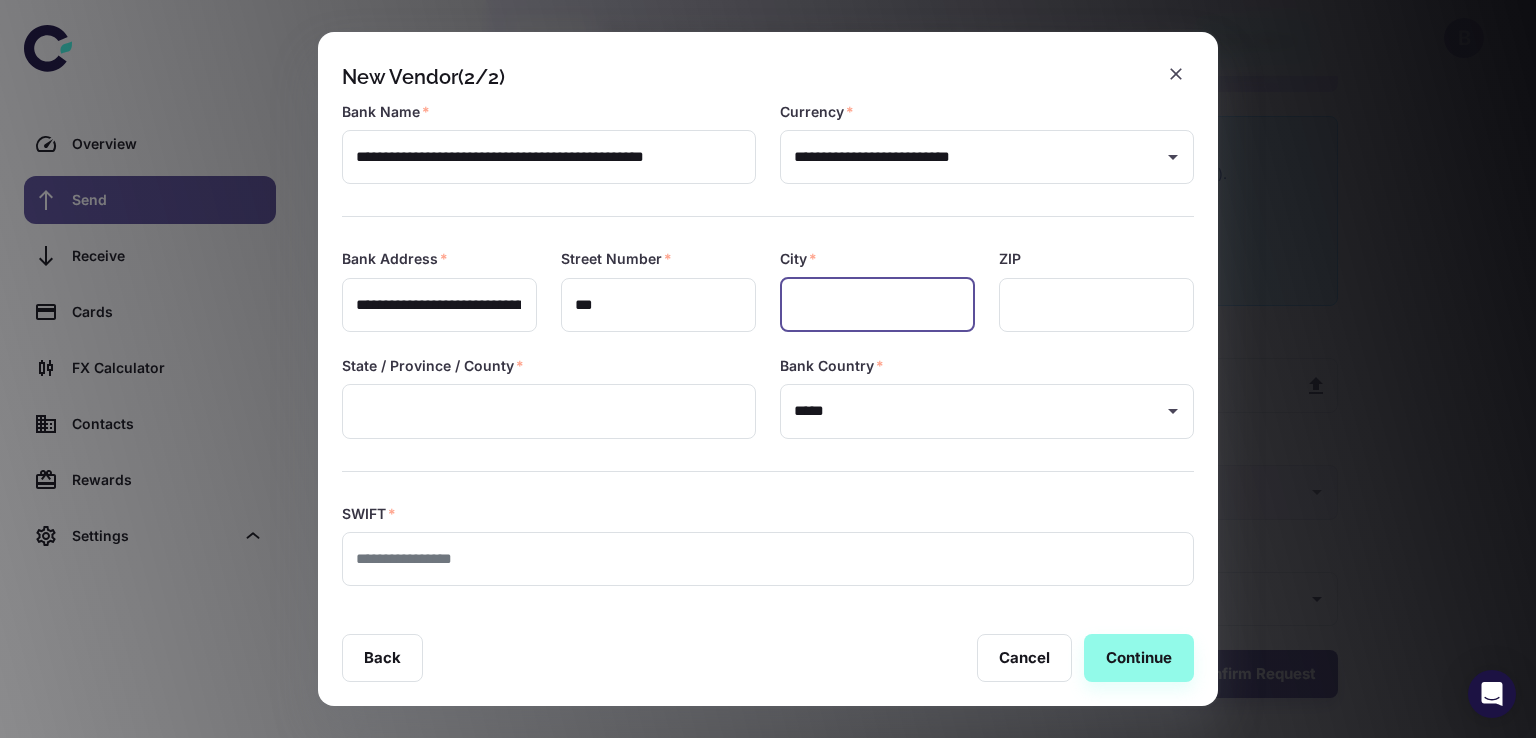 click at bounding box center (877, 305) 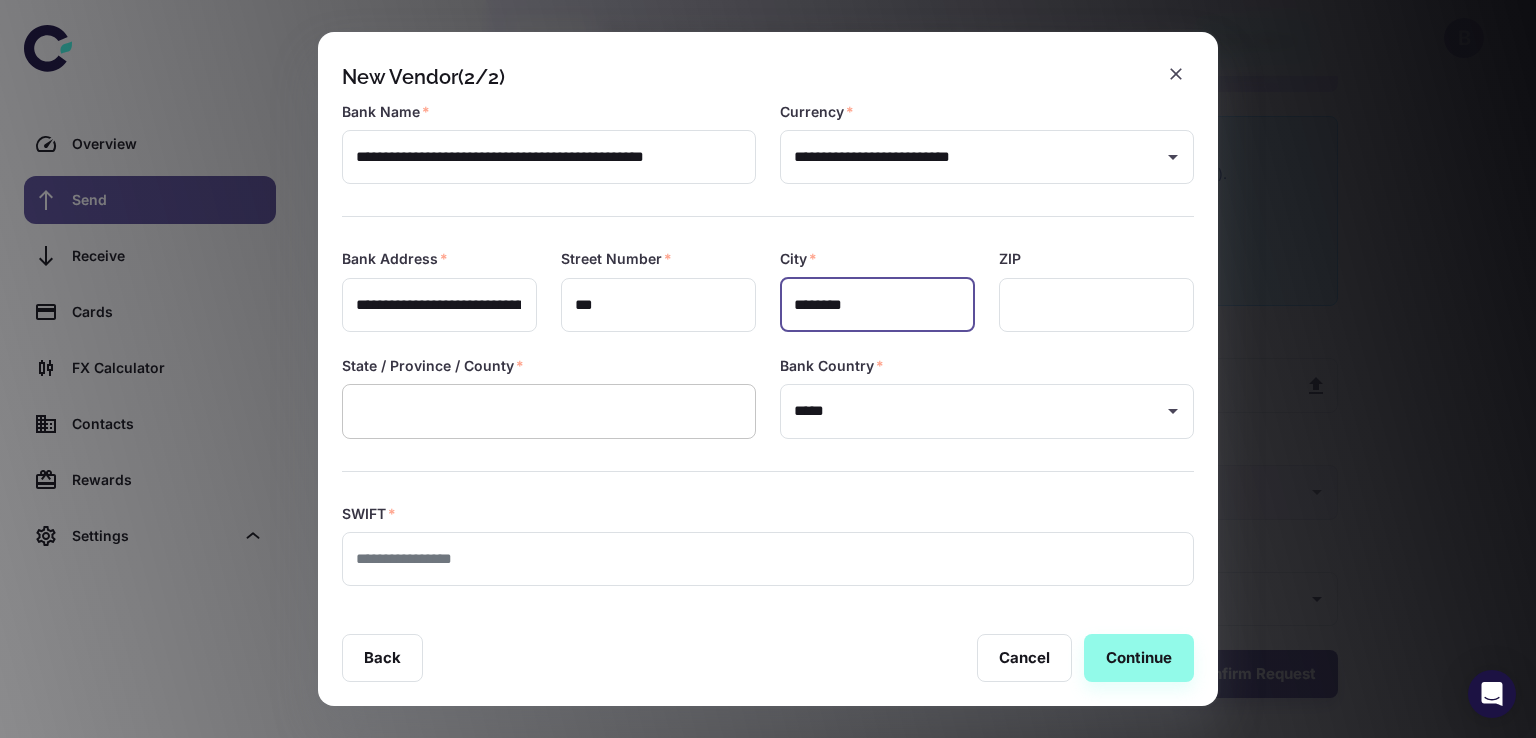 type on "*******" 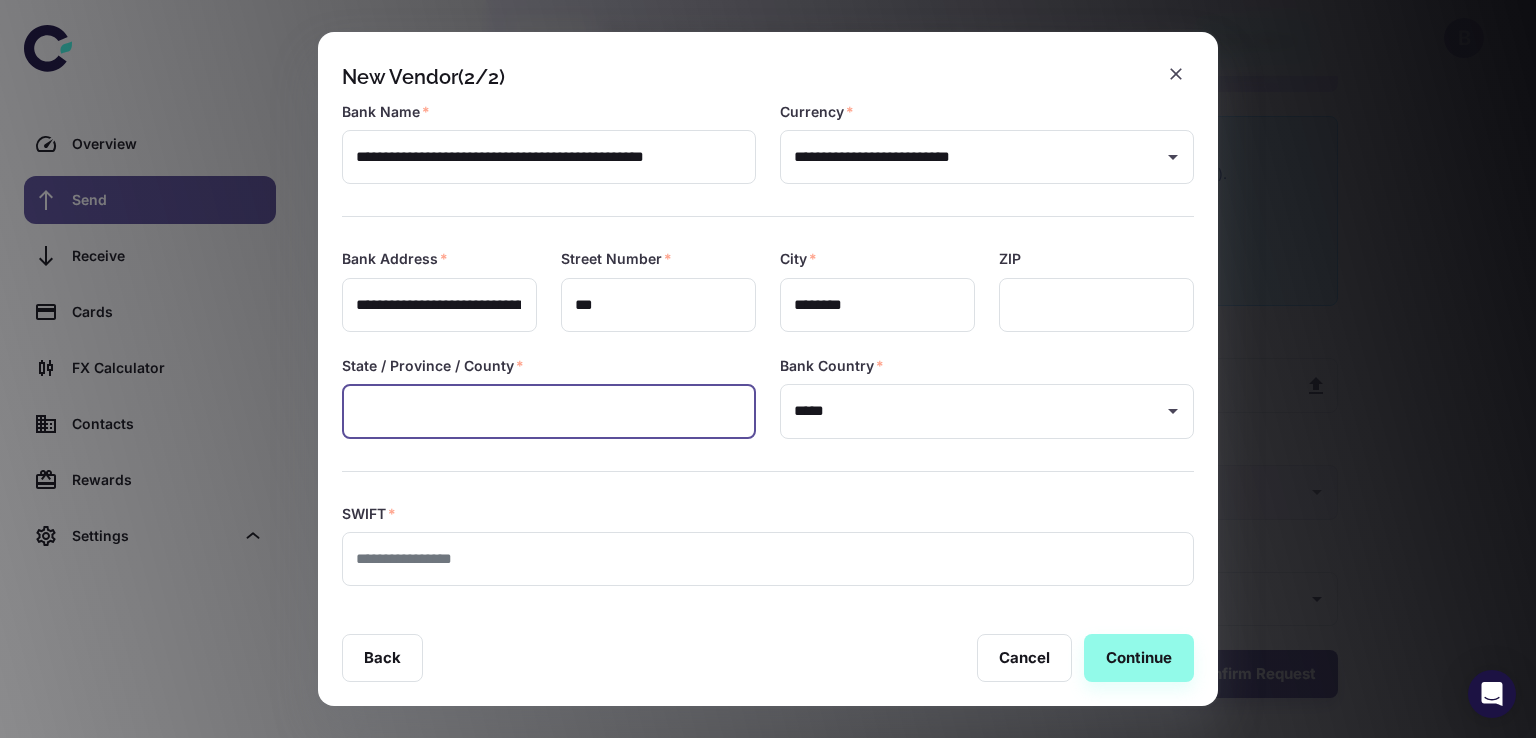 click at bounding box center [549, 411] 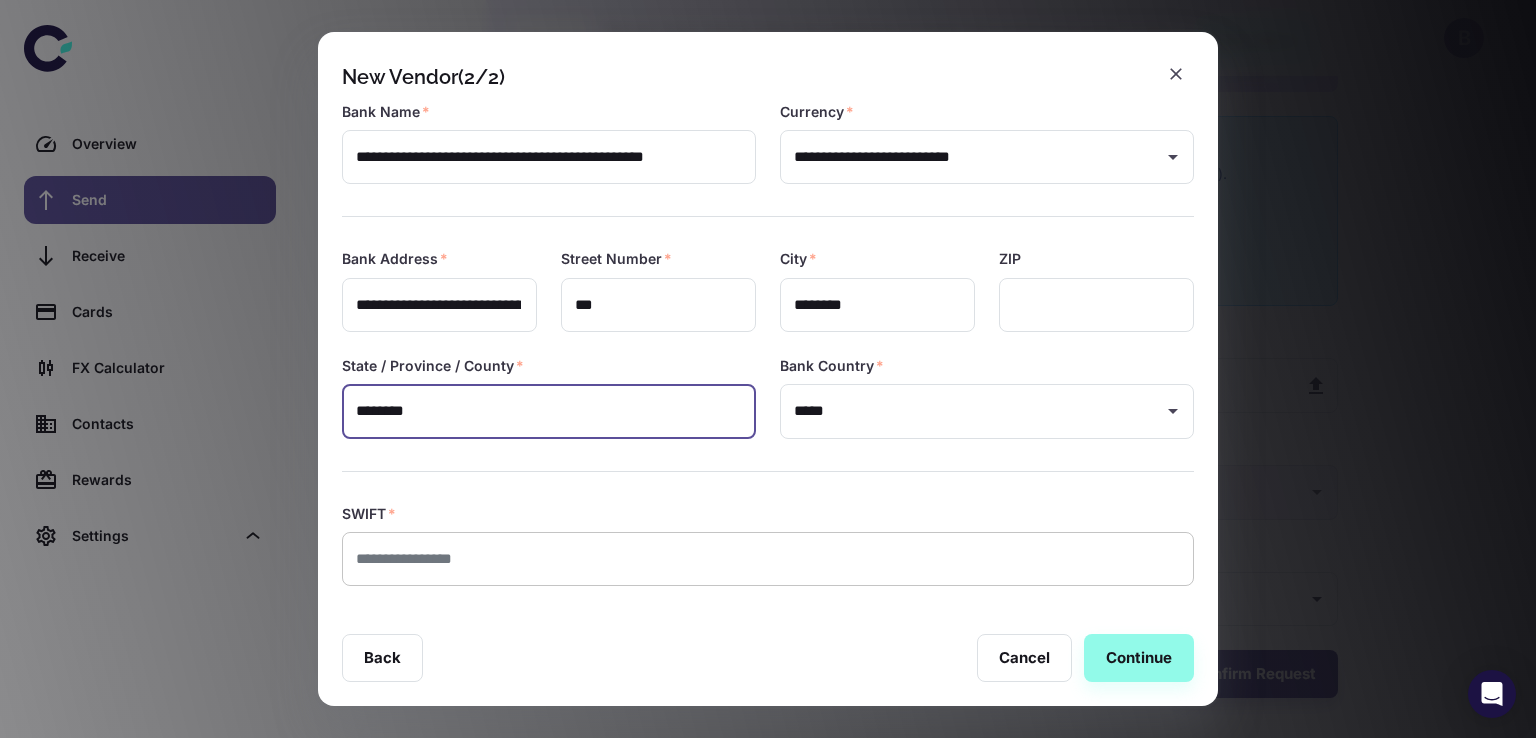 type on "*******" 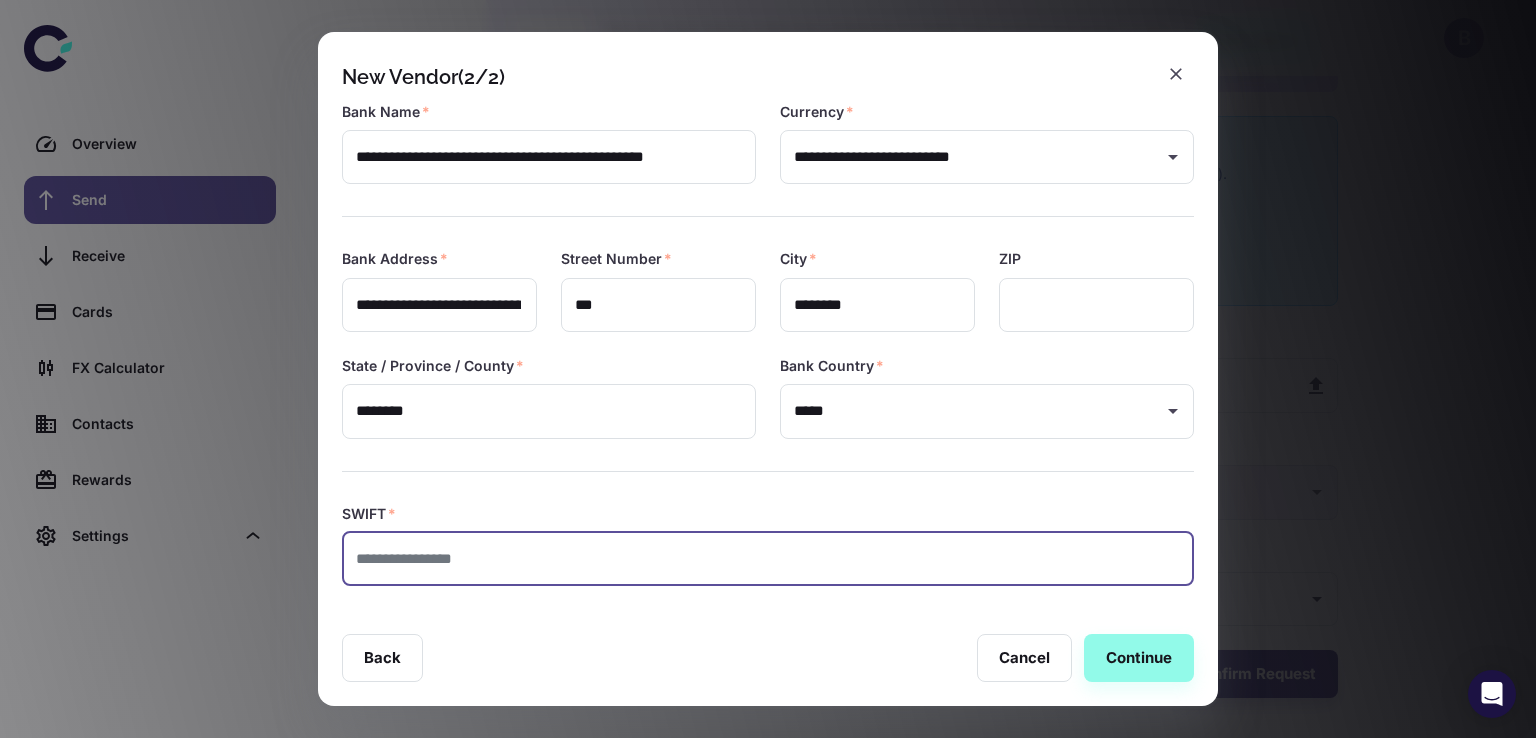 click at bounding box center [768, 559] 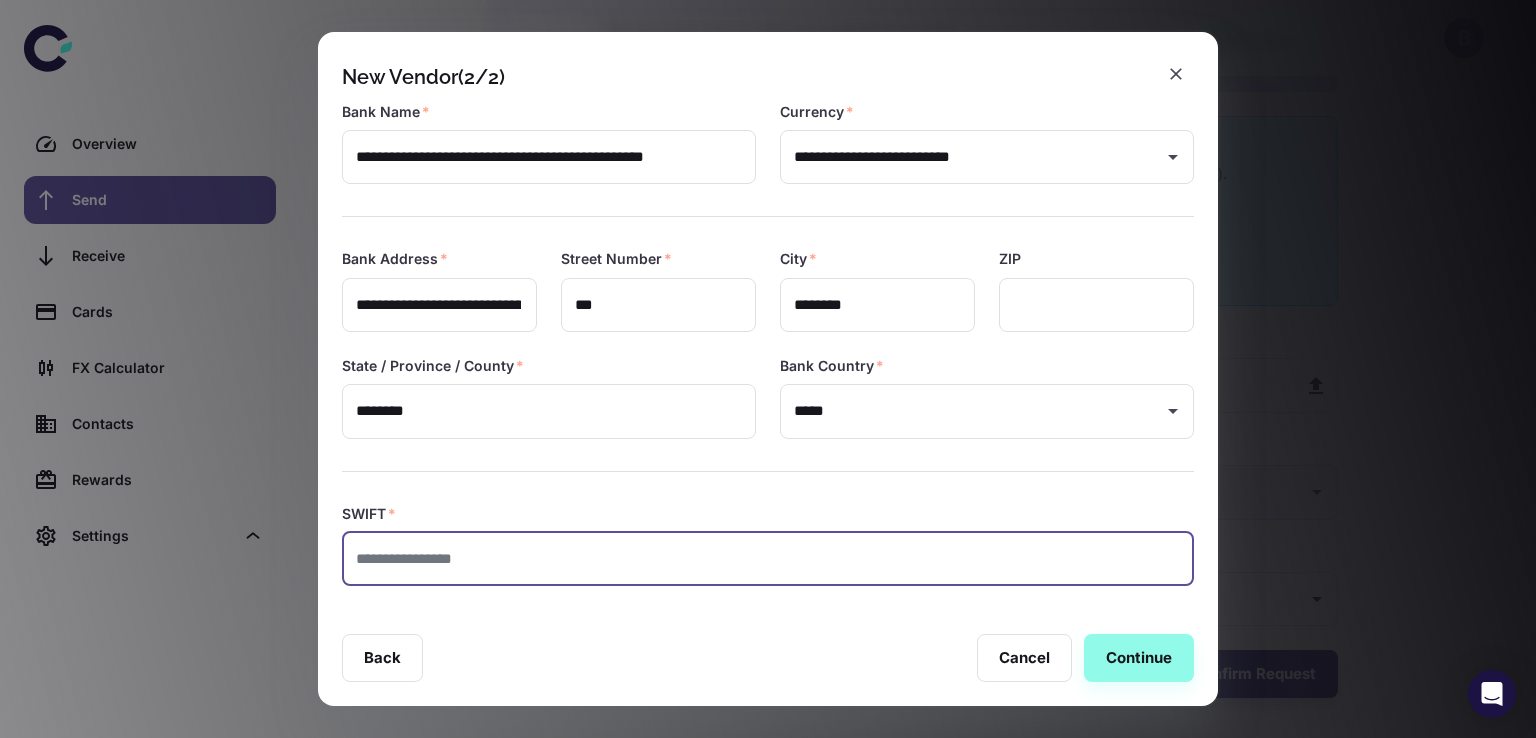 click at bounding box center [768, 559] 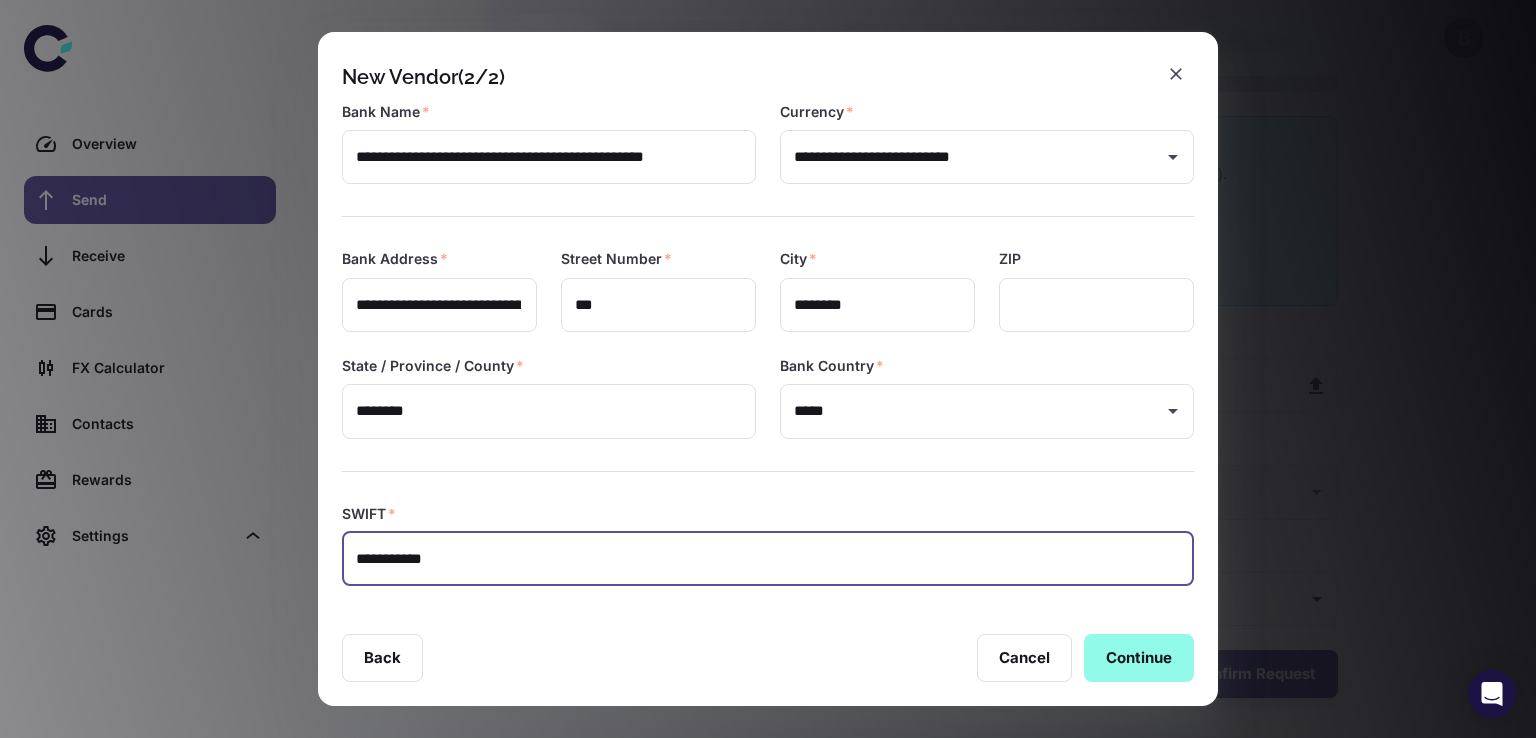 type on "**********" 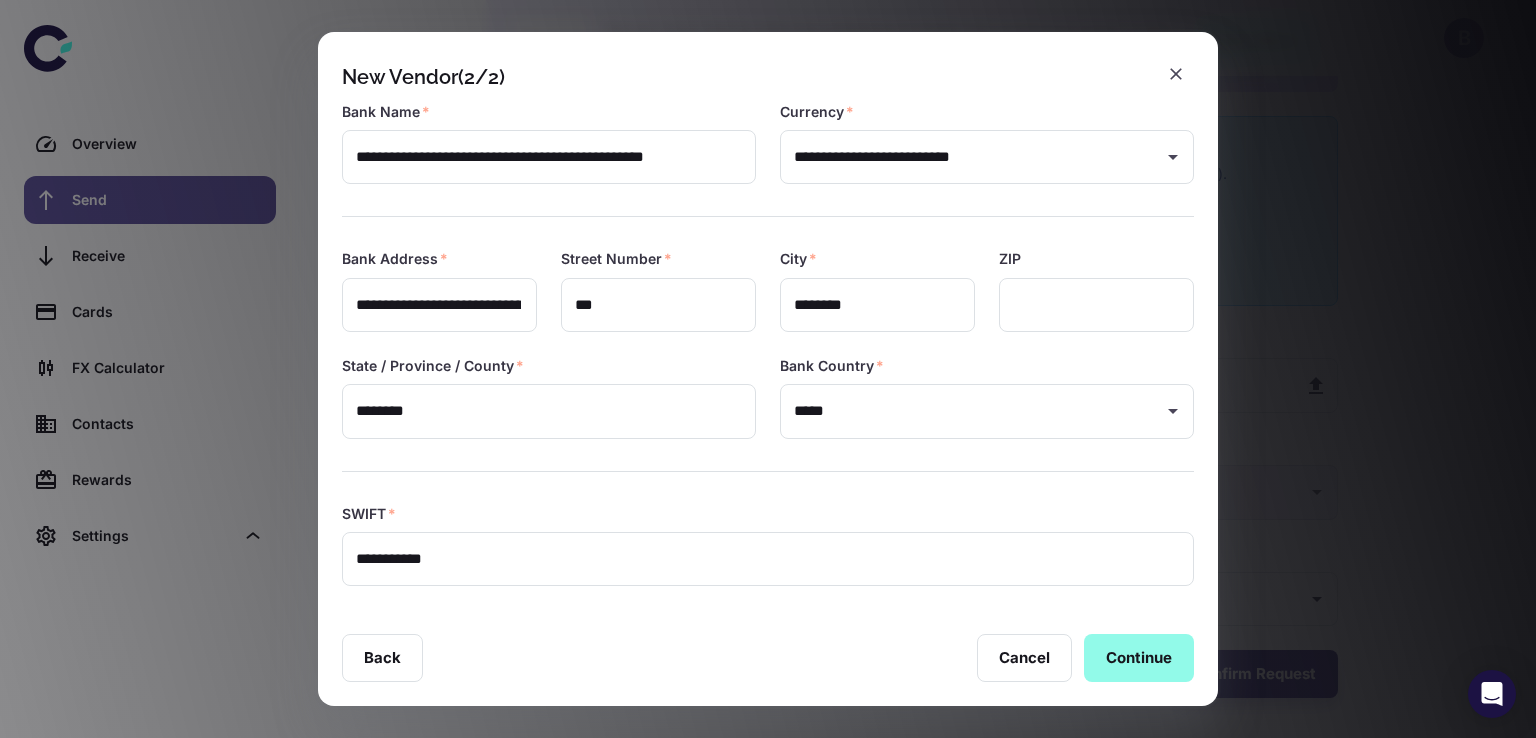 scroll, scrollTop: 0, scrollLeft: 0, axis: both 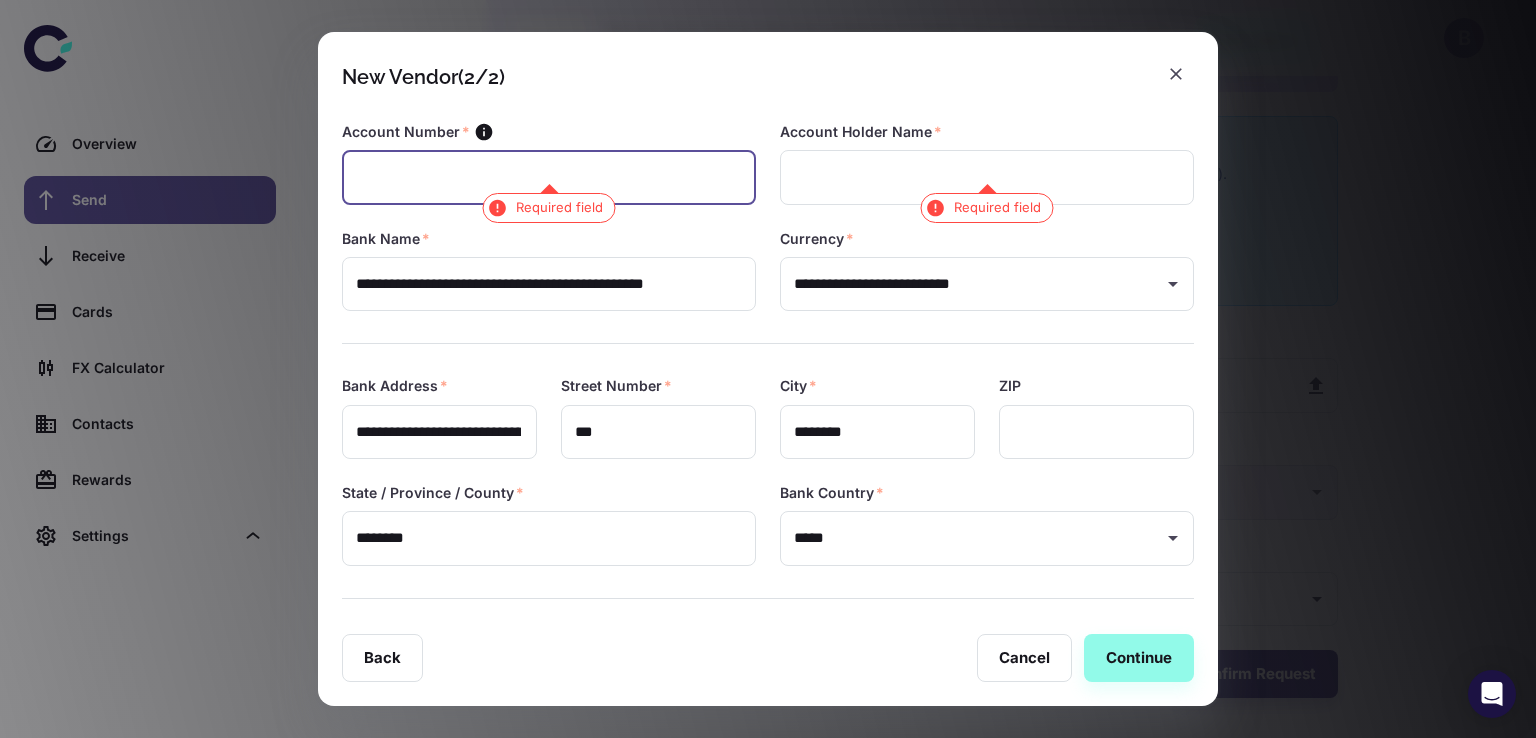 click at bounding box center [549, 177] 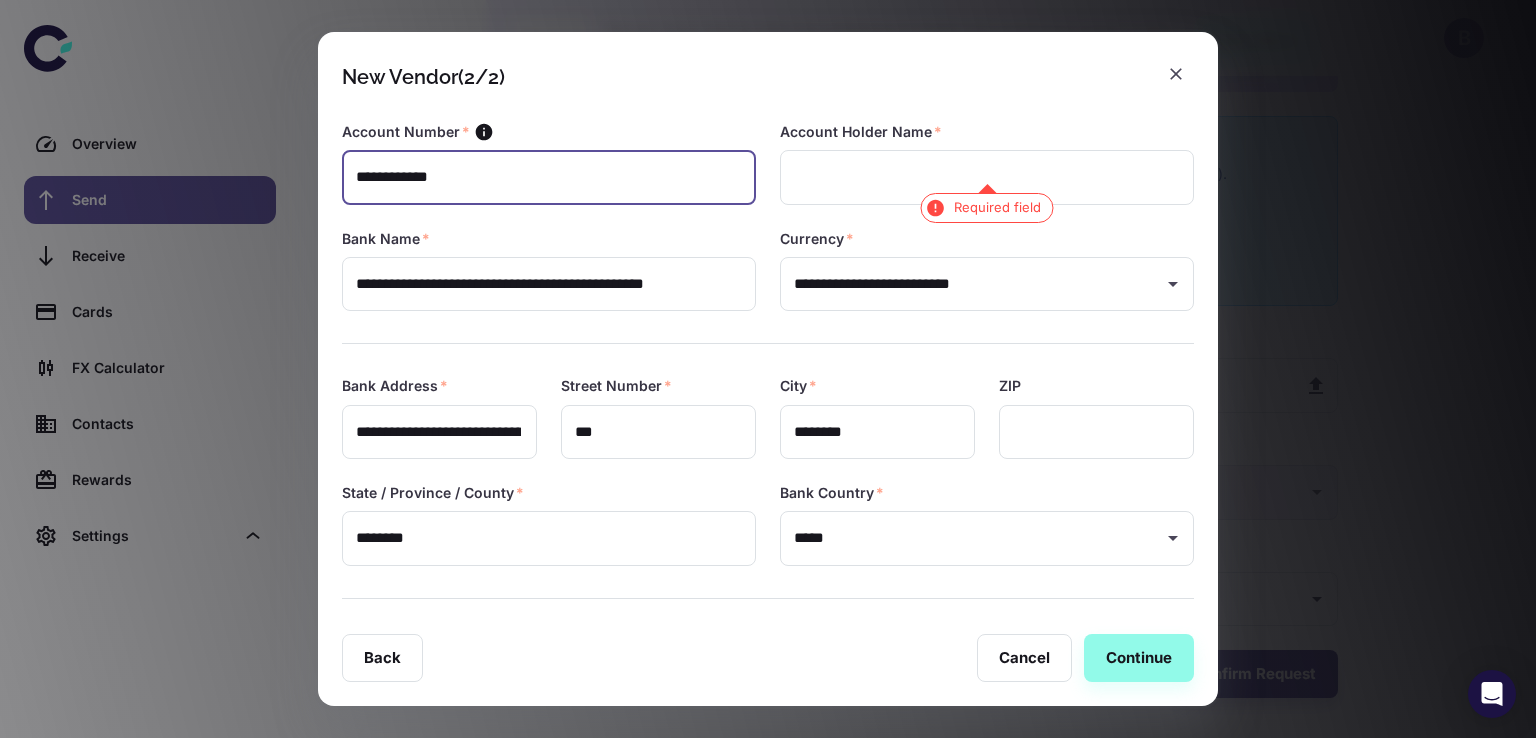 type on "**********" 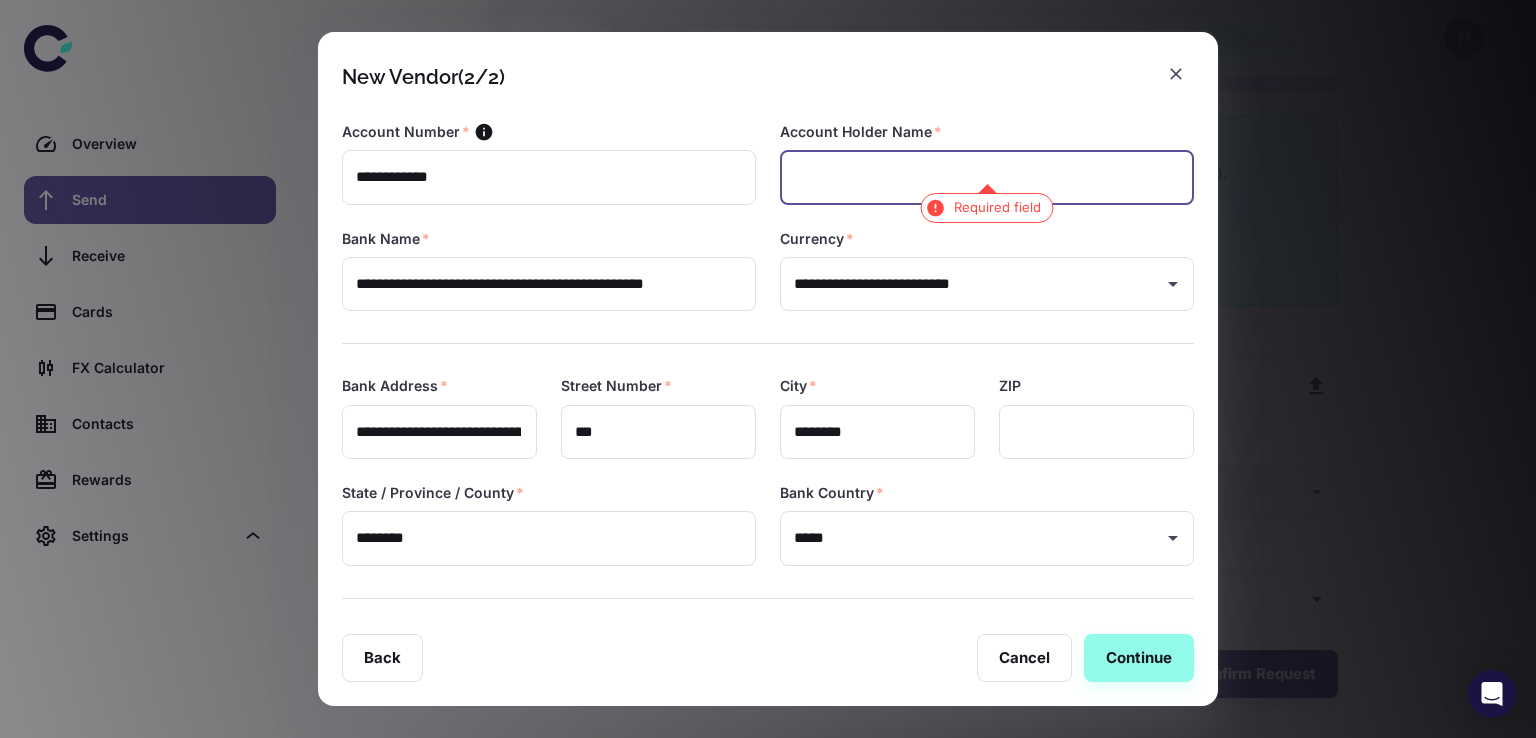 click at bounding box center (987, 177) 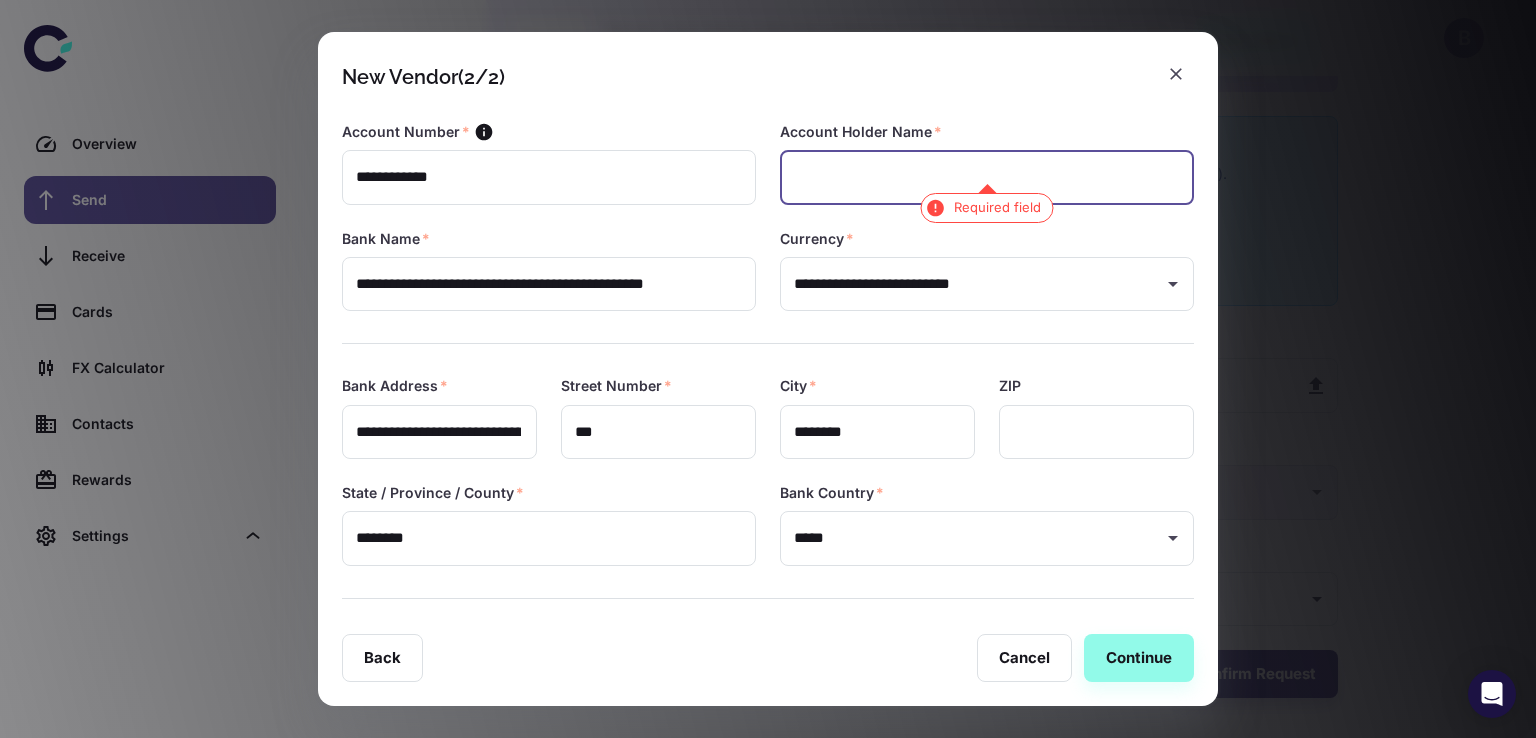 paste on "**********" 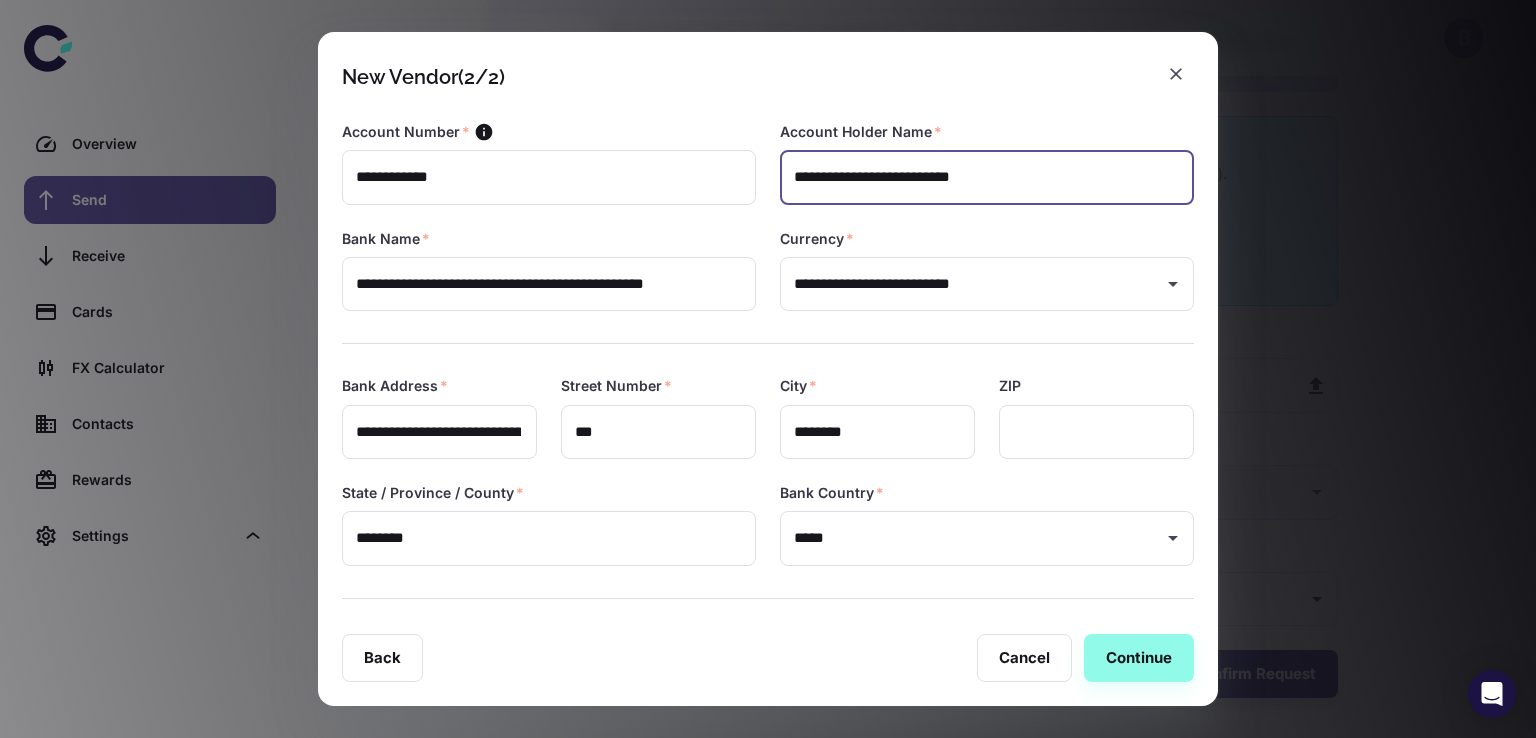 type on "**********" 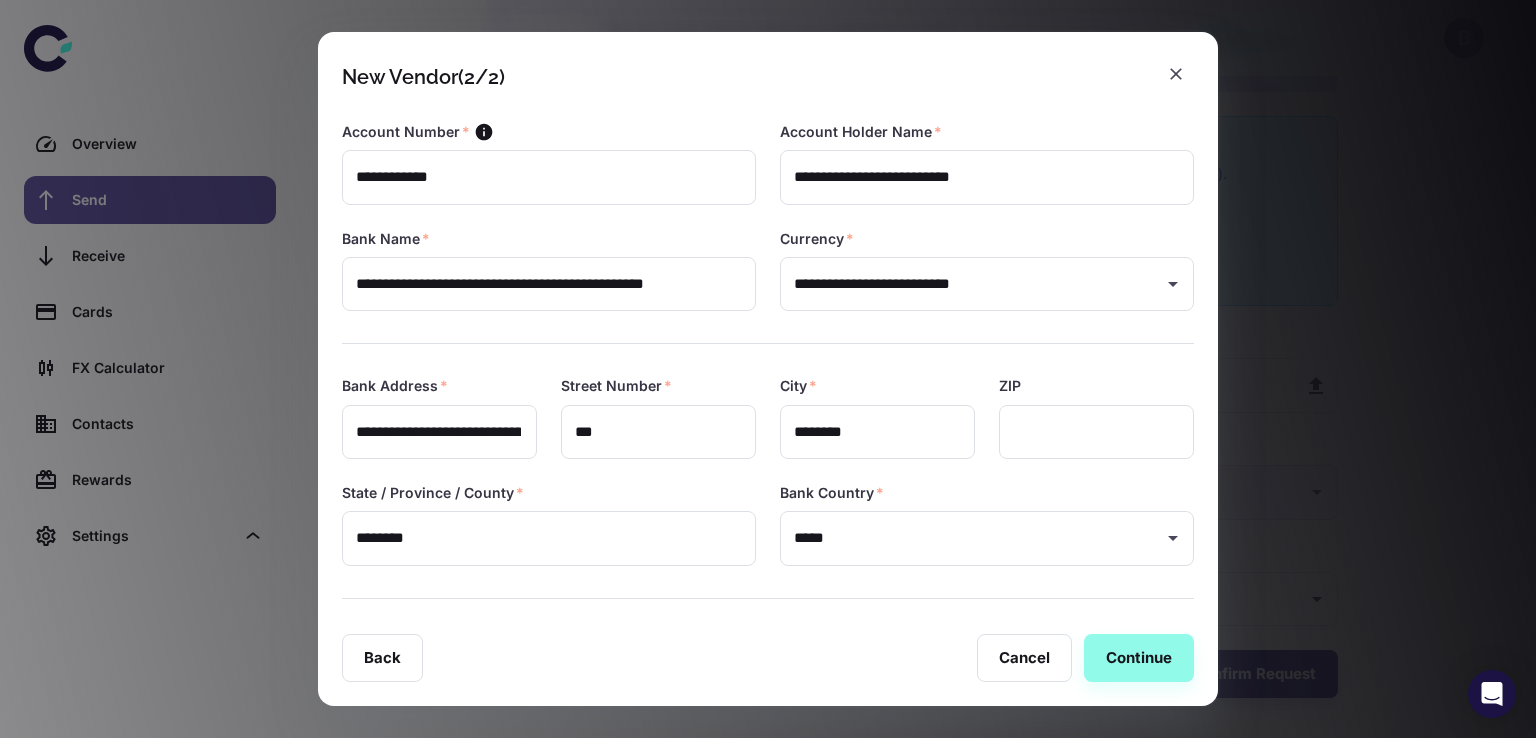 scroll, scrollTop: 340, scrollLeft: 0, axis: vertical 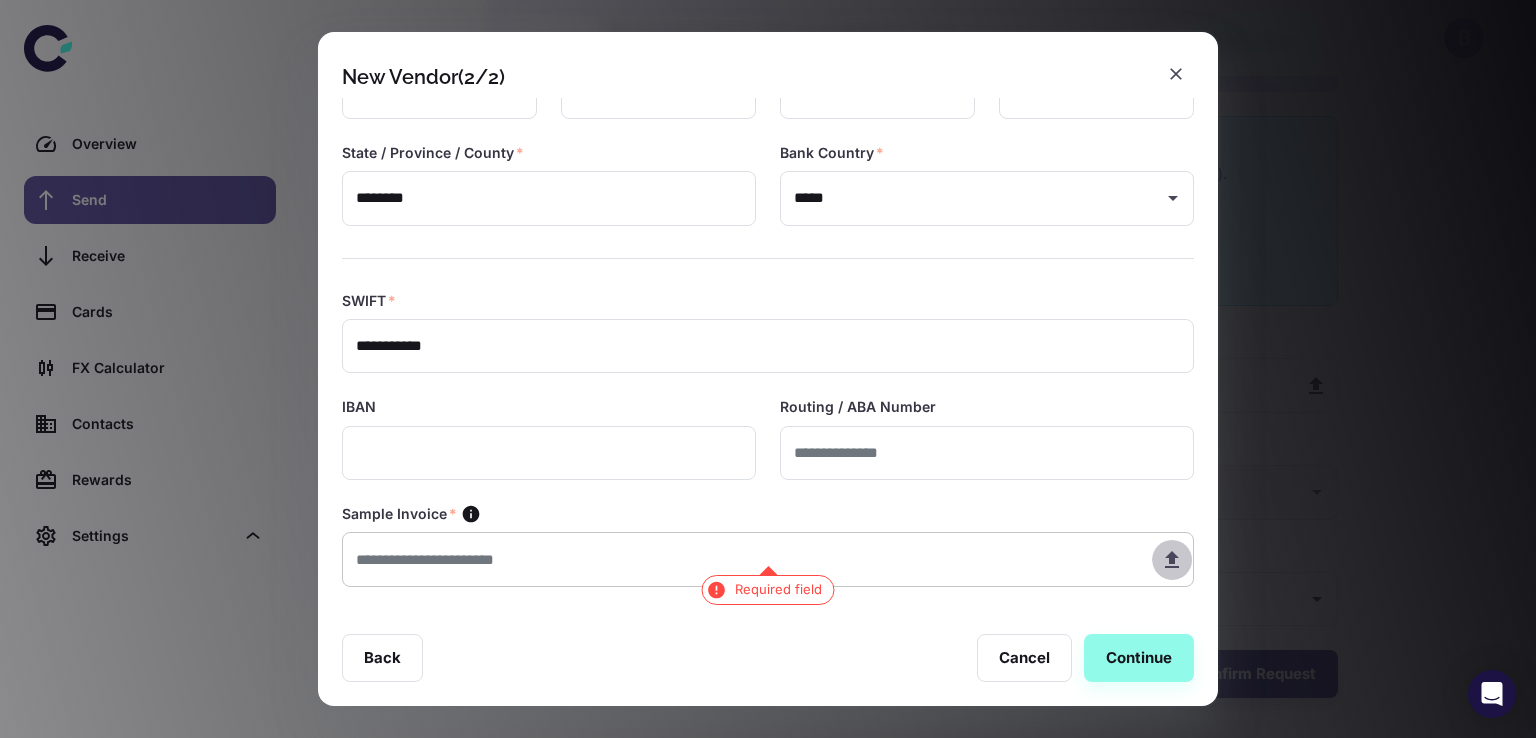 click 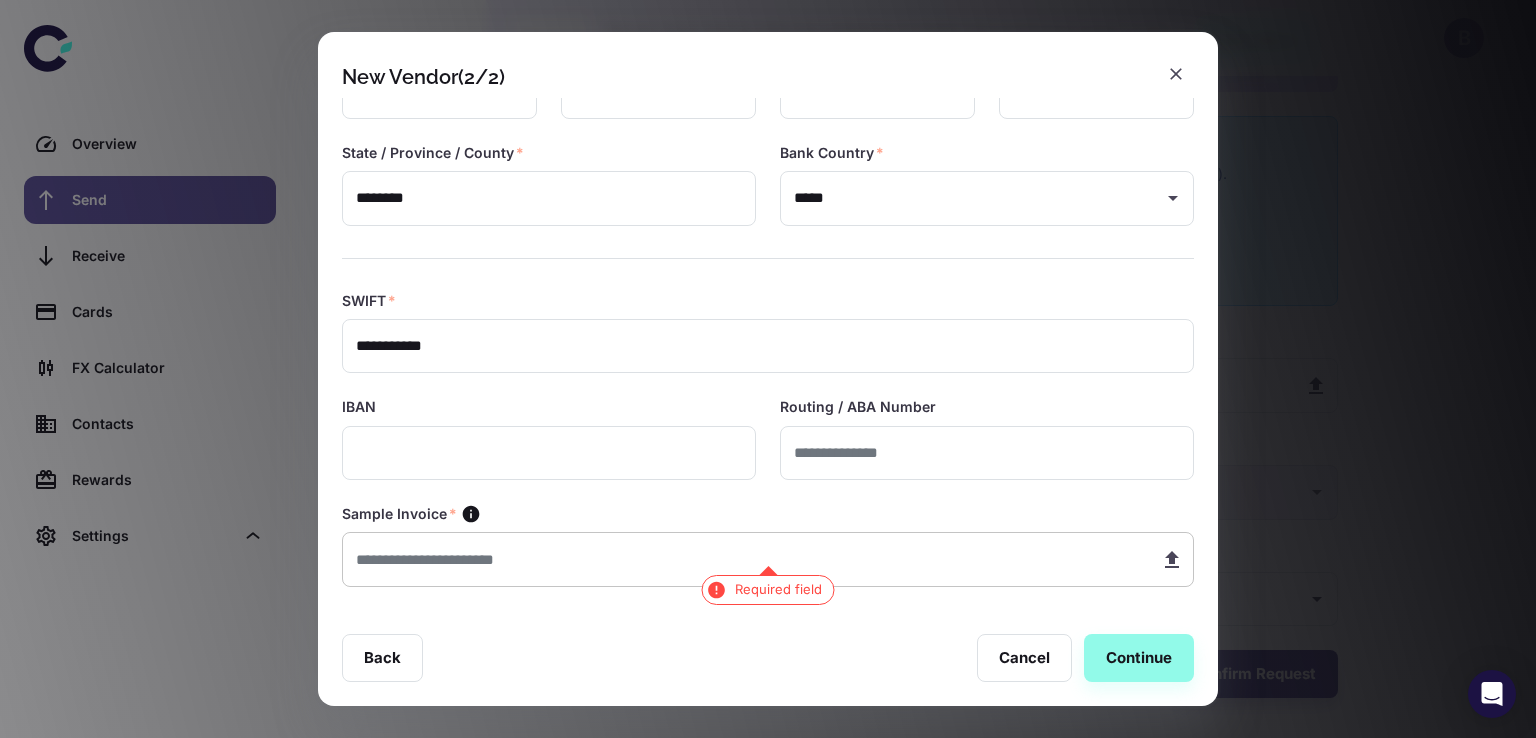 type on "**********" 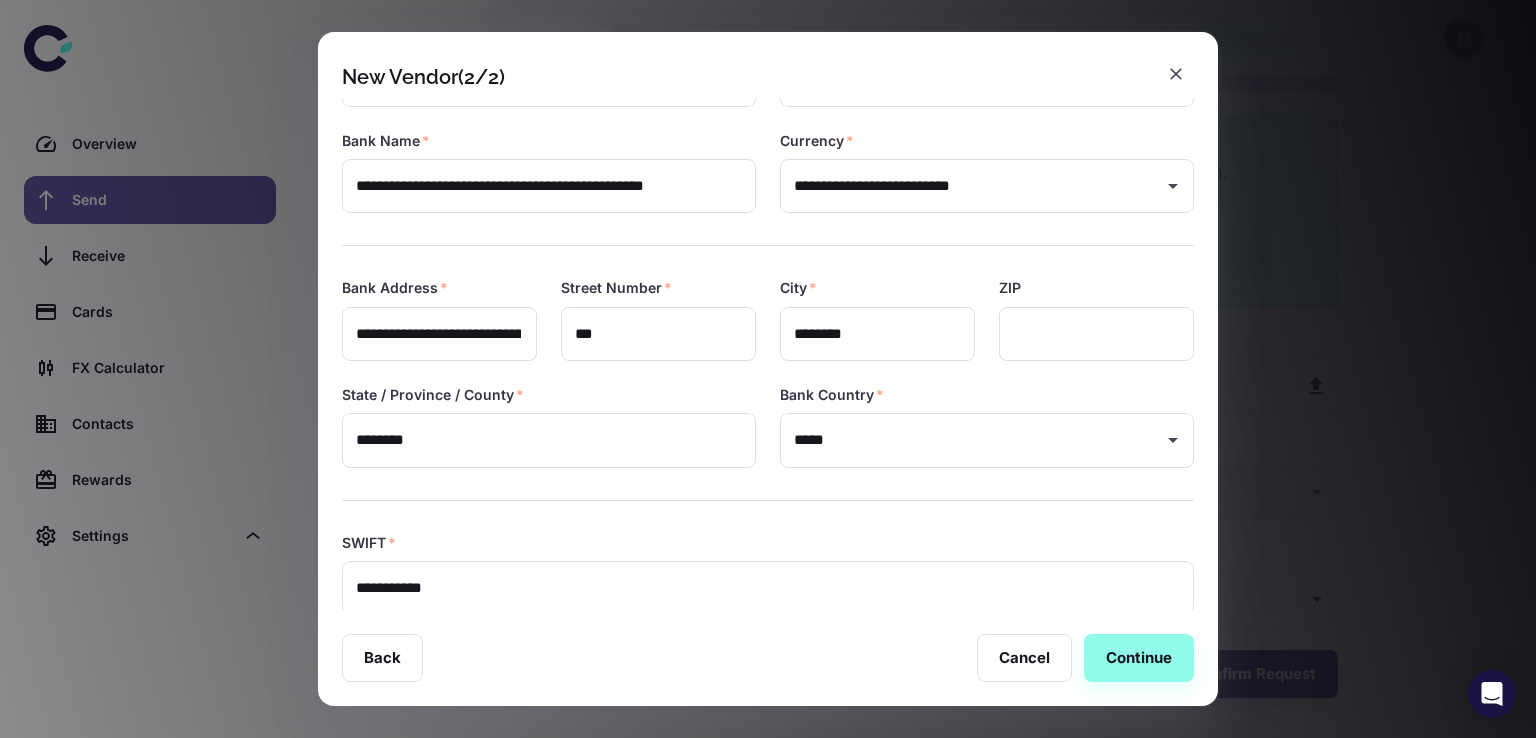 scroll, scrollTop: 0, scrollLeft: 0, axis: both 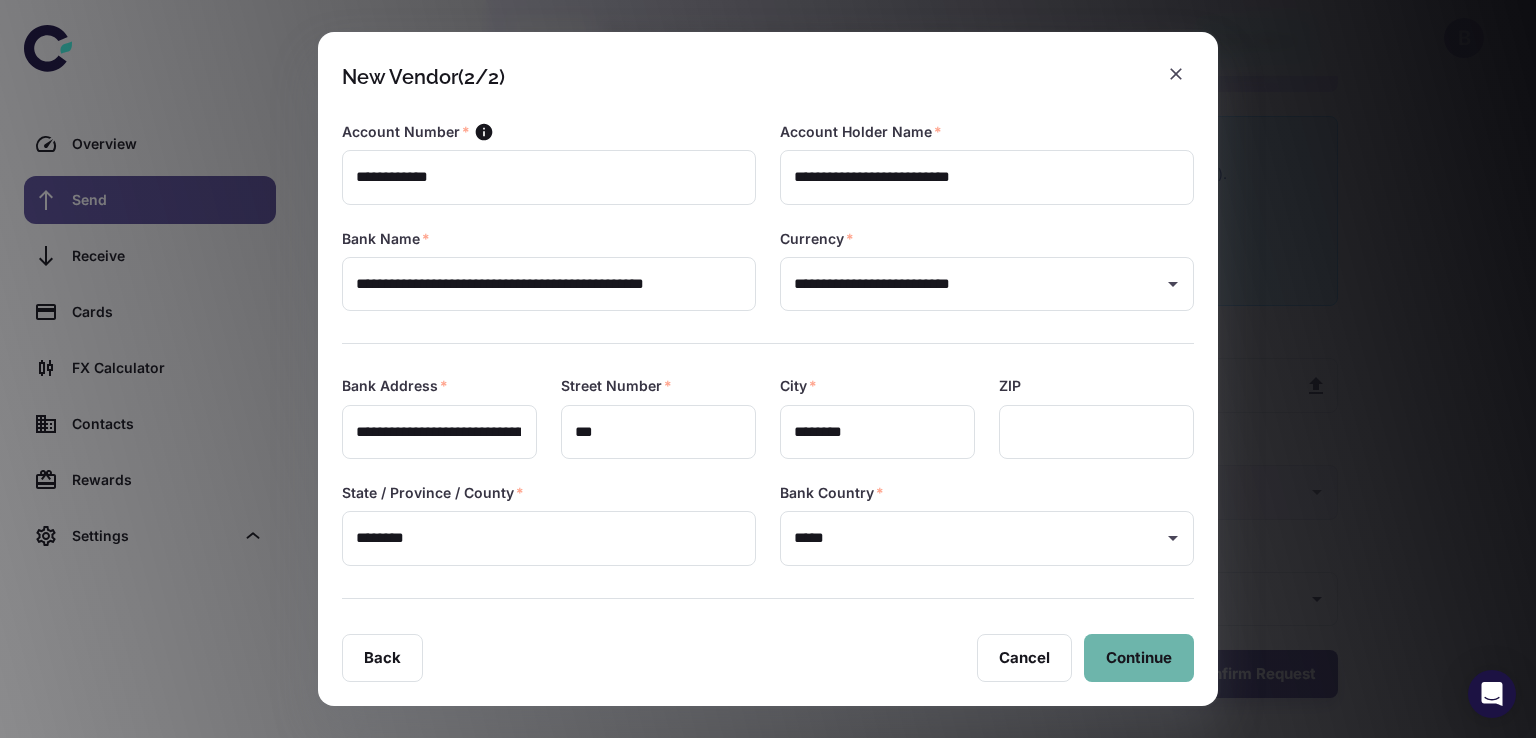 click on "Continue" at bounding box center (1139, 658) 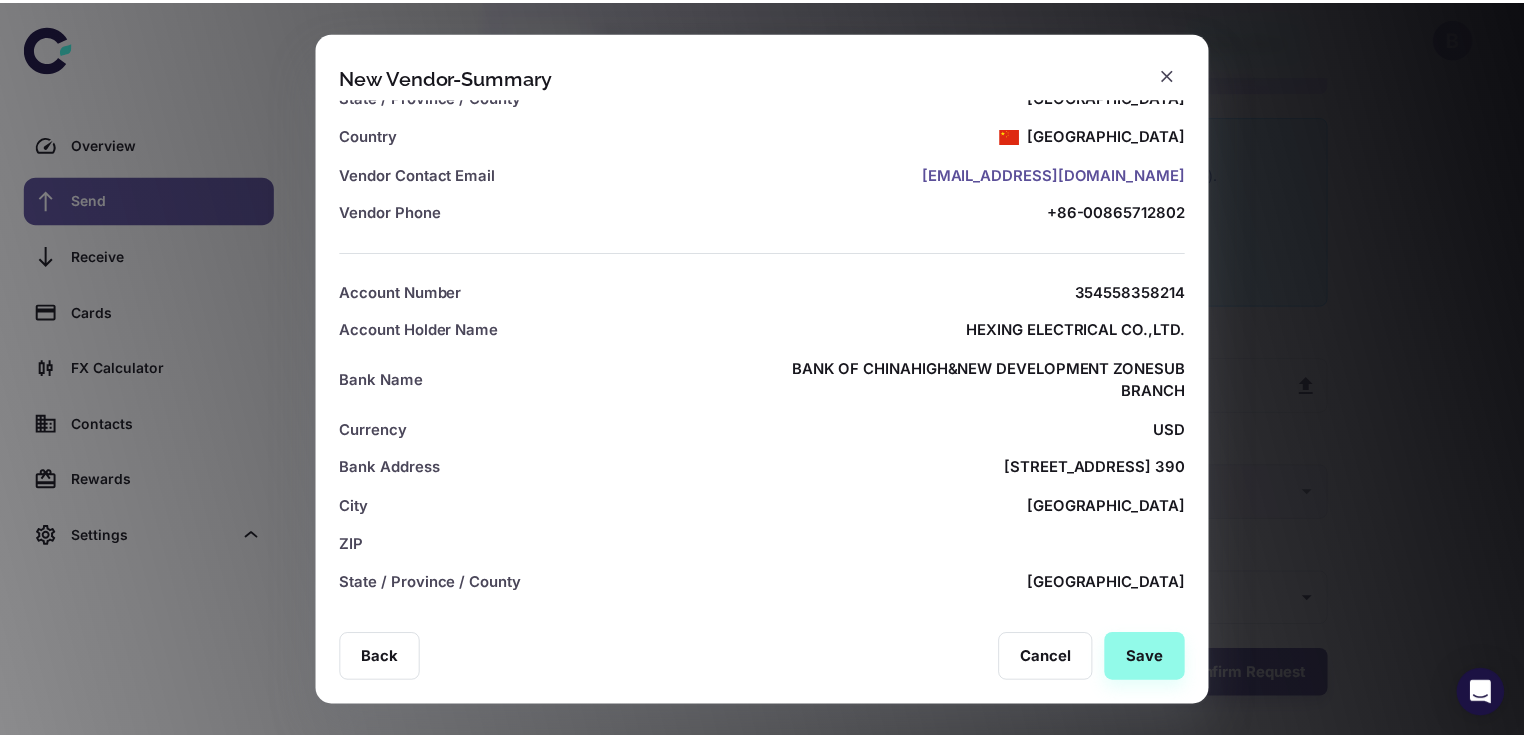 scroll, scrollTop: 475, scrollLeft: 0, axis: vertical 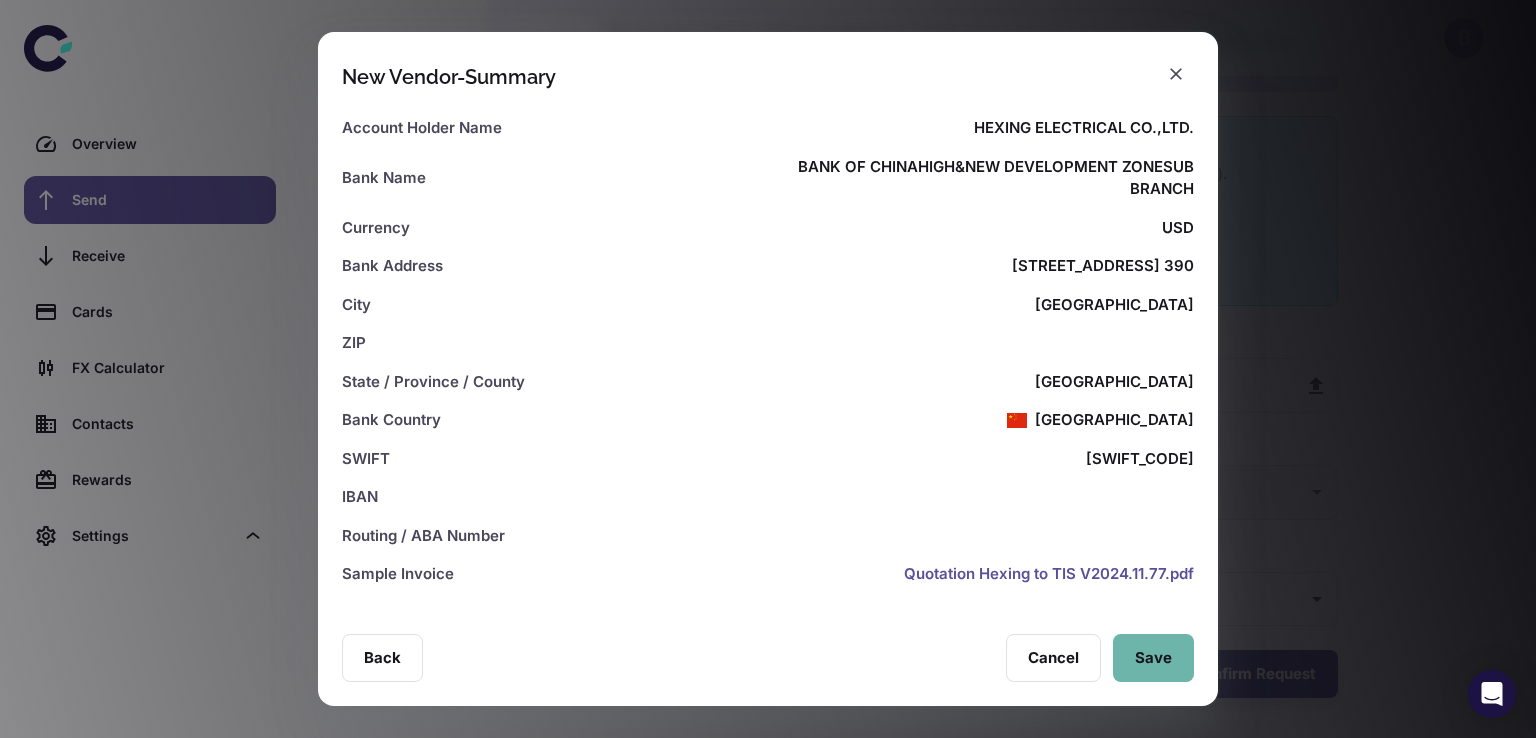 click on "Save" at bounding box center [1153, 658] 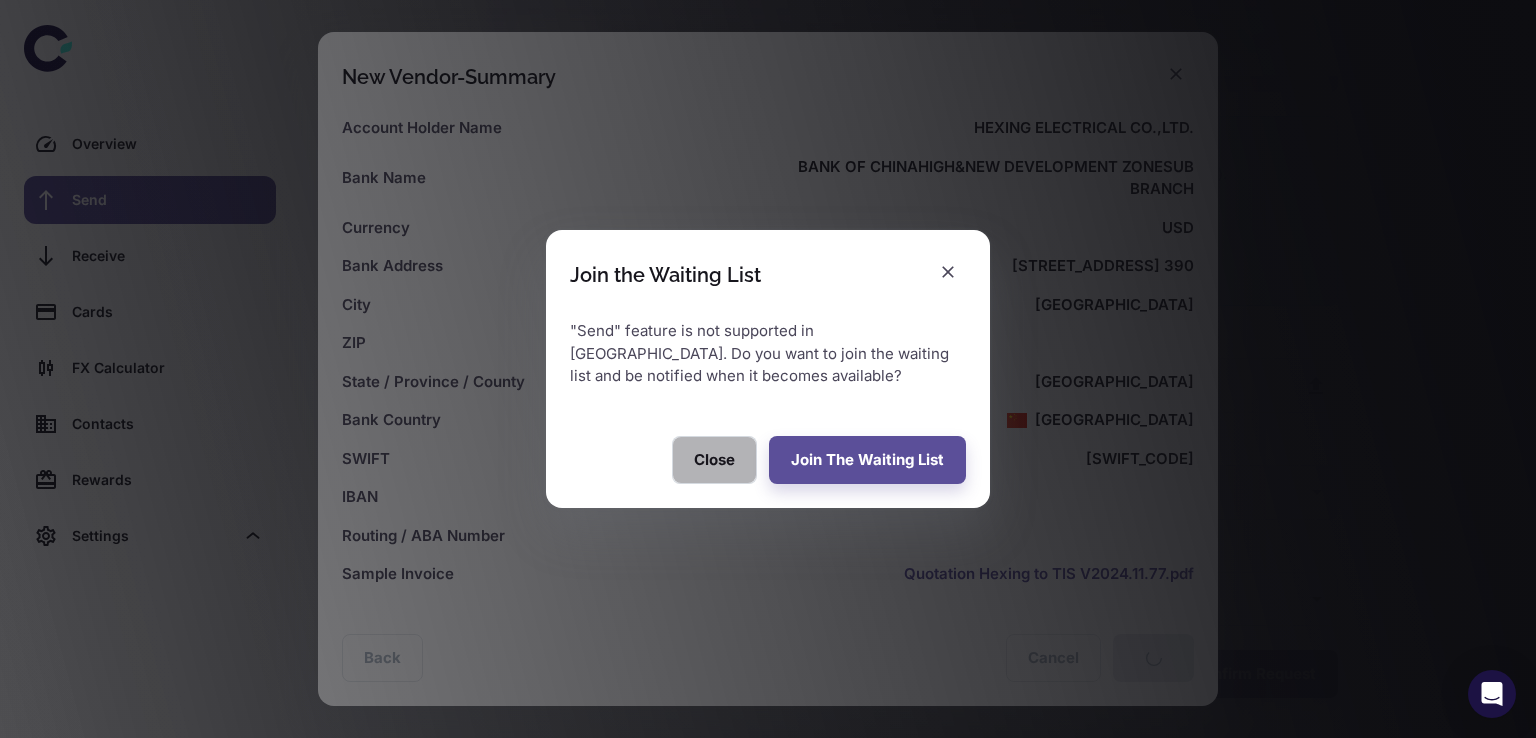 click on "Close" at bounding box center [714, 460] 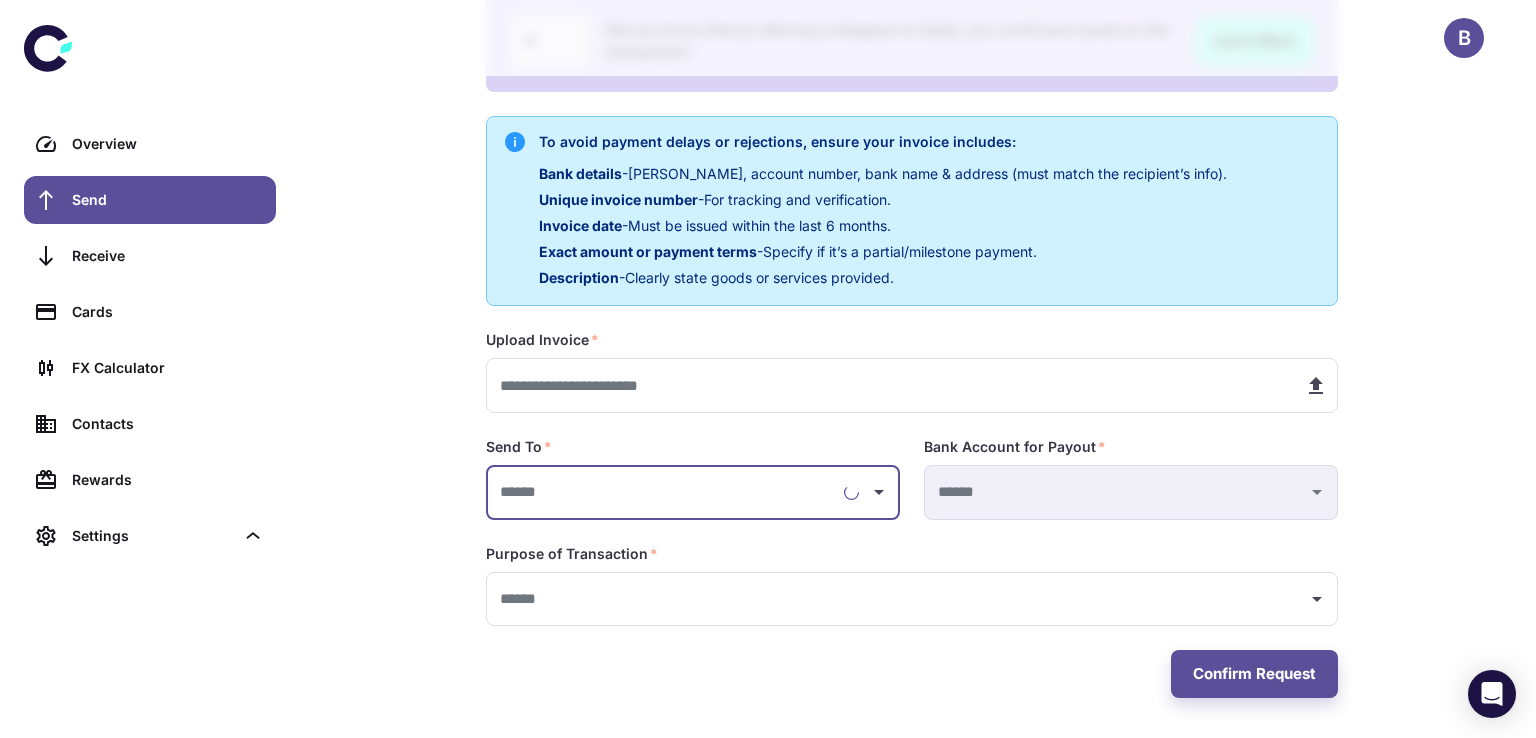type on "**********" 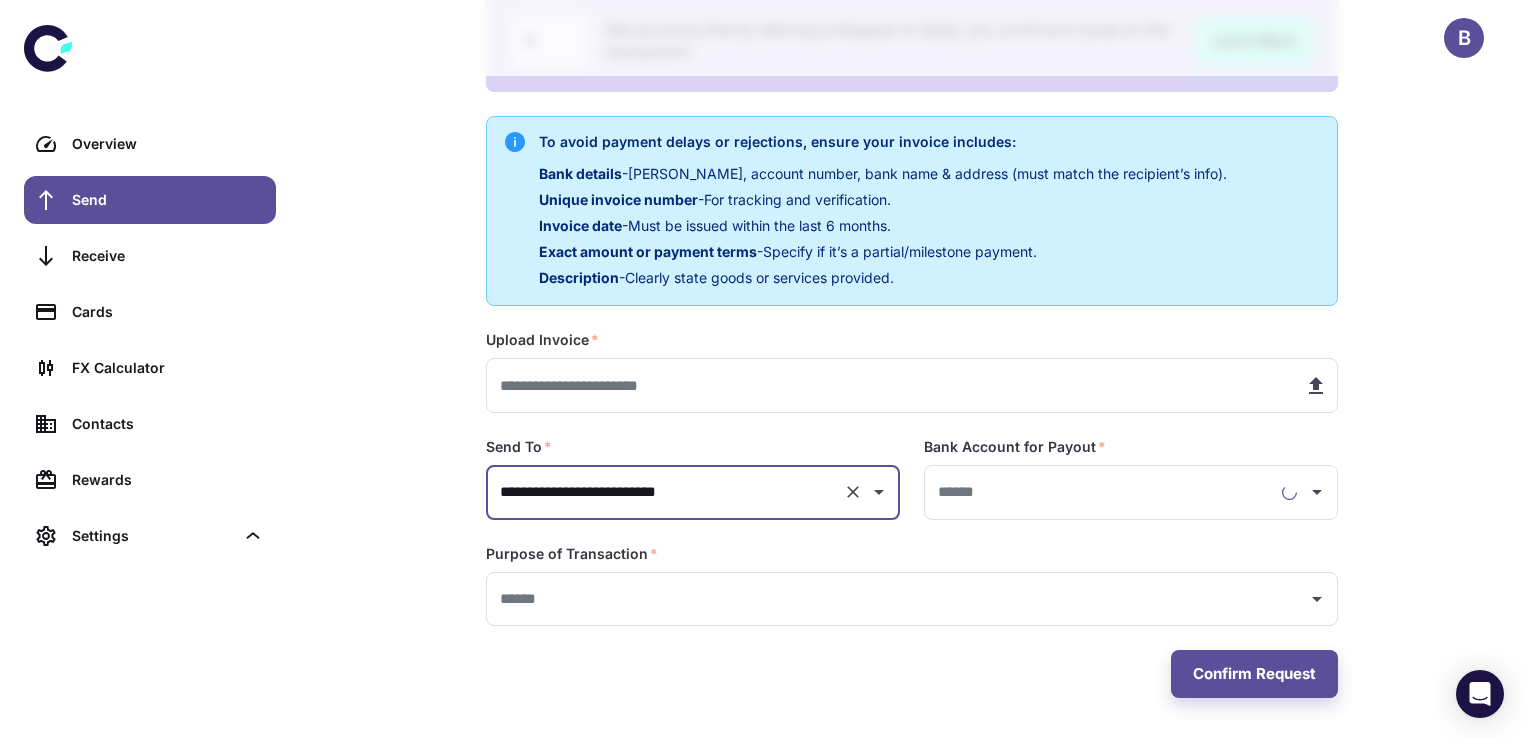 type on "**********" 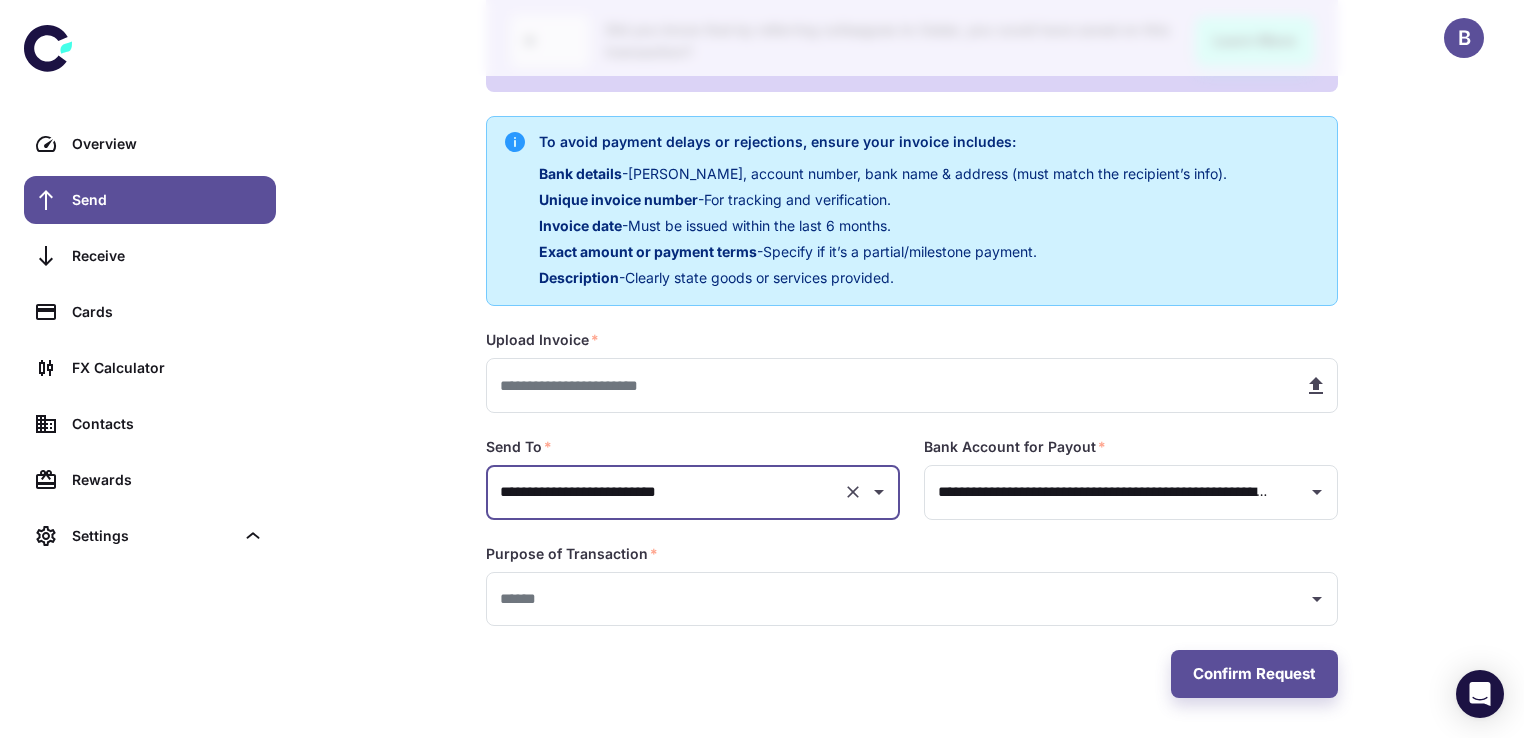scroll, scrollTop: 0, scrollLeft: 0, axis: both 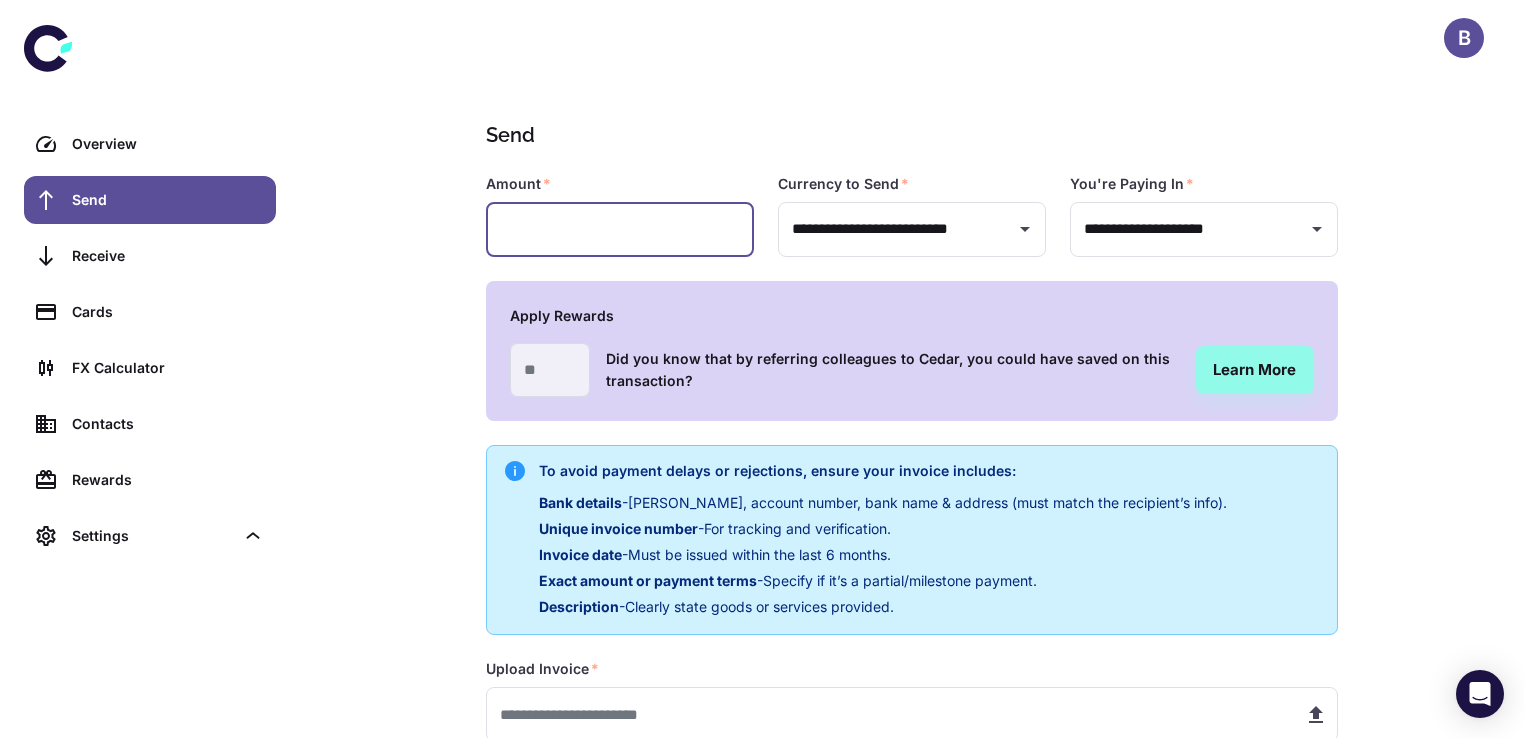 click at bounding box center (620, 229) 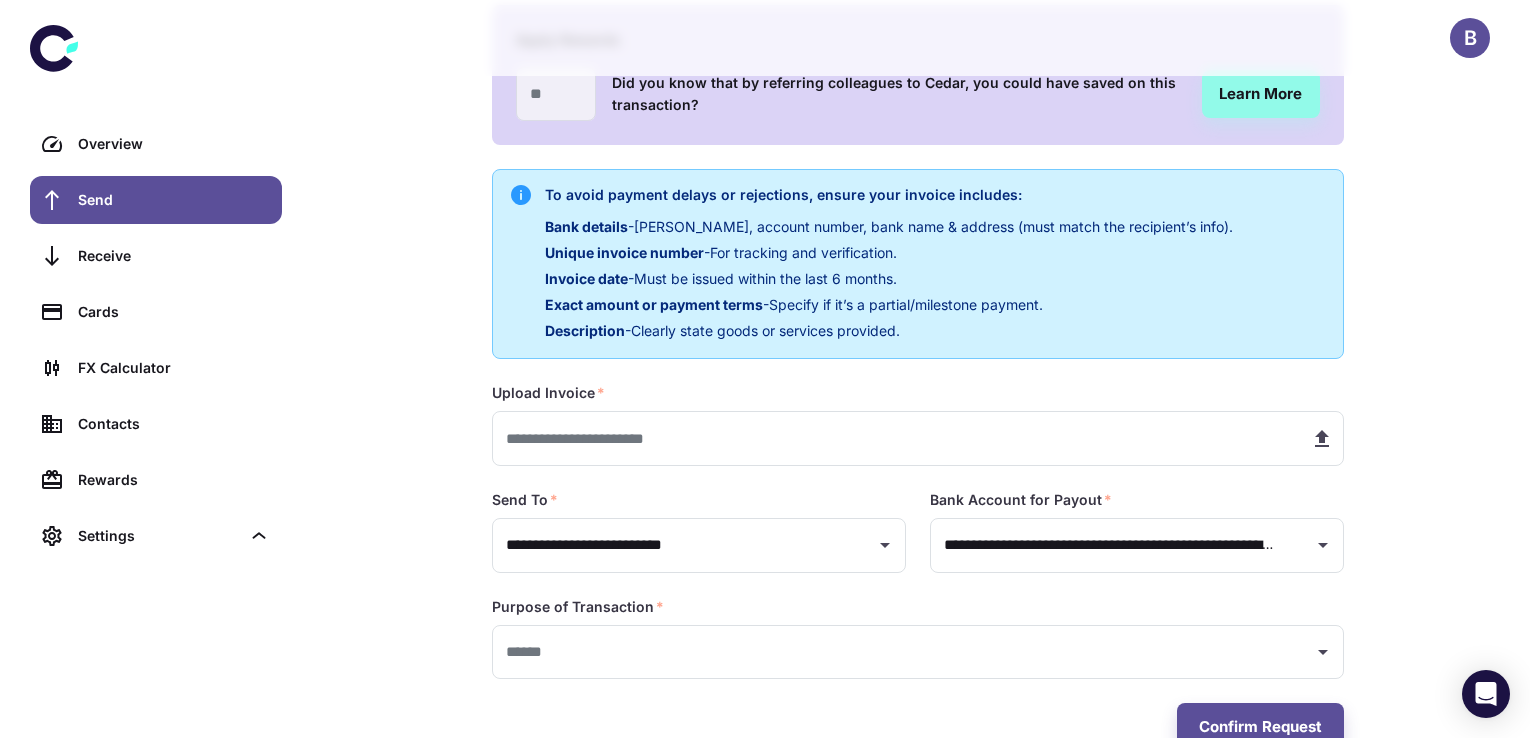 scroll, scrollTop: 329, scrollLeft: 0, axis: vertical 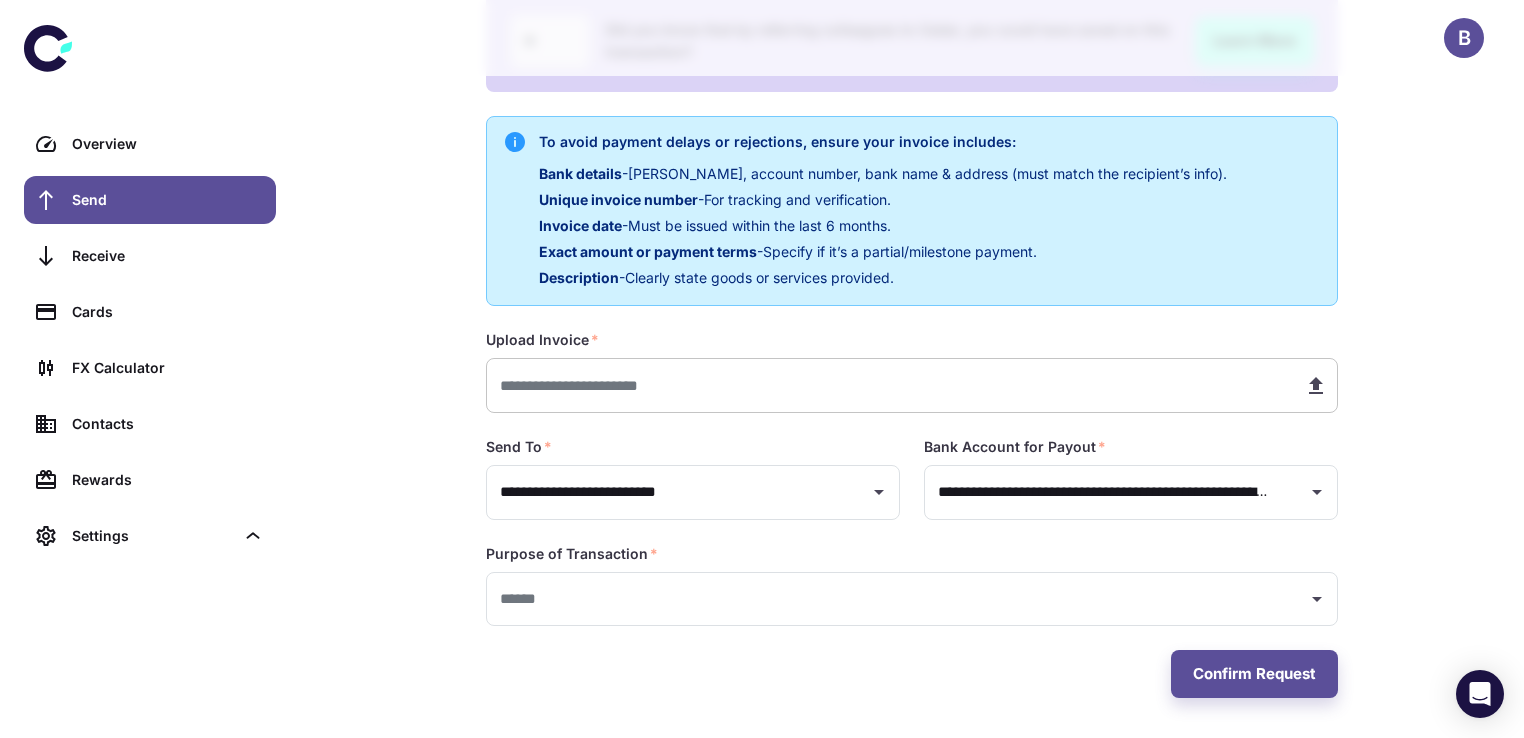 type on "*********" 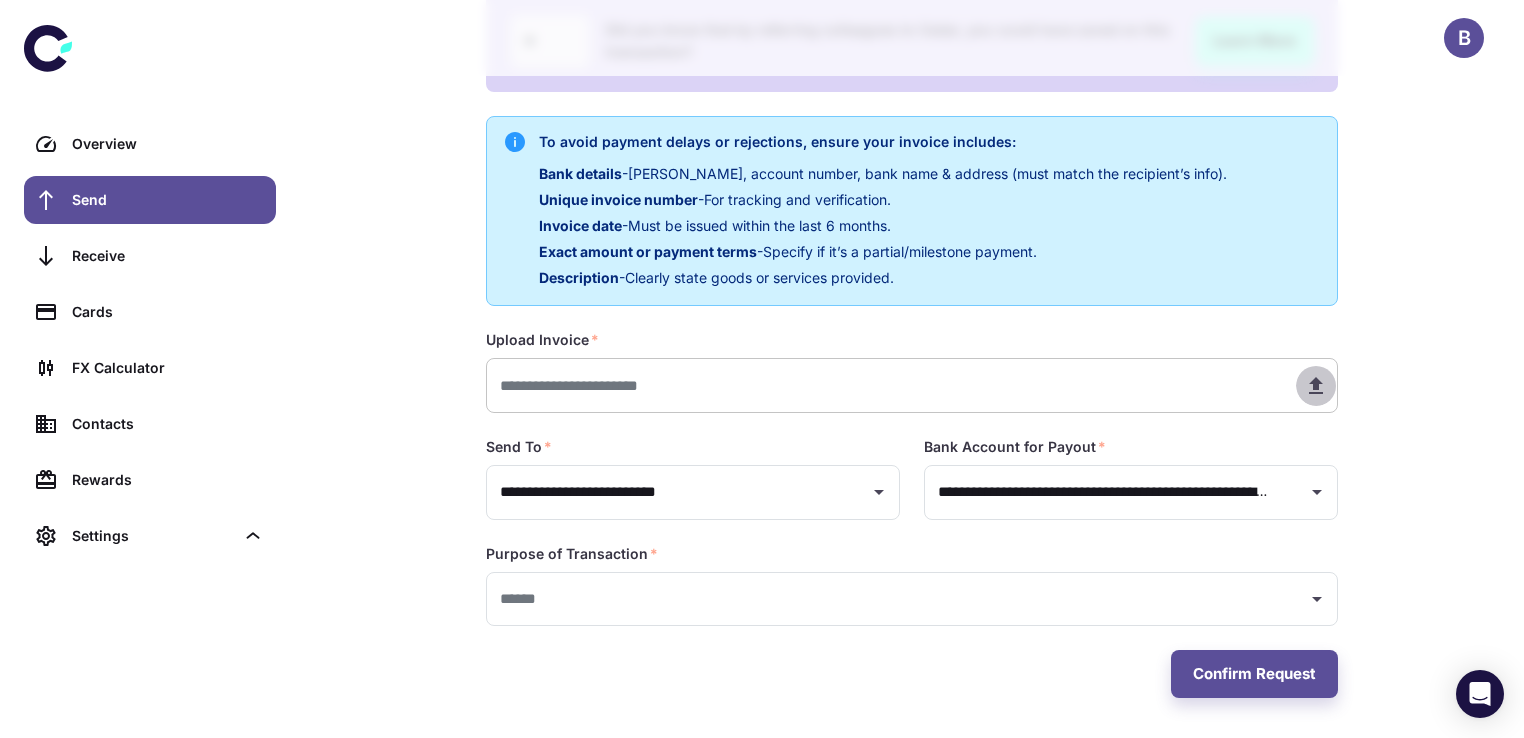 click 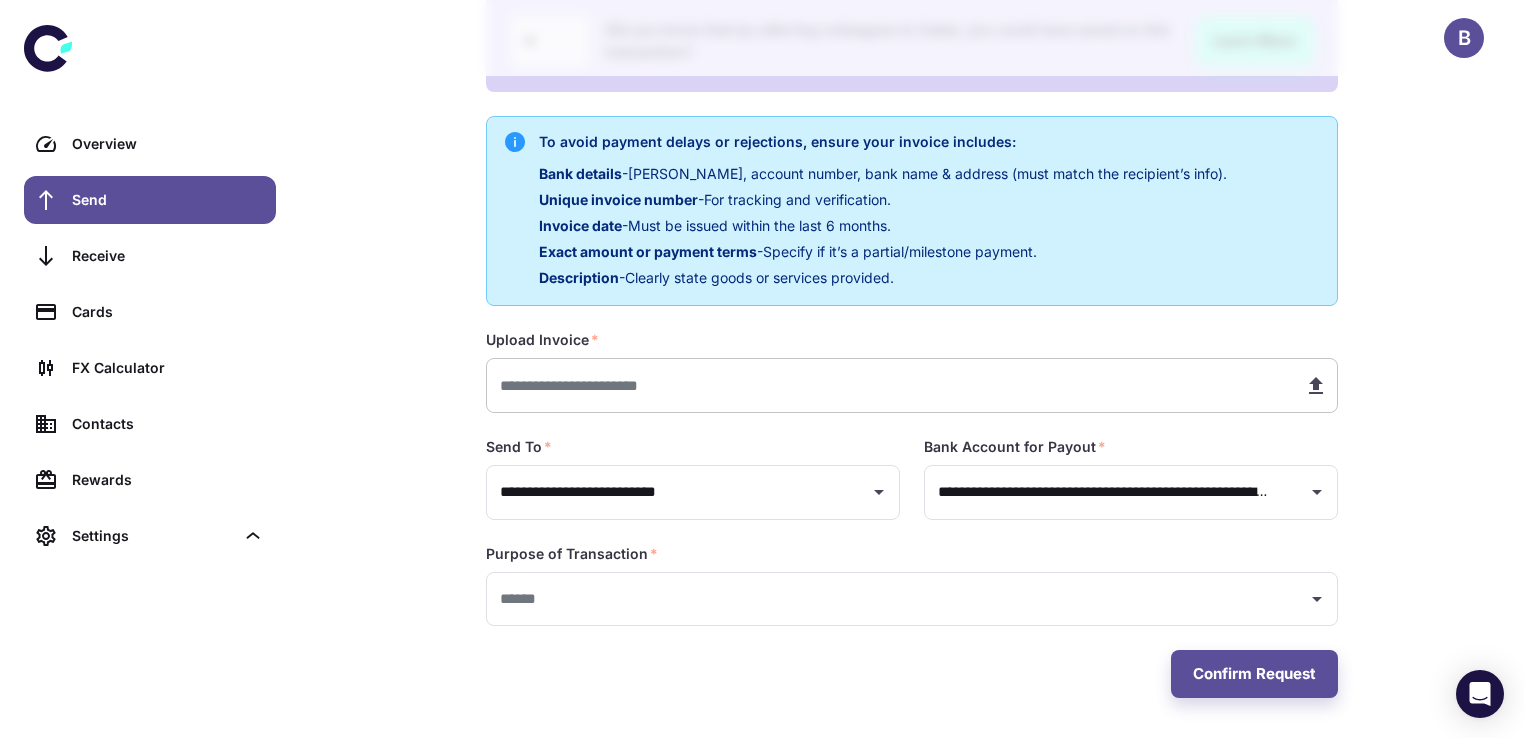 type on "**********" 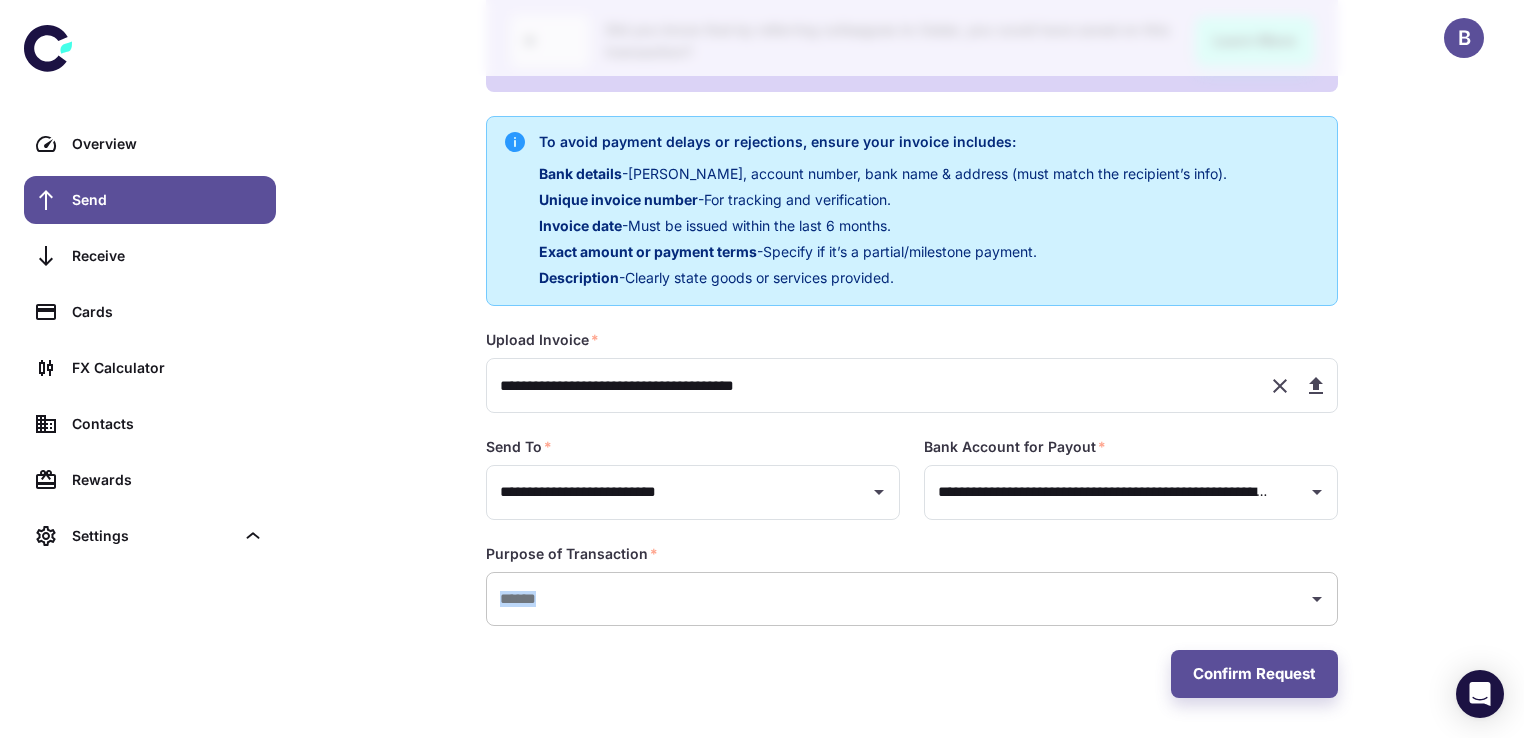 drag, startPoint x: 760, startPoint y: 625, endPoint x: 759, endPoint y: 610, distance: 15.033297 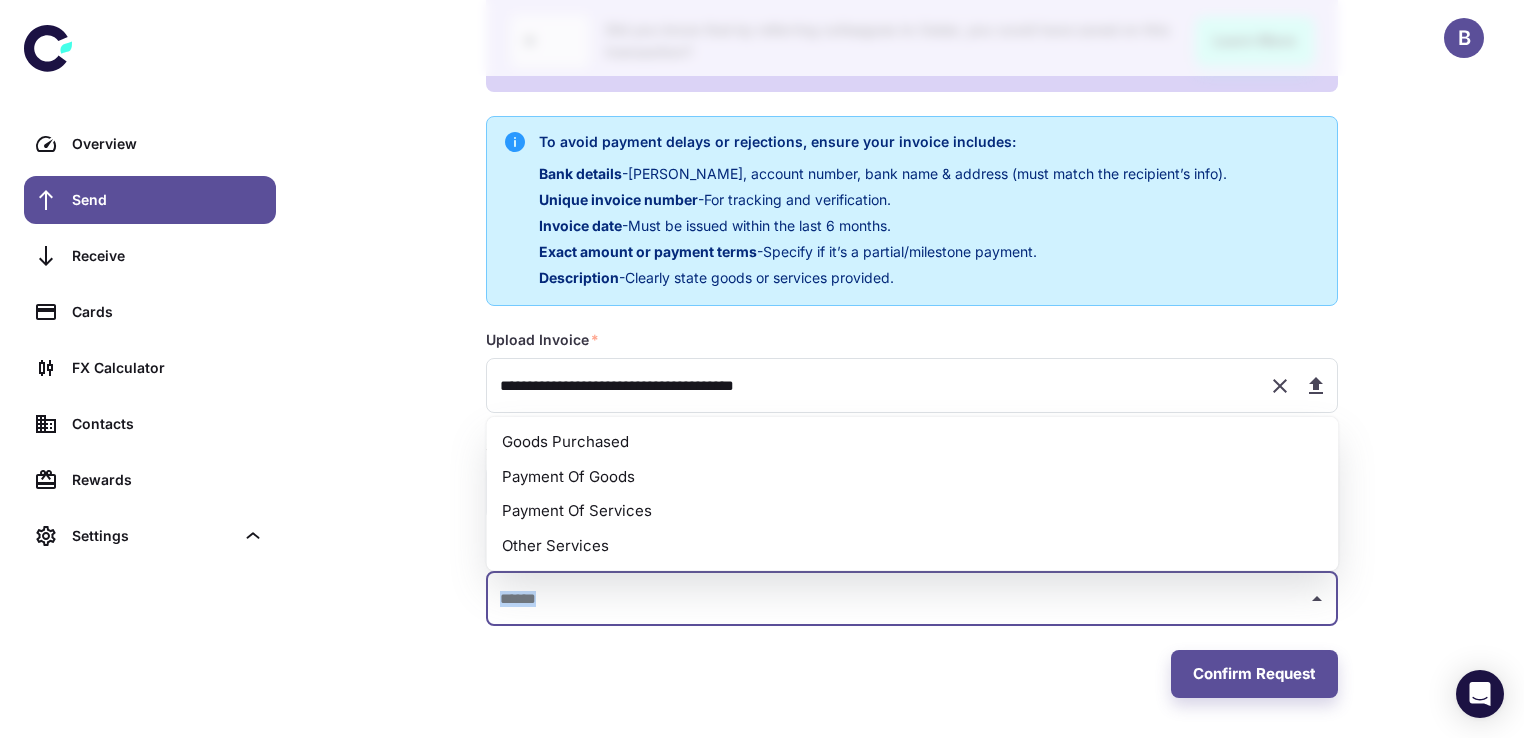 click at bounding box center (897, 599) 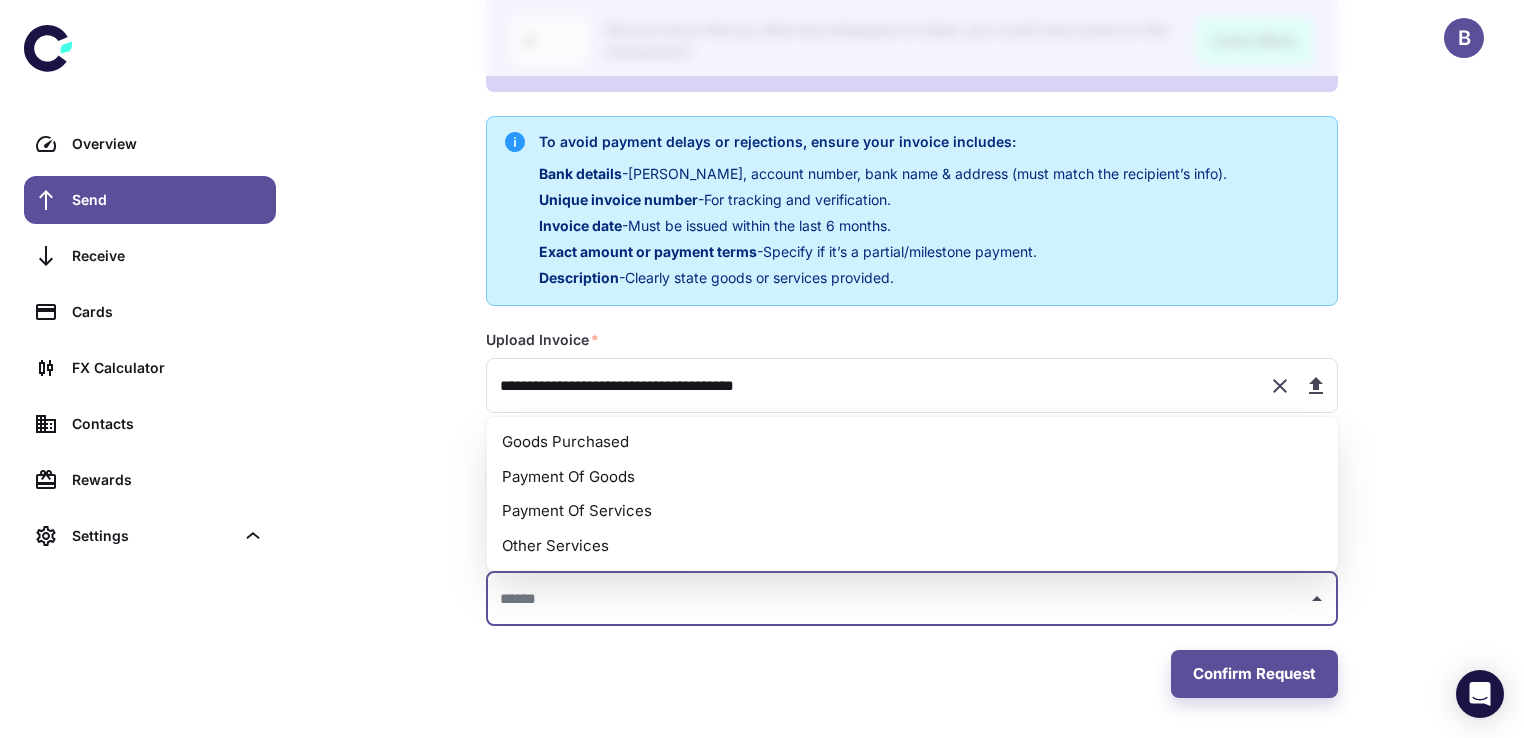 click on "Payment Of Goods" at bounding box center [912, 476] 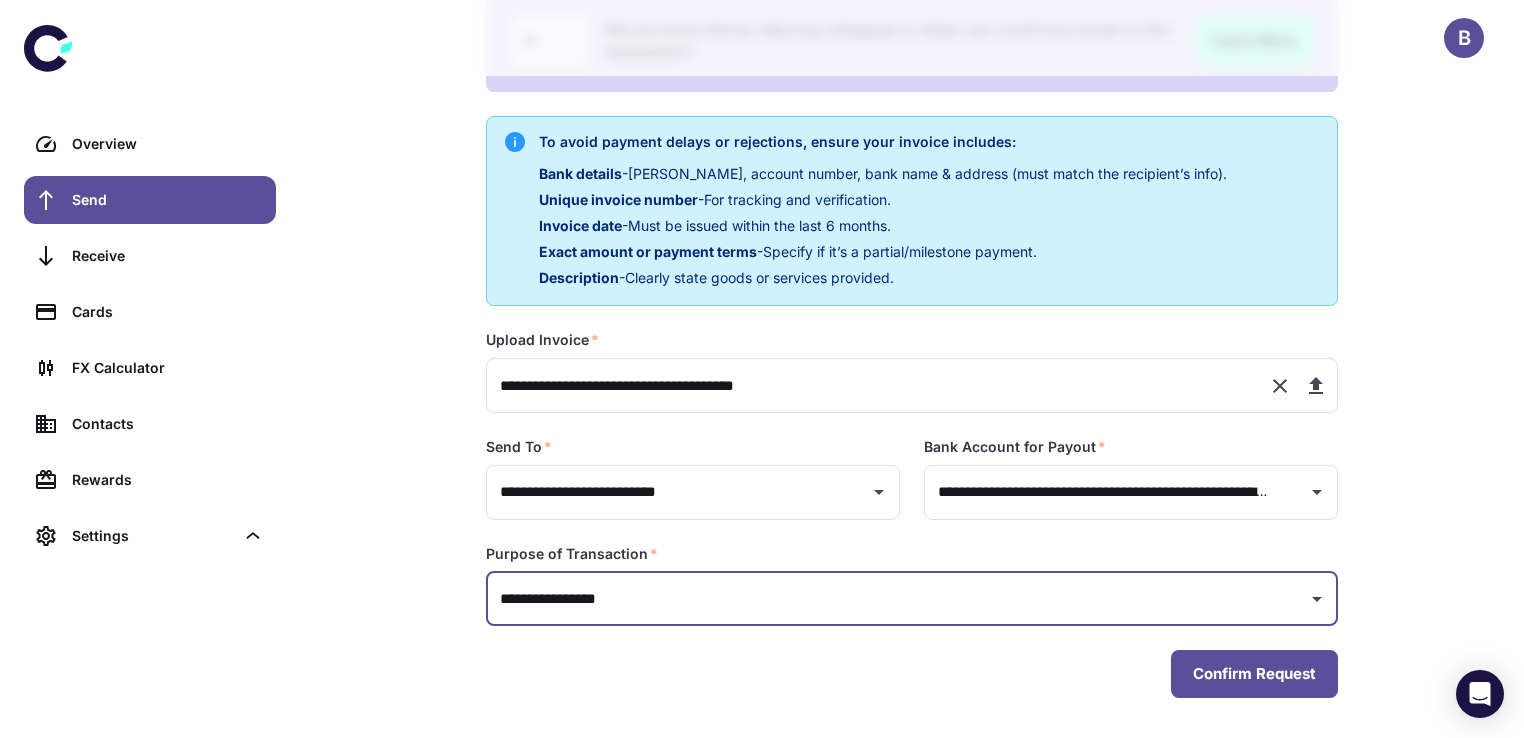 click on "Confirm Request" at bounding box center [1254, 674] 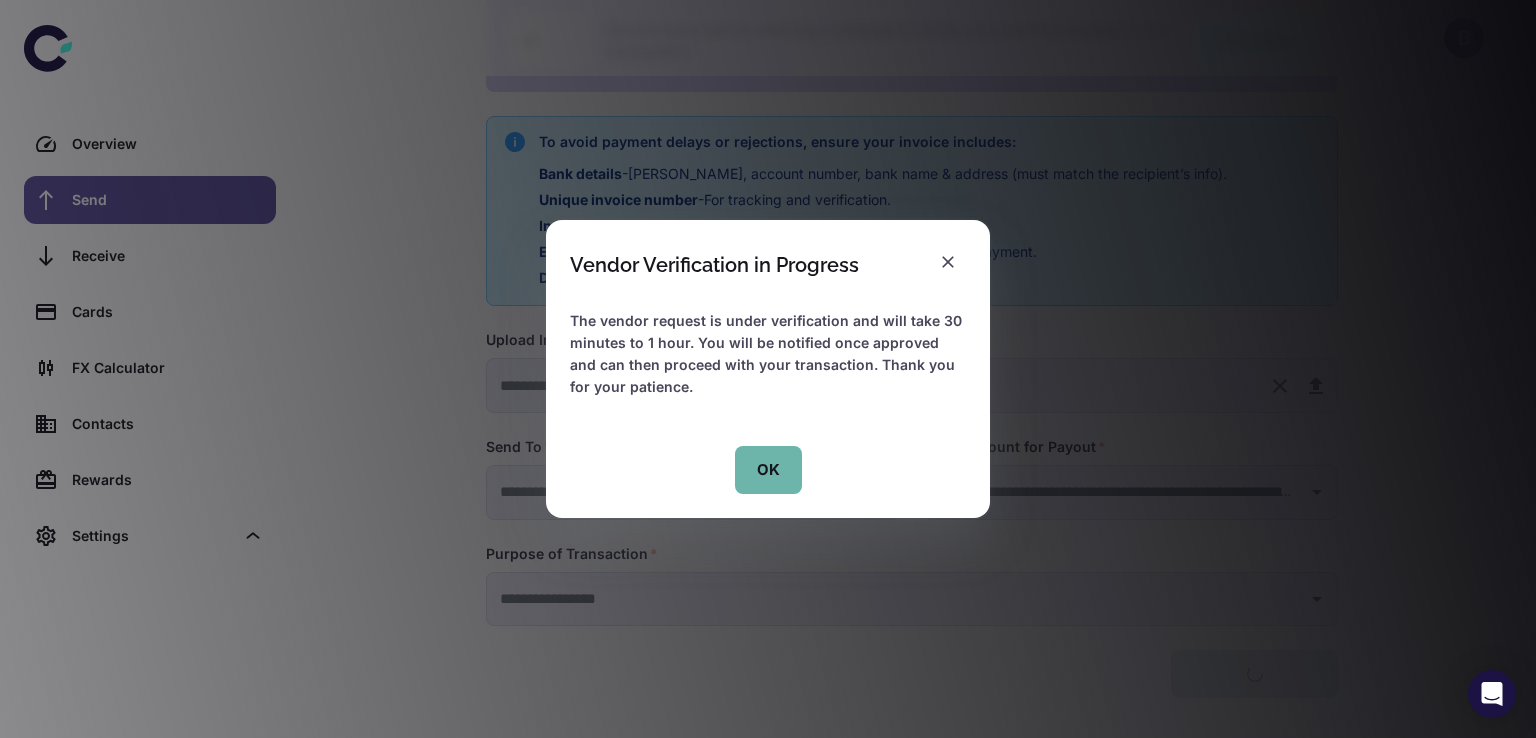click on "OK" at bounding box center [768, 470] 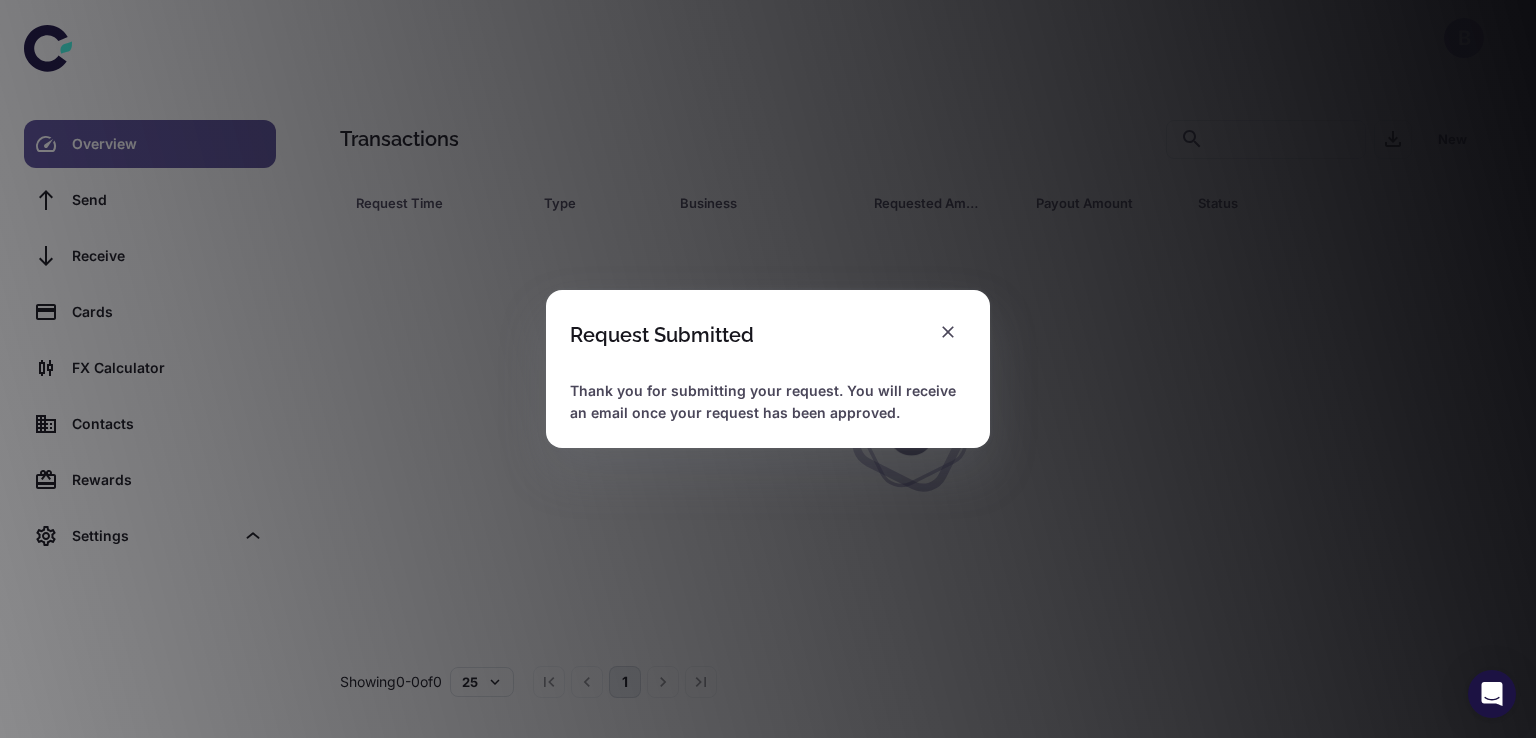 scroll, scrollTop: 0, scrollLeft: 0, axis: both 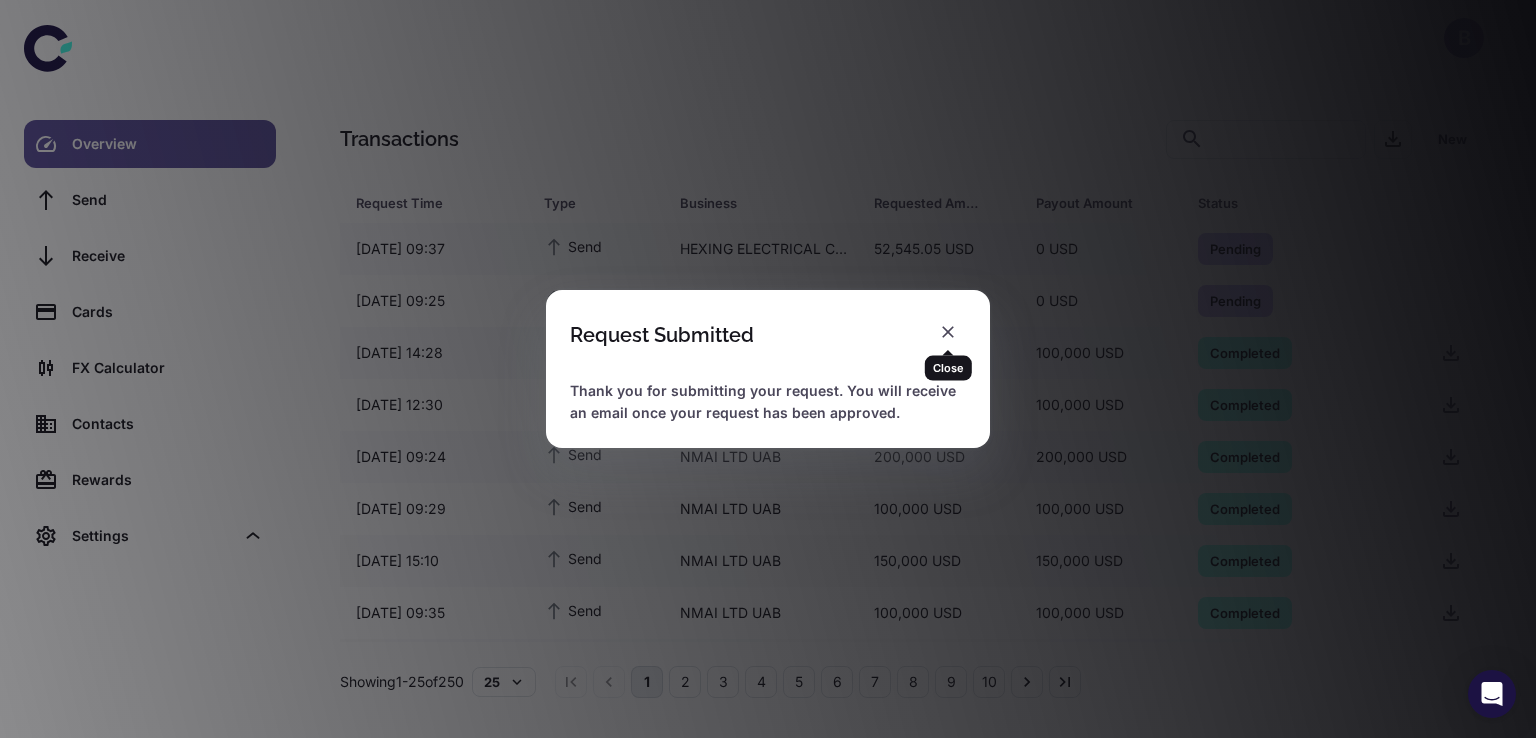 click 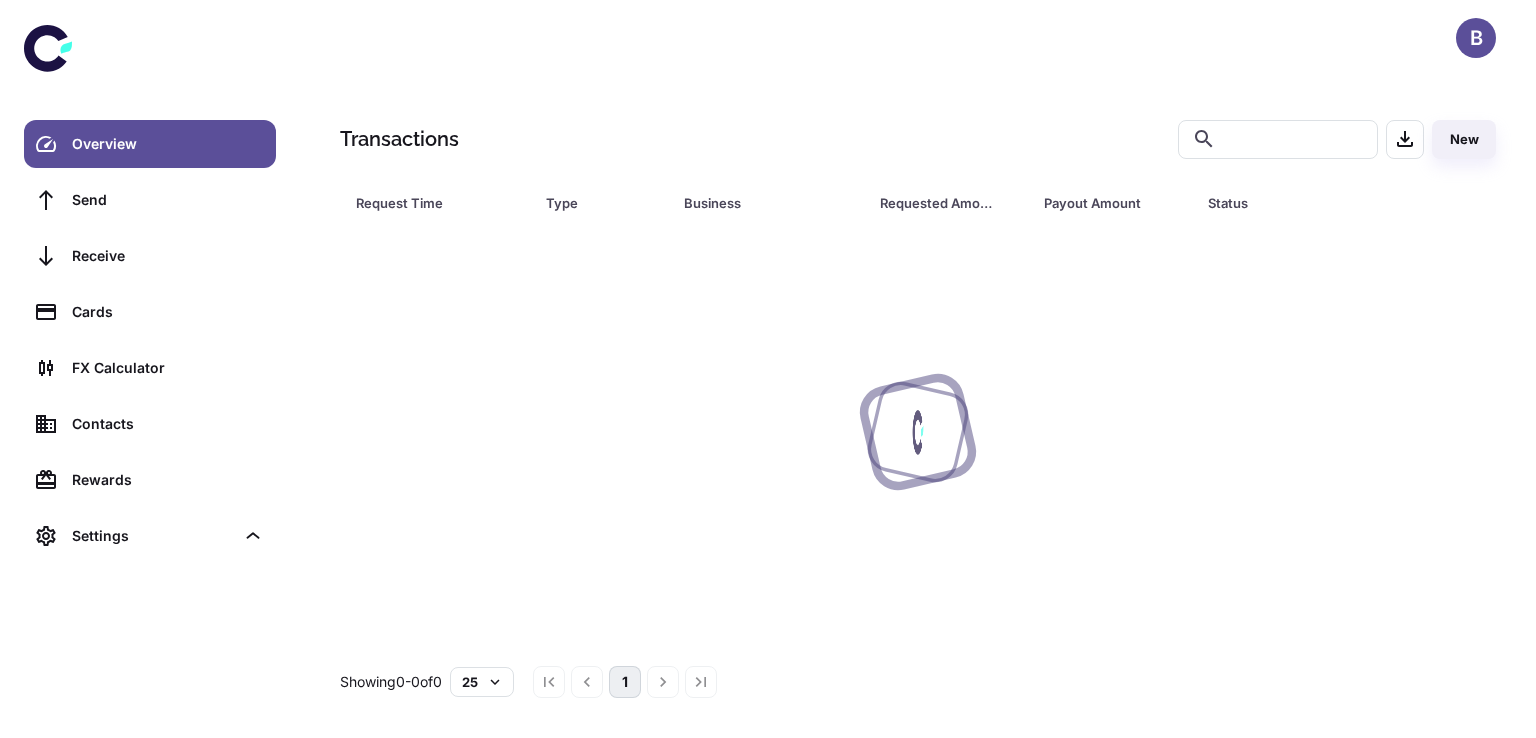 scroll, scrollTop: 0, scrollLeft: 0, axis: both 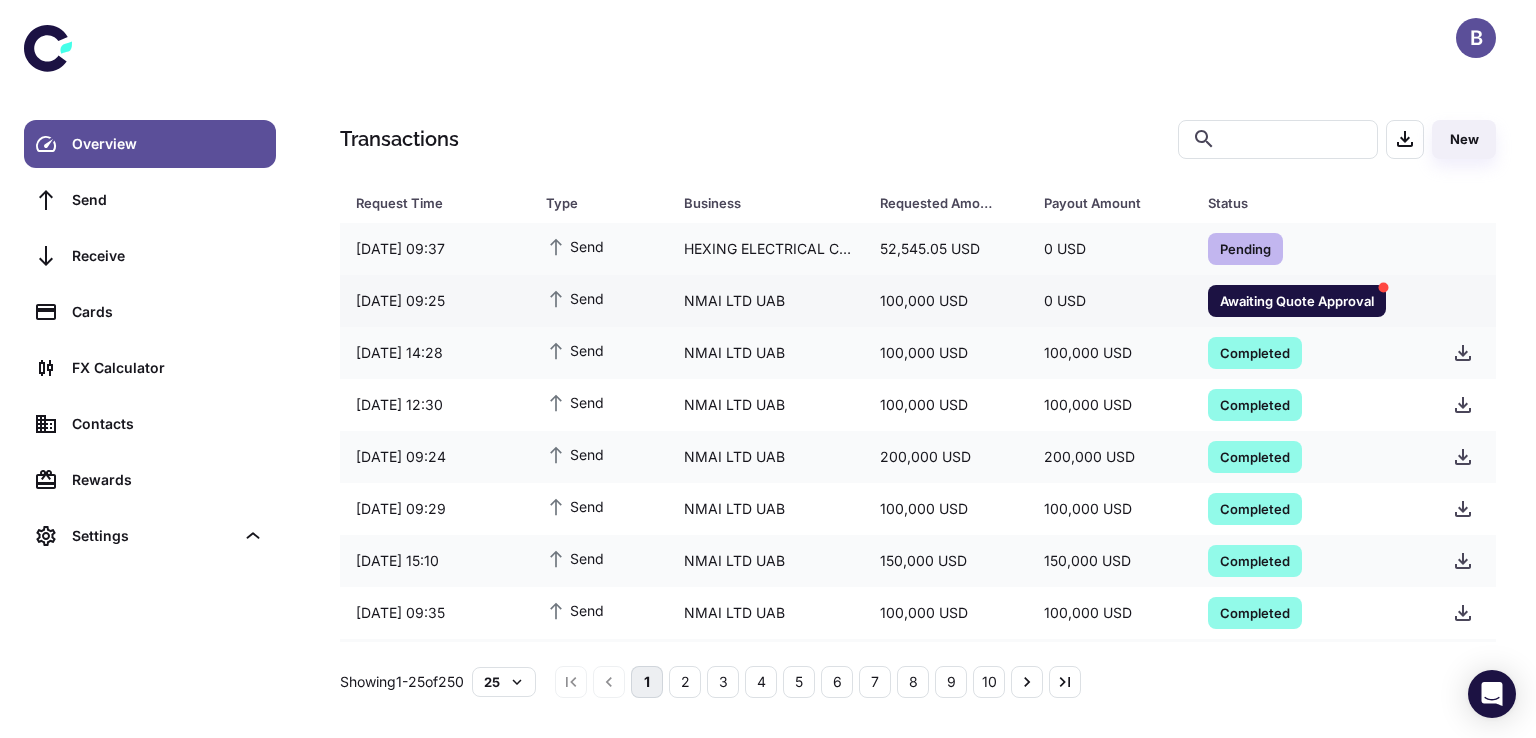 click on "Awaiting Quote Approval" at bounding box center (1297, 300) 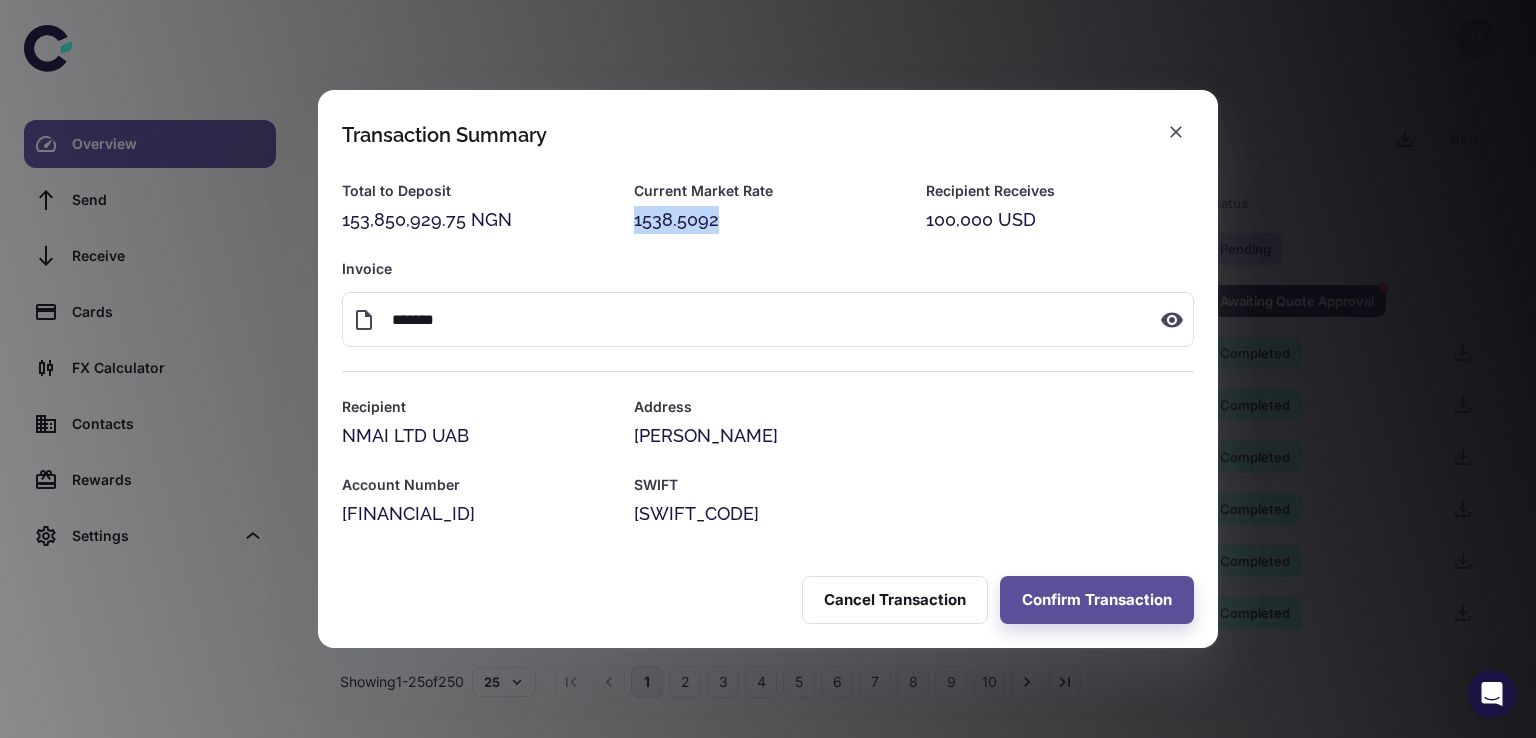drag, startPoint x: 636, startPoint y: 221, endPoint x: 728, endPoint y: 226, distance: 92.13577 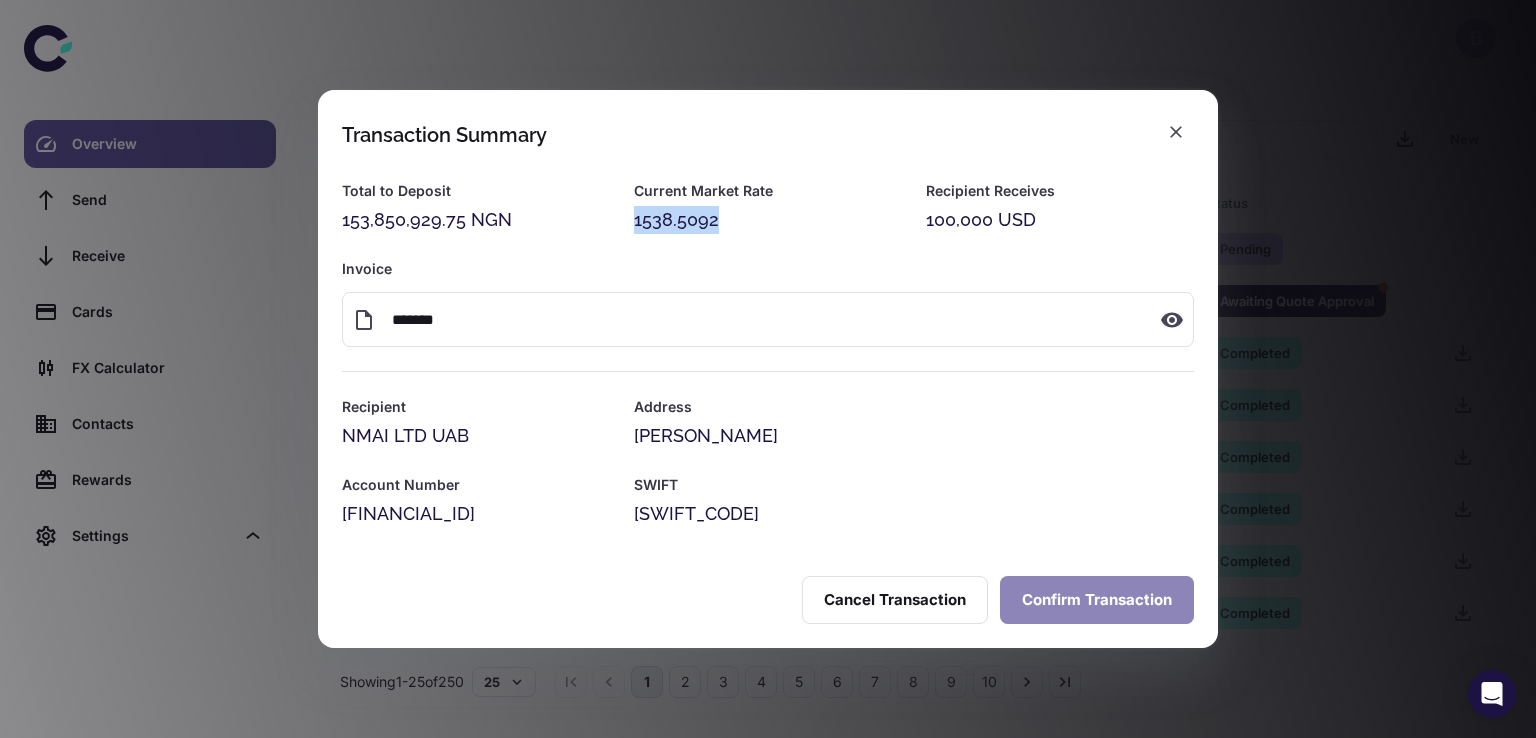 click on "Confirm Transaction" at bounding box center (1097, 600) 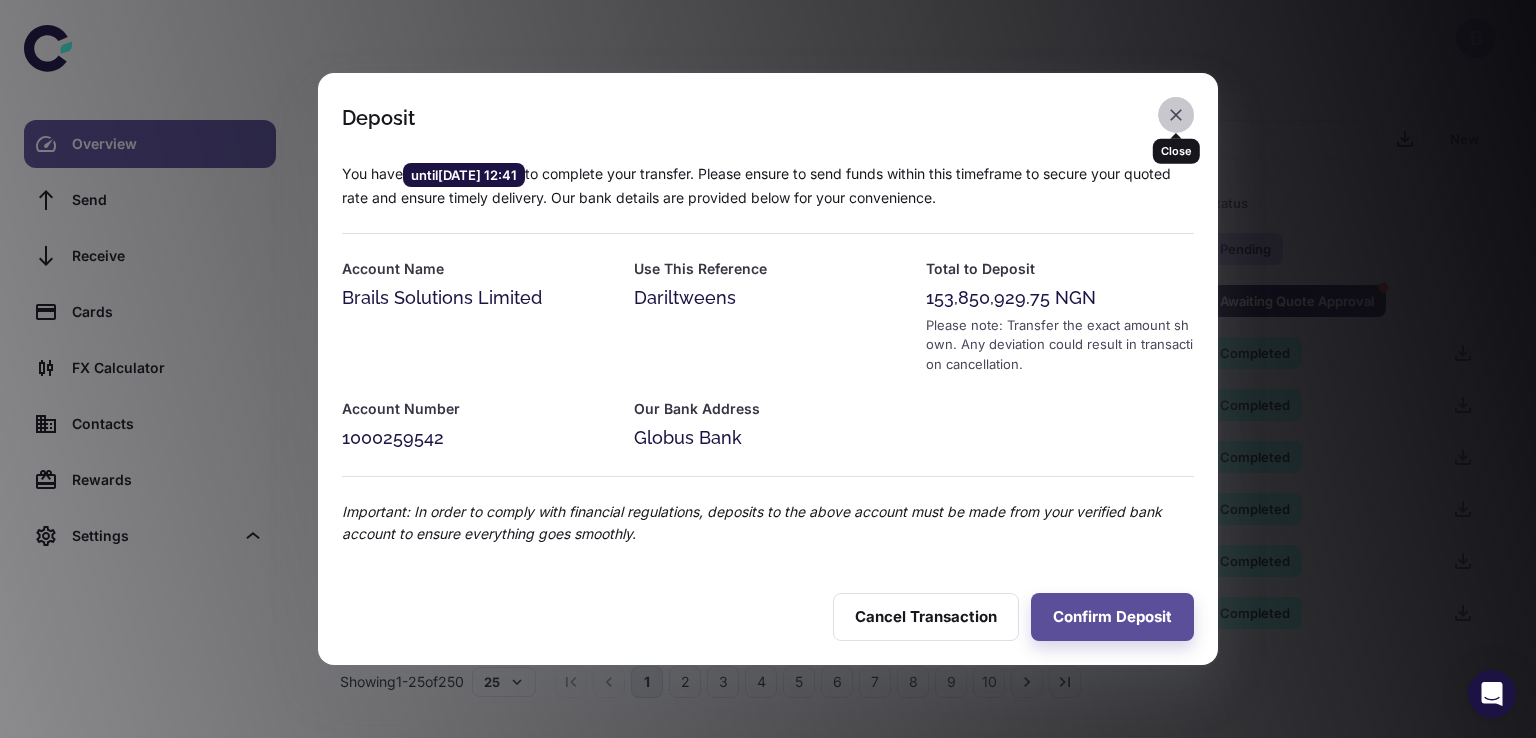 click 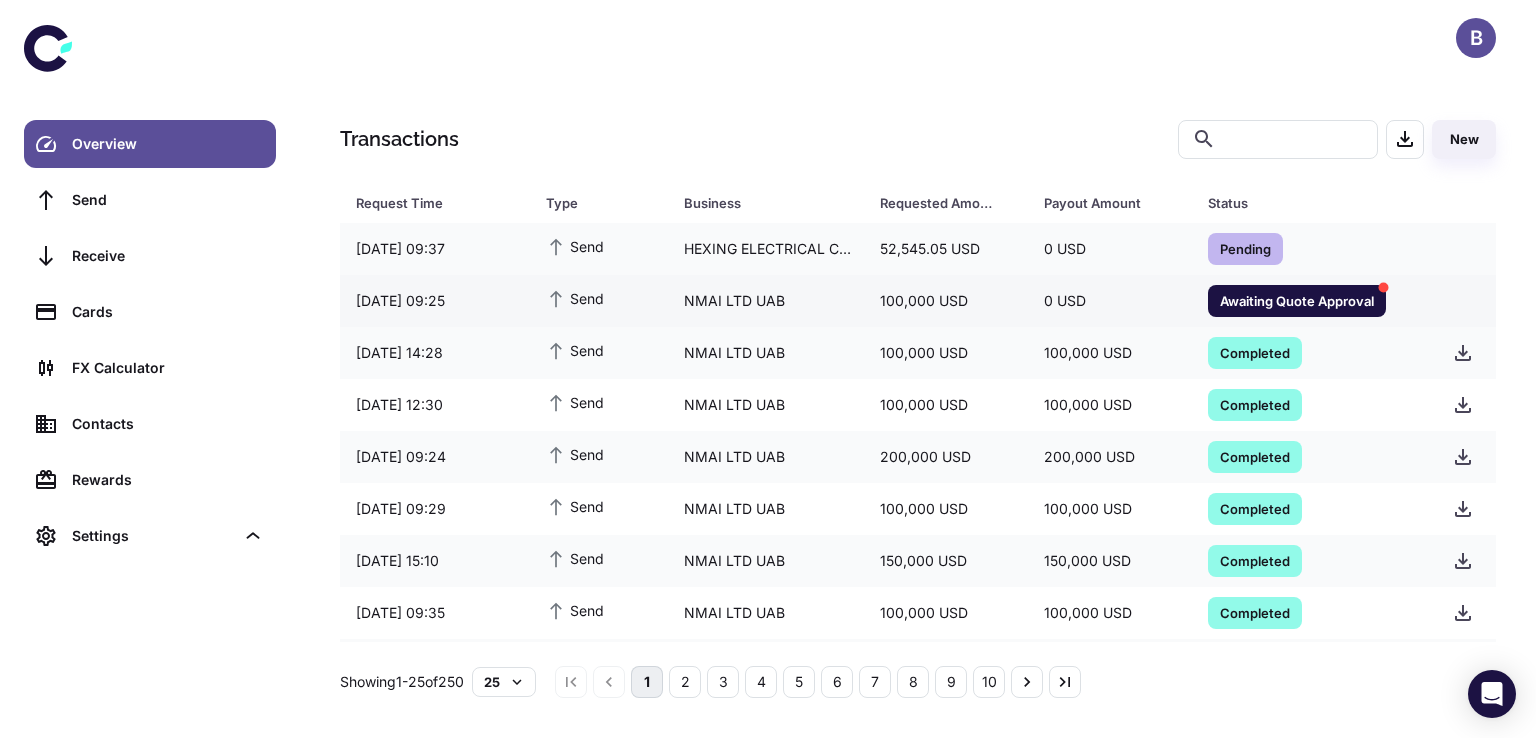 click on "Awaiting Quote Approval" at bounding box center (1297, 301) 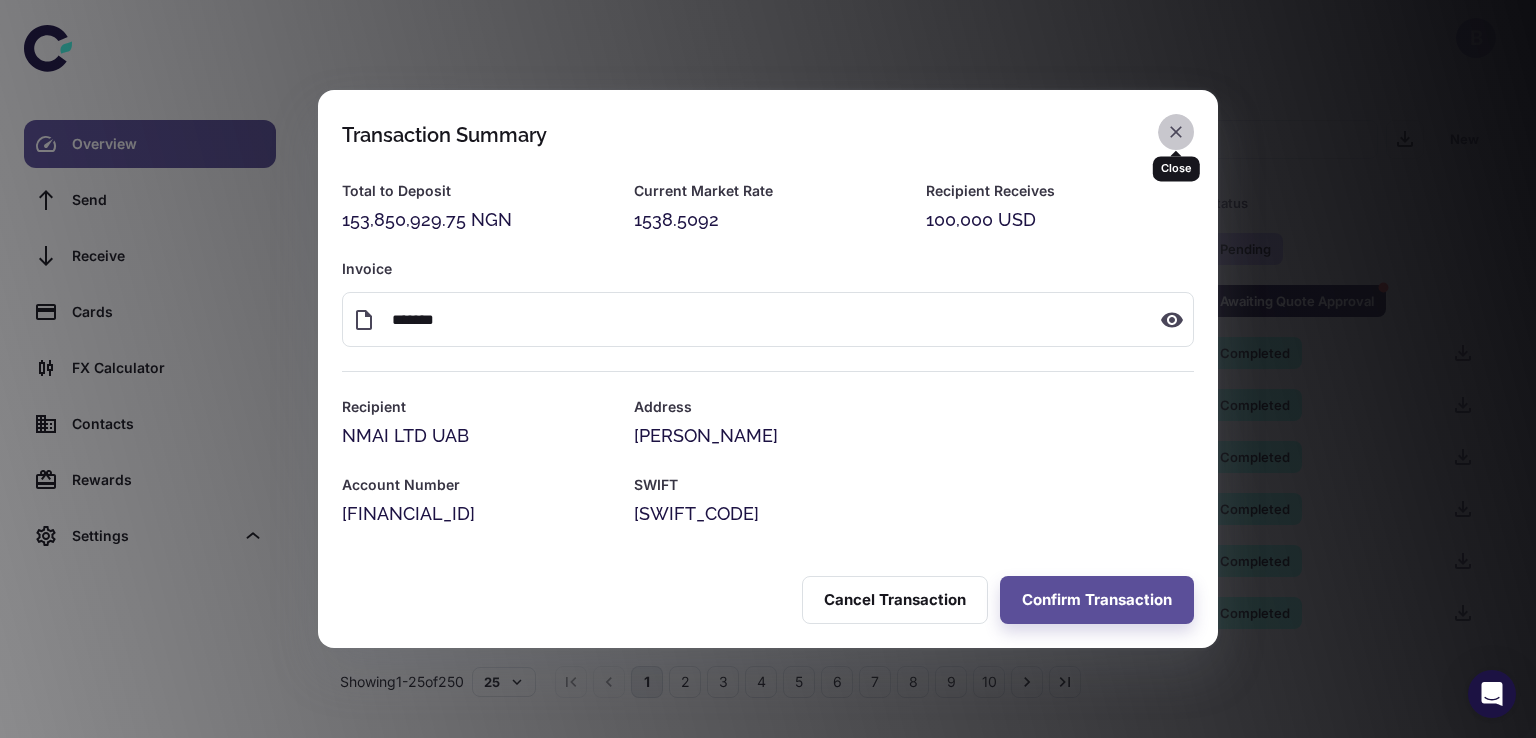 click 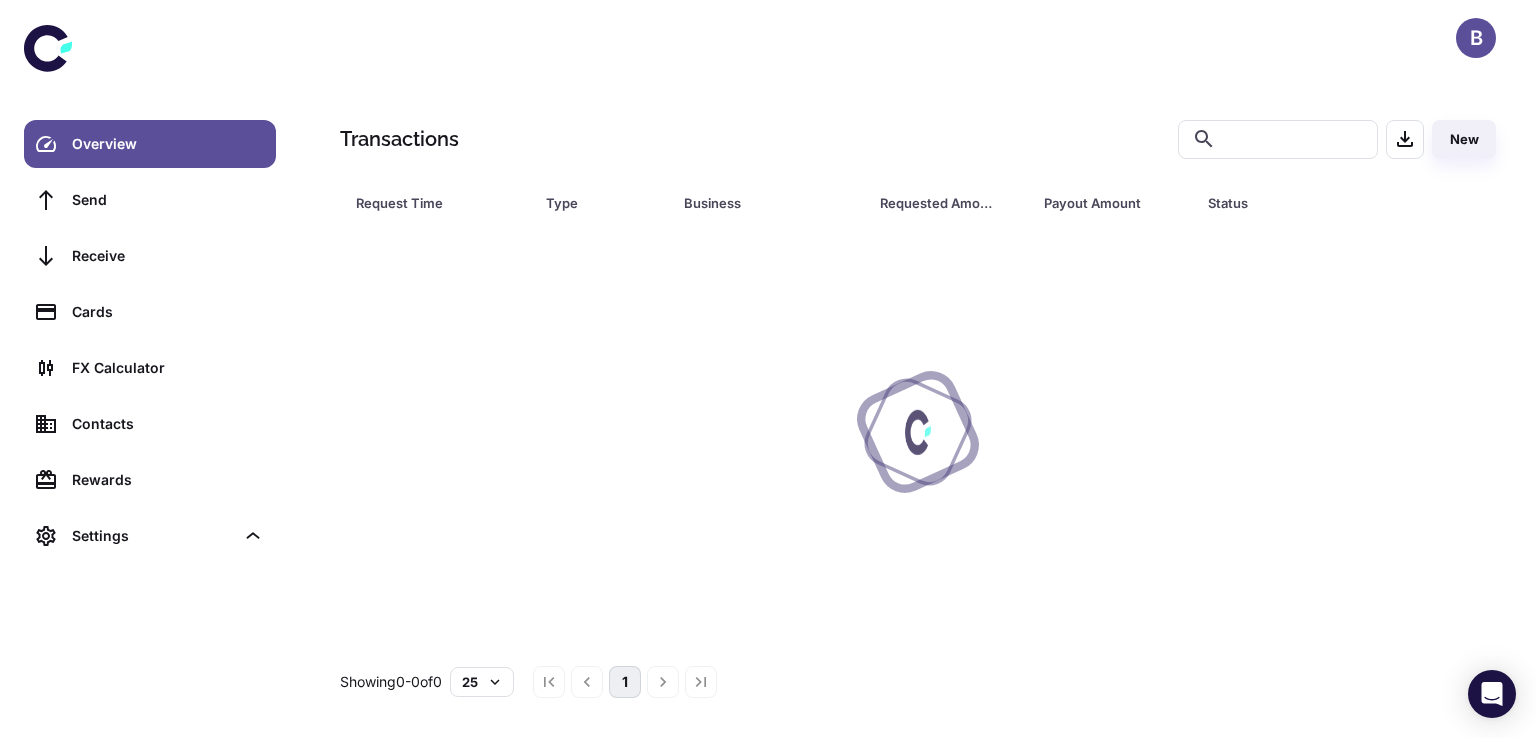 scroll, scrollTop: 0, scrollLeft: 0, axis: both 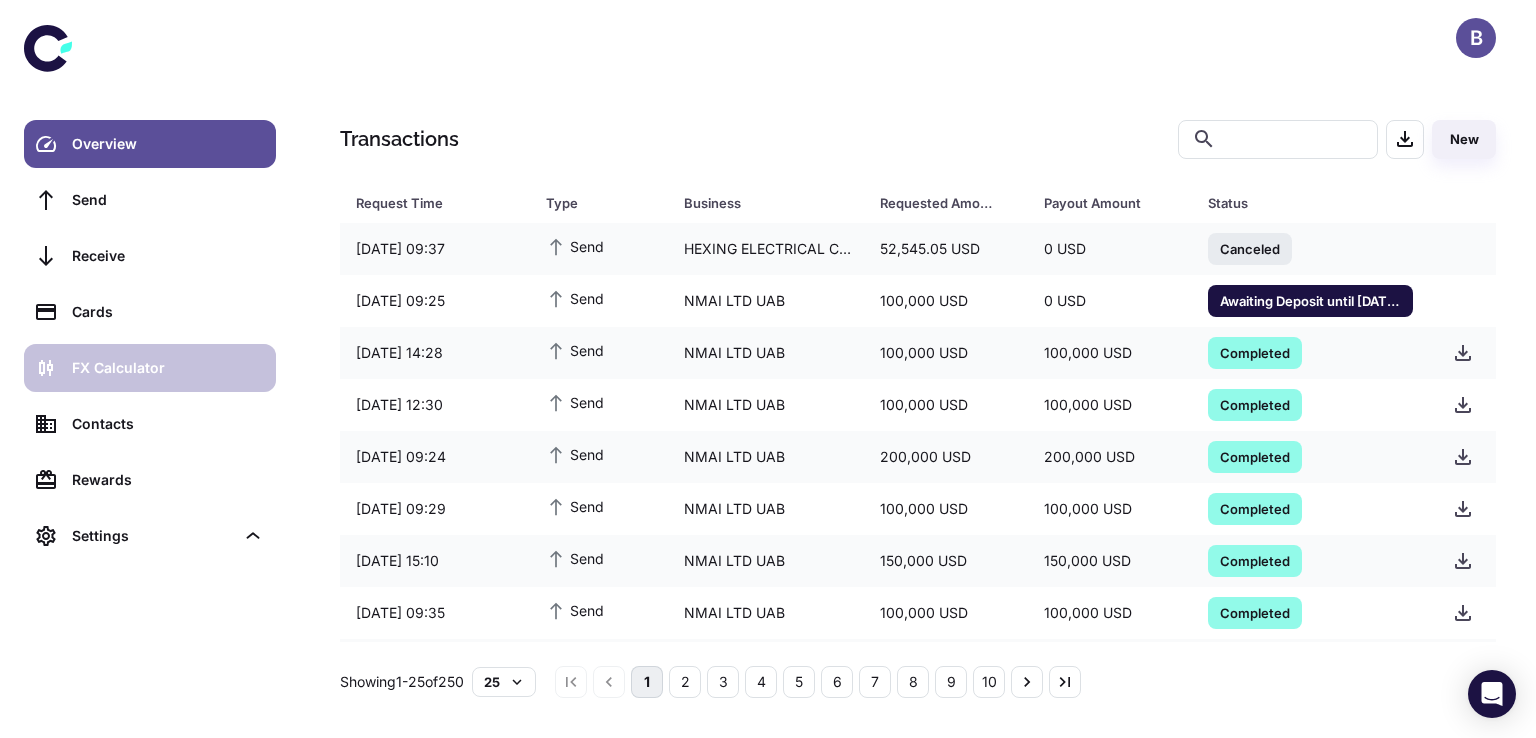 click on "FX Calculator" at bounding box center (168, 368) 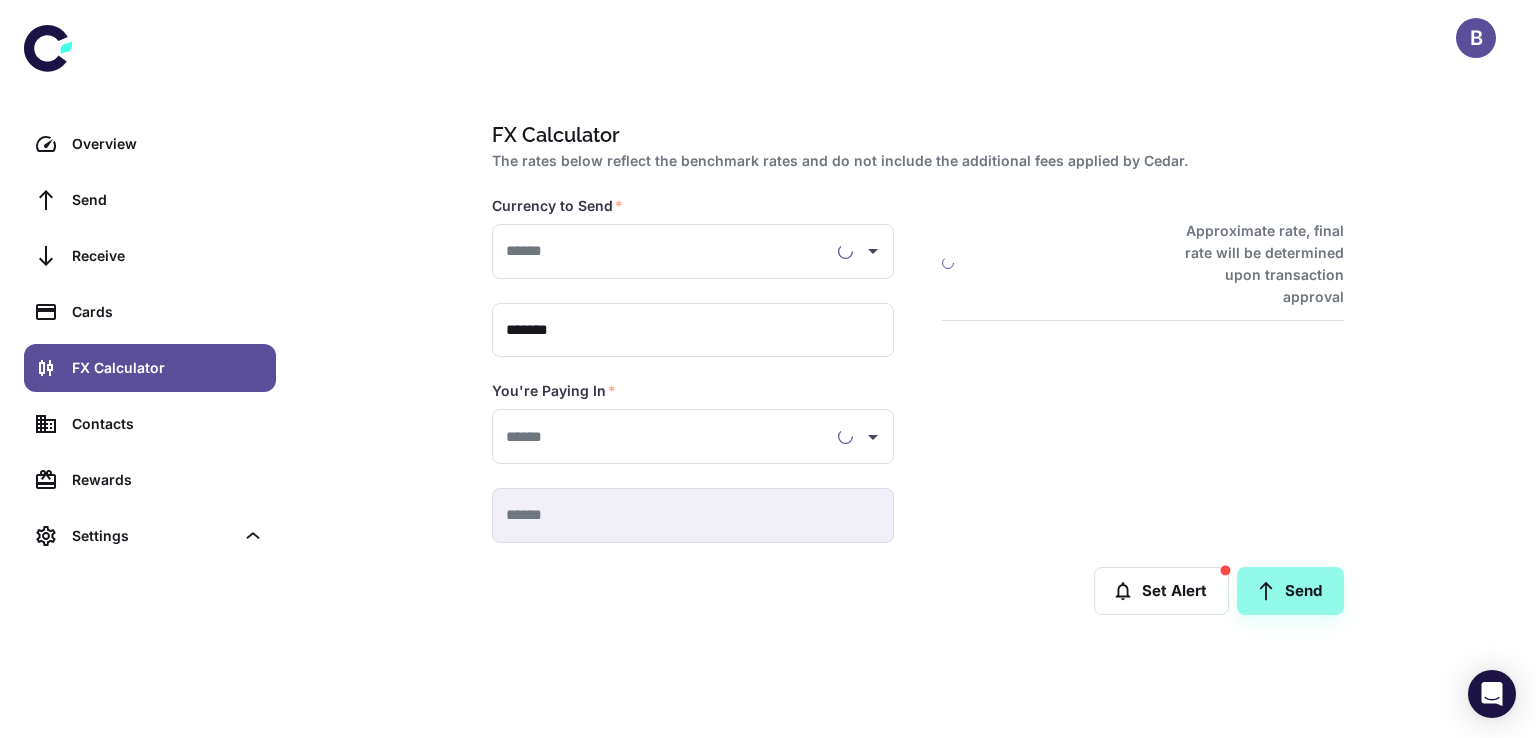 type on "**********" 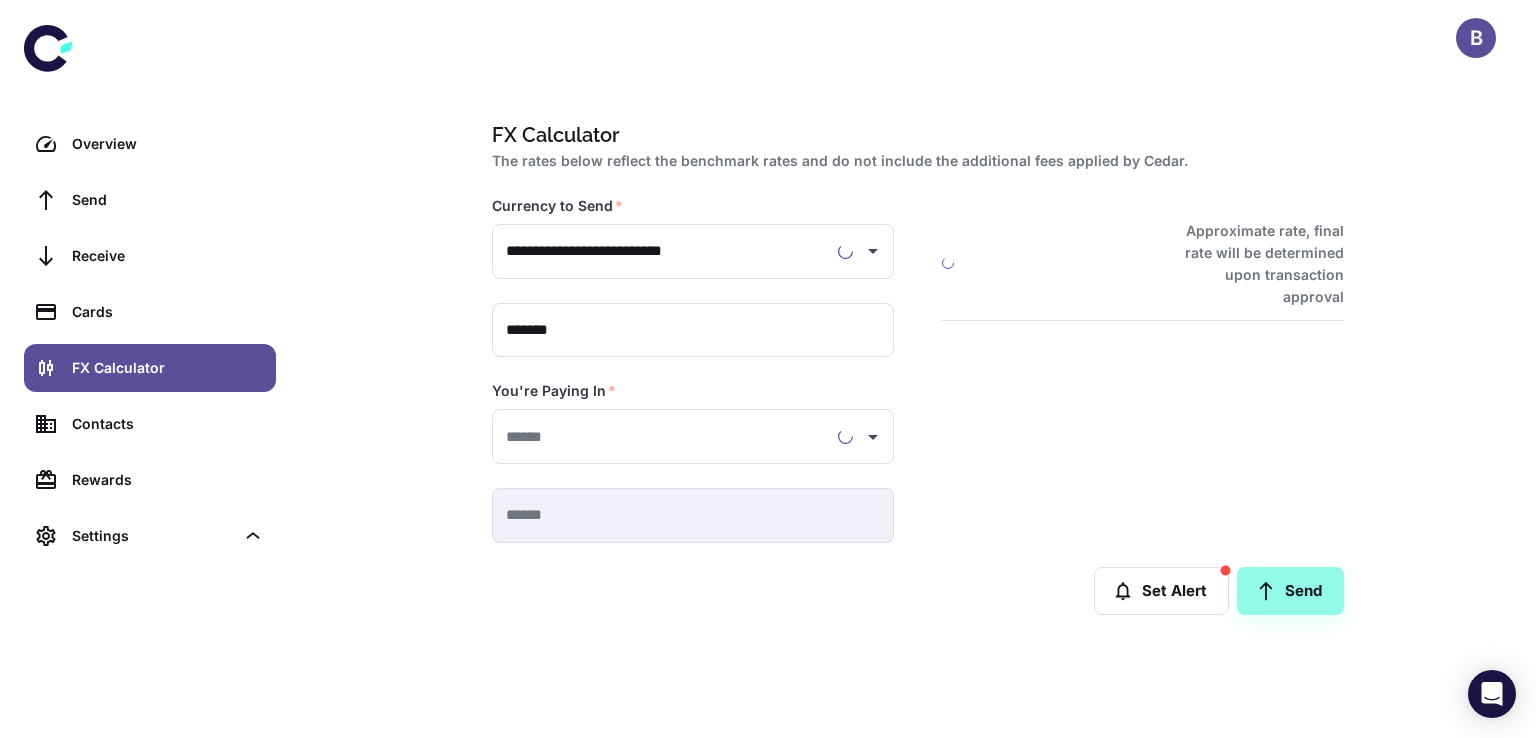 type on "**********" 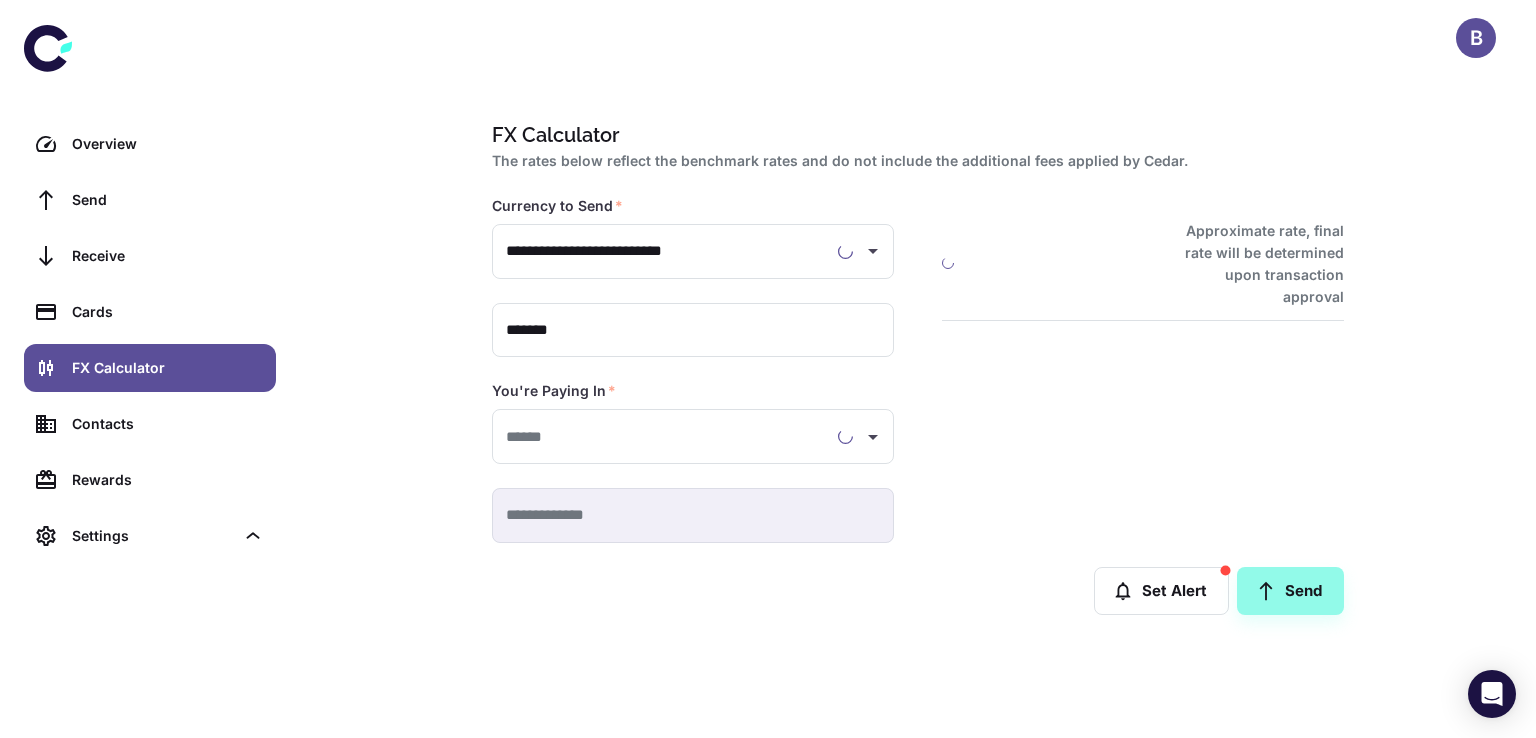 type on "**********" 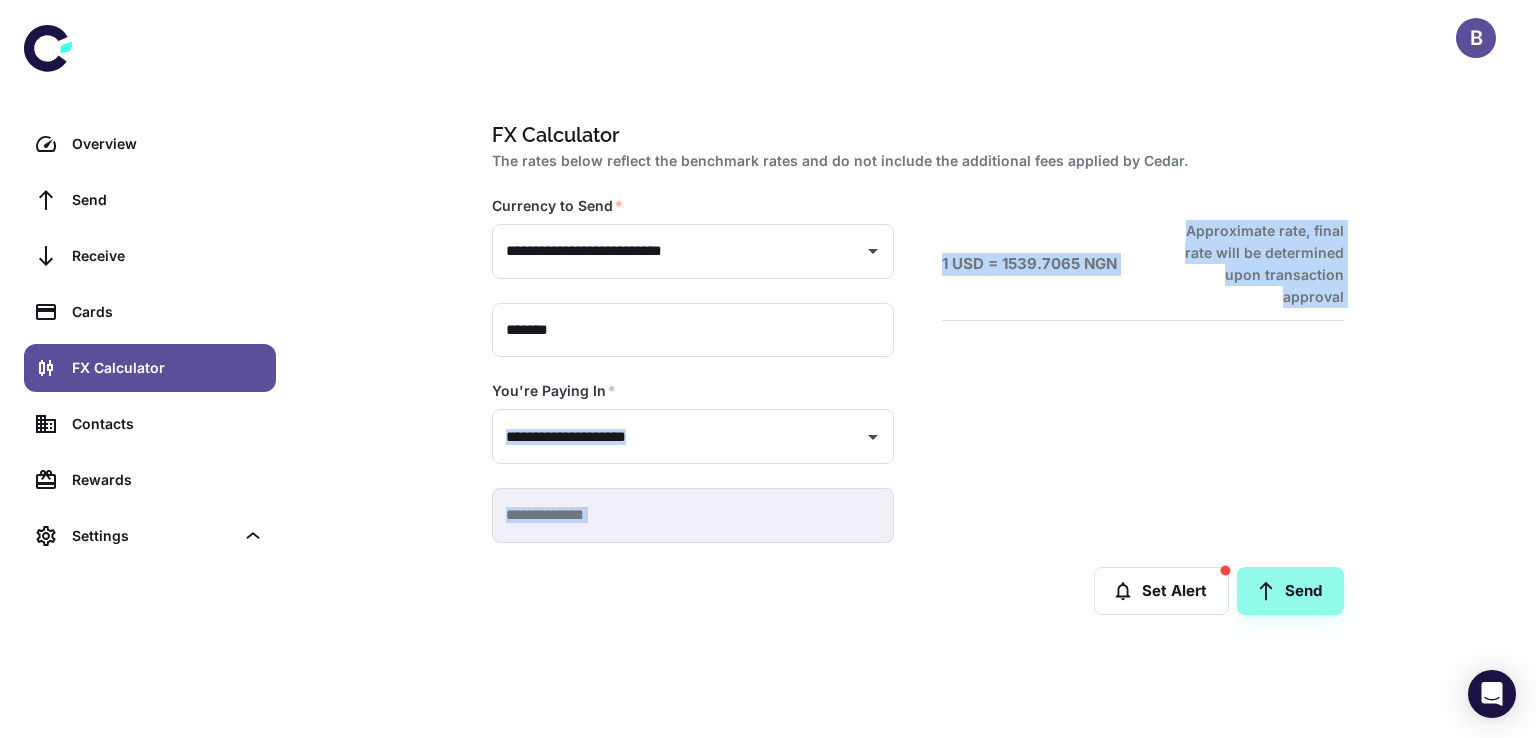 drag, startPoint x: 576, startPoint y: 666, endPoint x: 352, endPoint y: 441, distance: 317.49173 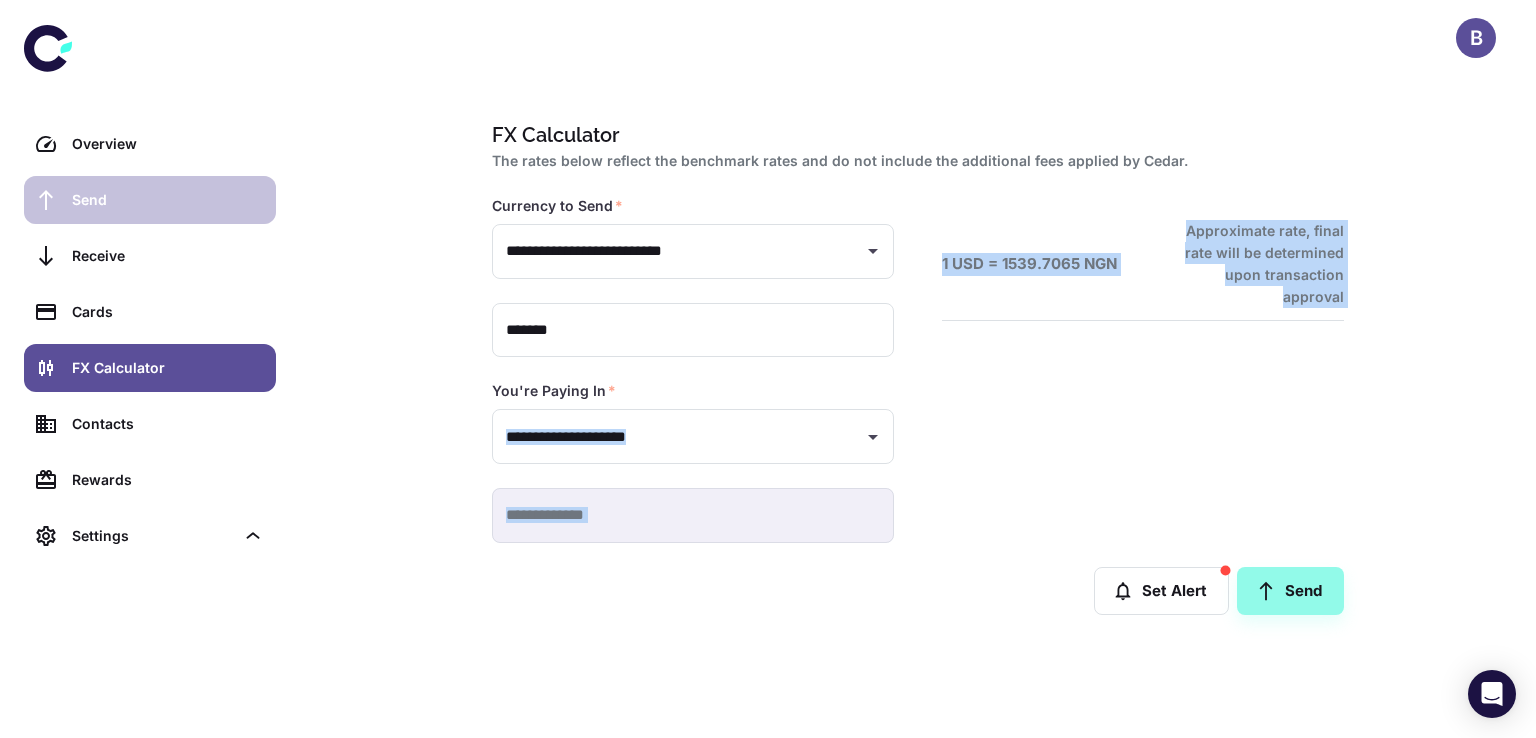 click on "Send" at bounding box center (168, 200) 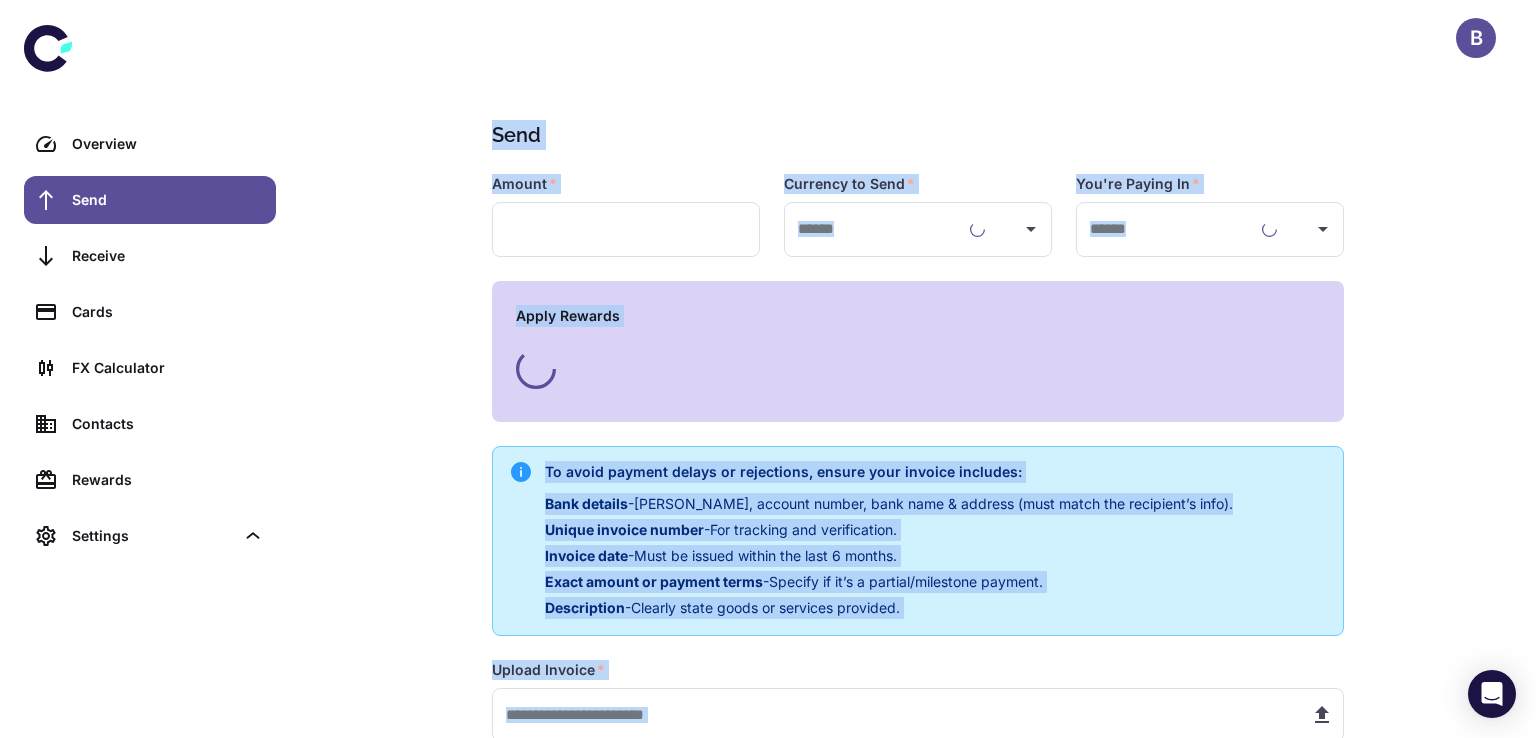 type on "**********" 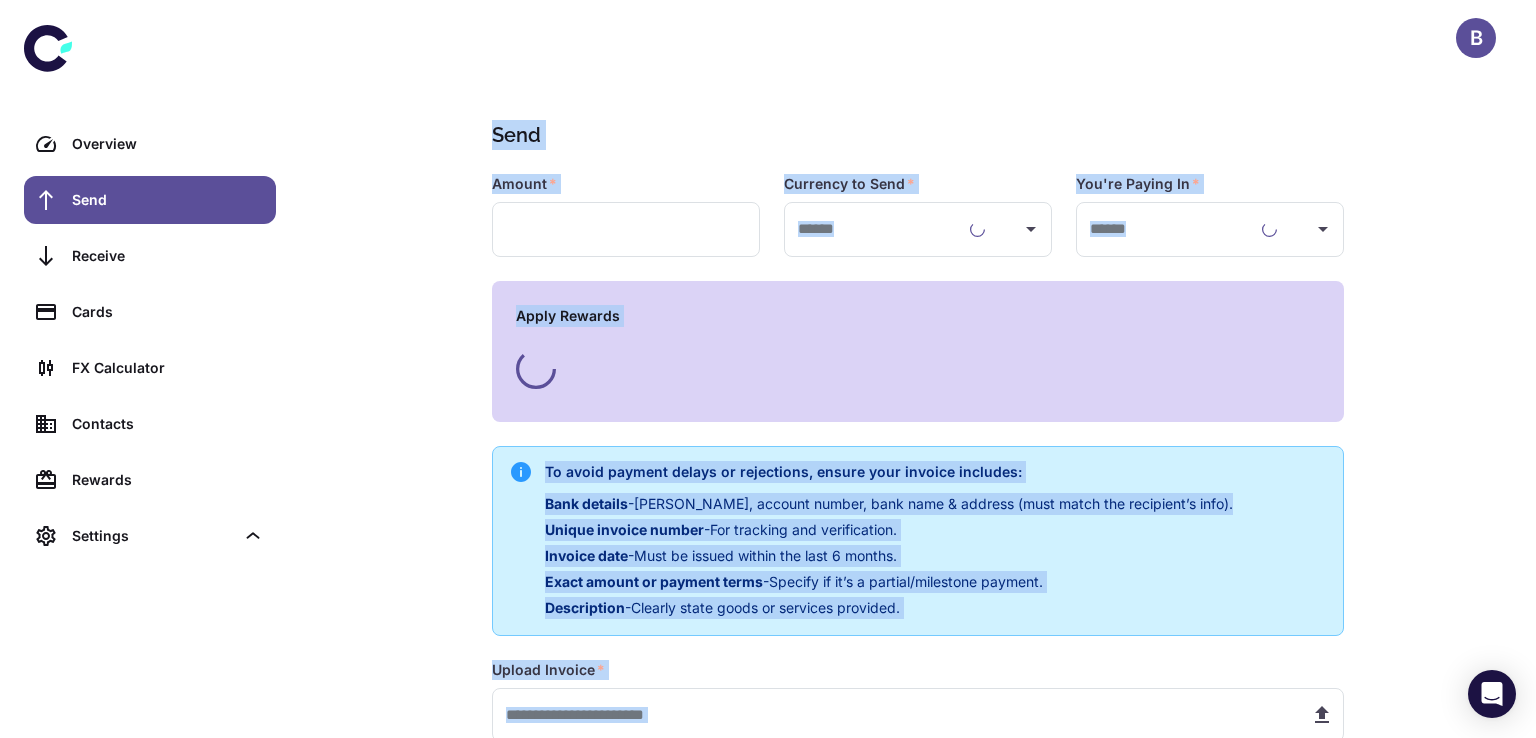 type on "**********" 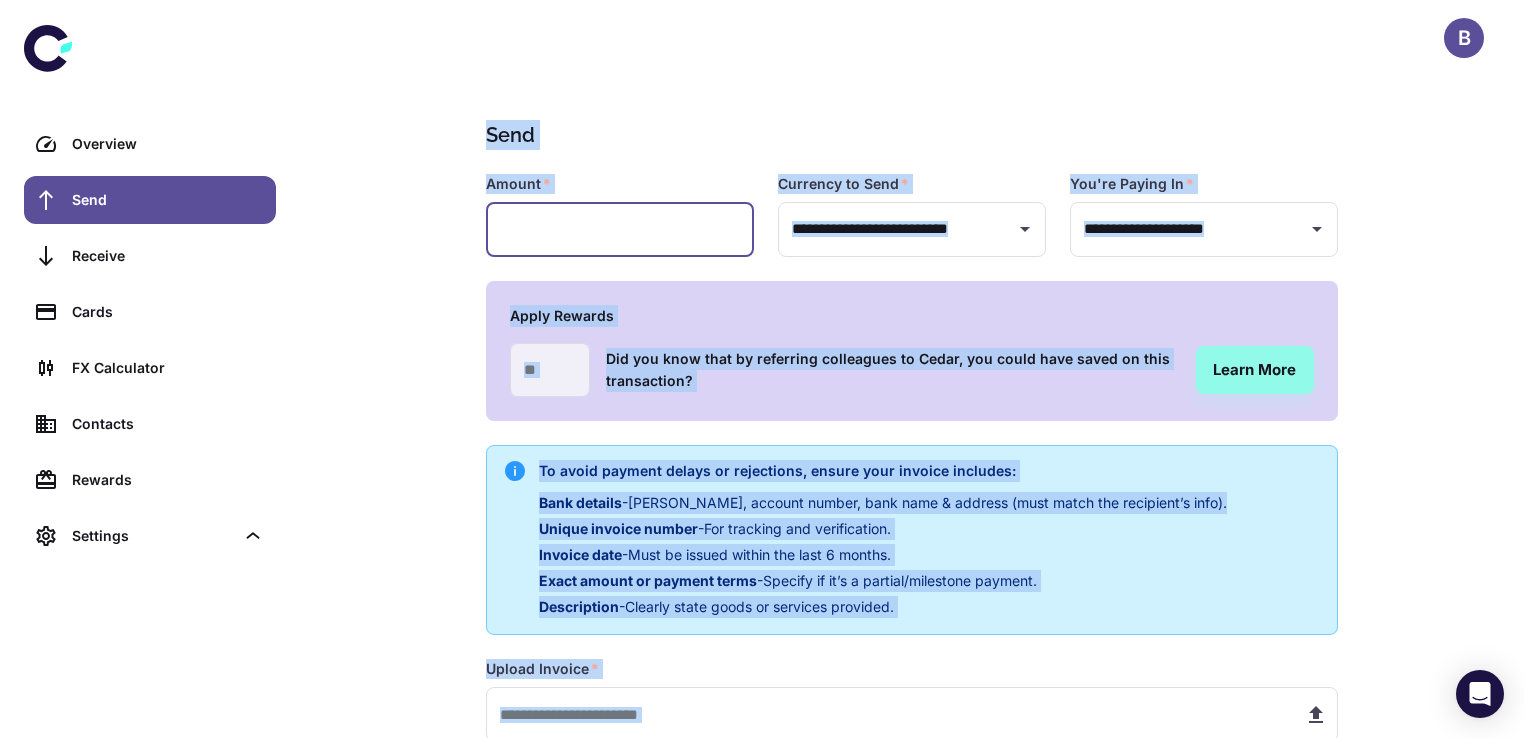 click at bounding box center [620, 229] 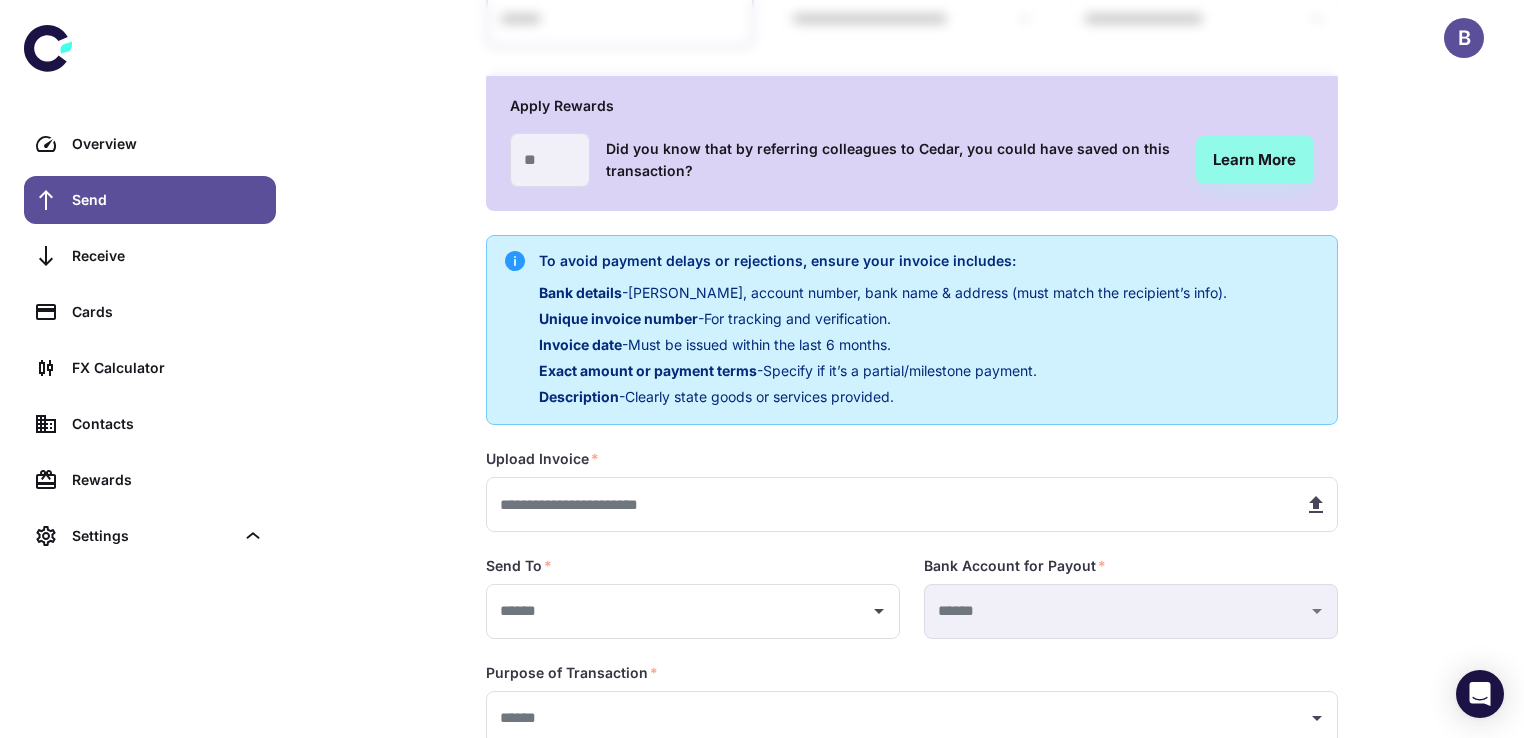 scroll, scrollTop: 329, scrollLeft: 0, axis: vertical 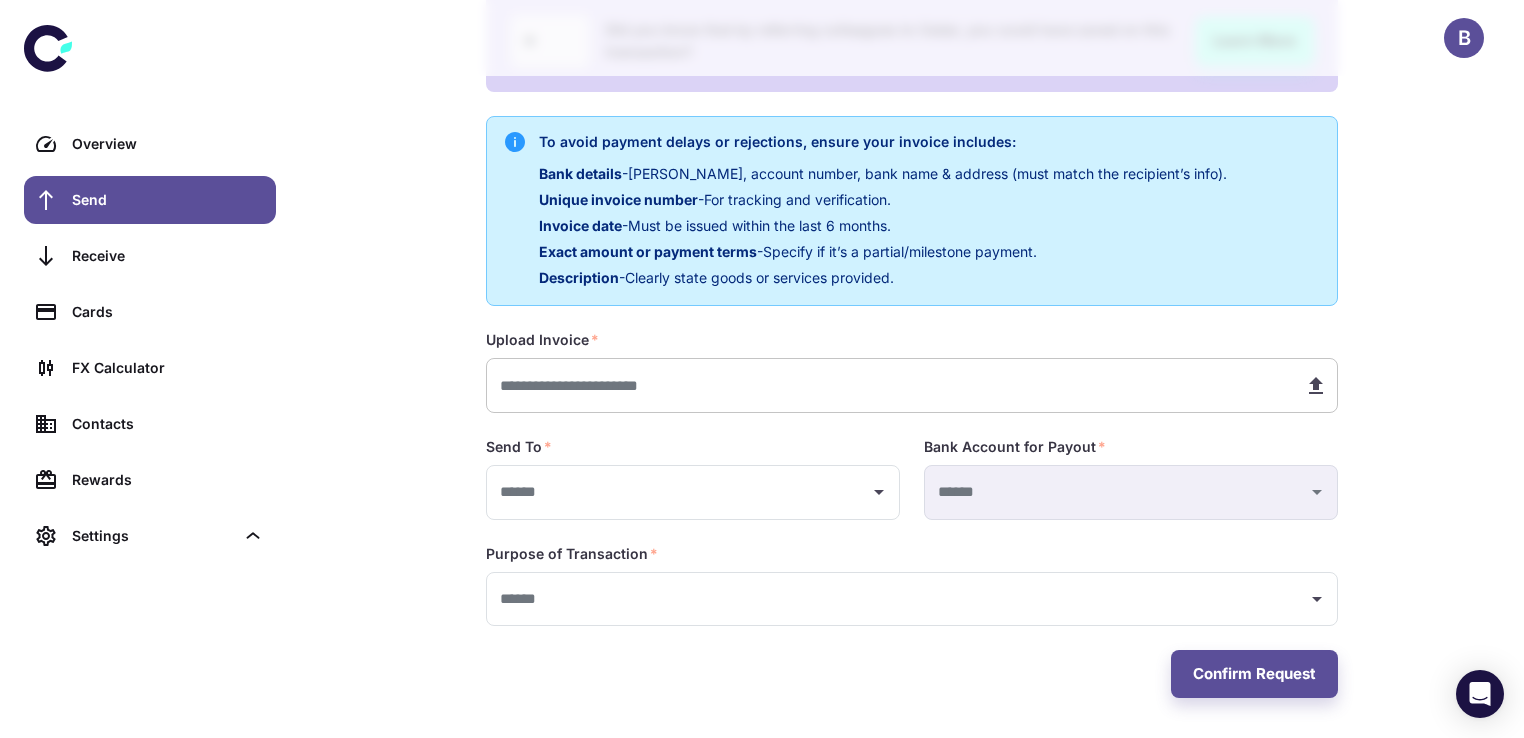 type on "*******" 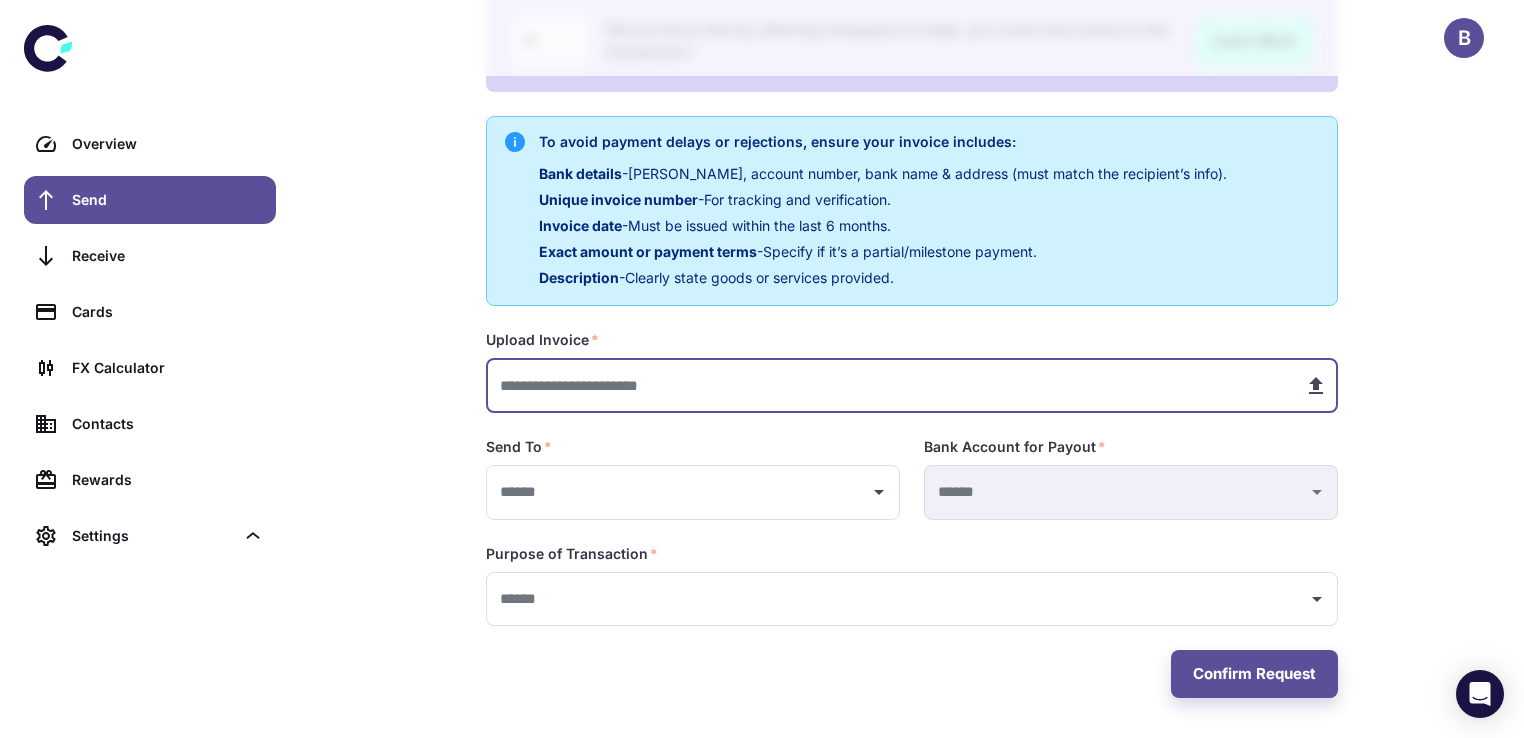 click at bounding box center [887, 385] 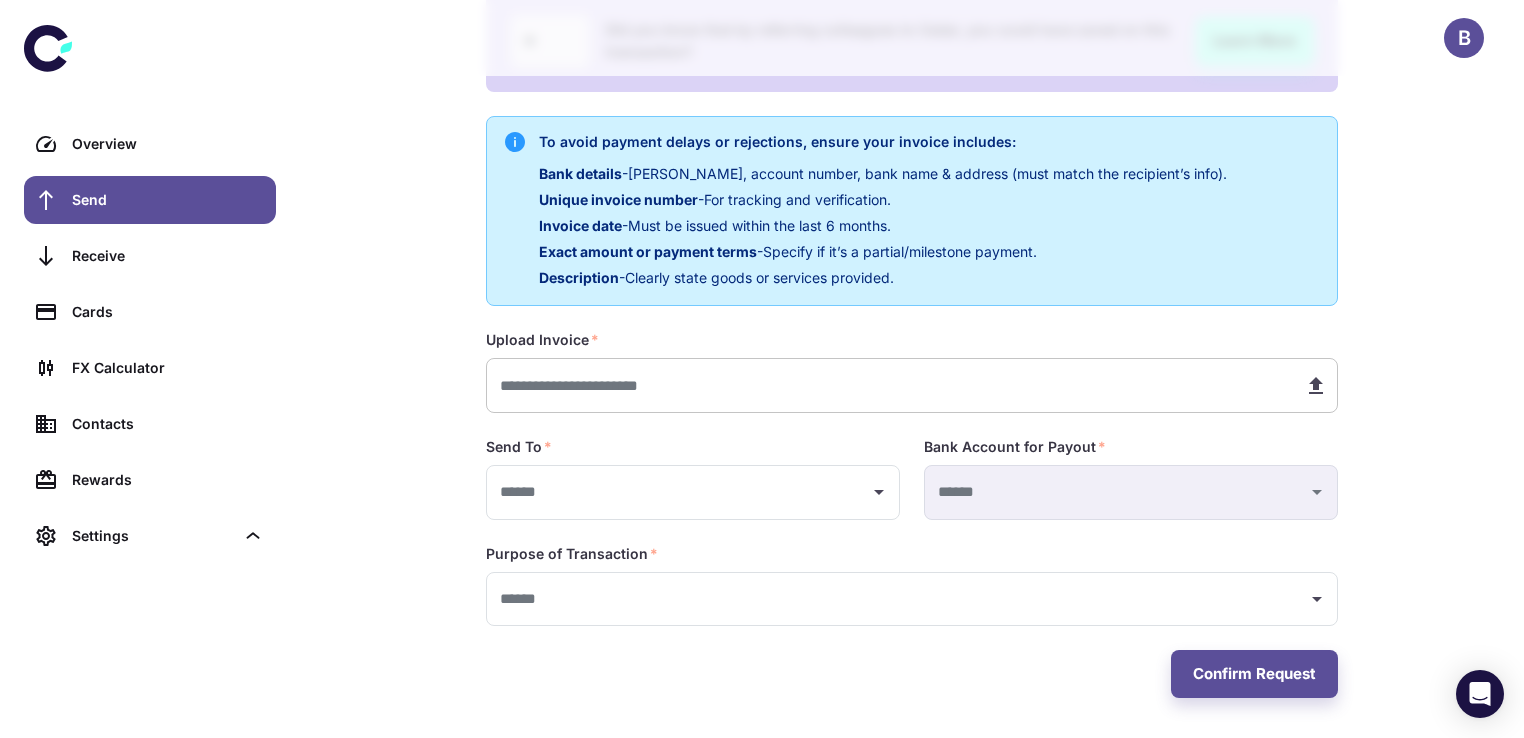 type on "**********" 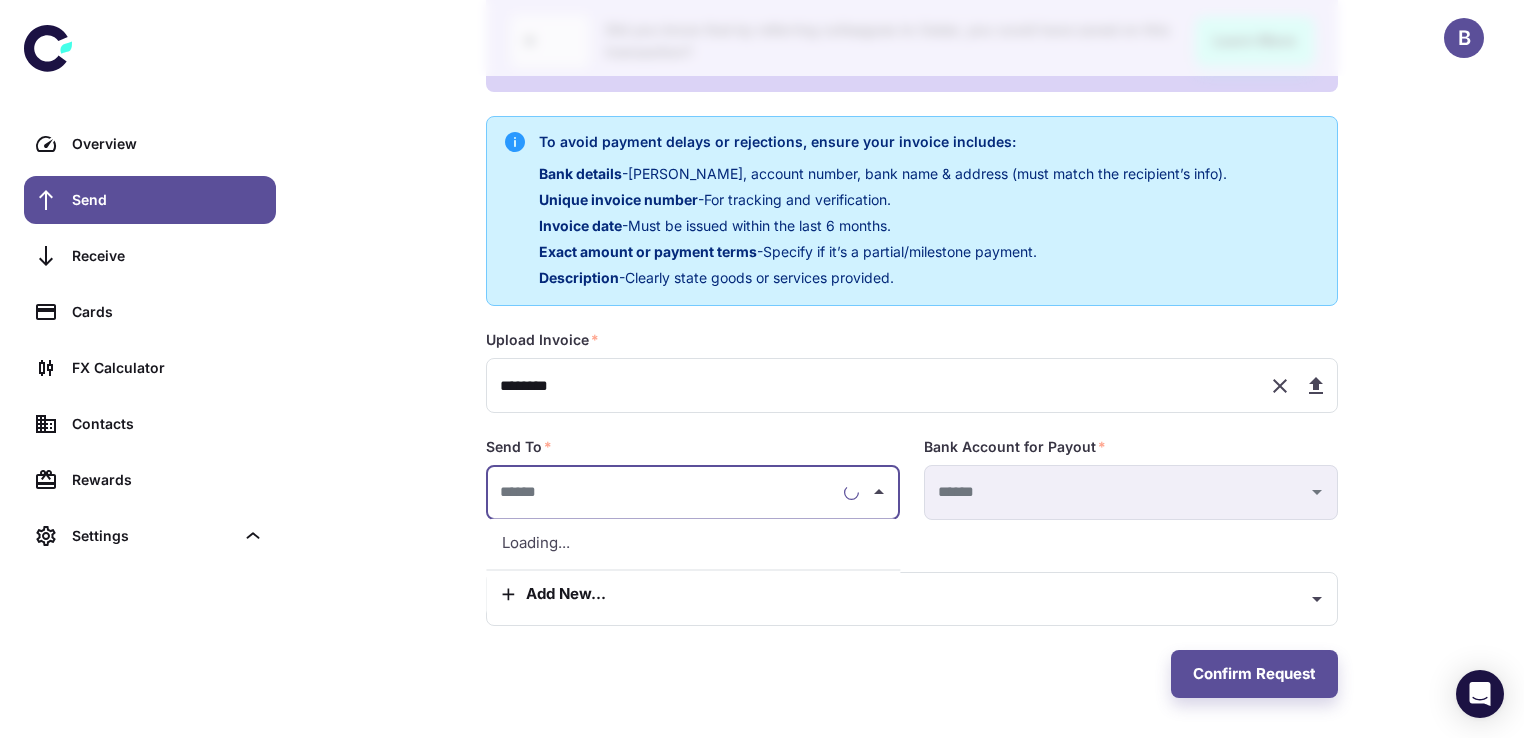 click at bounding box center (665, 492) 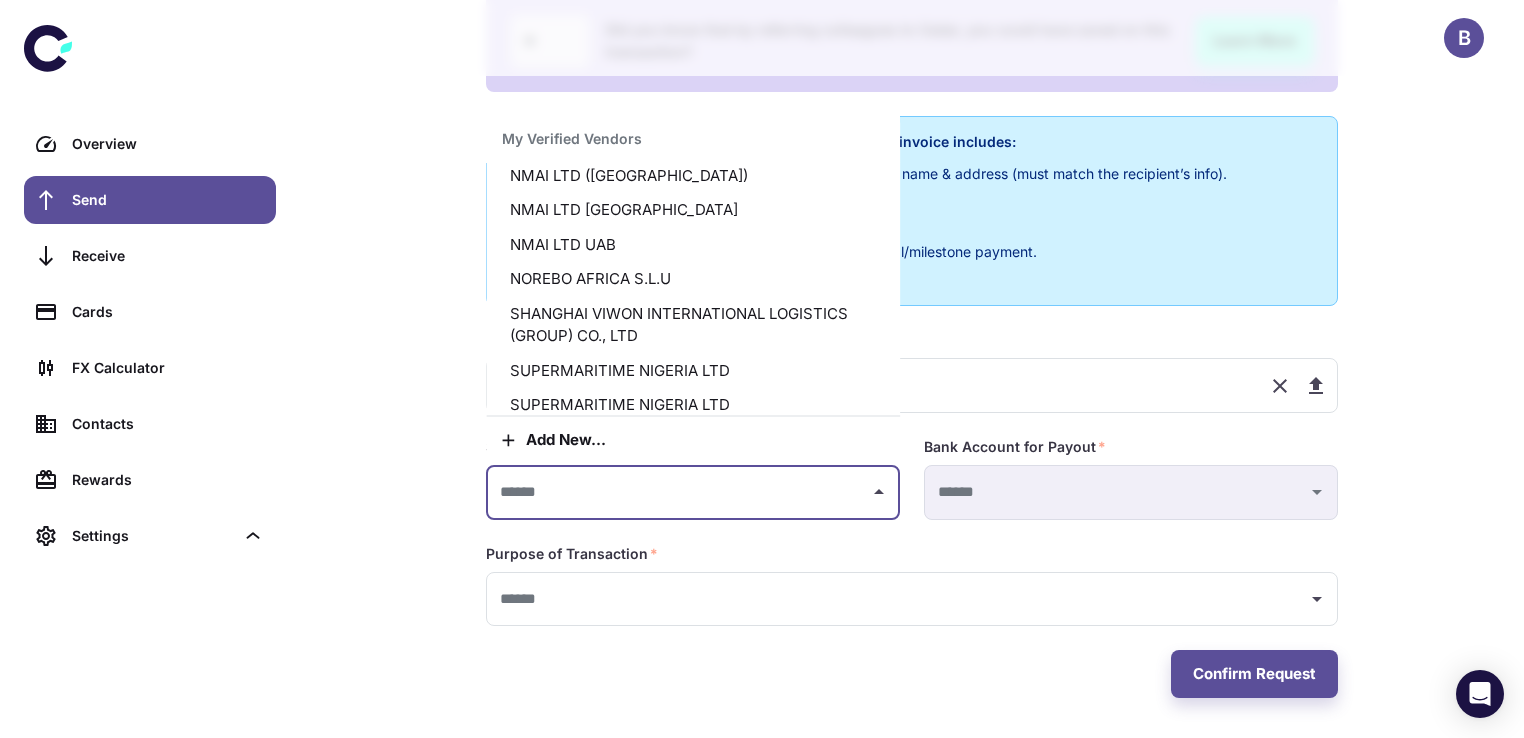 scroll, scrollTop: 270, scrollLeft: 0, axis: vertical 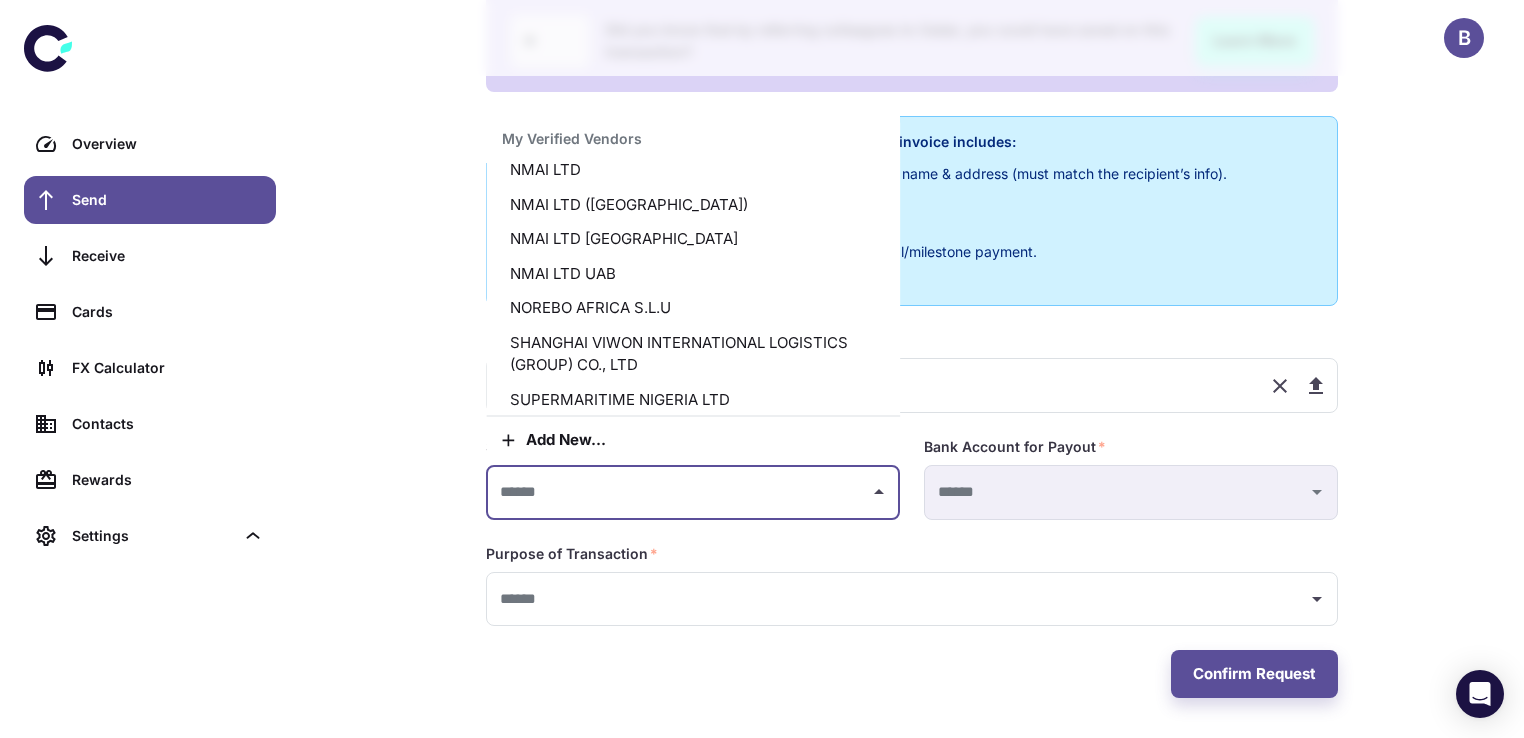 click on "NMAI LTD UAB" at bounding box center [693, 274] 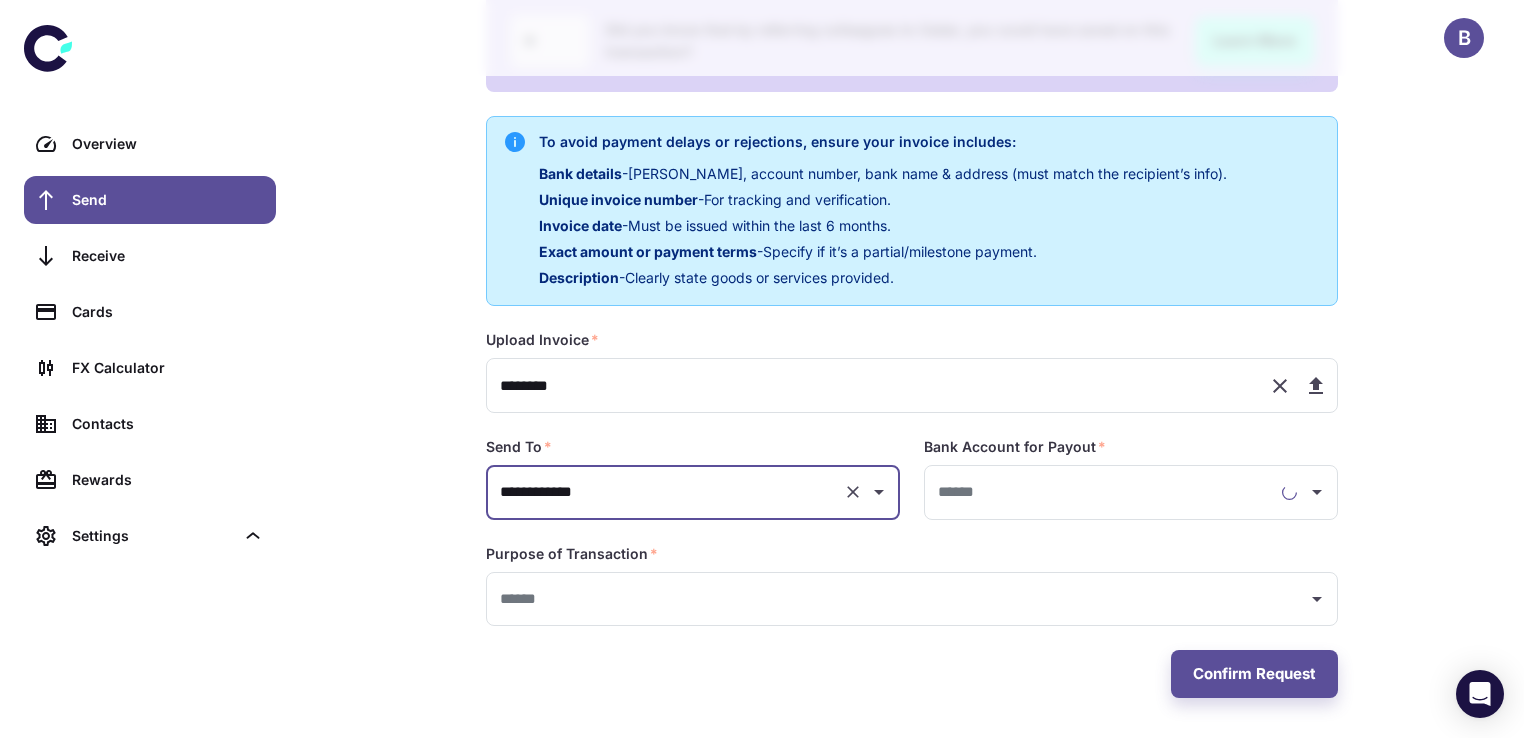 type on "**********" 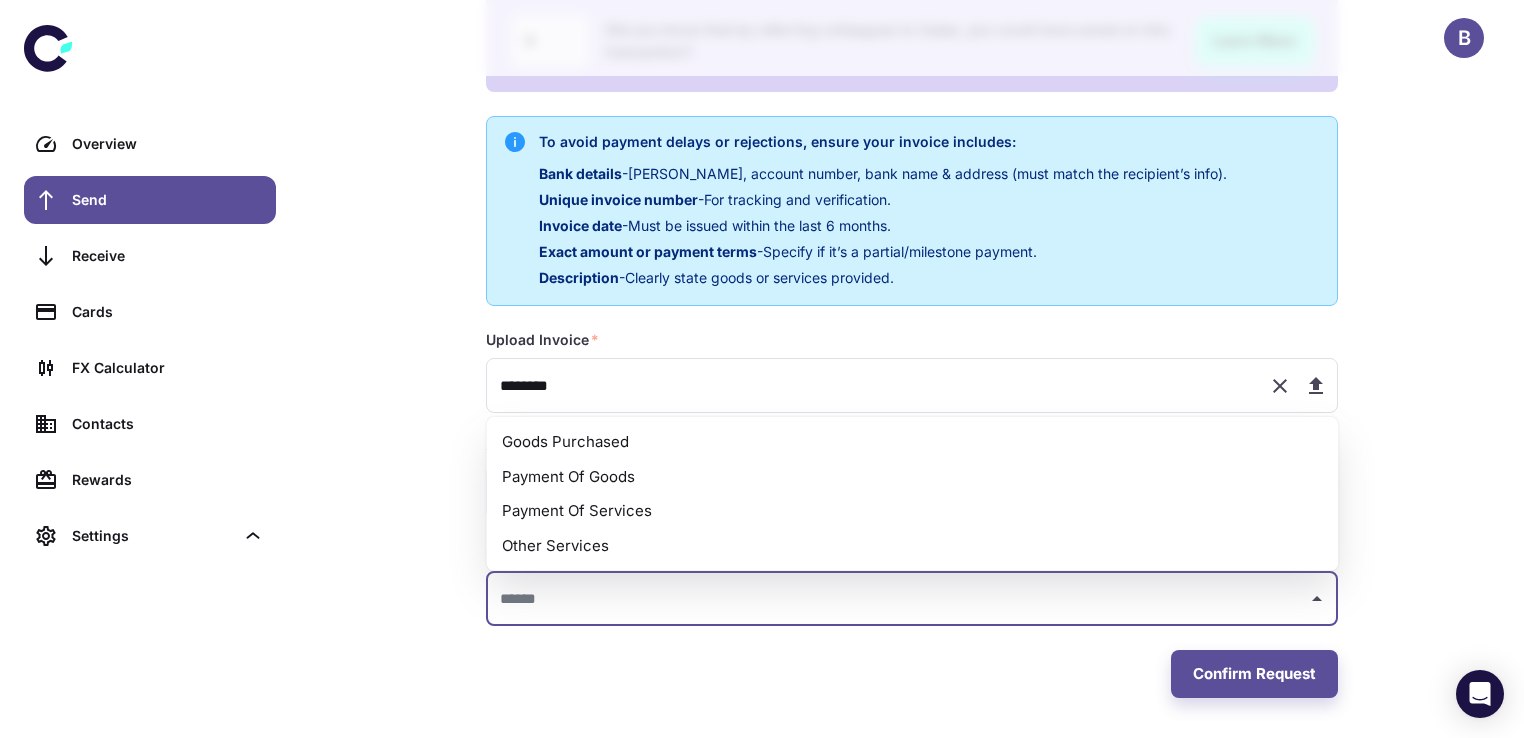 click at bounding box center [897, 599] 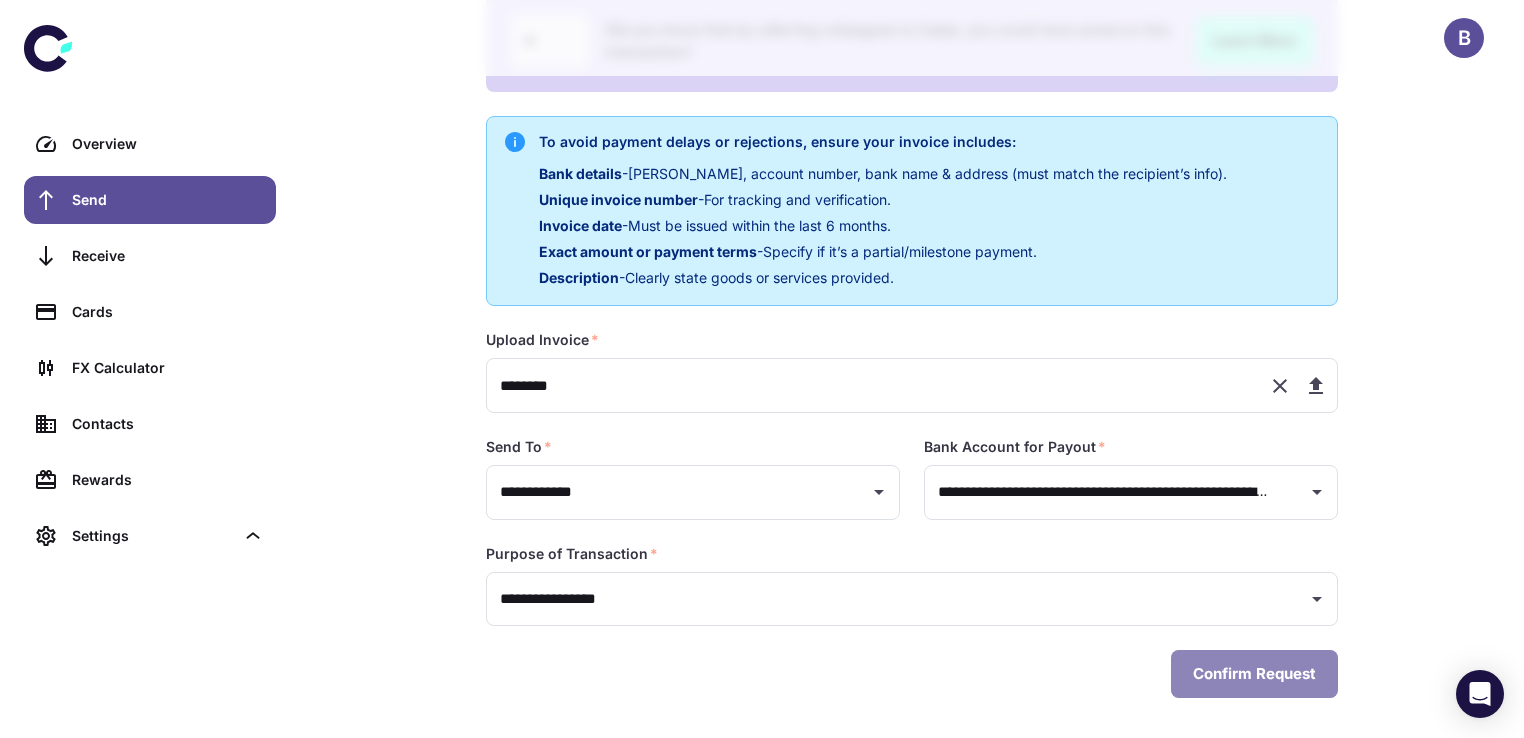 click on "Confirm Request" at bounding box center (1254, 674) 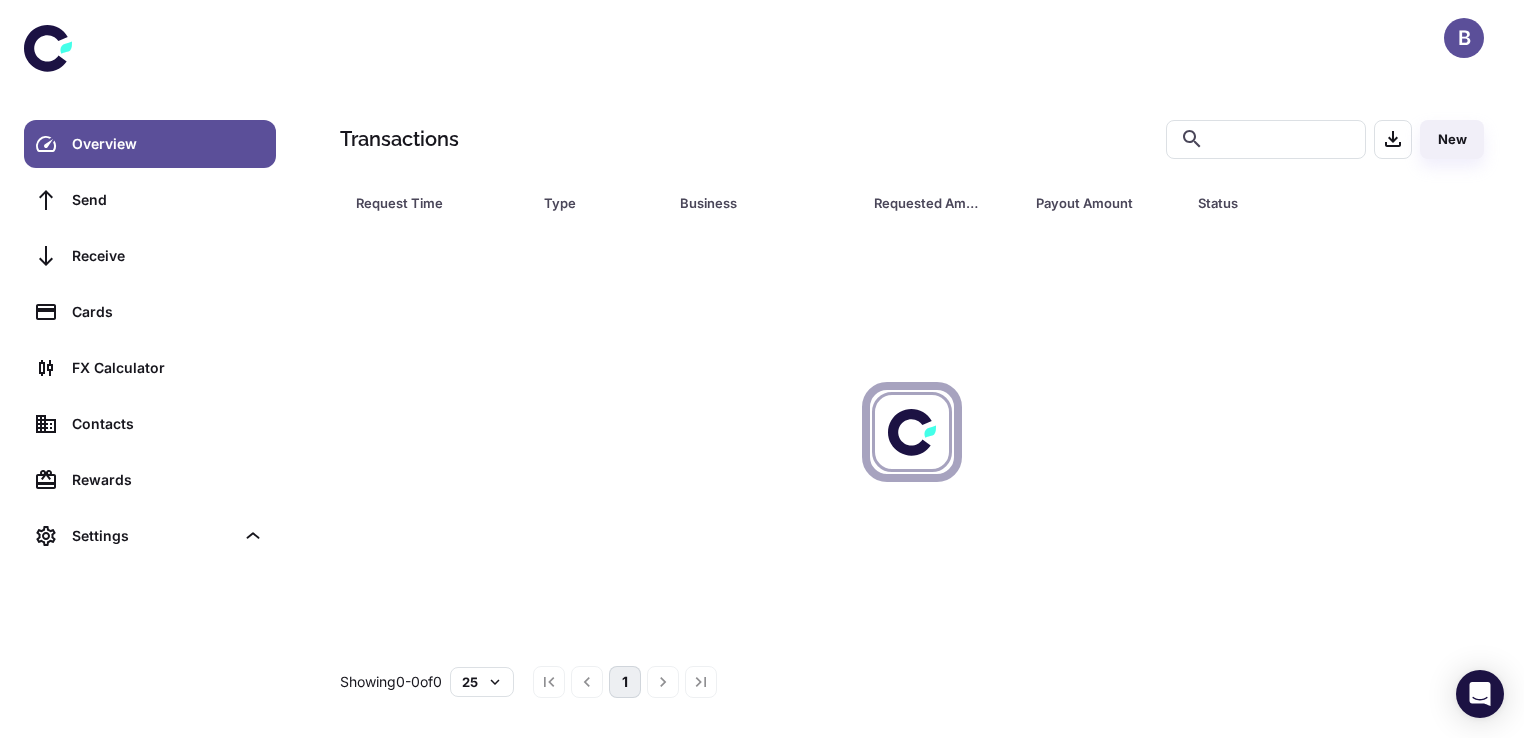 scroll, scrollTop: 0, scrollLeft: 0, axis: both 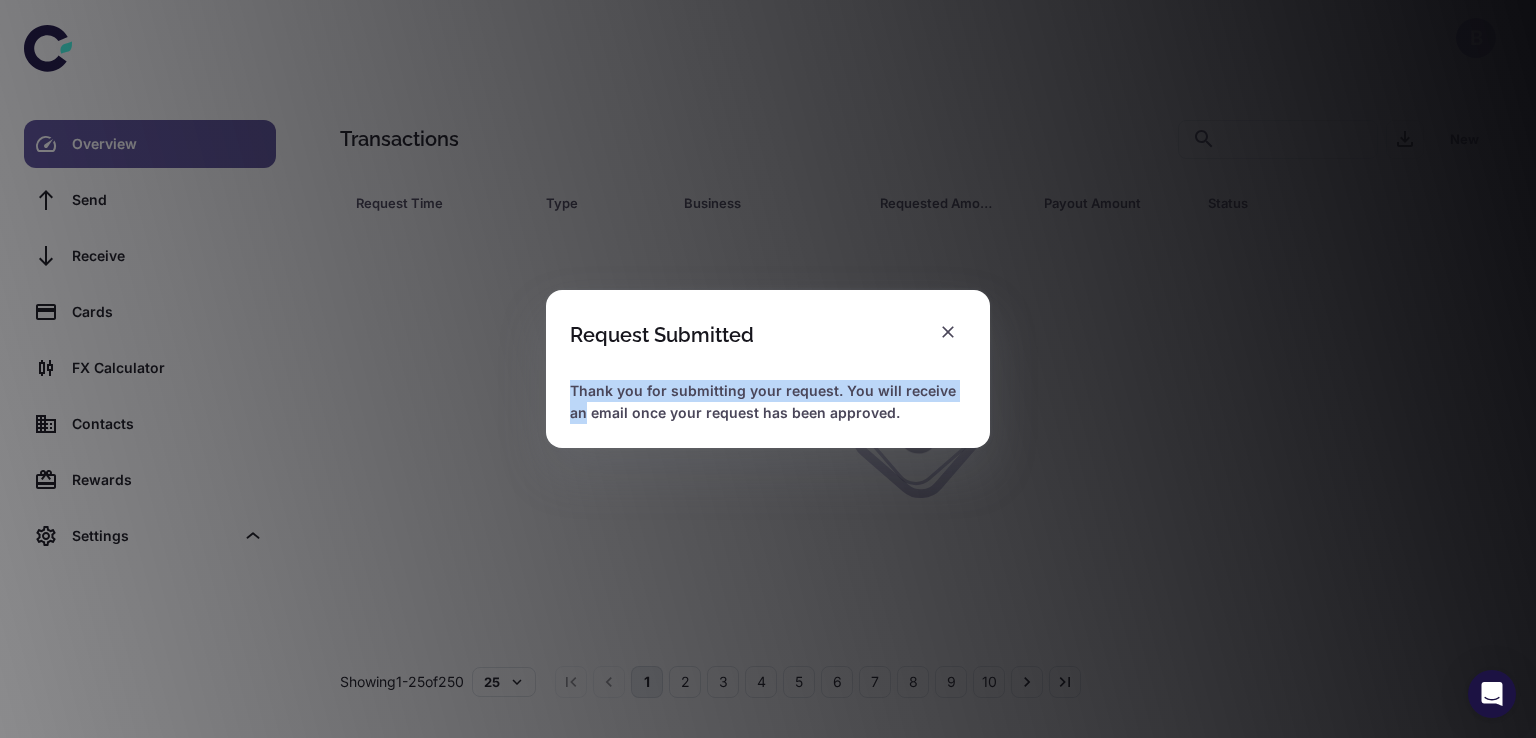 click on "Request Submitted Thank you for submitting your request. You will receive an email once your request has been approved." at bounding box center [768, 369] 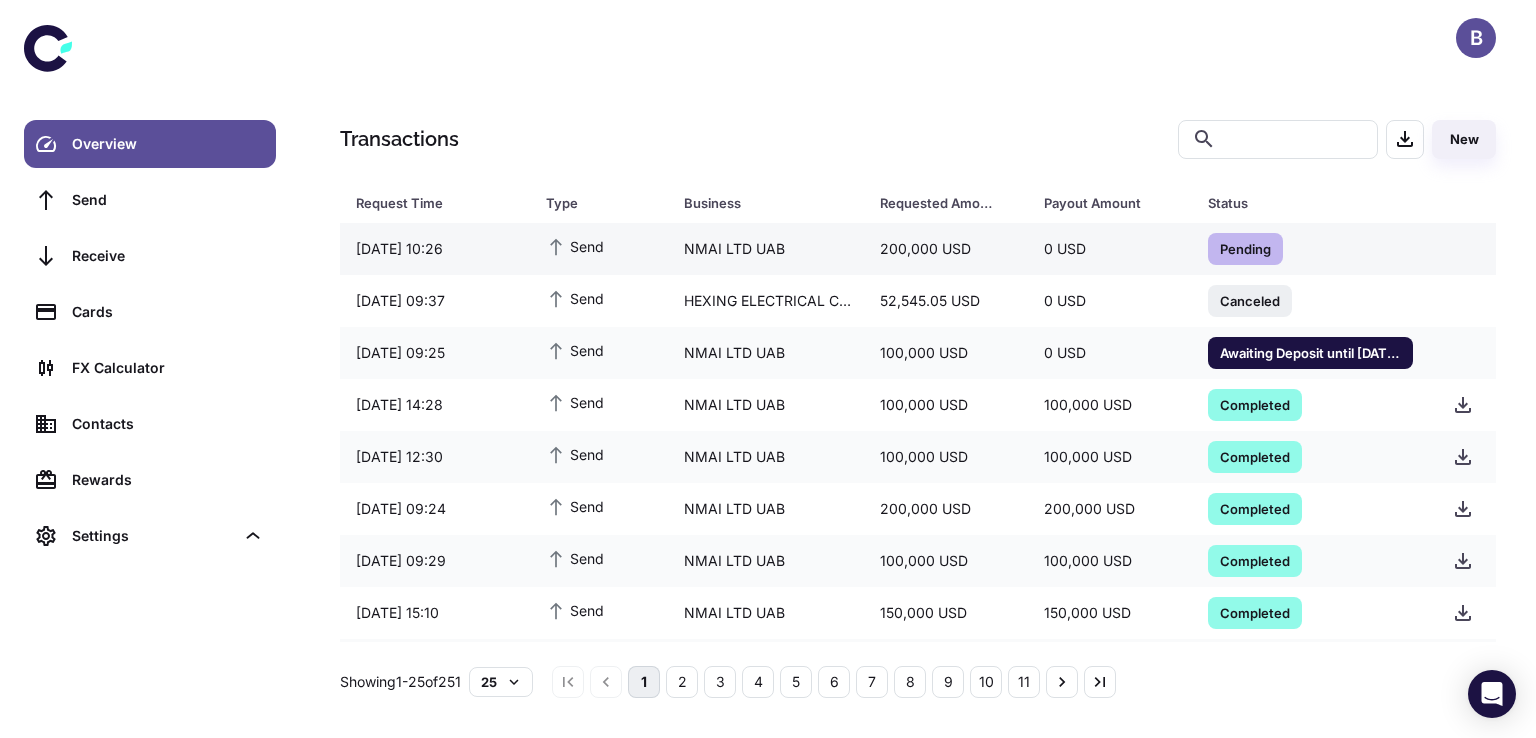 click on "Pending" at bounding box center [1245, 248] 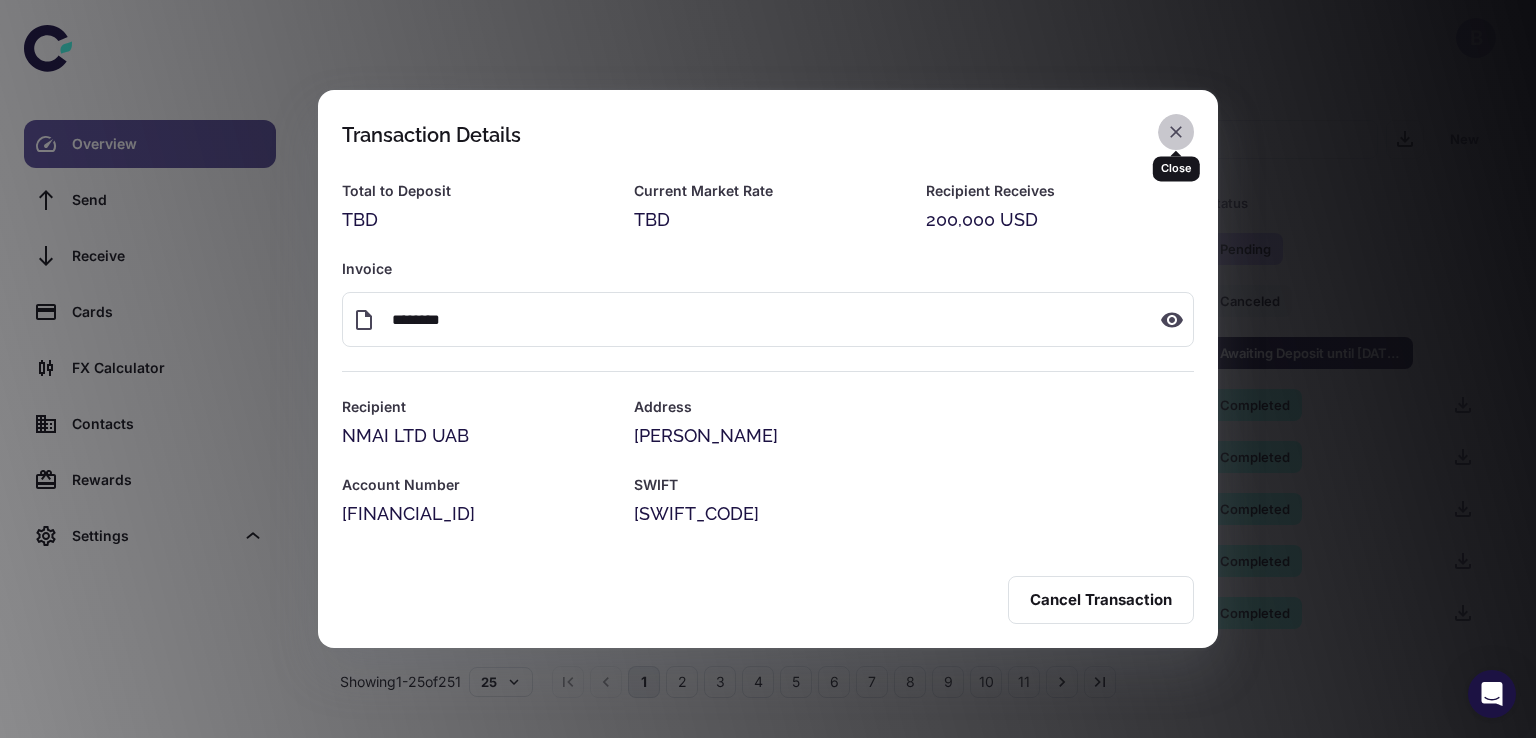 click 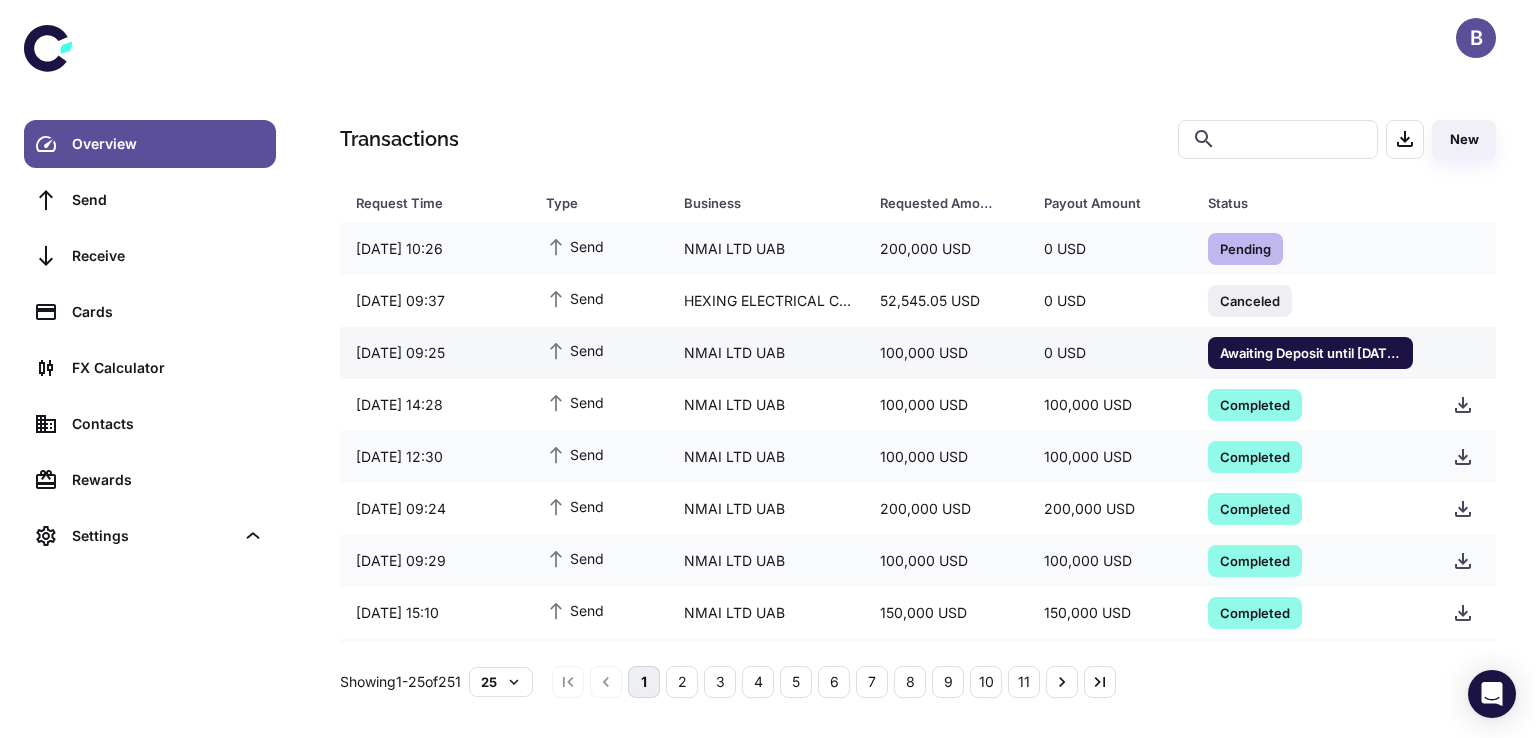click on "Awaiting Deposit until [DATE] 12:41" at bounding box center [1310, 352] 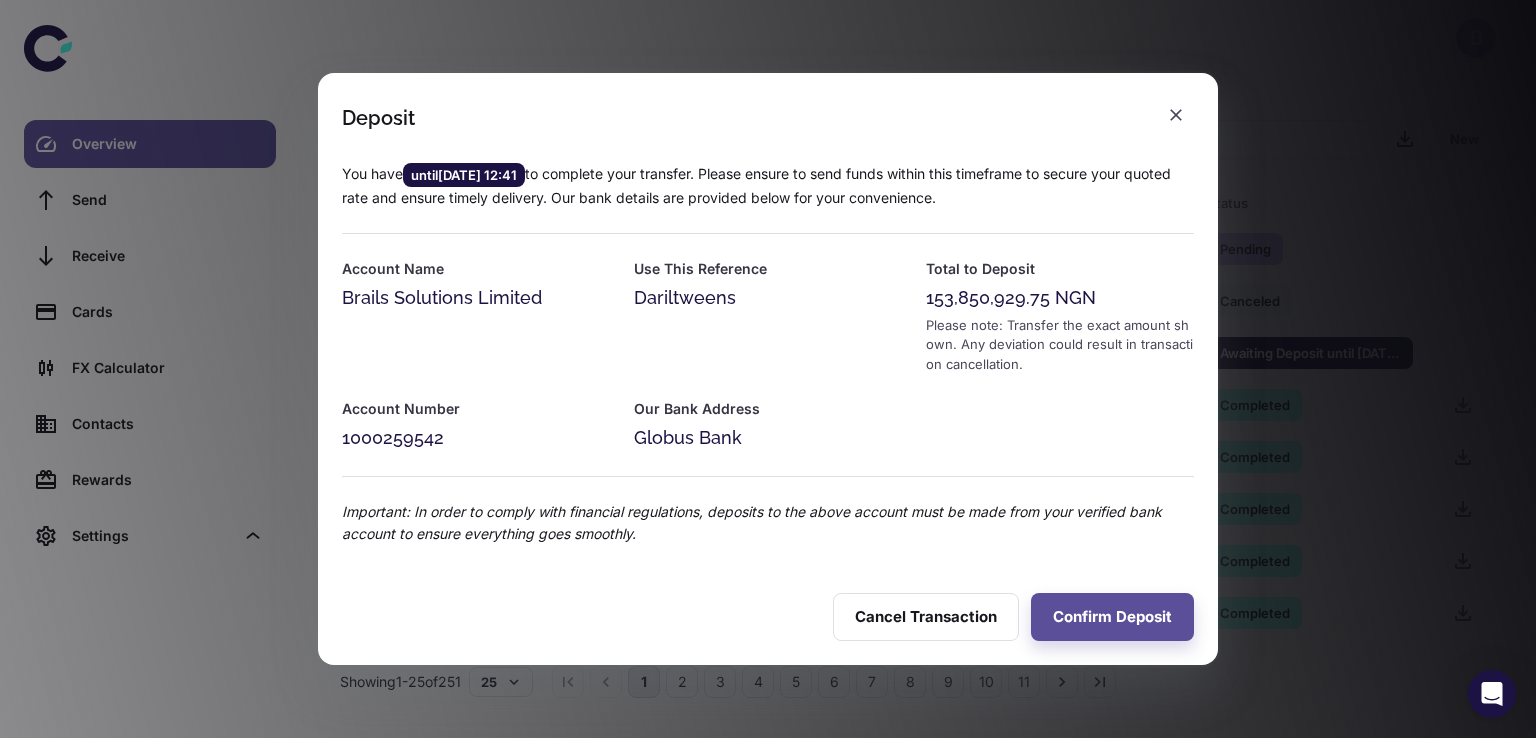 click on "Deposit You have  until  07/07/2025   12:41  to complete your transfer. Please ensure to send funds within this timeframe to secure your quoted rate and ensure timely delivery.   Our bank details are provided below for your convenience. Account Name Brails Solutions Limited Use This Reference Dariltweens Total to Deposit 153,850,929.75 NGN Please note: Transfer the exact amount shown. Any deviation could result in transaction cancellation. Account Number 1000259542 Our Bank Address Globus Bank Important: In order to comply with financial regulations, deposits to the above account must be made from your verified bank account to ensure everything goes smoothly. Cancel Transaction   Confirm Deposit" at bounding box center (768, 369) 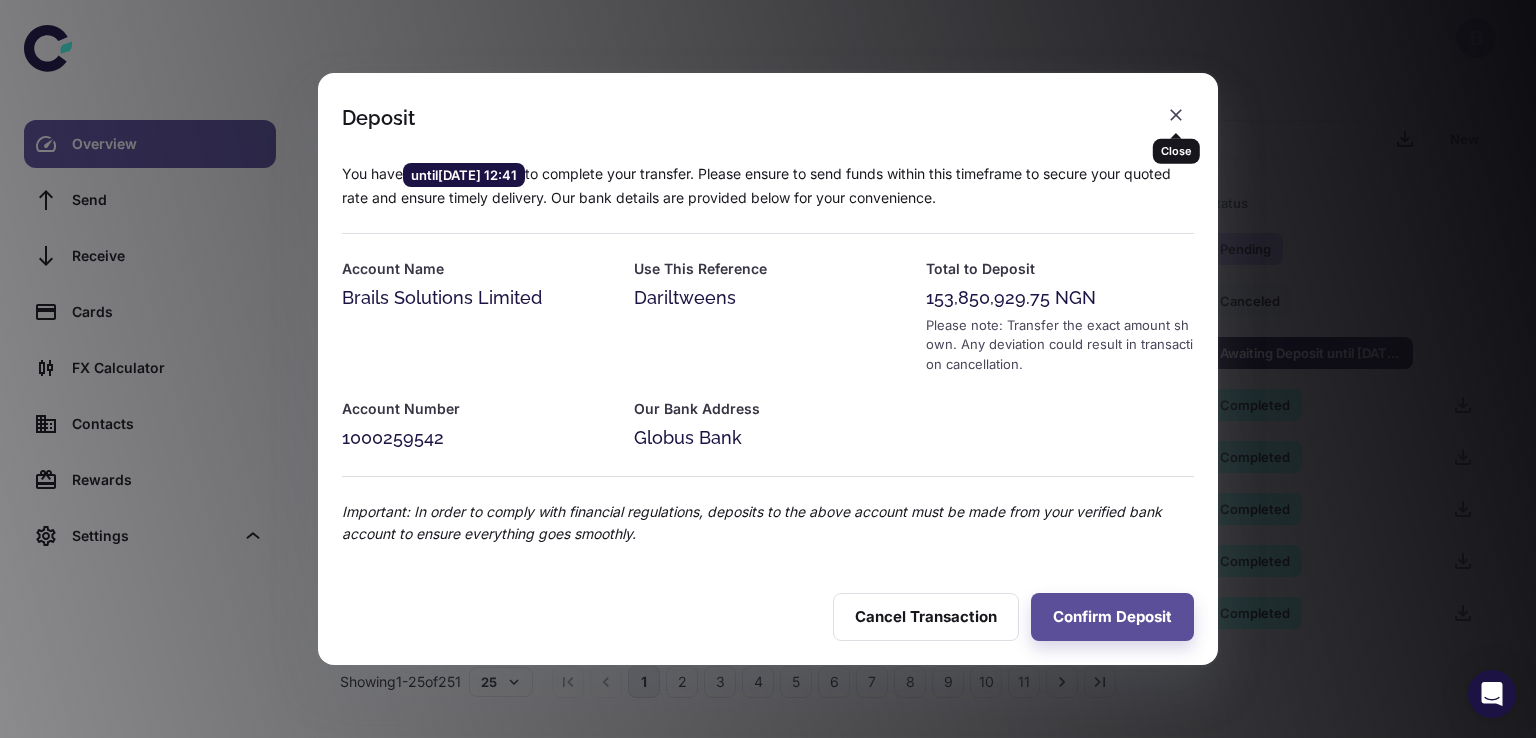 click 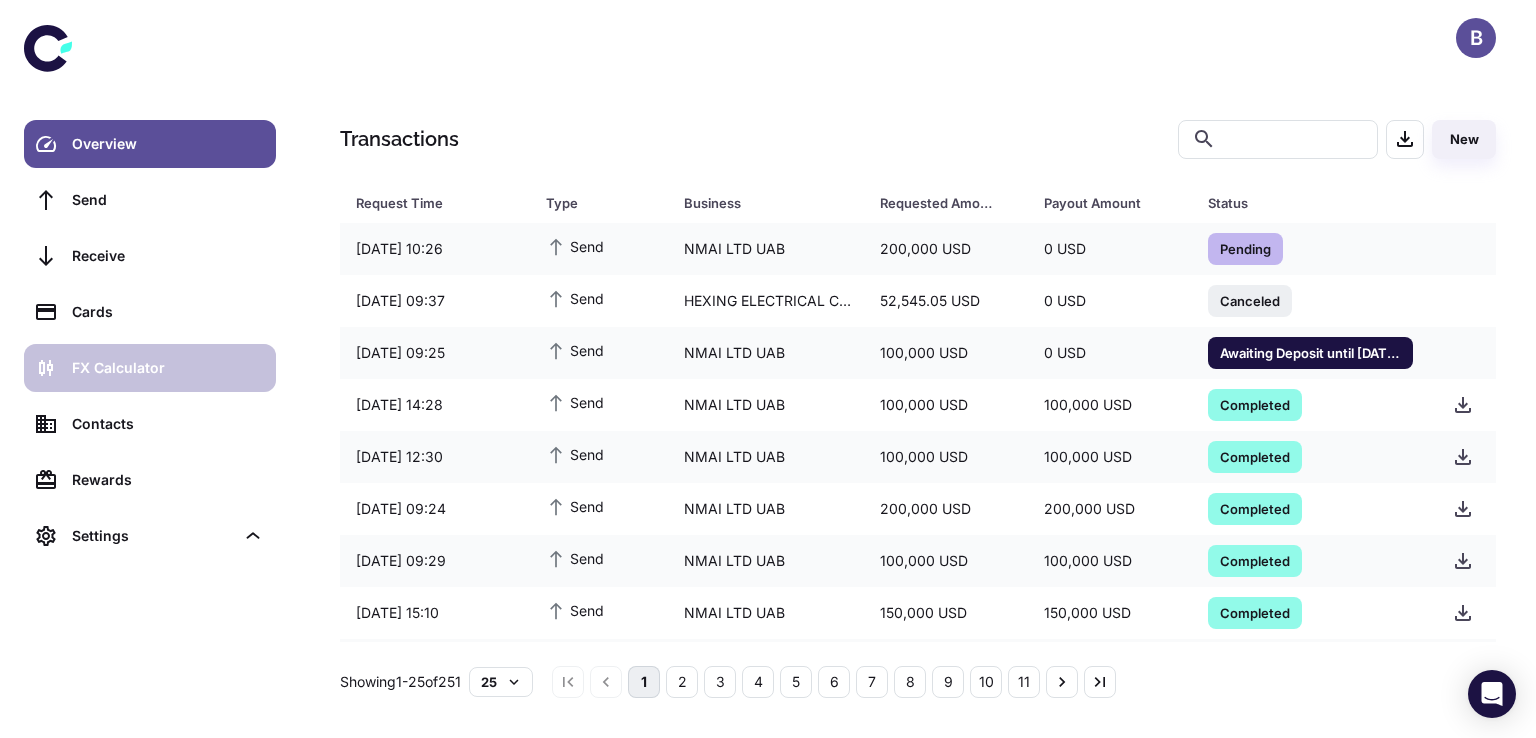 click on "FX Calculator" at bounding box center (168, 368) 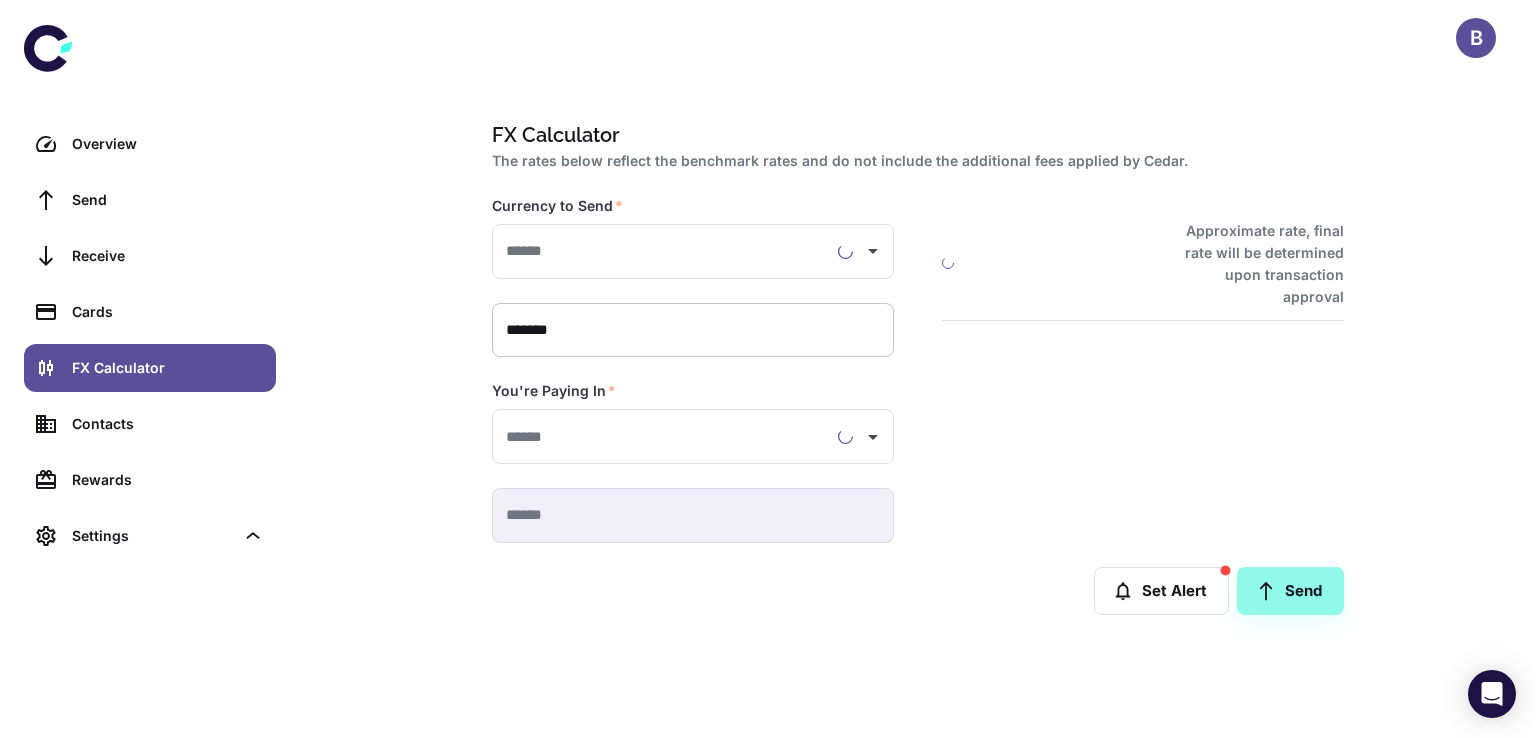 type on "**********" 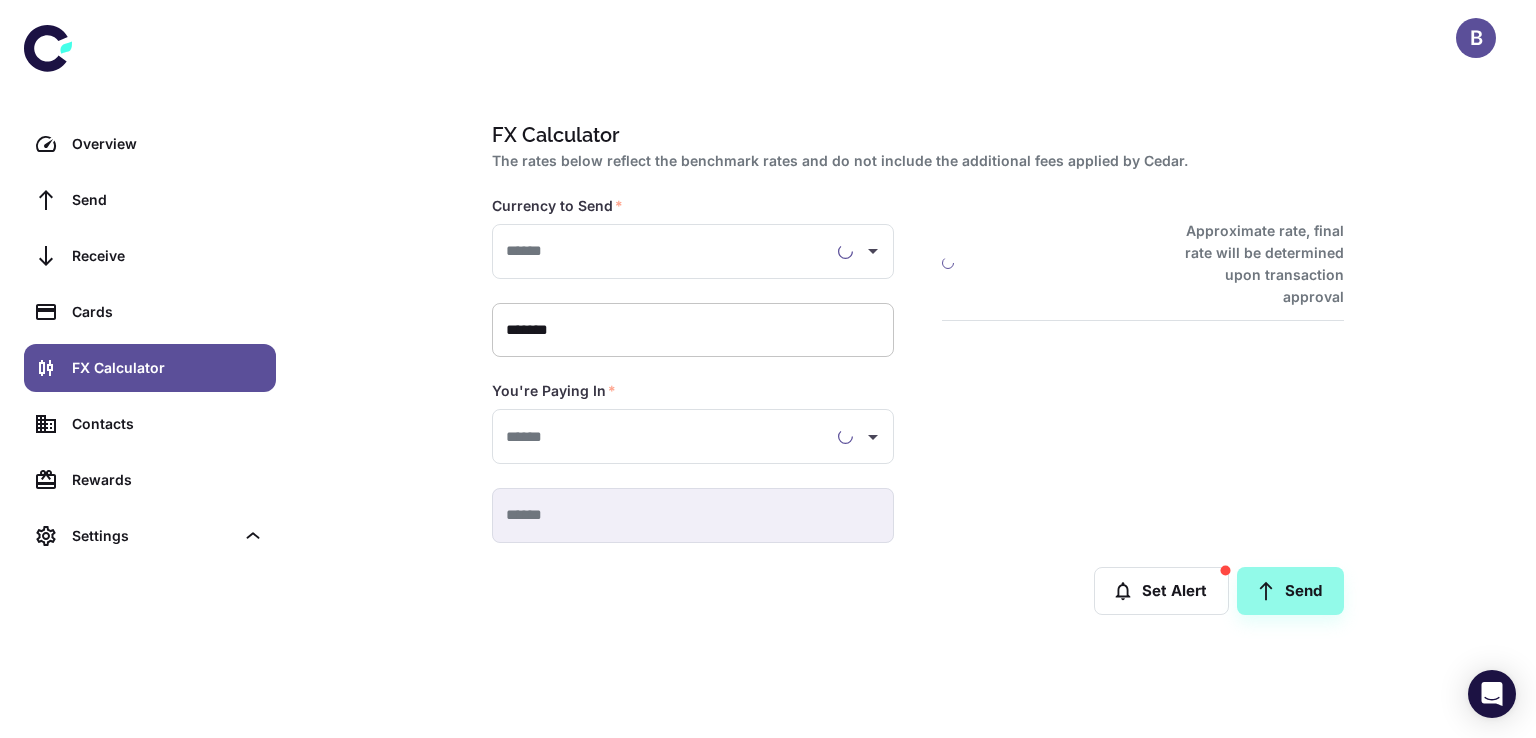 type on "**********" 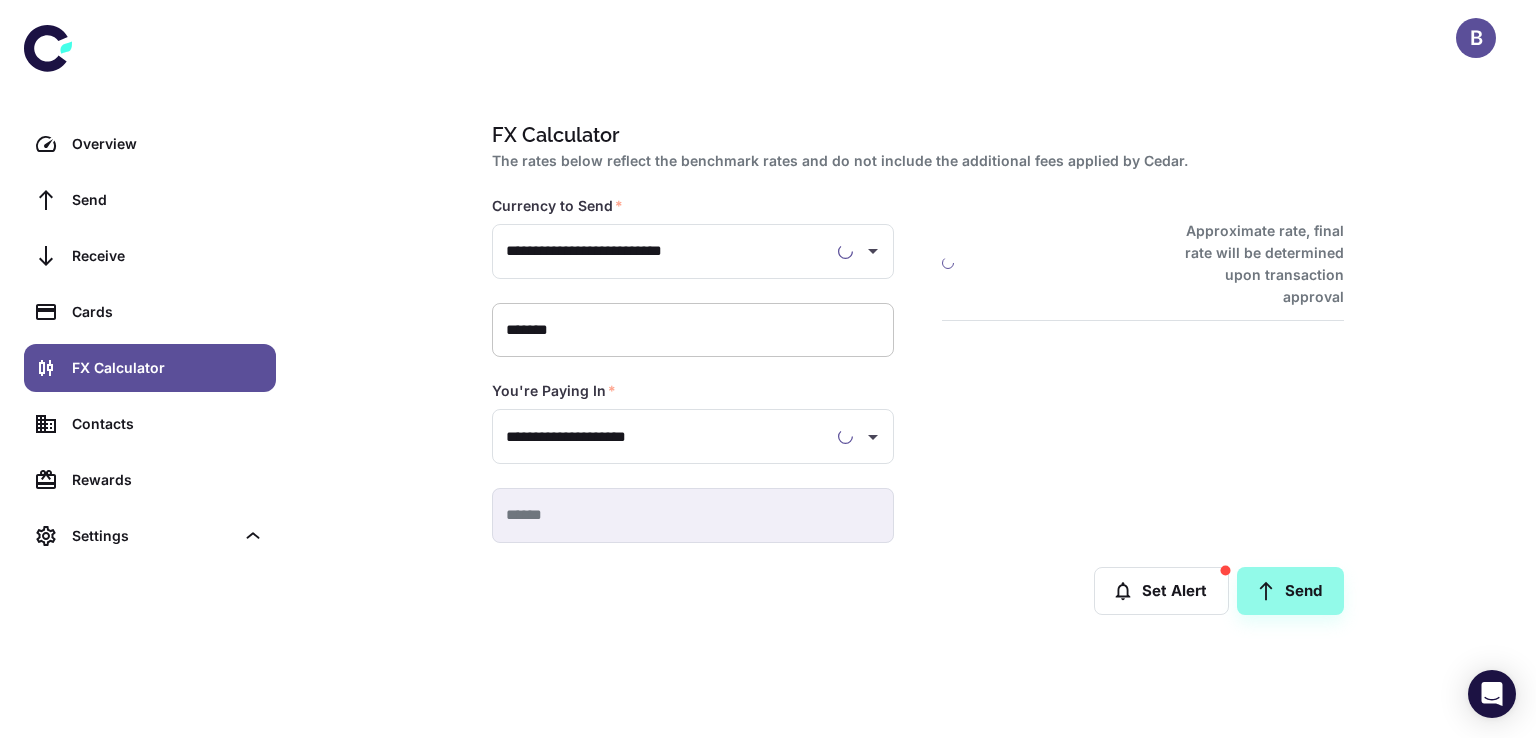 type on "**********" 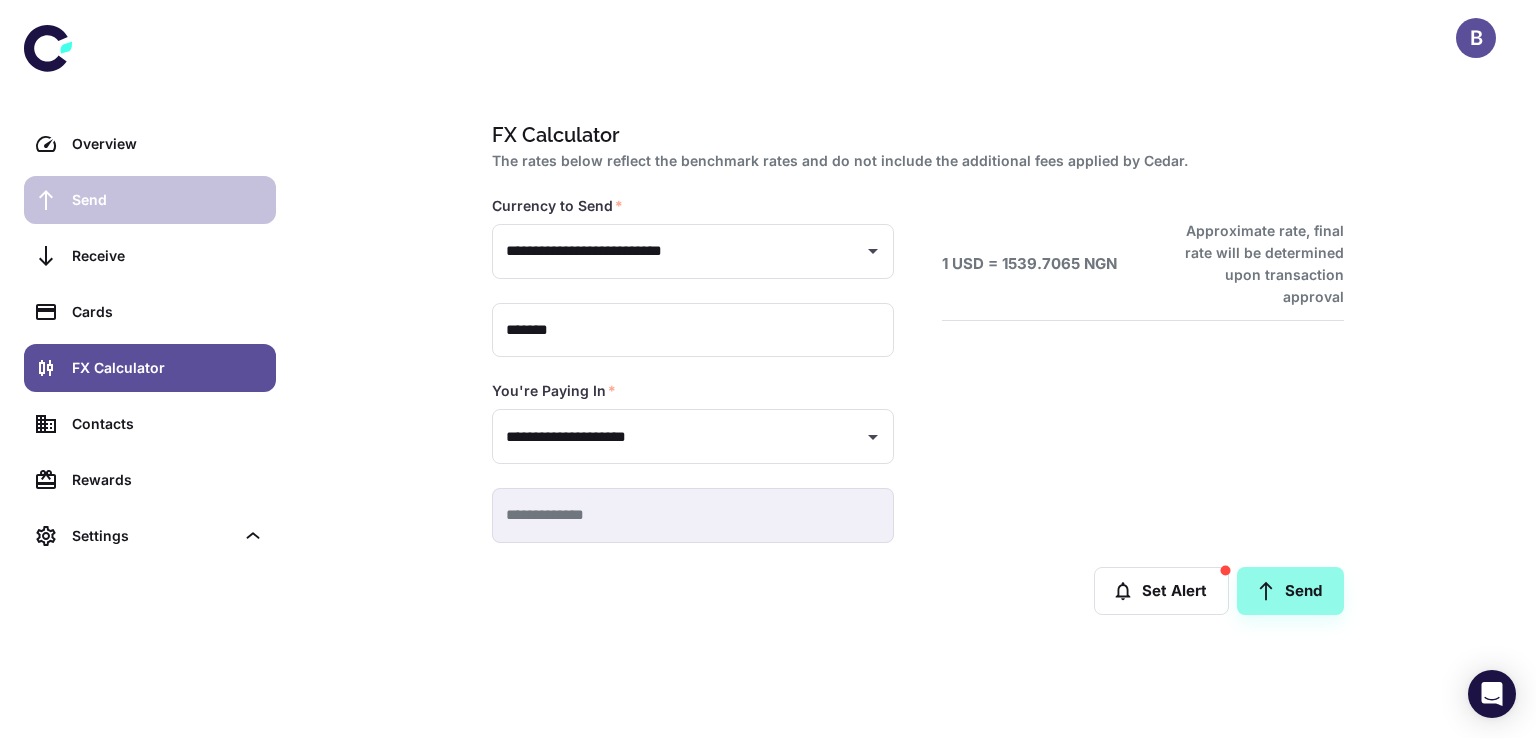 click 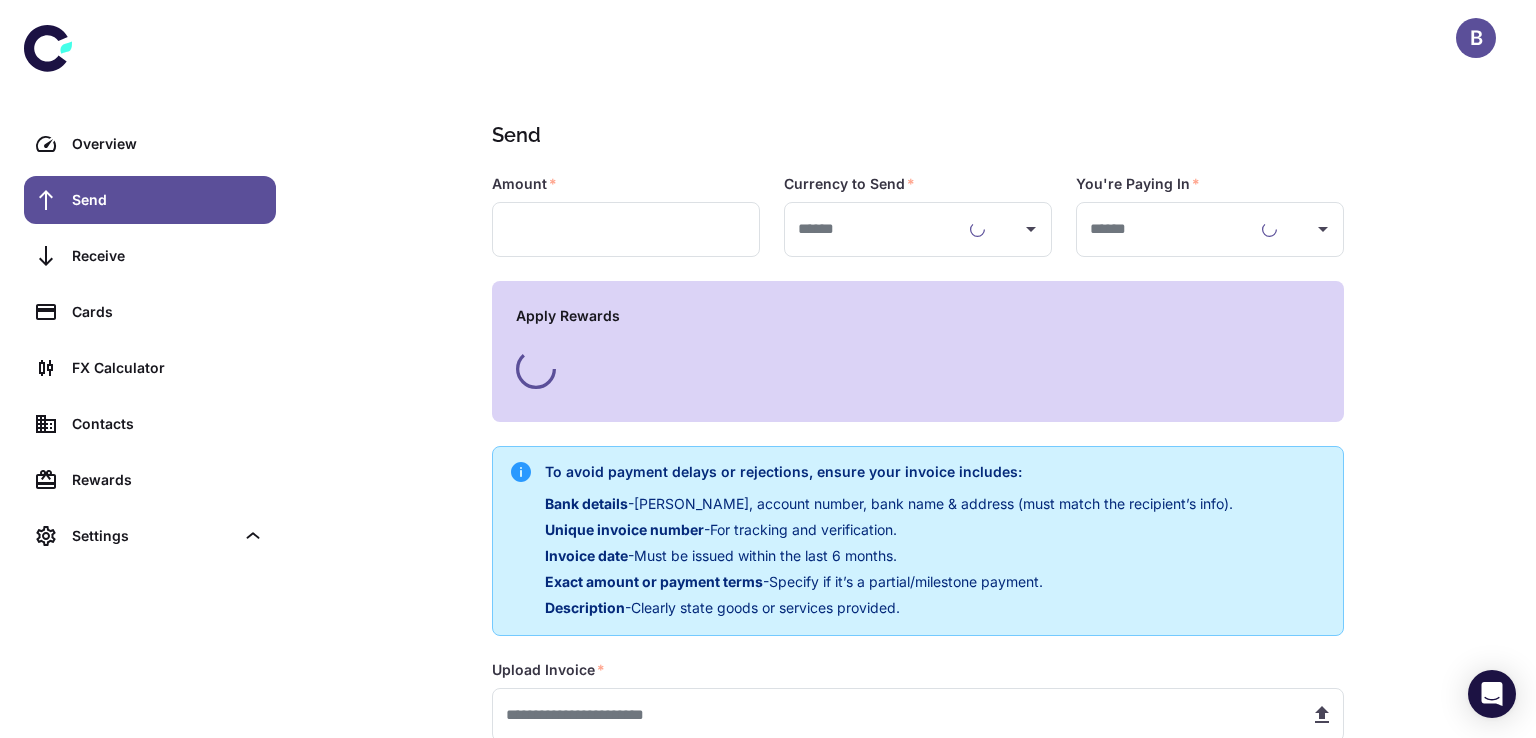 type on "**********" 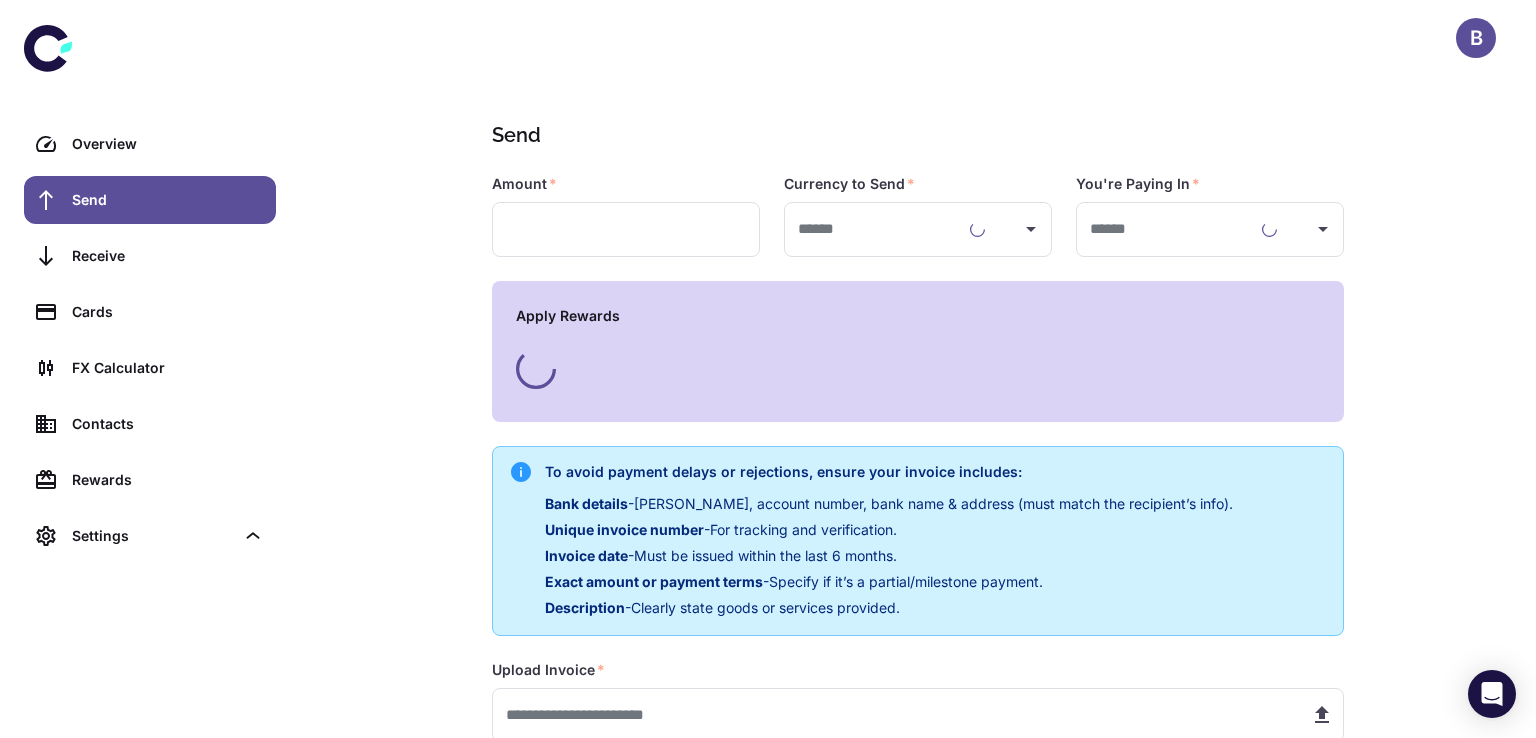 type on "**********" 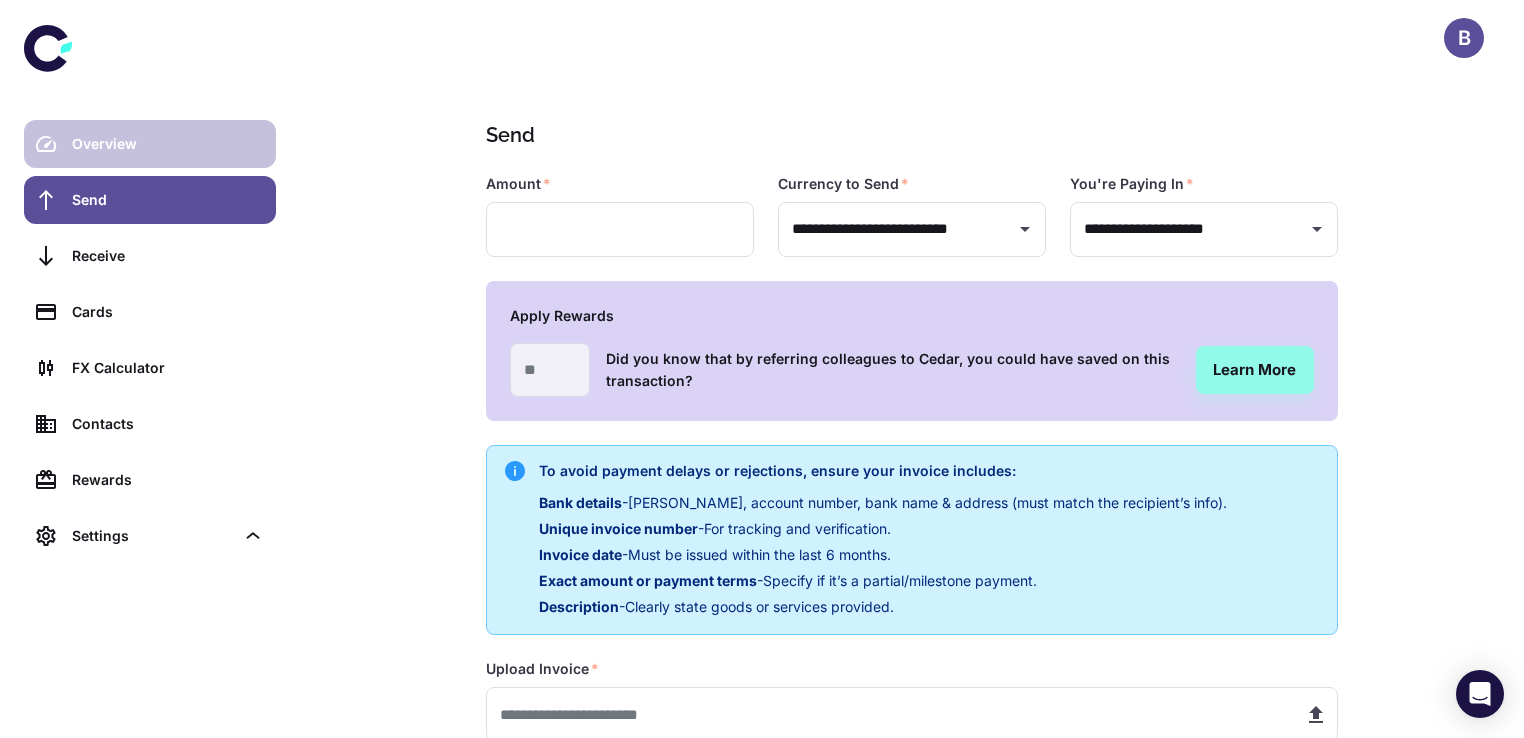 click on "Overview" at bounding box center (168, 144) 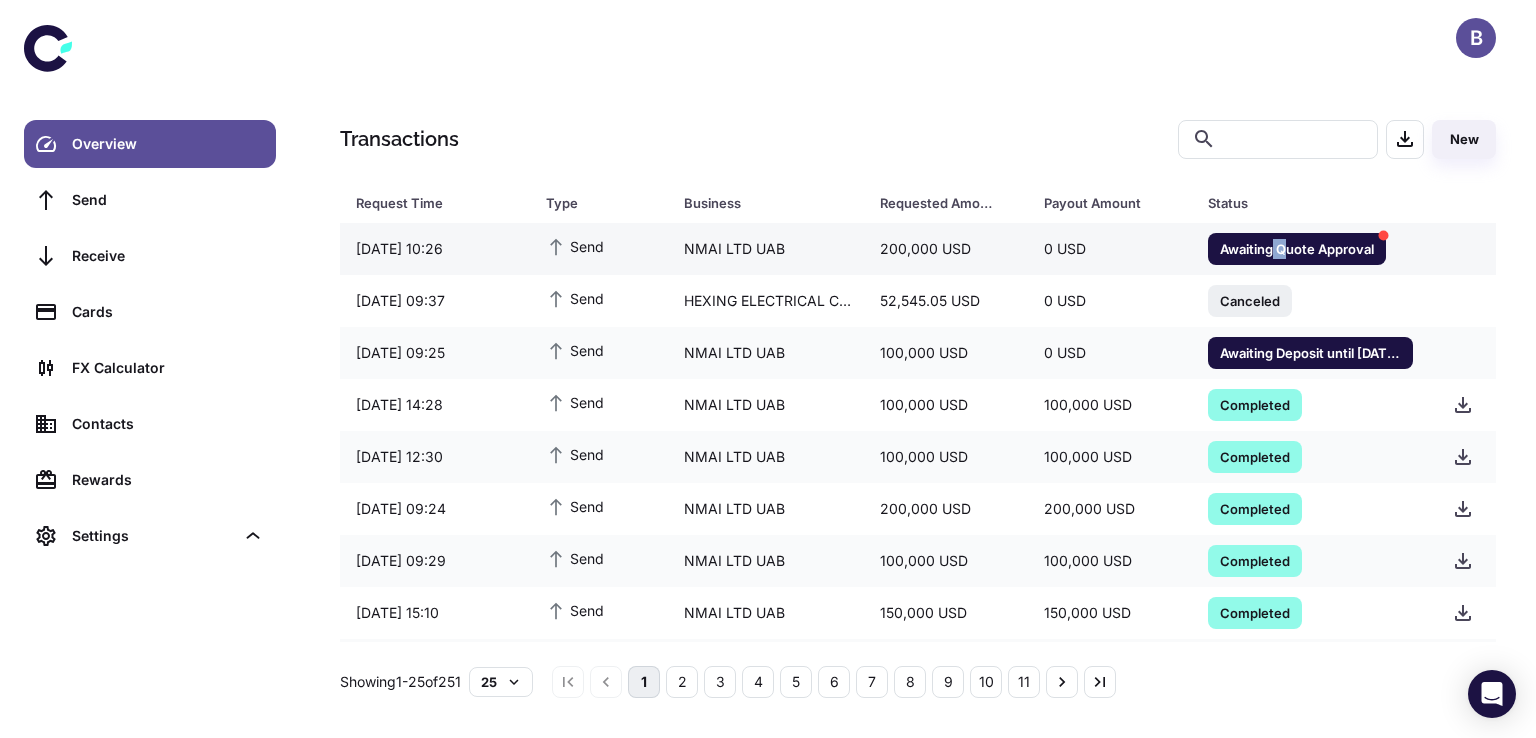 drag, startPoint x: 1278, startPoint y: 259, endPoint x: 1264, endPoint y: 249, distance: 17.20465 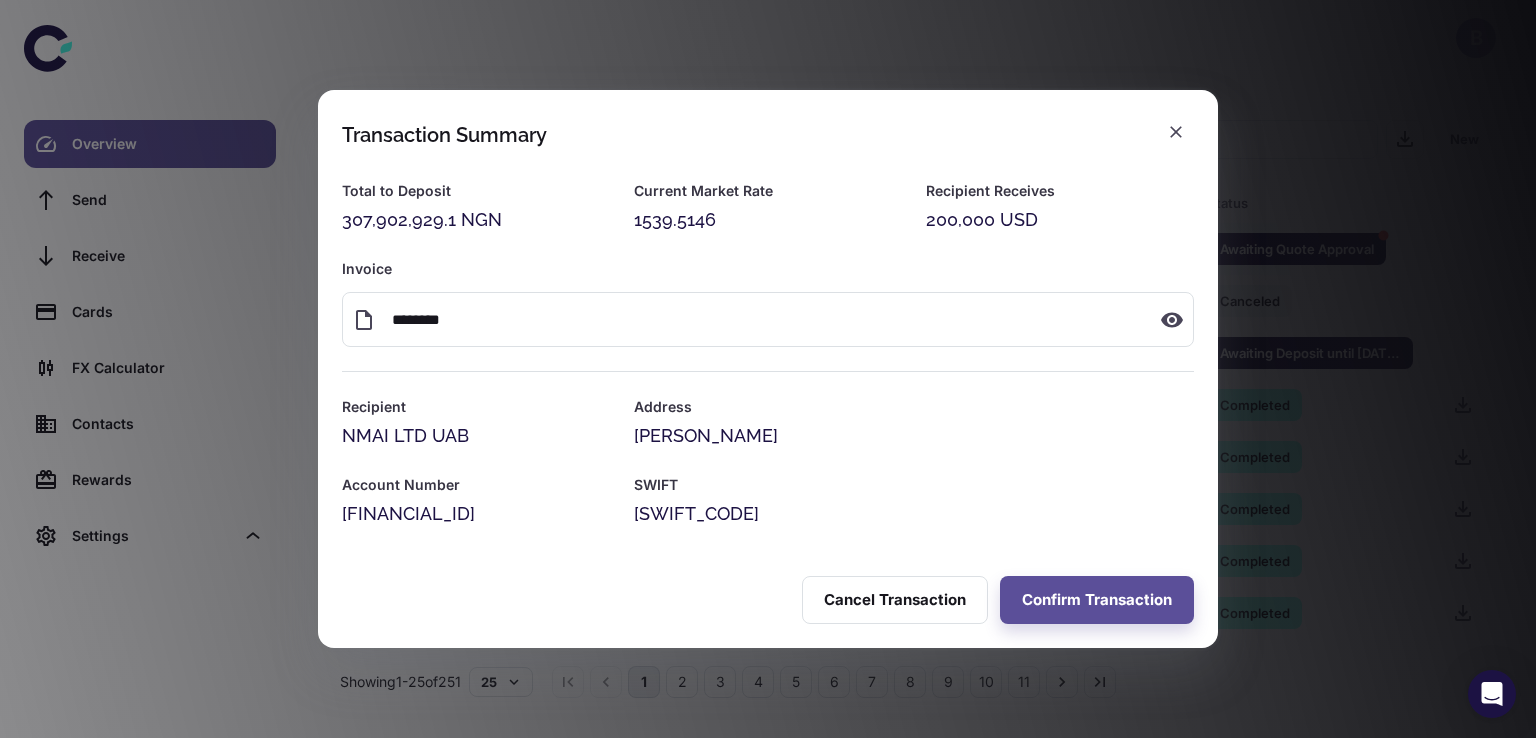 click on "Transaction Summary Total to Deposit 307,902,929.1 NGN Current Market Rate 1539.5146 Recipient Receives 200,000 USD Invoice ​ ******** ​ Recipient NMAI LTD UAB Address Themistokli Dervi  Account Number LT943250034812915033 SWIFT REVOLT21 Cancel Transaction   Confirm Transaction" at bounding box center (768, 369) 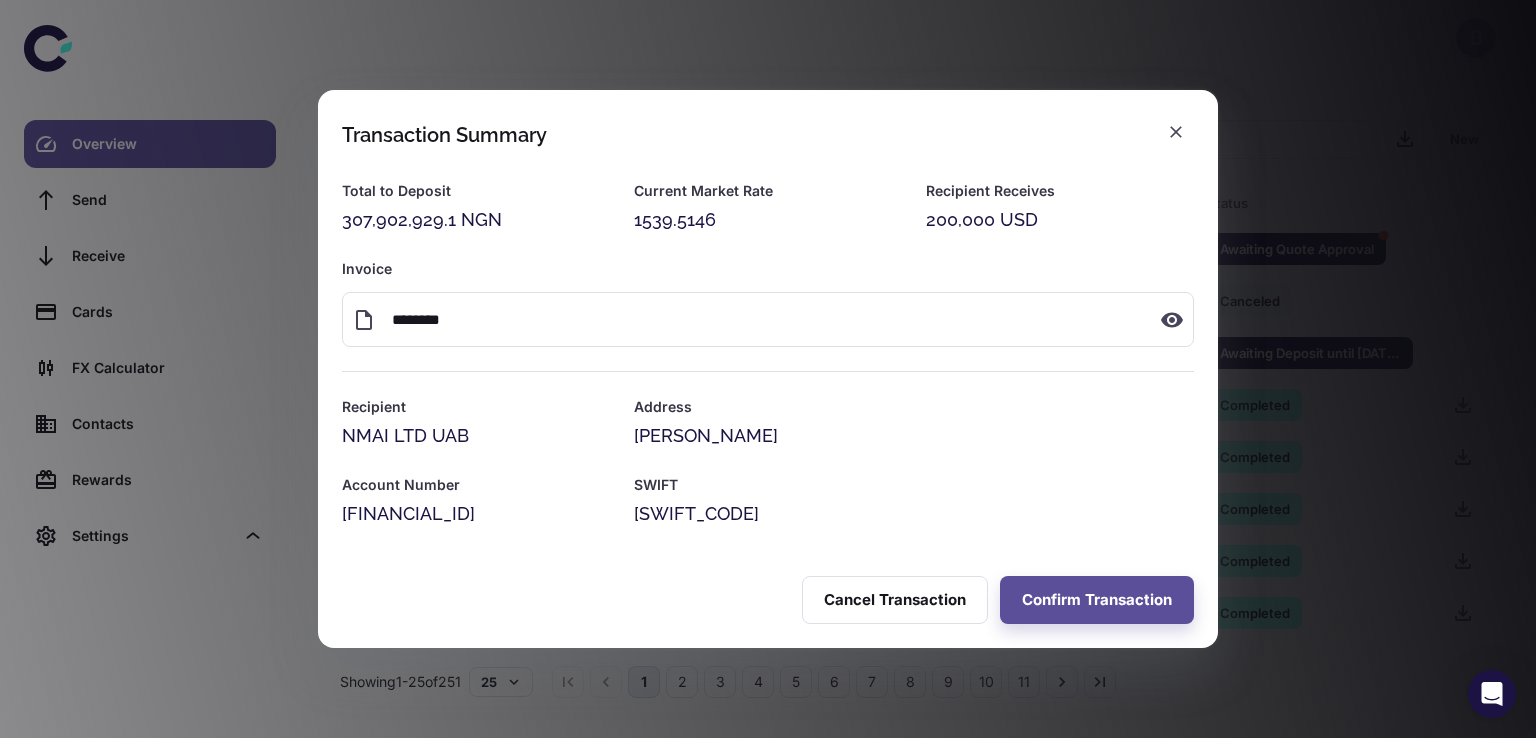 click on "Current Market Rate 1539.5146" at bounding box center [756, 195] 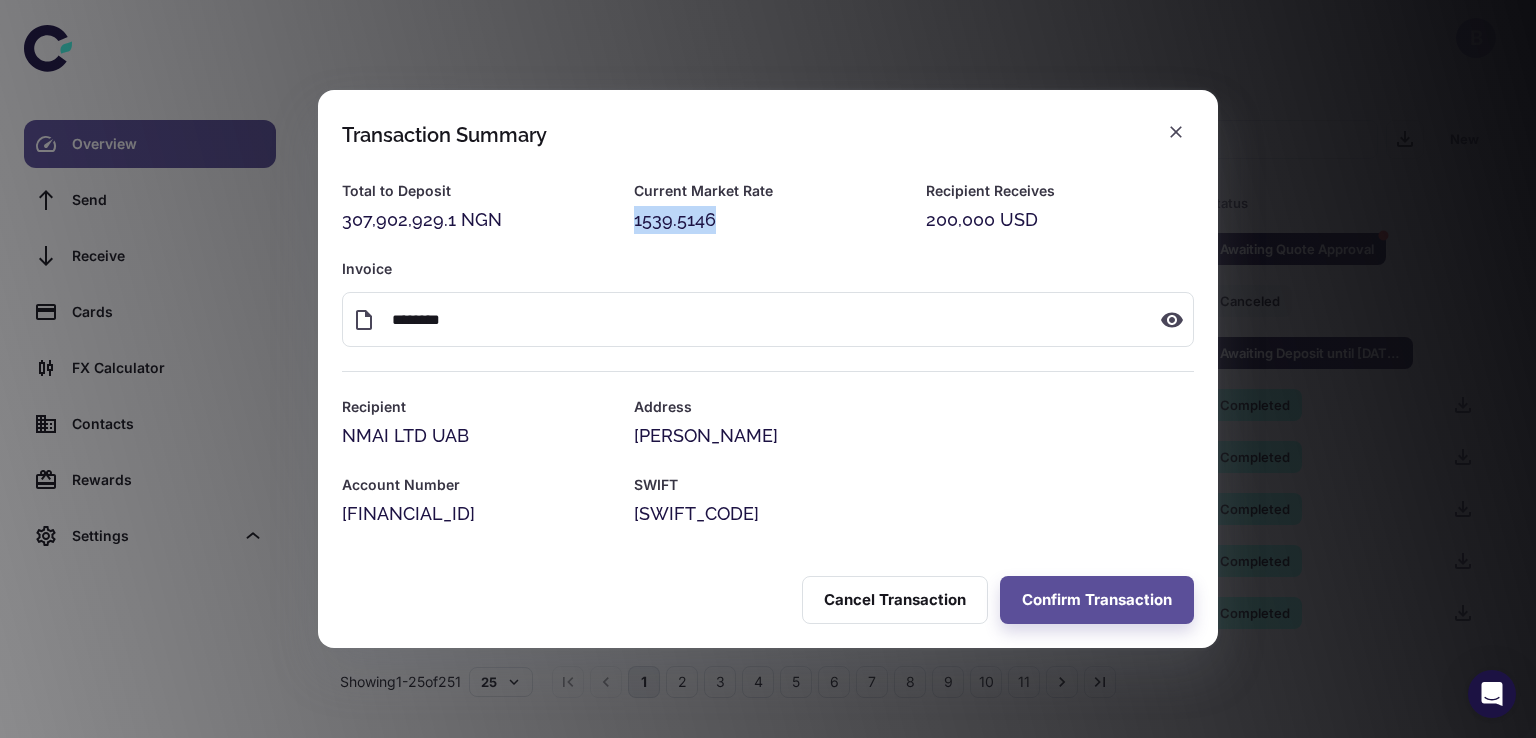 drag, startPoint x: 635, startPoint y: 220, endPoint x: 760, endPoint y: 230, distance: 125.39936 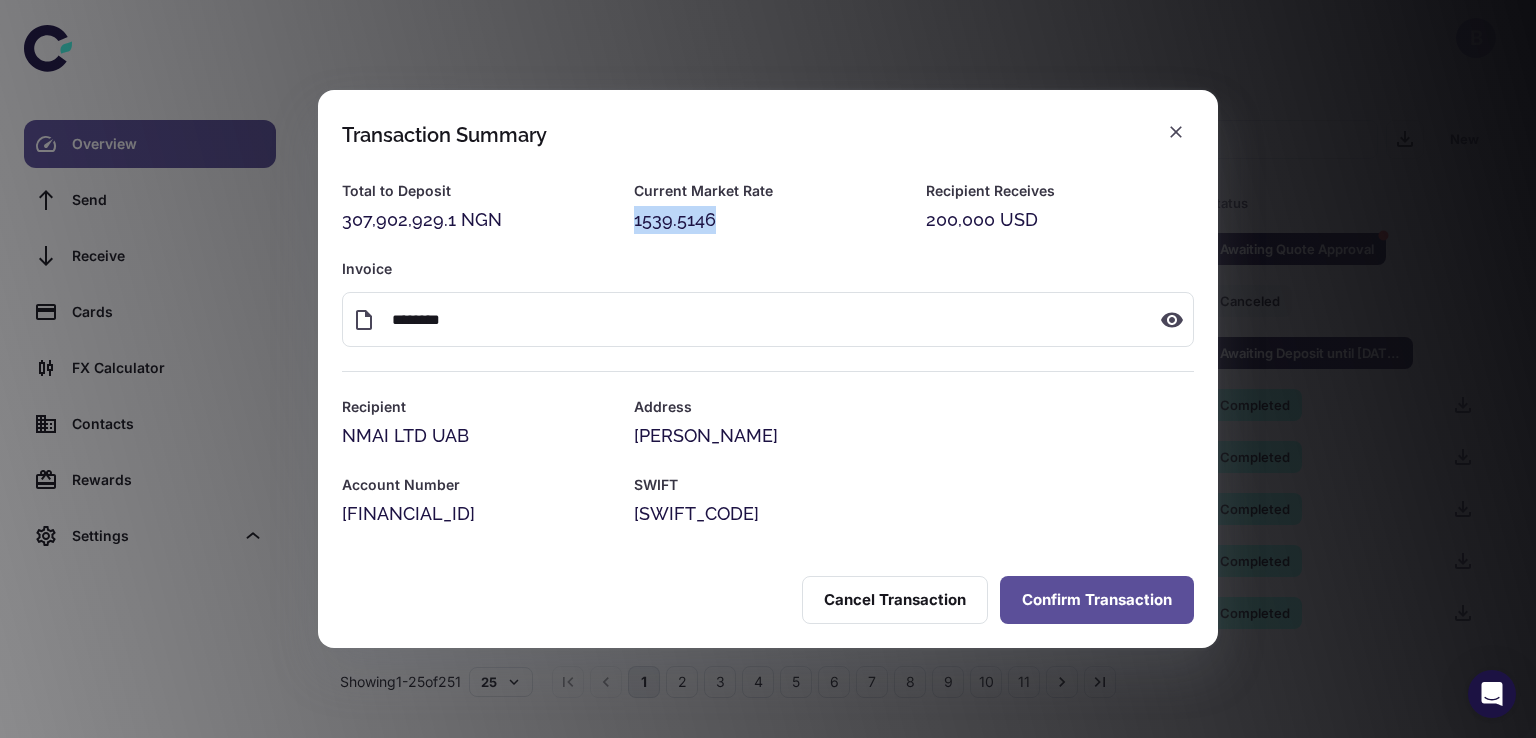 click on "Confirm Transaction" at bounding box center [1097, 600] 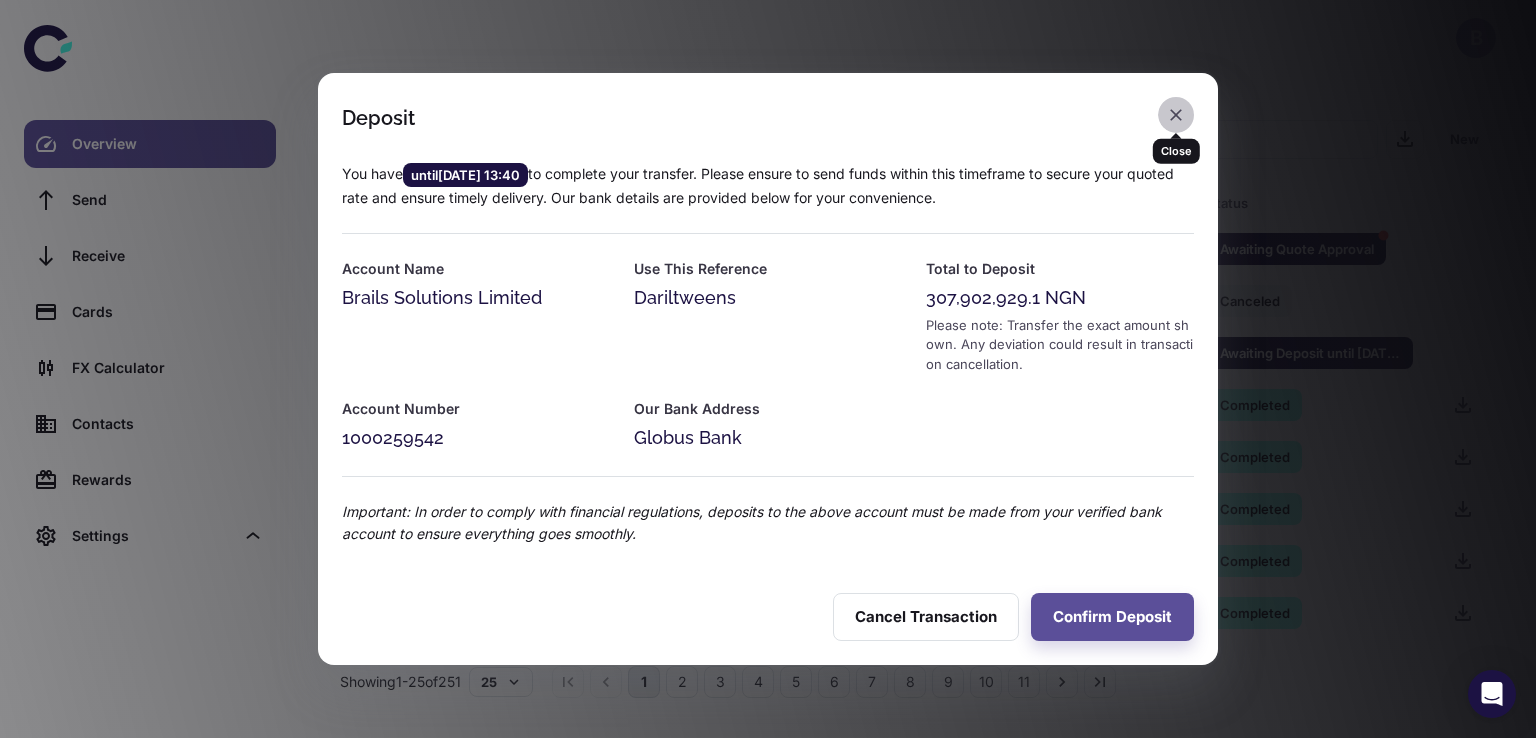 click 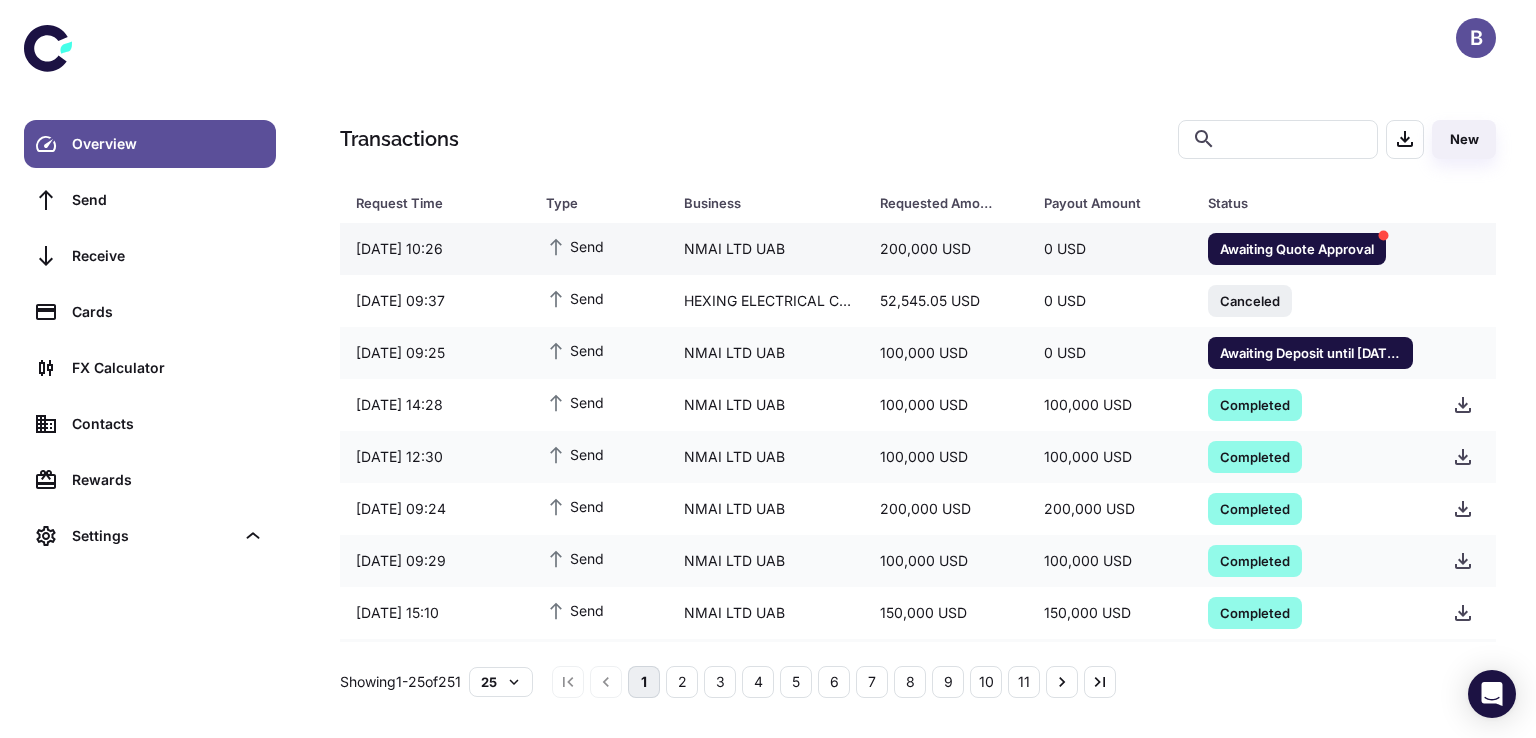 click on "Awaiting Quote Approval" at bounding box center [1297, 248] 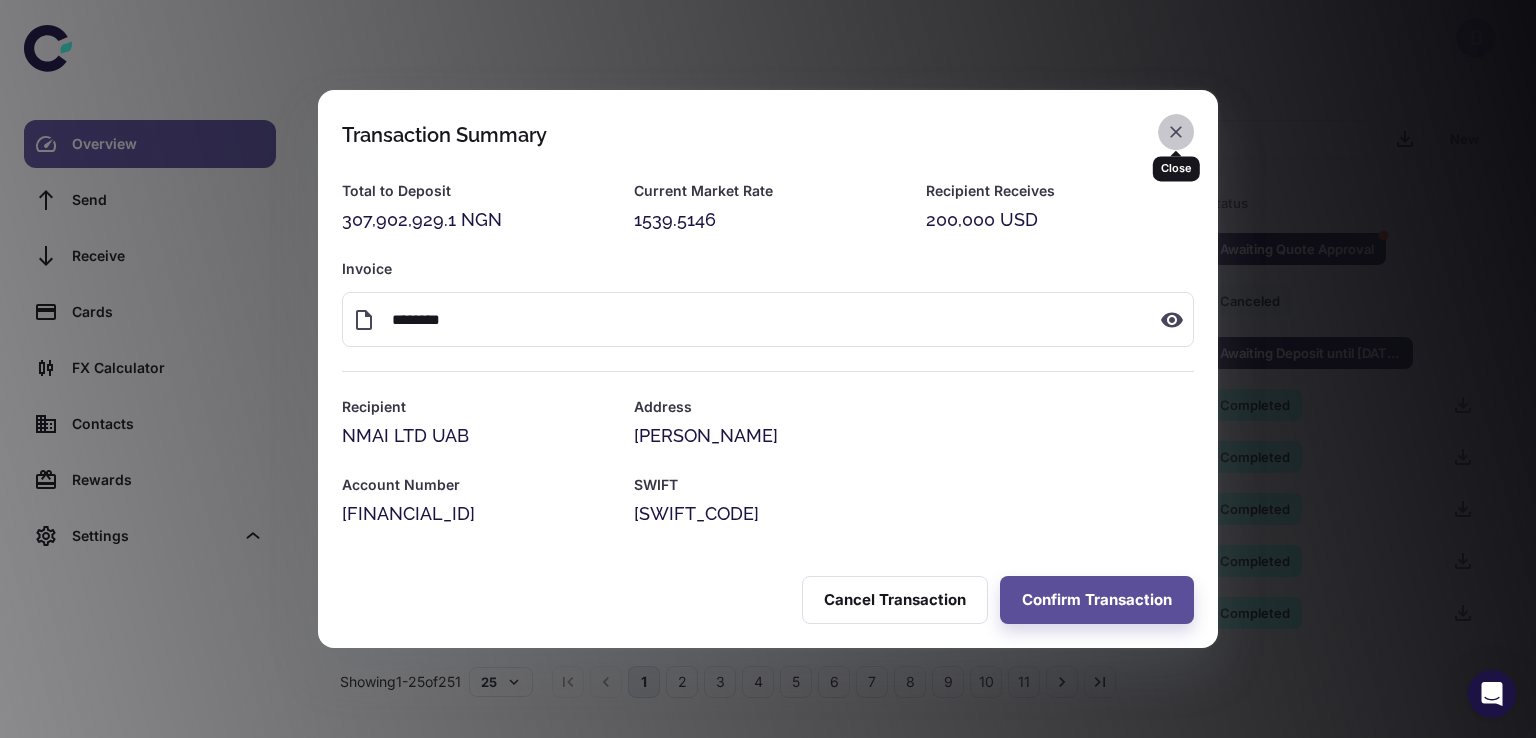 click 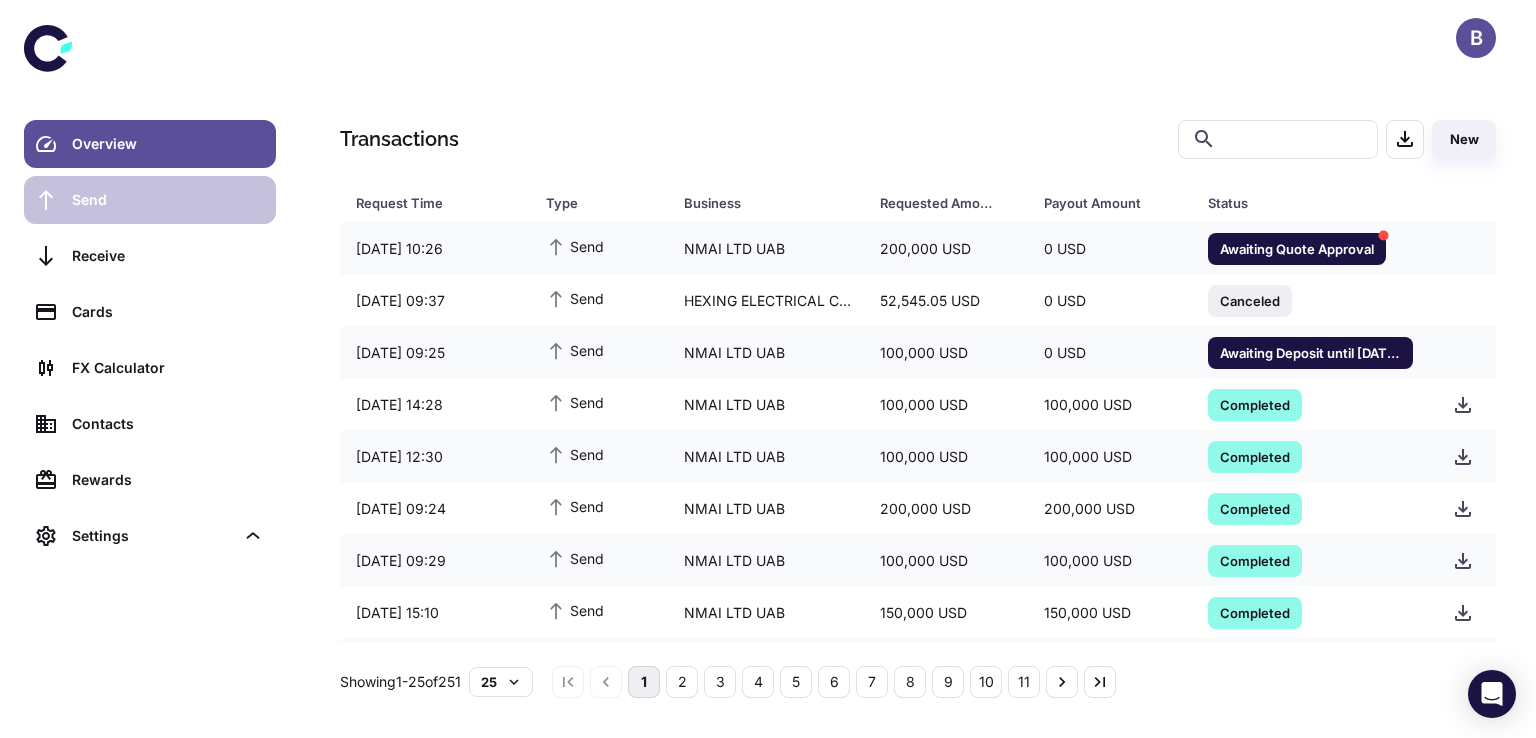 click on "Send" at bounding box center [168, 200] 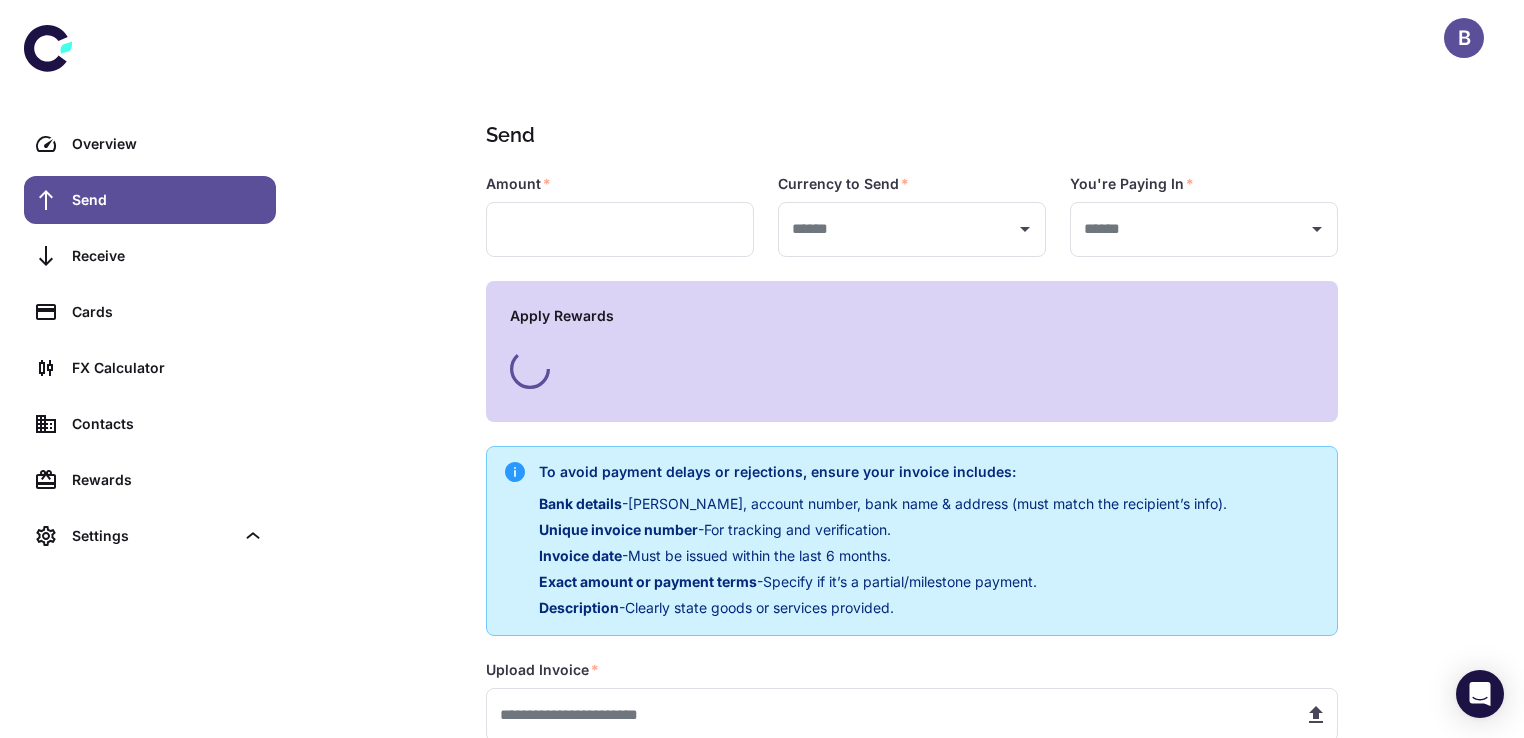 type on "**********" 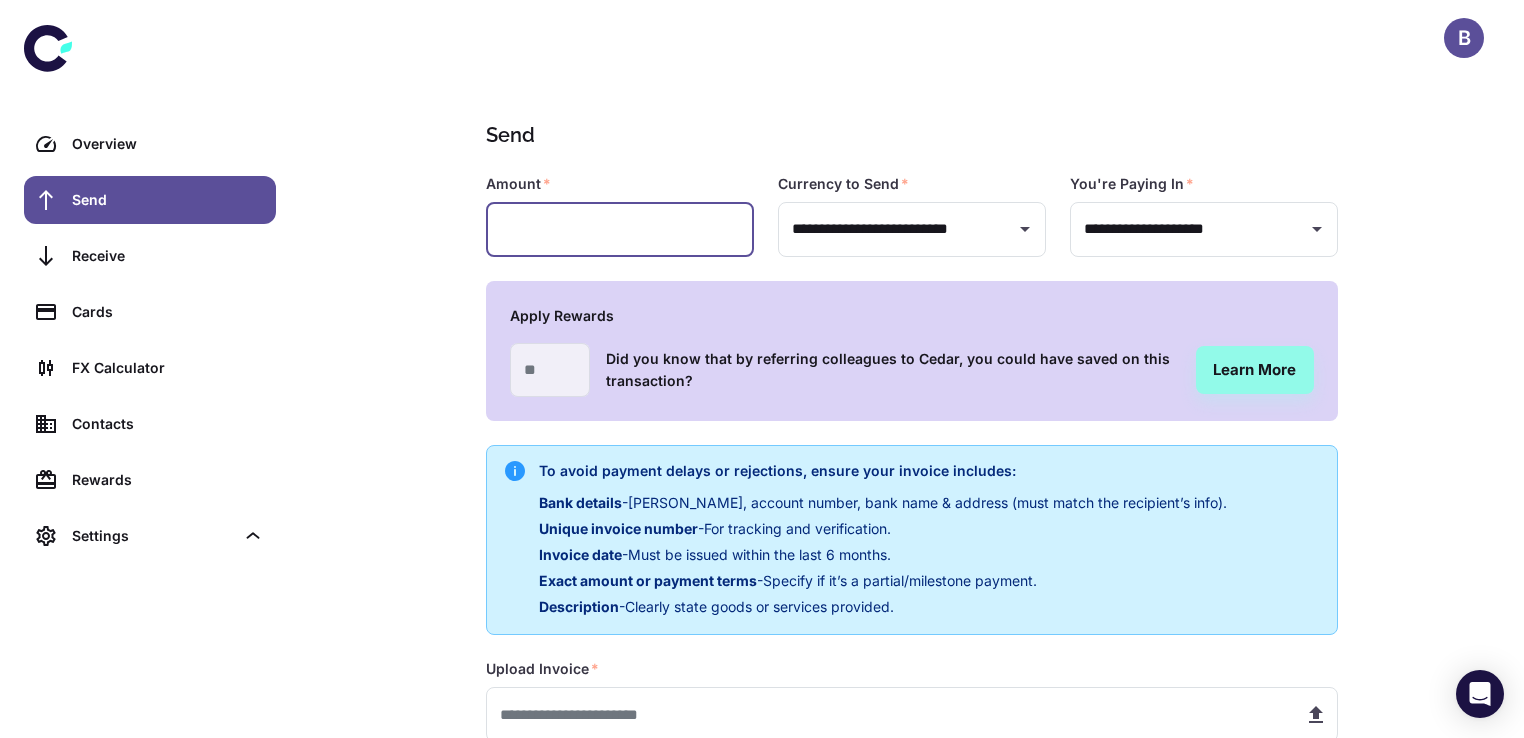 click at bounding box center [620, 229] 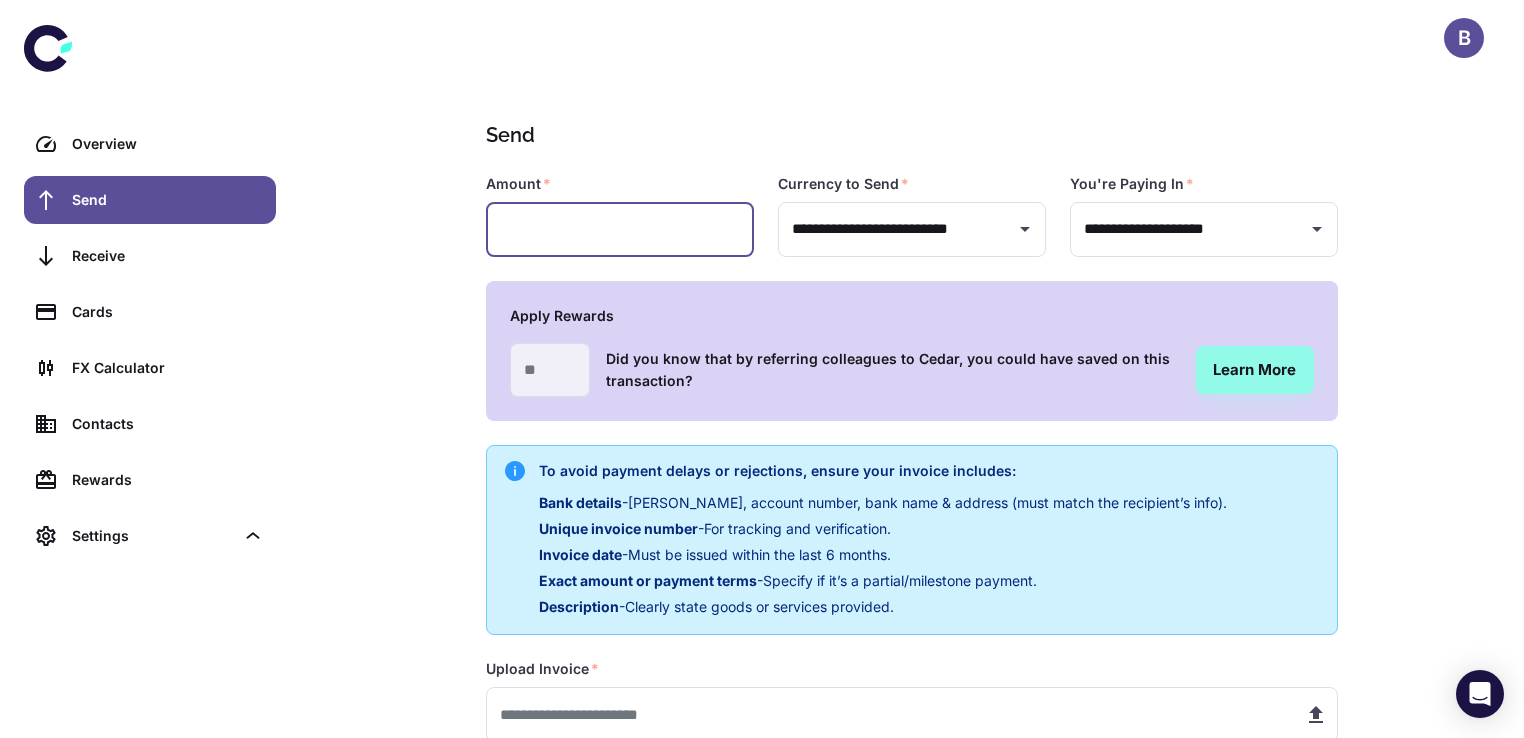 click at bounding box center [620, 229] 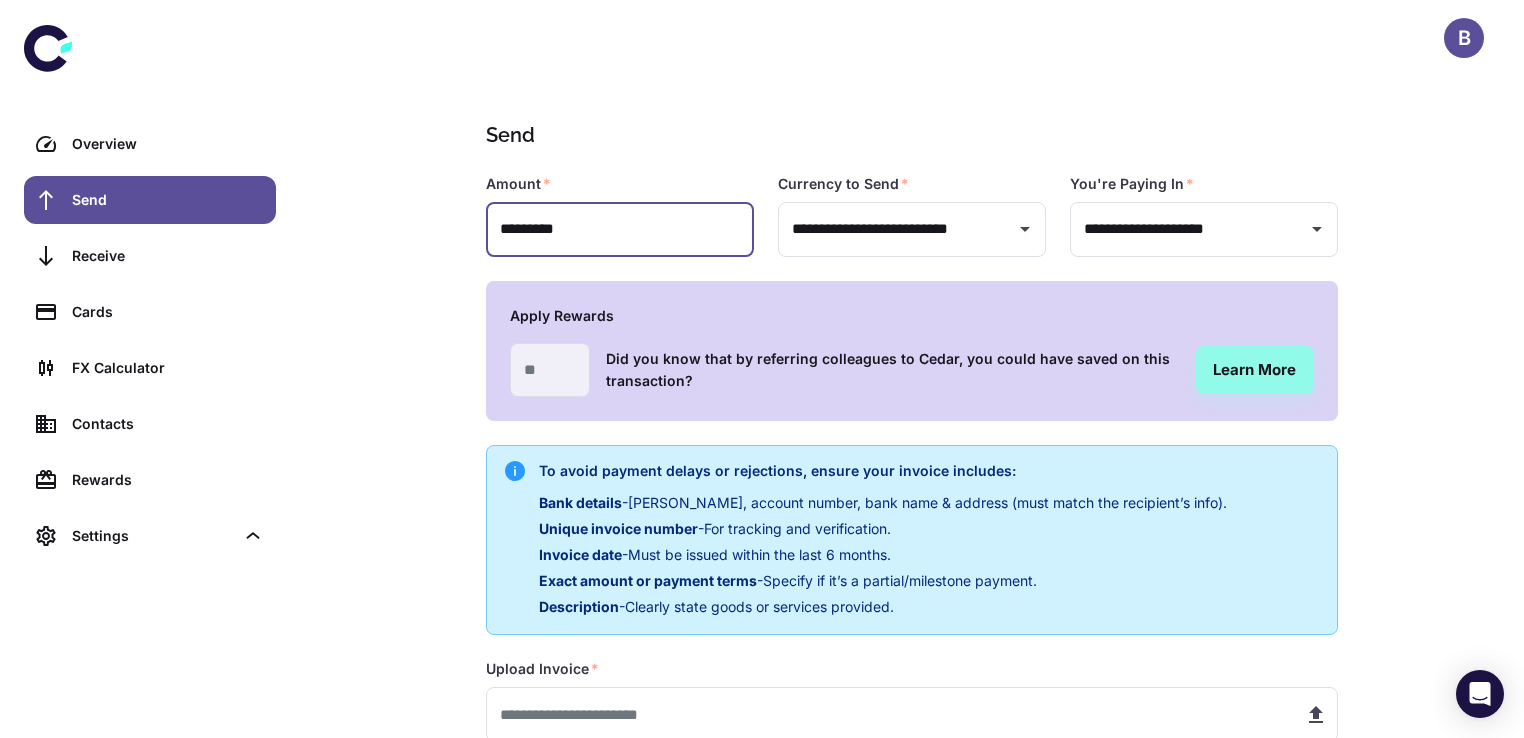 scroll, scrollTop: 329, scrollLeft: 0, axis: vertical 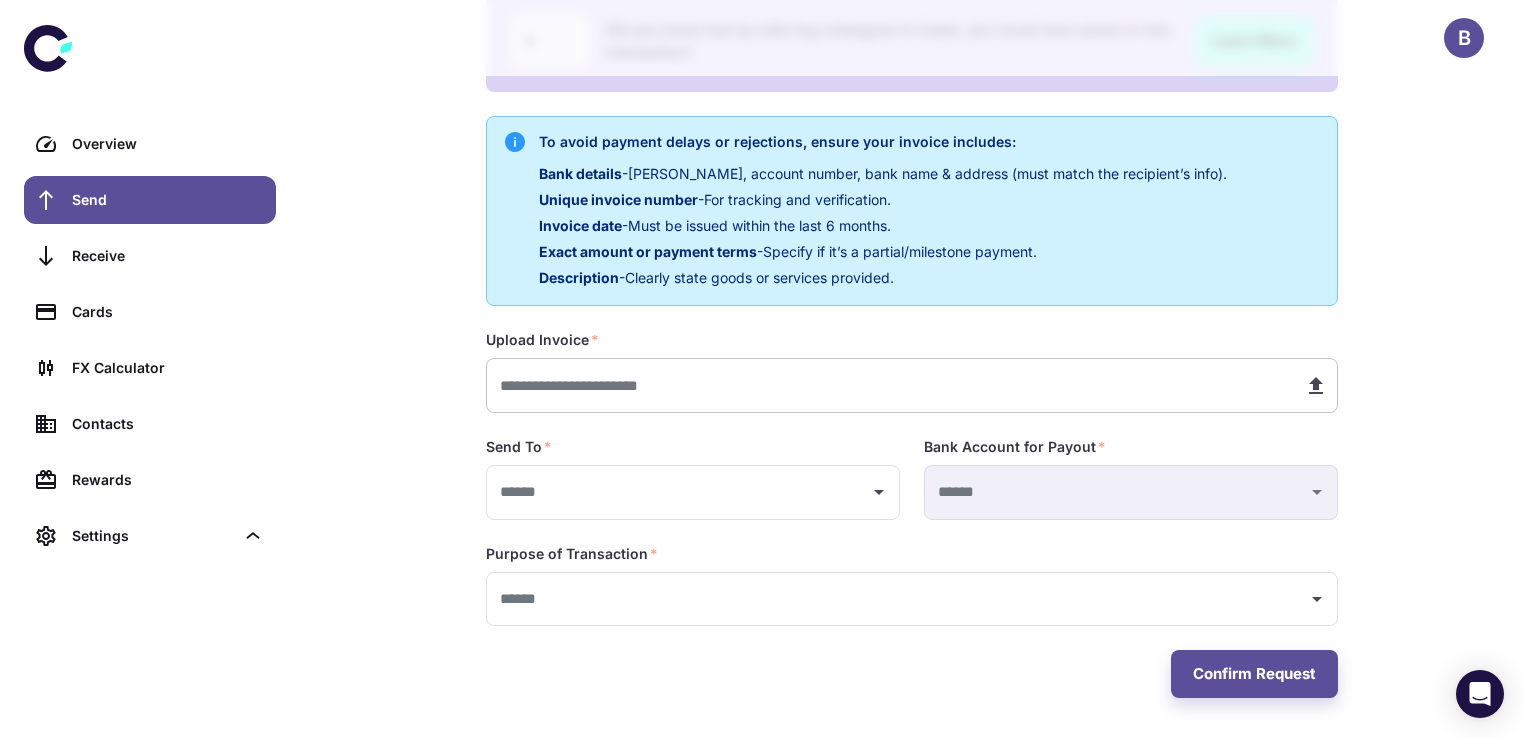 type on "*********" 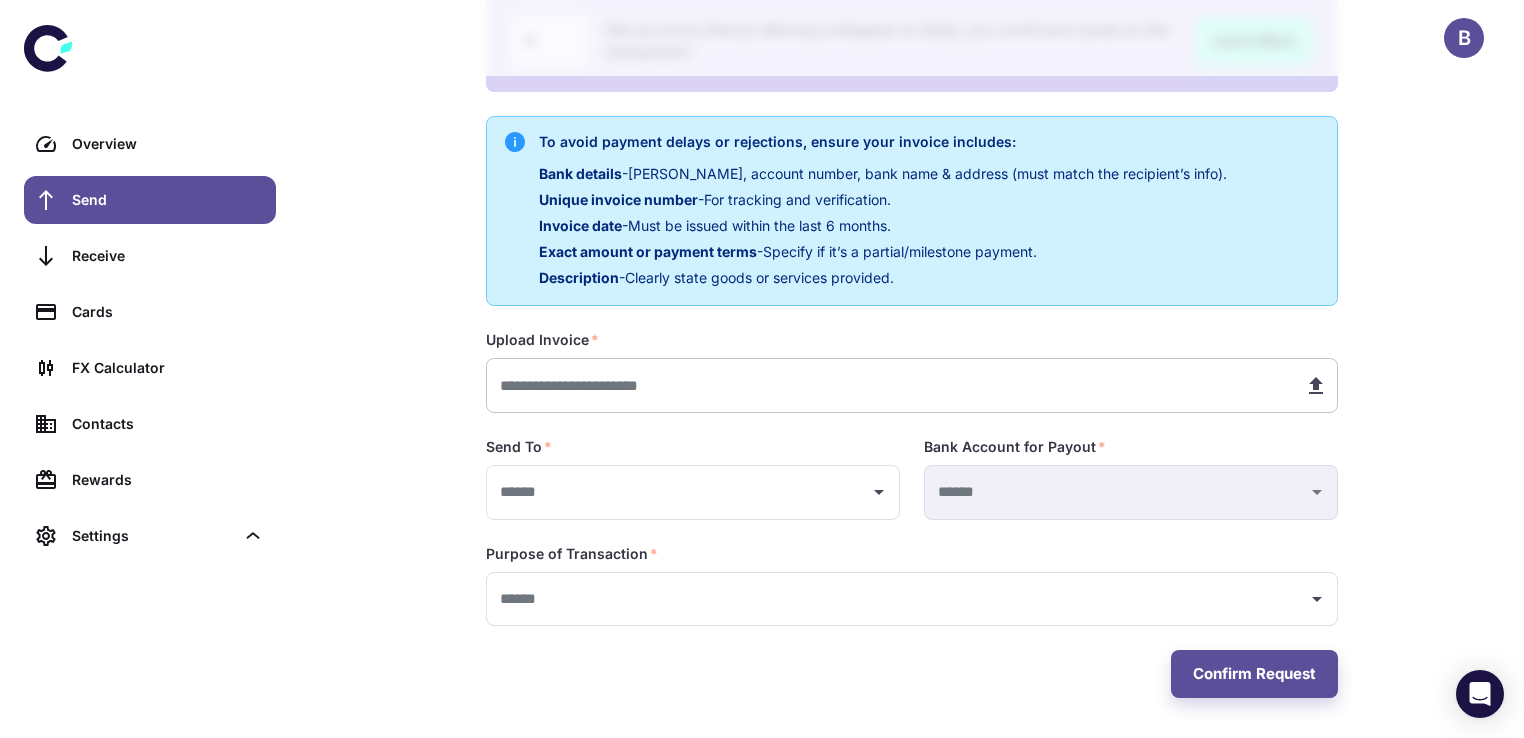 type on "**********" 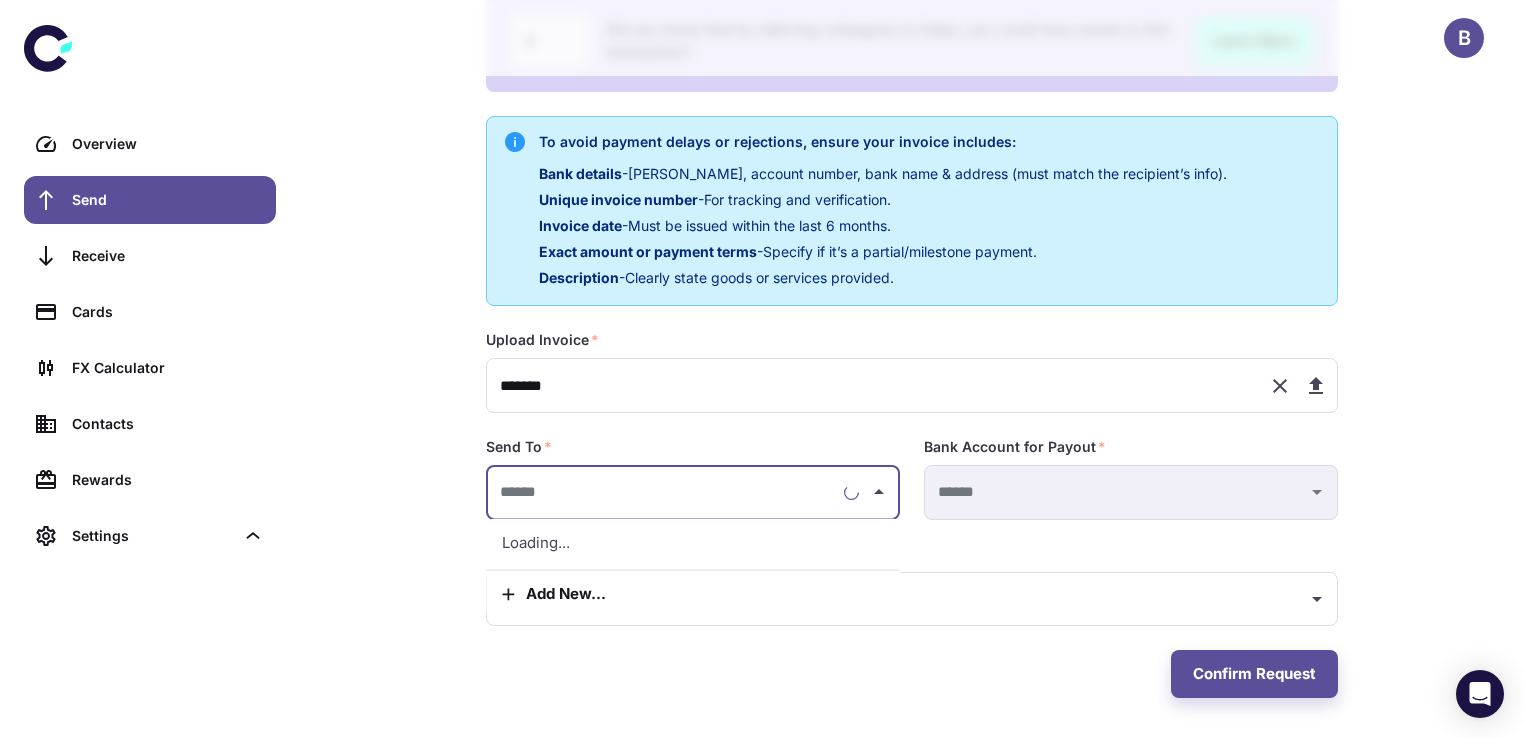 click at bounding box center [665, 492] 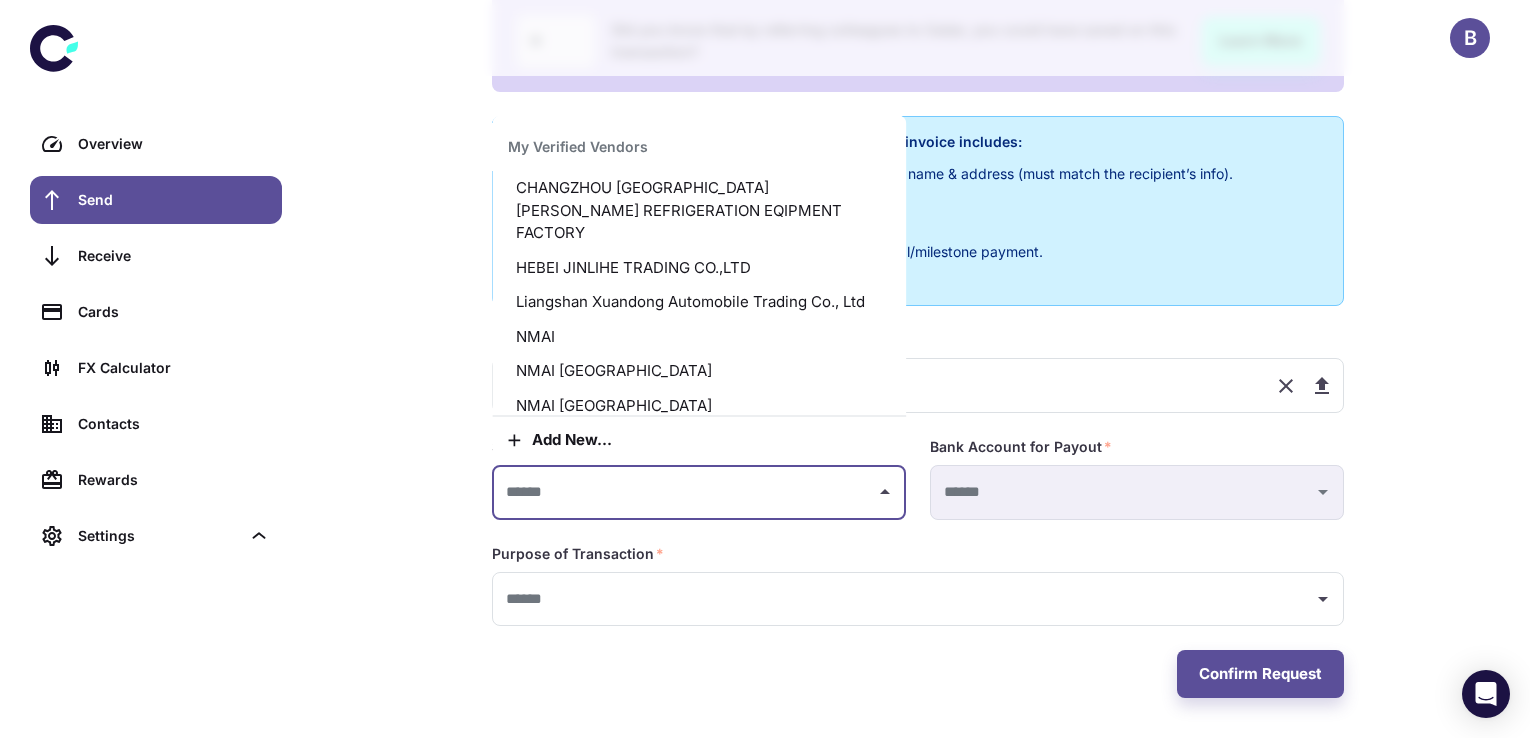scroll, scrollTop: 443, scrollLeft: 0, axis: vertical 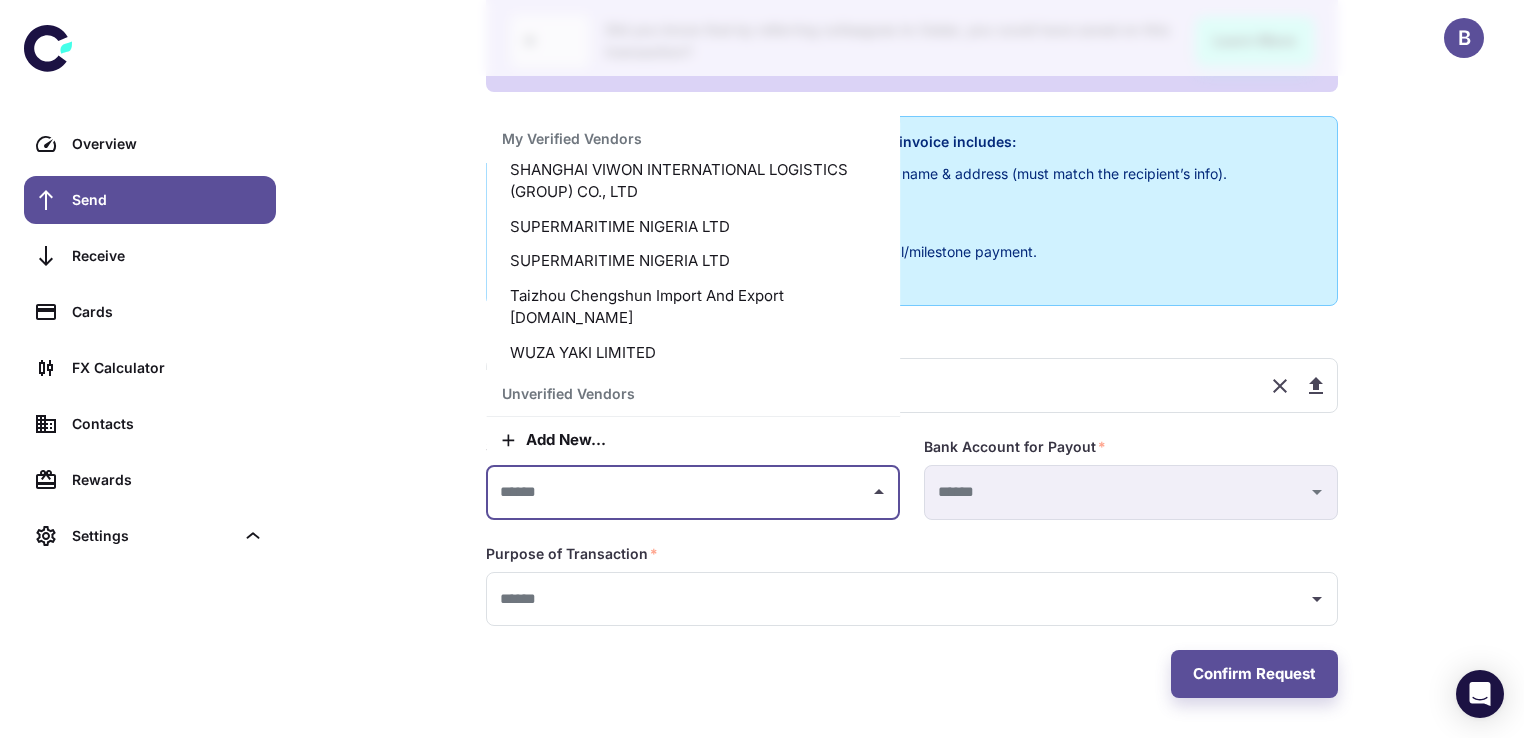click on "HEXING ELECTRICAL Co., LTD" at bounding box center [693, 435] 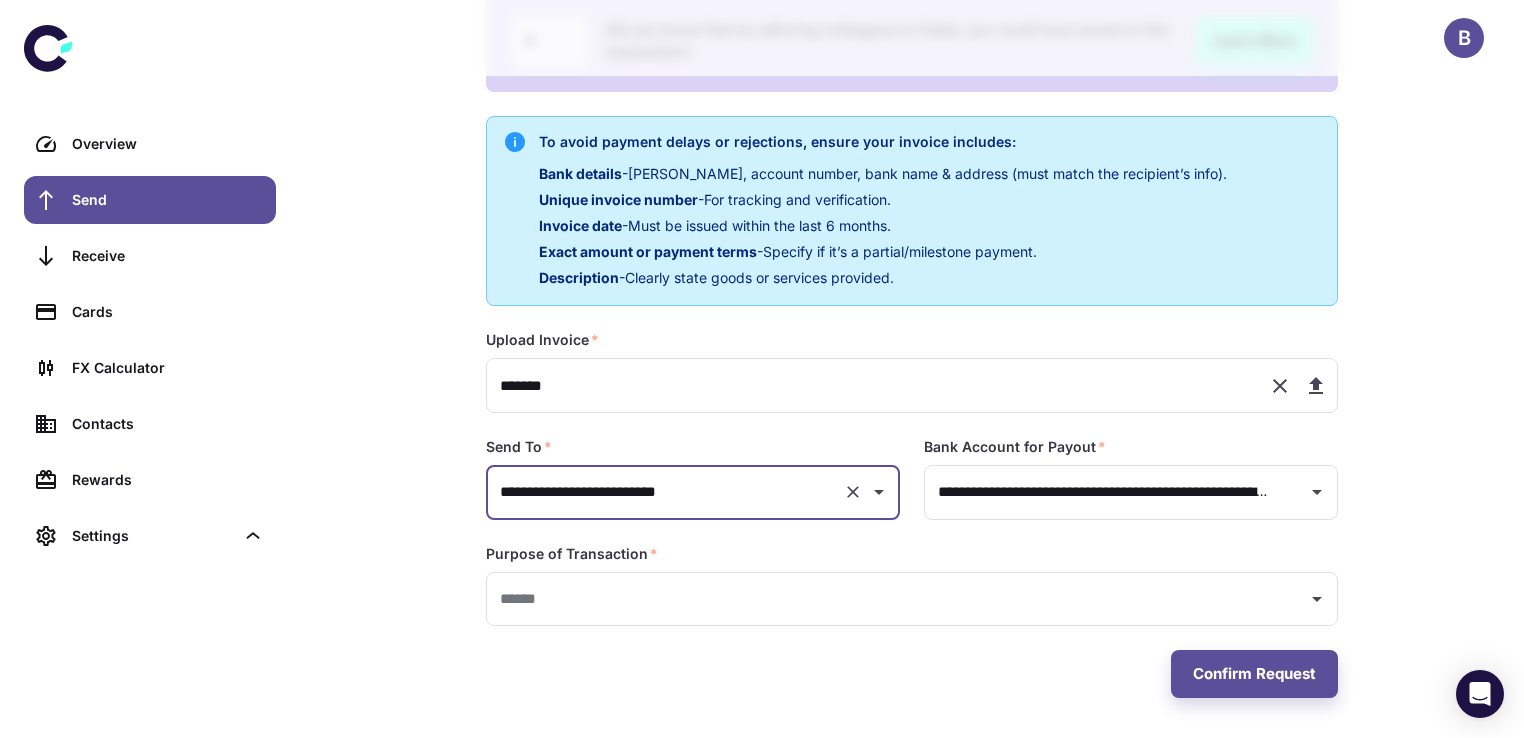 type on "**********" 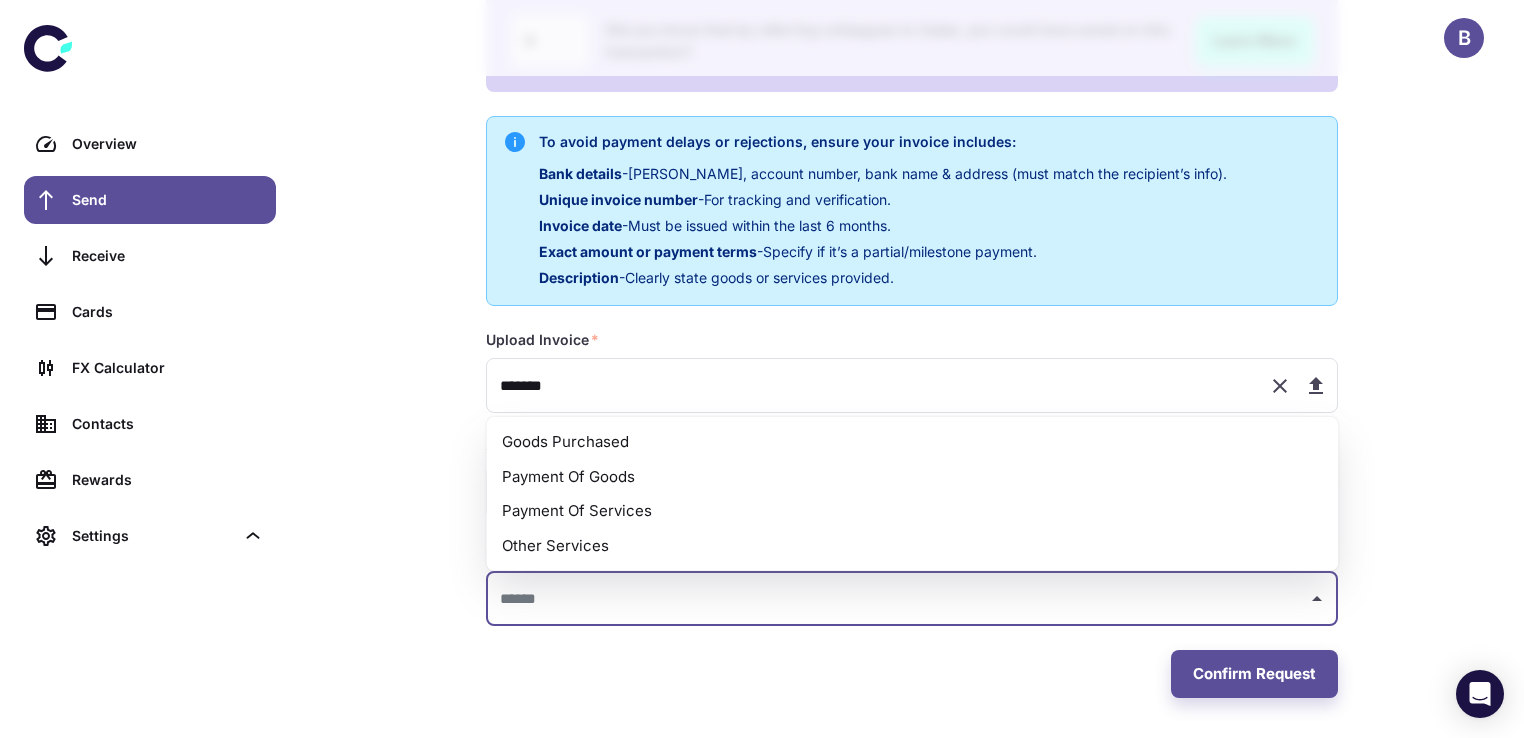click at bounding box center (897, 599) 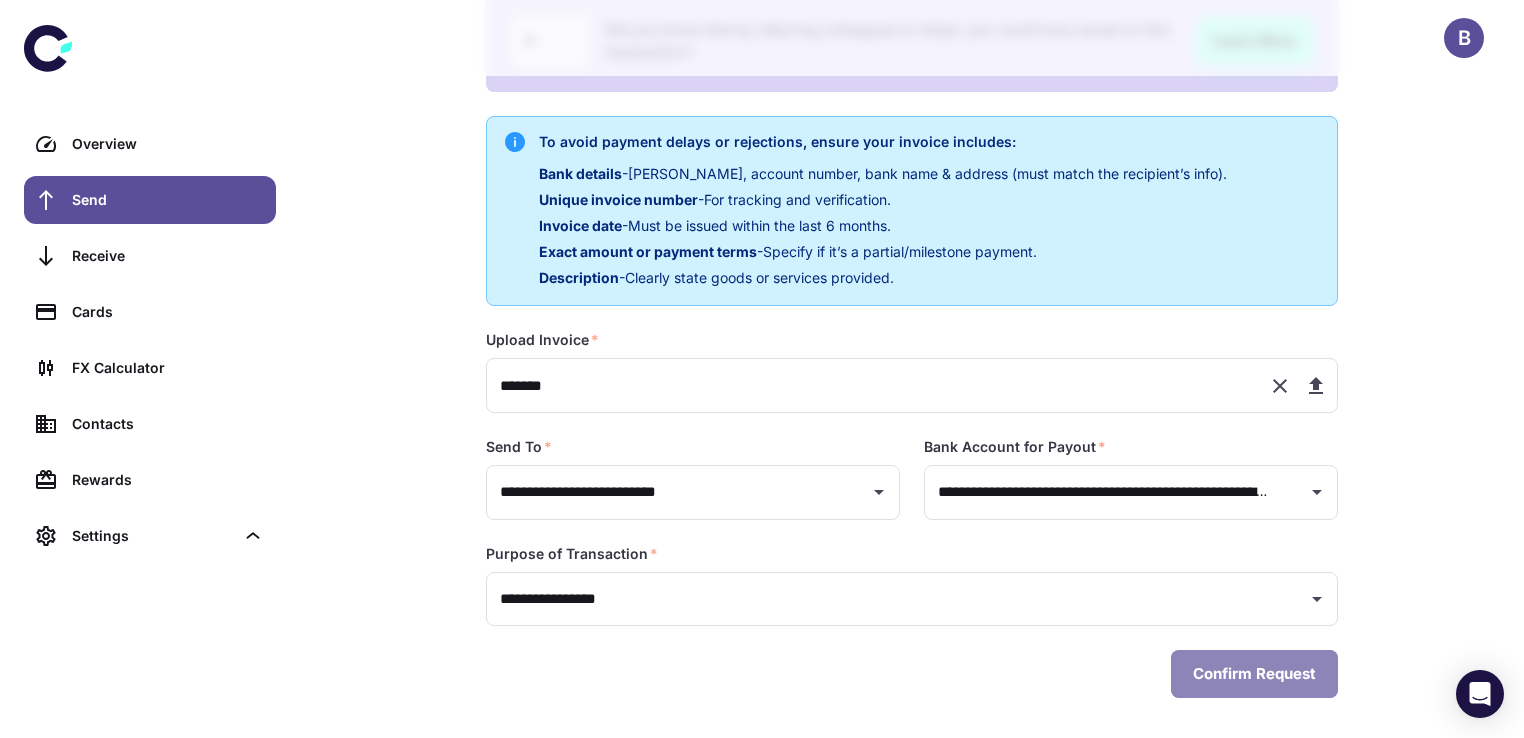 click on "Confirm Request" at bounding box center (1254, 674) 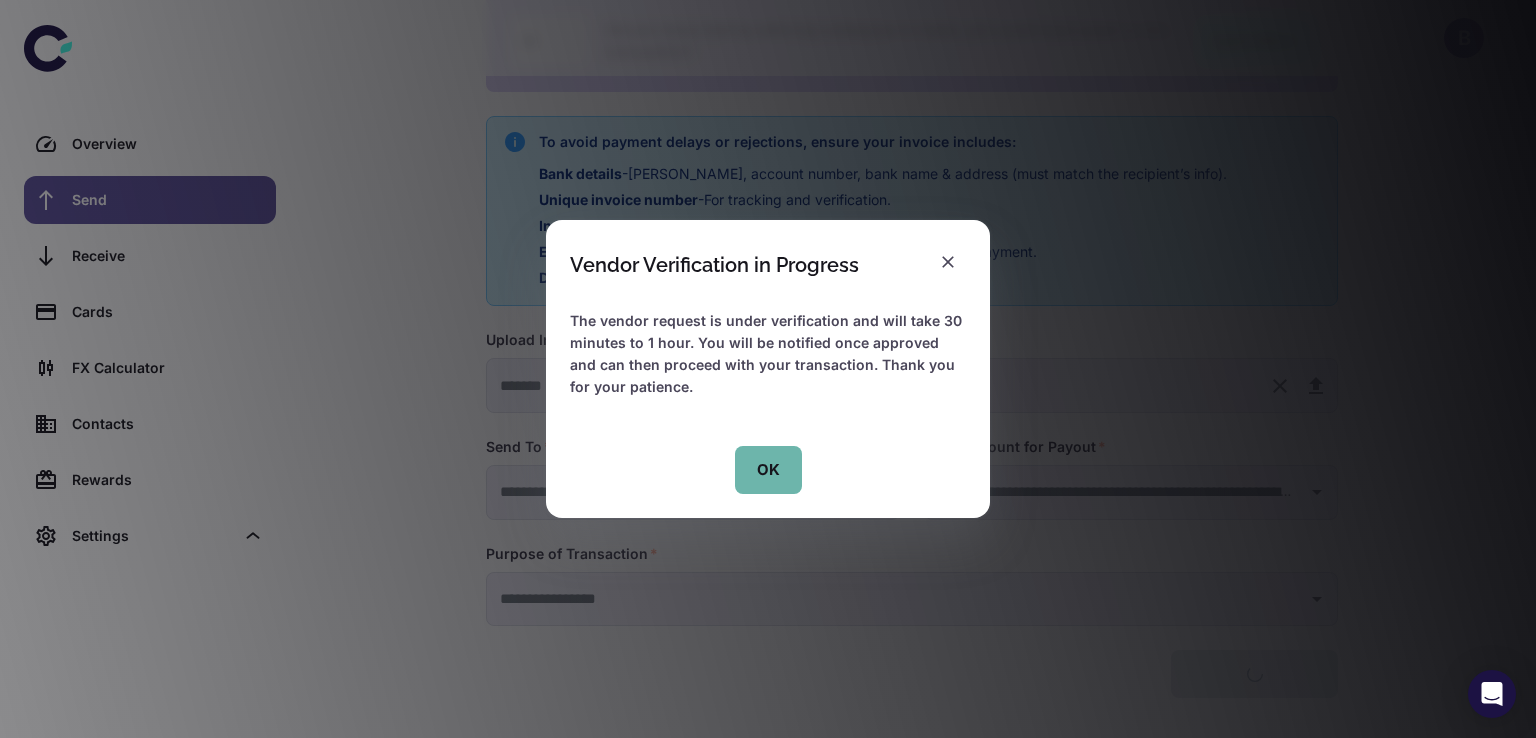 click on "OK" at bounding box center (768, 470) 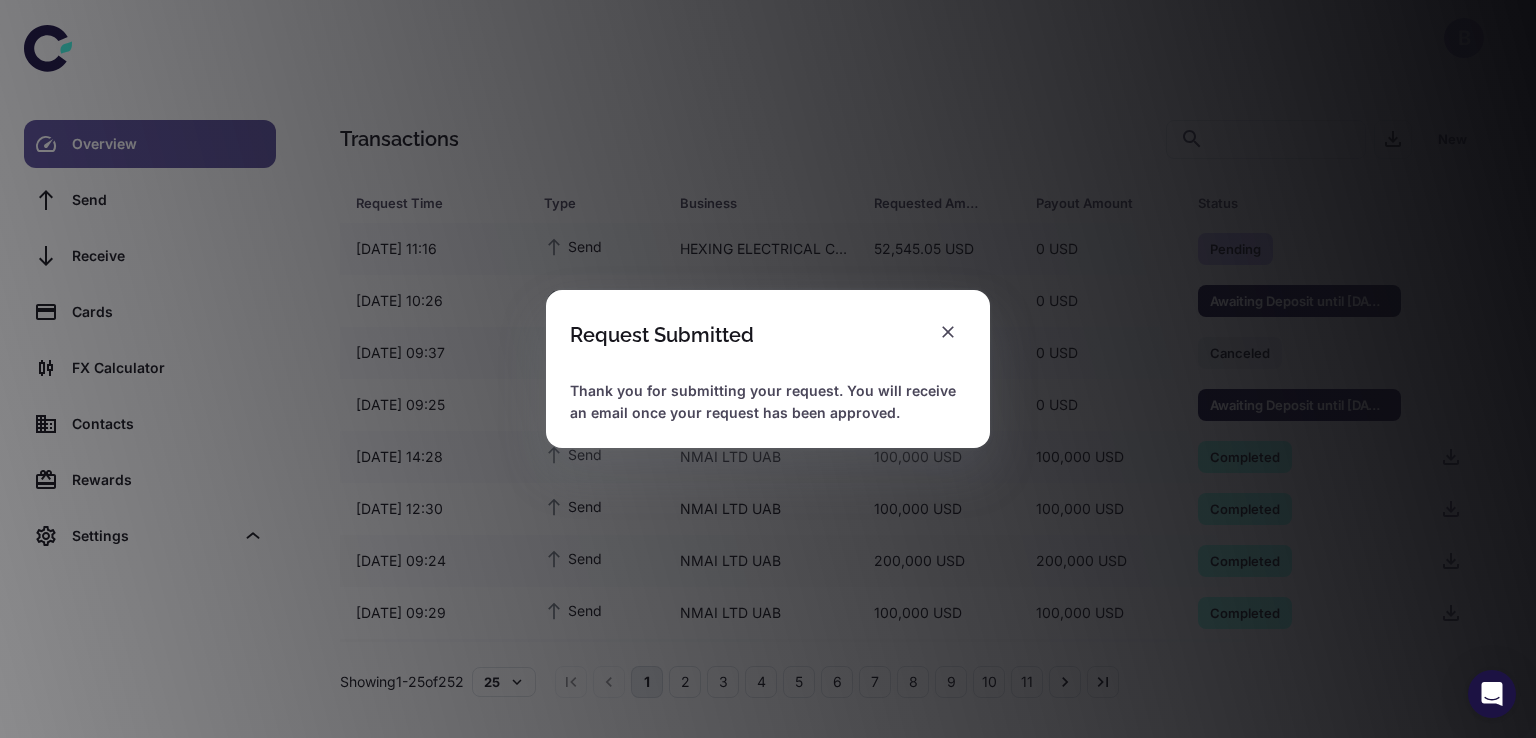 click on "Request Submitted Thank you for submitting your request. You will receive an email once your request has been approved." at bounding box center [768, 369] 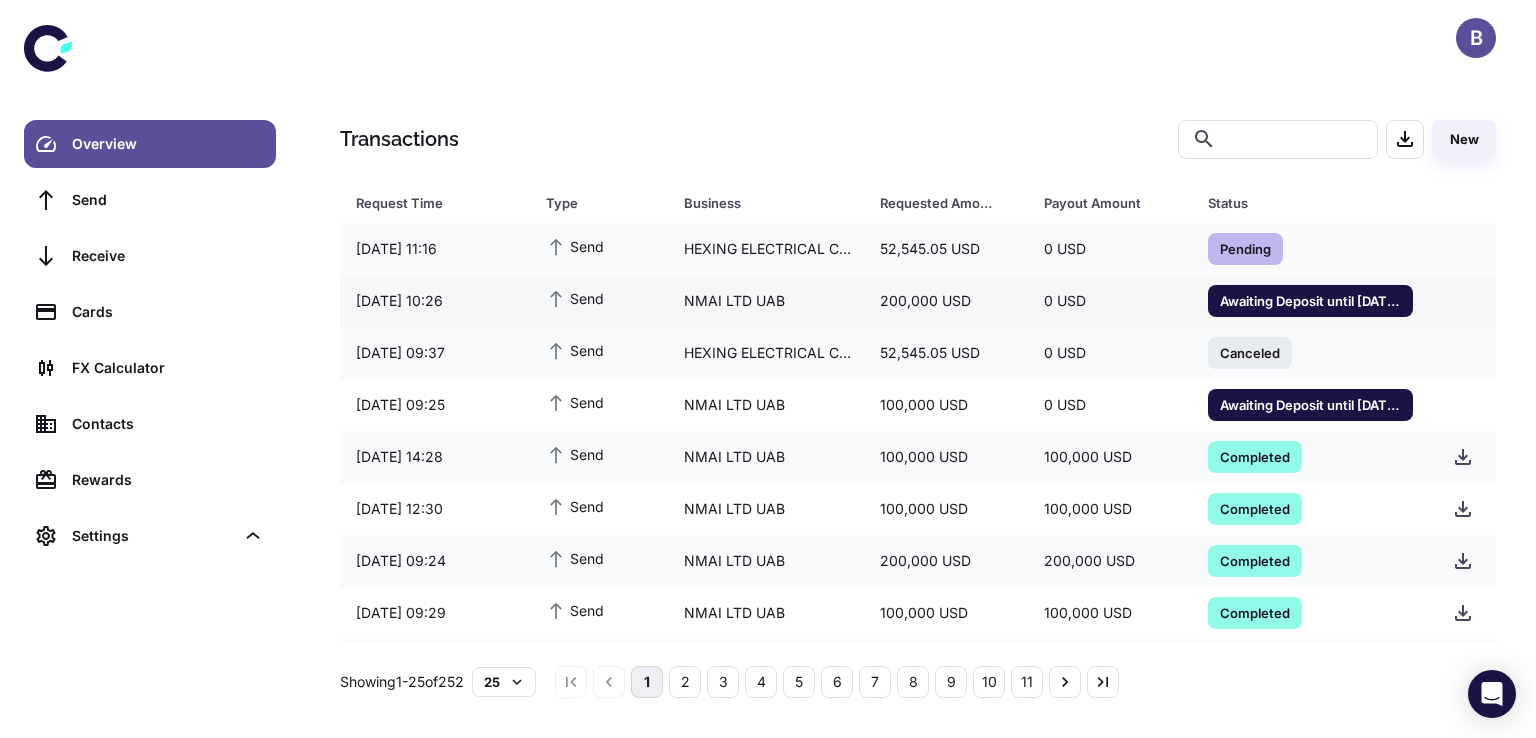 click on "Awaiting Deposit until 07/07/2025 13:40" at bounding box center [1310, 300] 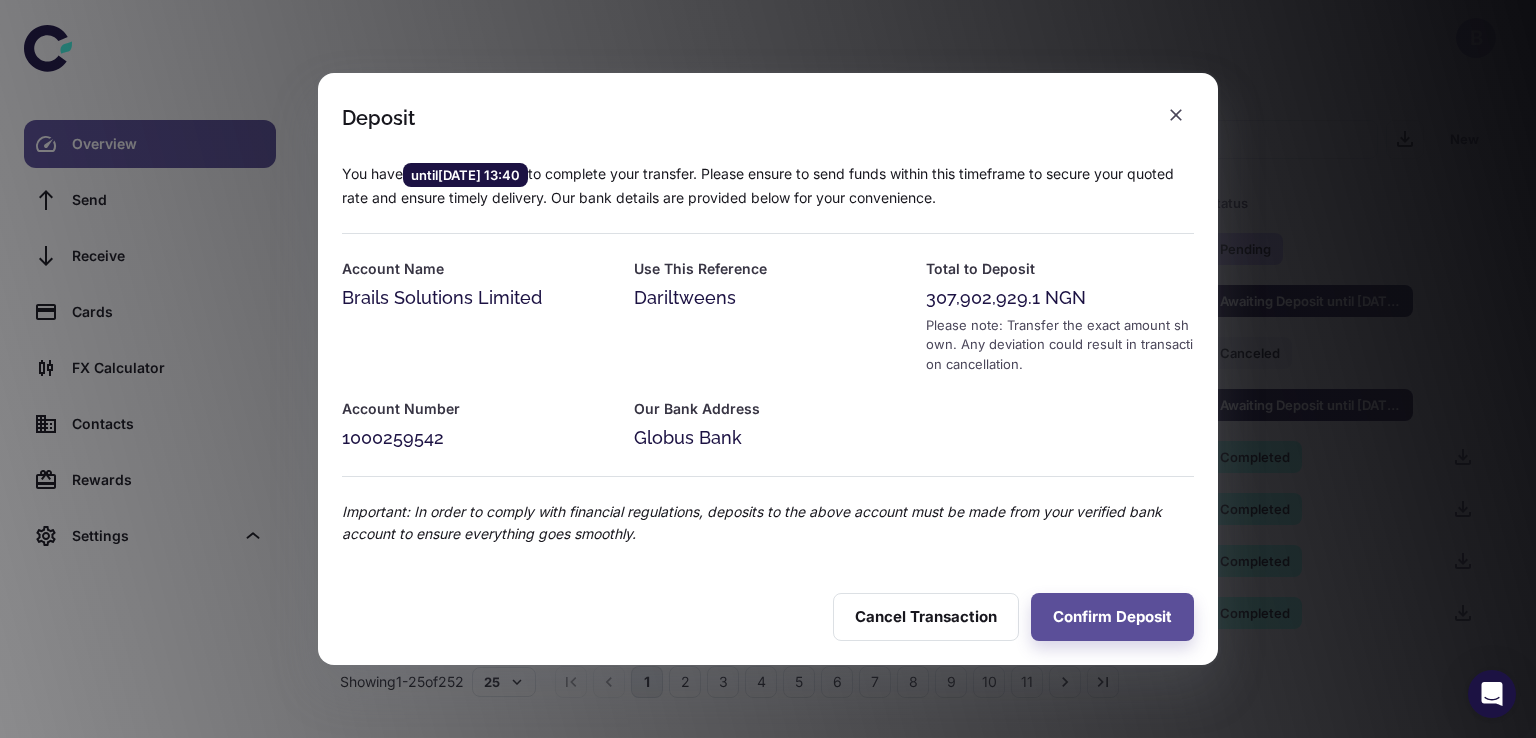 click on "Deposit You have  until  07/07/2025   13:40  to complete your transfer. Please ensure to send funds within this timeframe to secure your quoted rate and ensure timely delivery.   Our bank details are provided below for your convenience. Account Name Brails Solutions Limited Use This Reference Dariltweens Total to Deposit 307,902,929.1 NGN Please note: Transfer the exact amount shown. Any deviation could result in transaction cancellation. Account Number 1000259542 Our Bank Address Globus Bank Important: In order to comply with financial regulations, deposits to the above account must be made from your verified bank account to ensure everything goes smoothly. Cancel Transaction   Confirm Deposit" at bounding box center [768, 369] 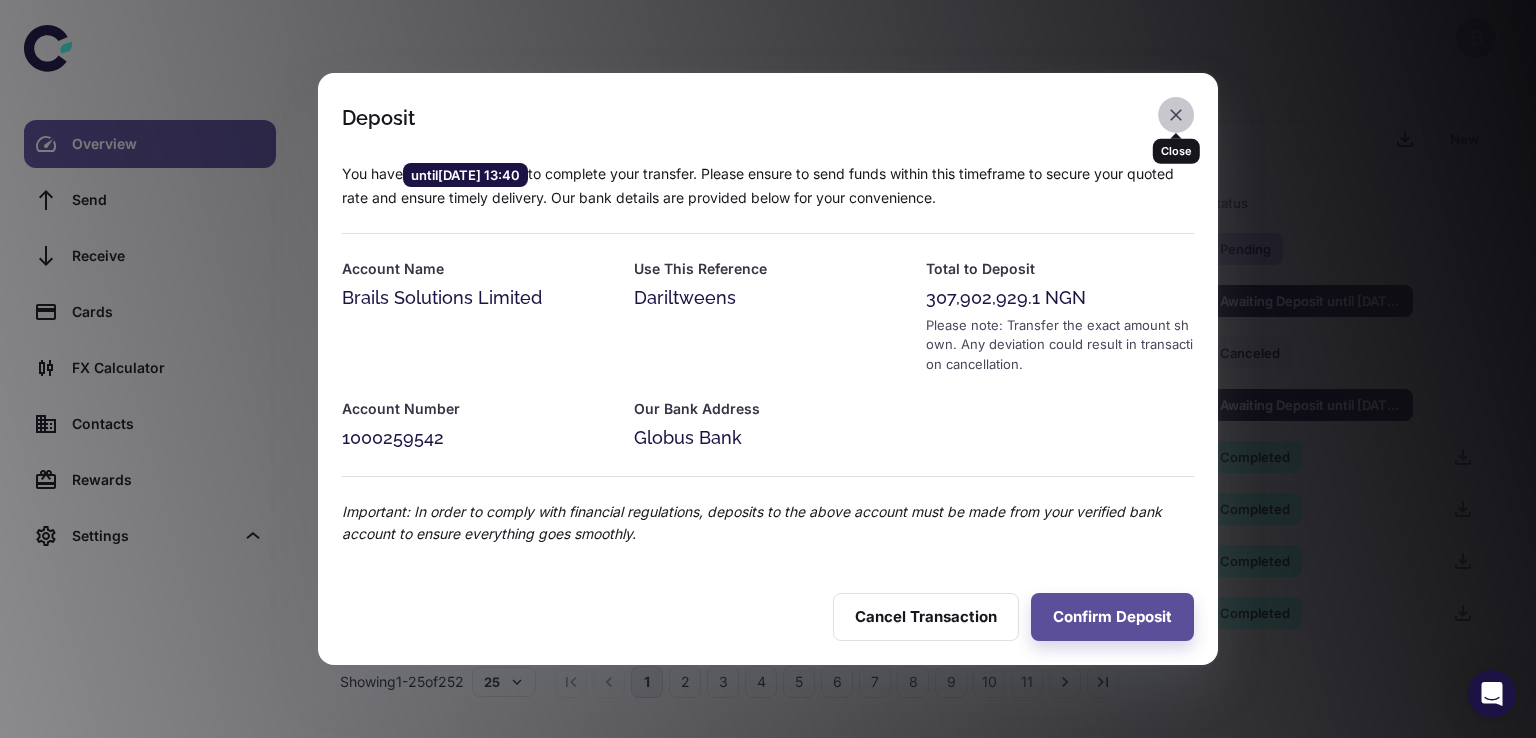 click 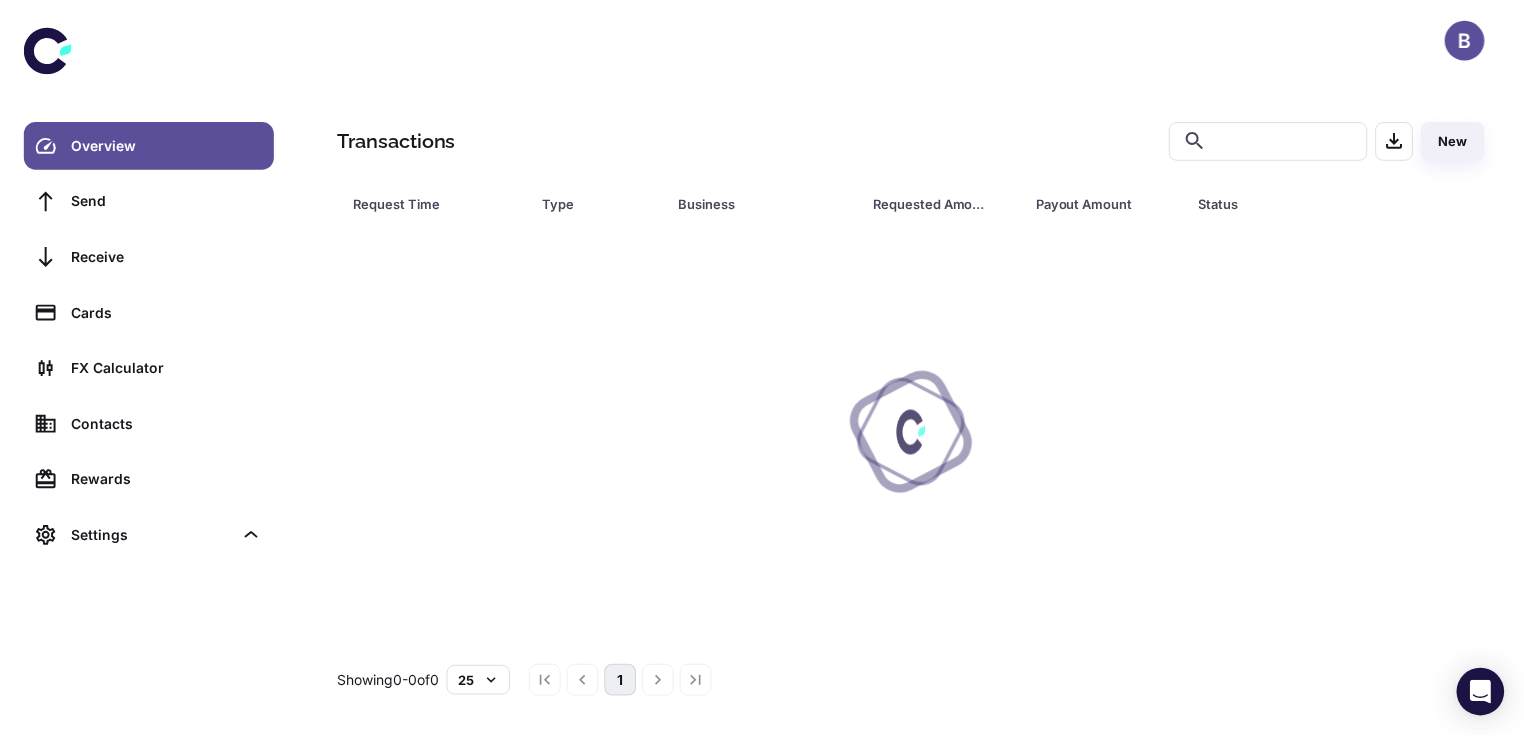 scroll, scrollTop: 0, scrollLeft: 0, axis: both 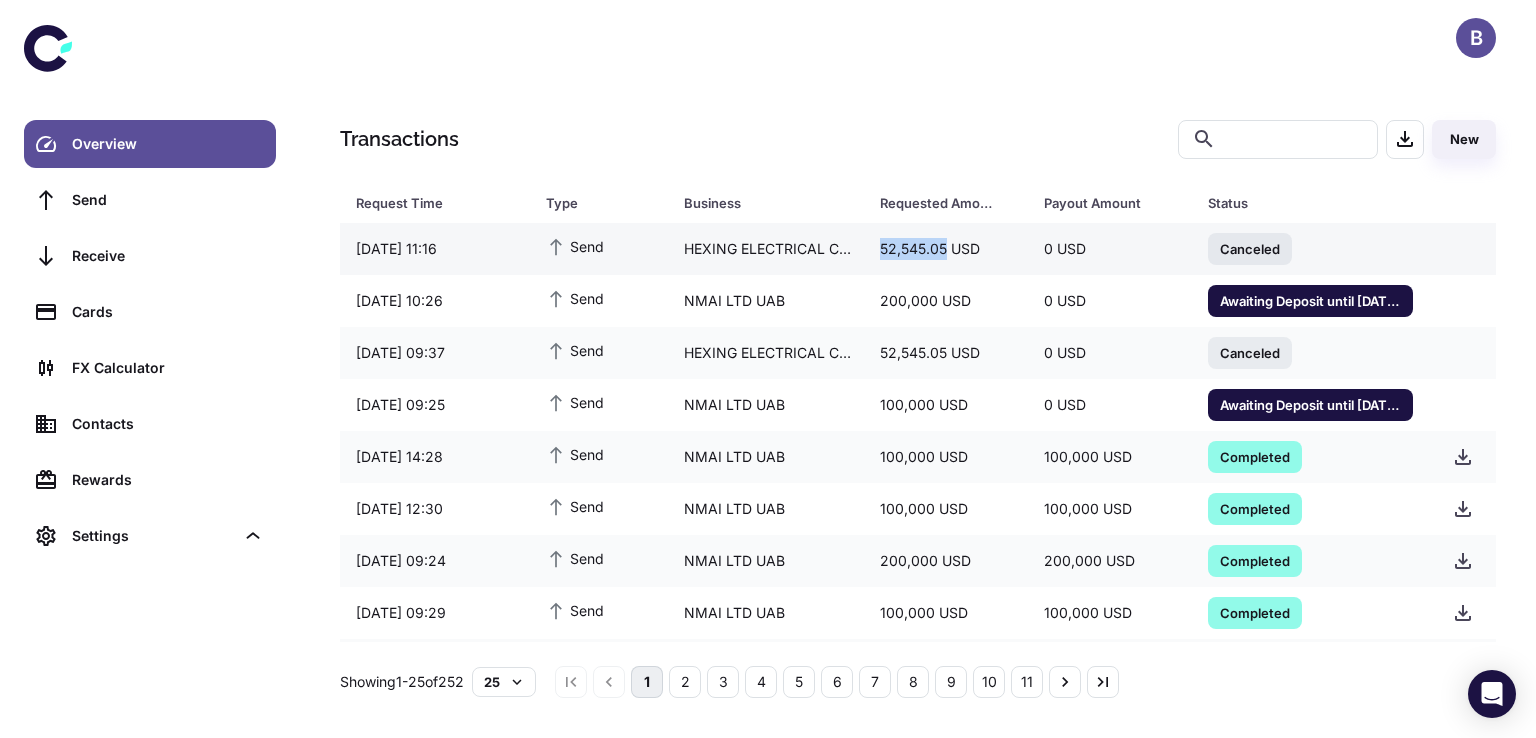 drag, startPoint x: 874, startPoint y: 248, endPoint x: 940, endPoint y: 253, distance: 66.189125 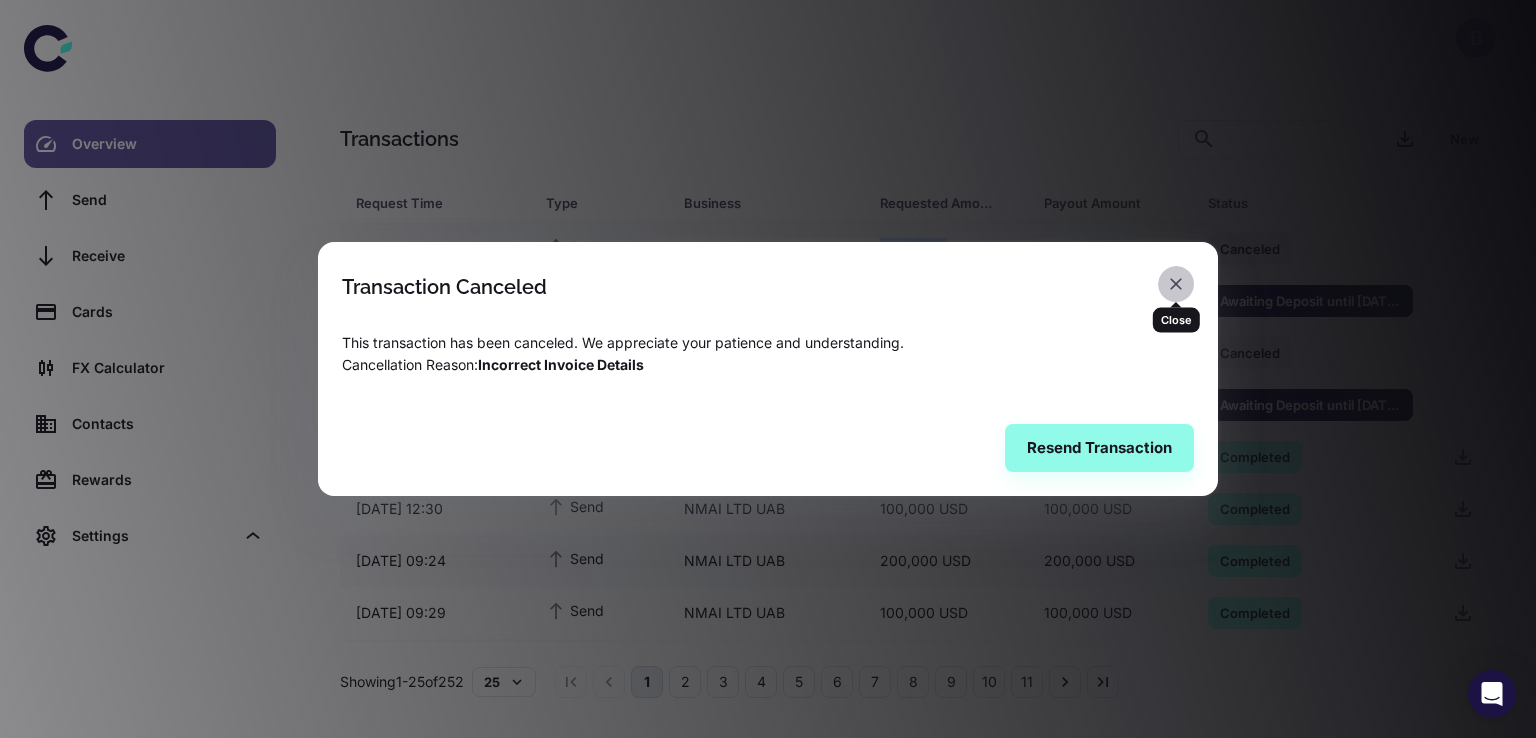 click 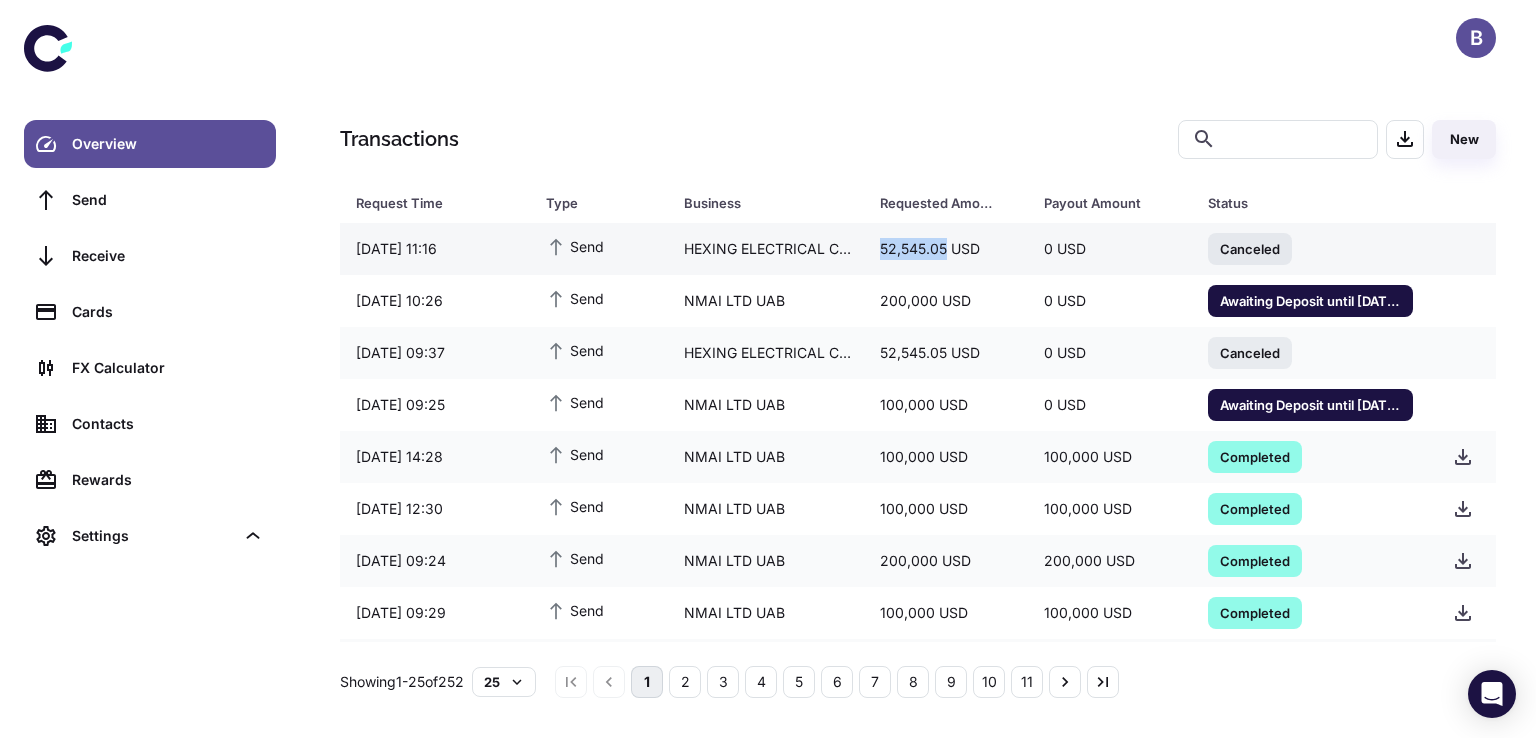 copy on "52,545.05" 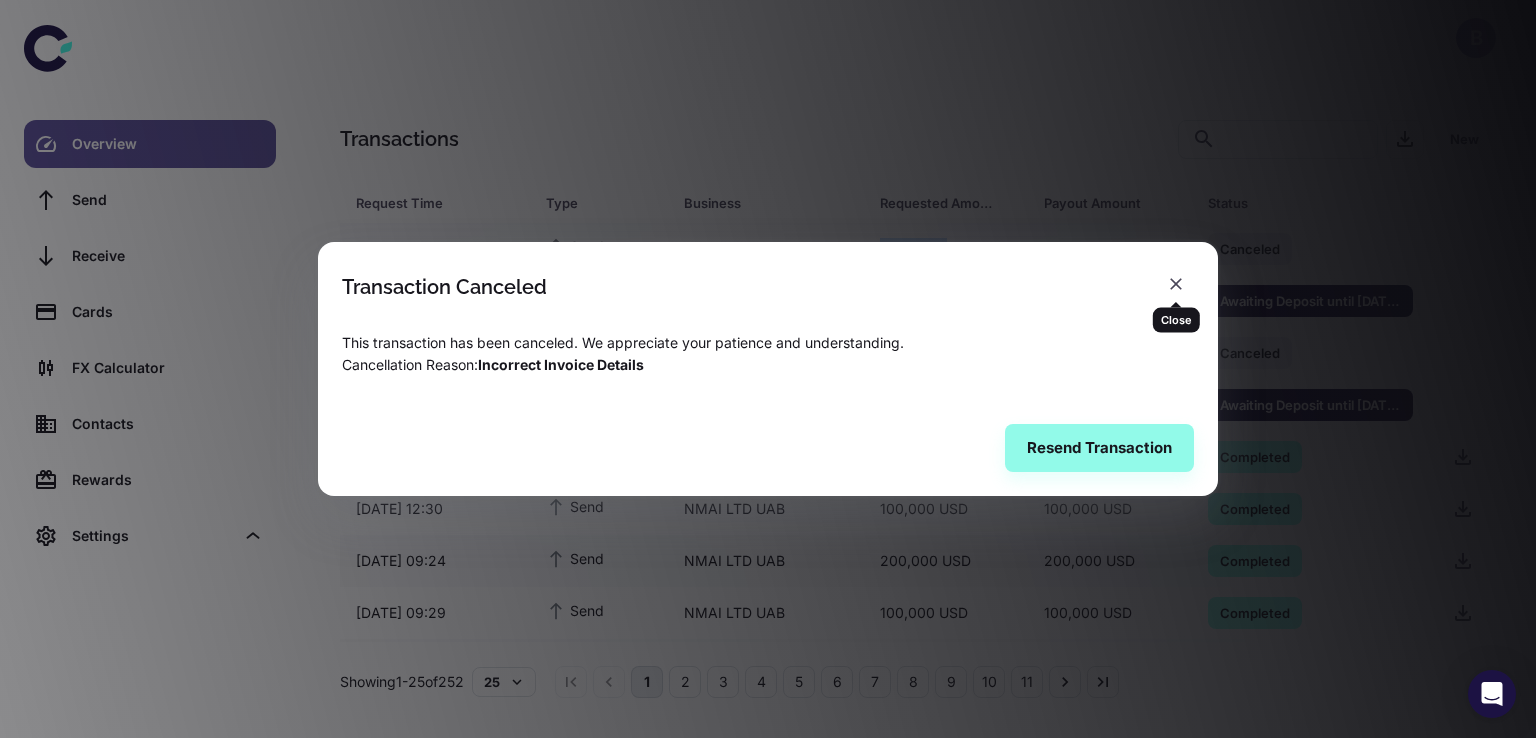 click 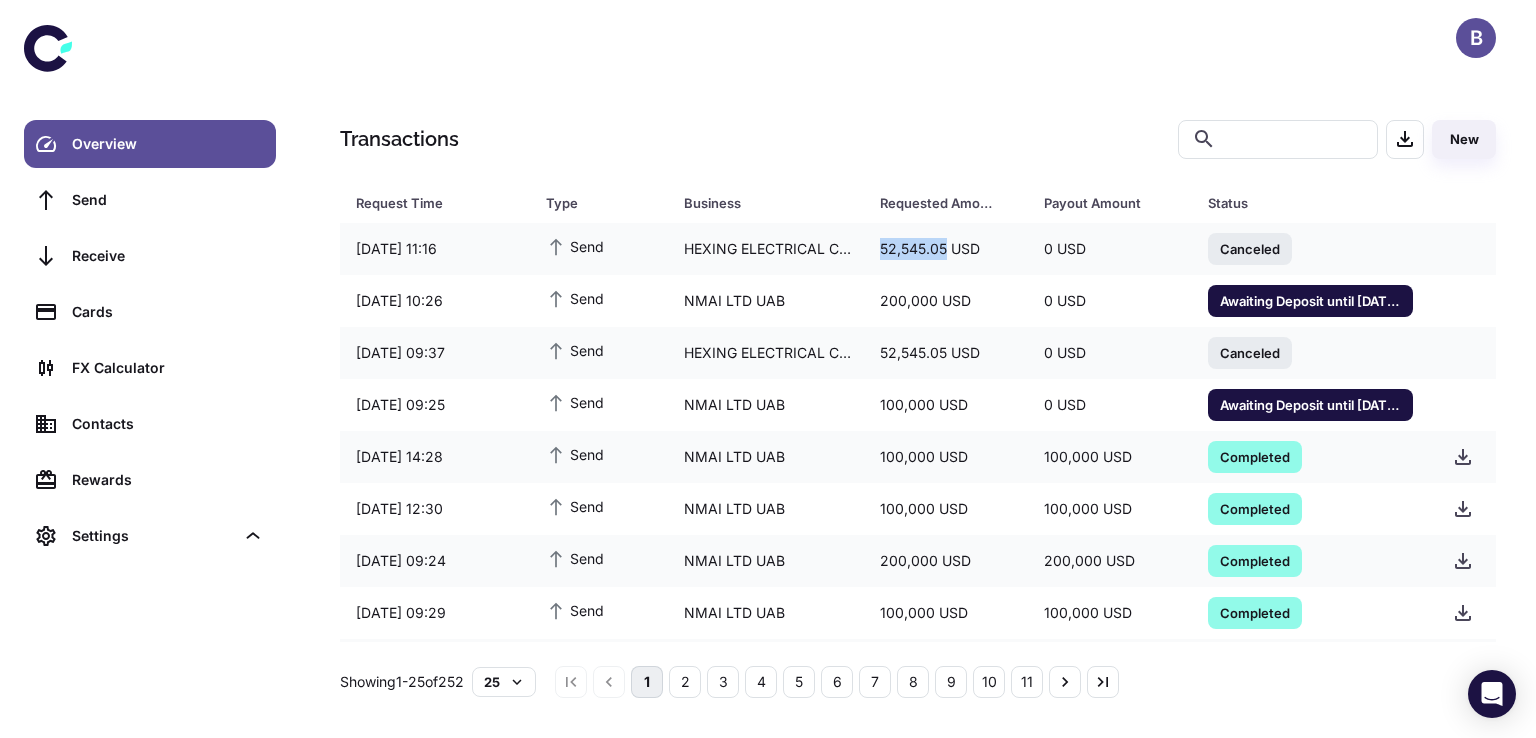 copy on "52,545.05" 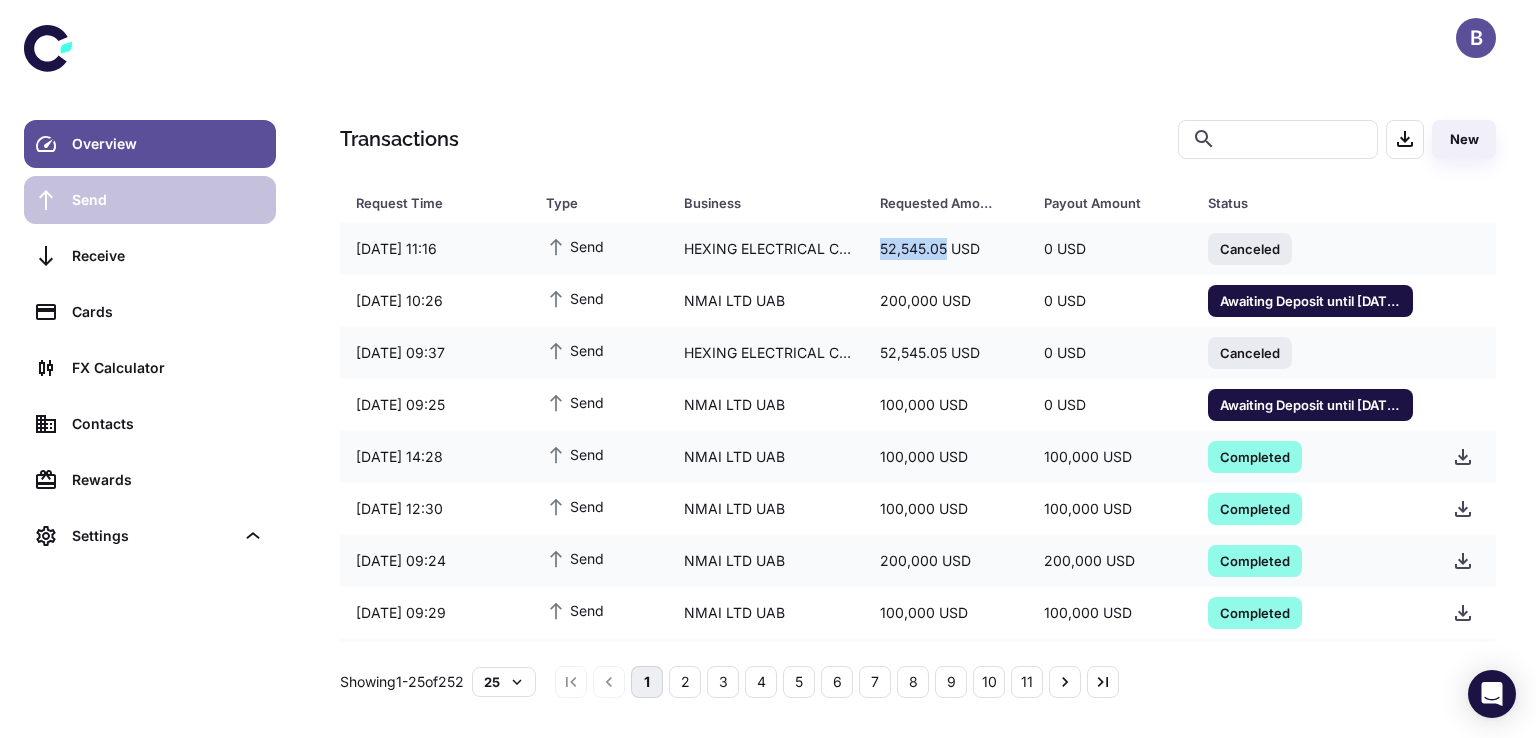 click on "Send" at bounding box center (150, 200) 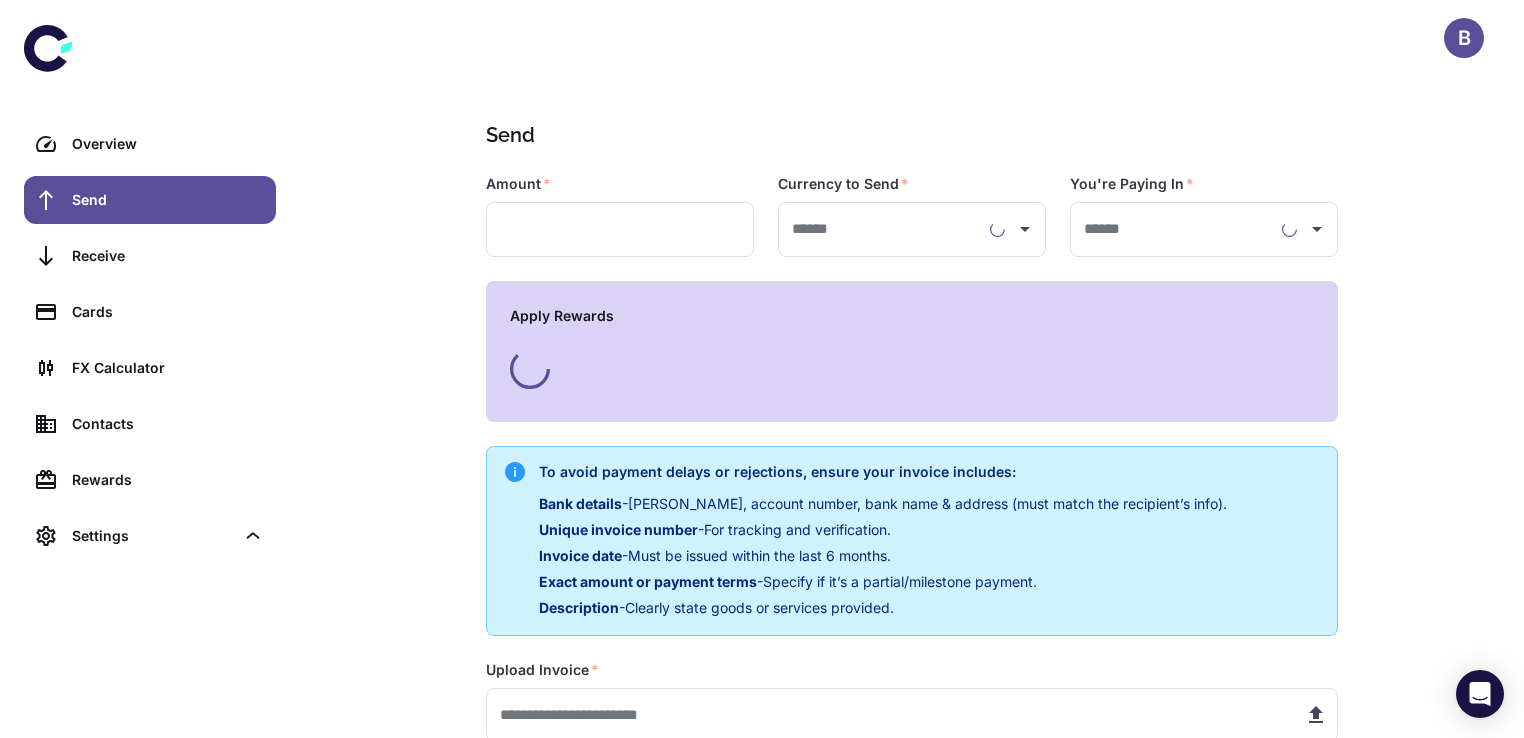 type on "**********" 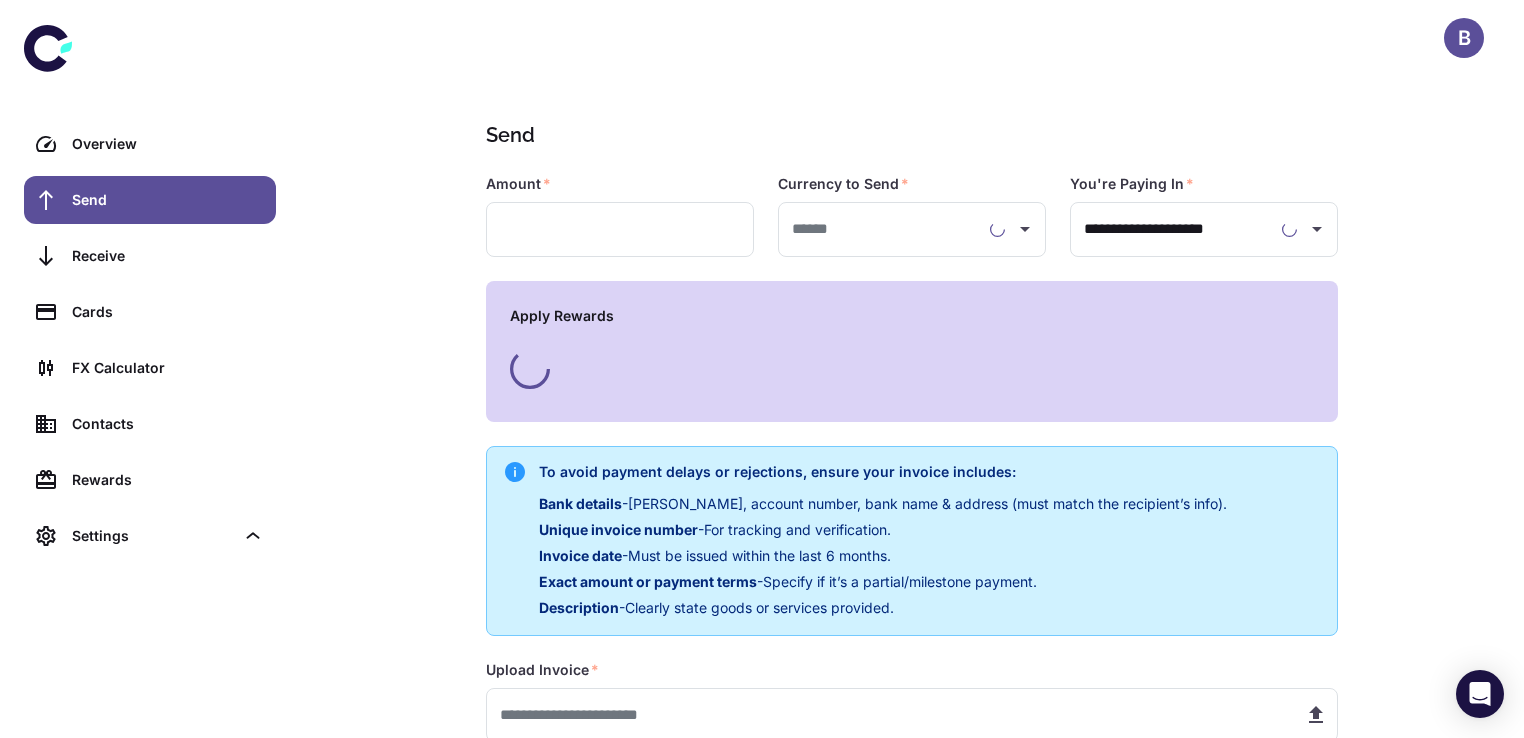type on "**********" 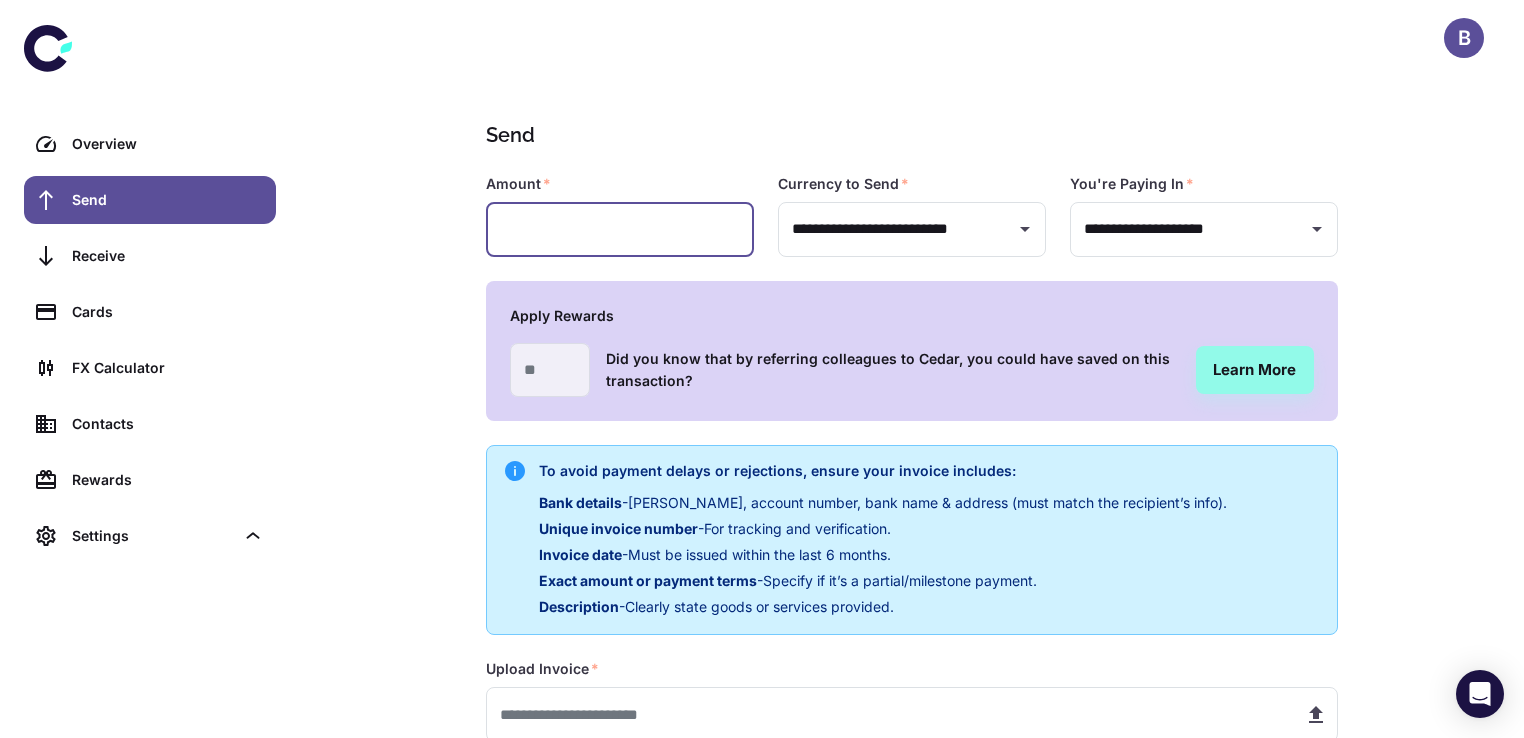 click at bounding box center [620, 229] 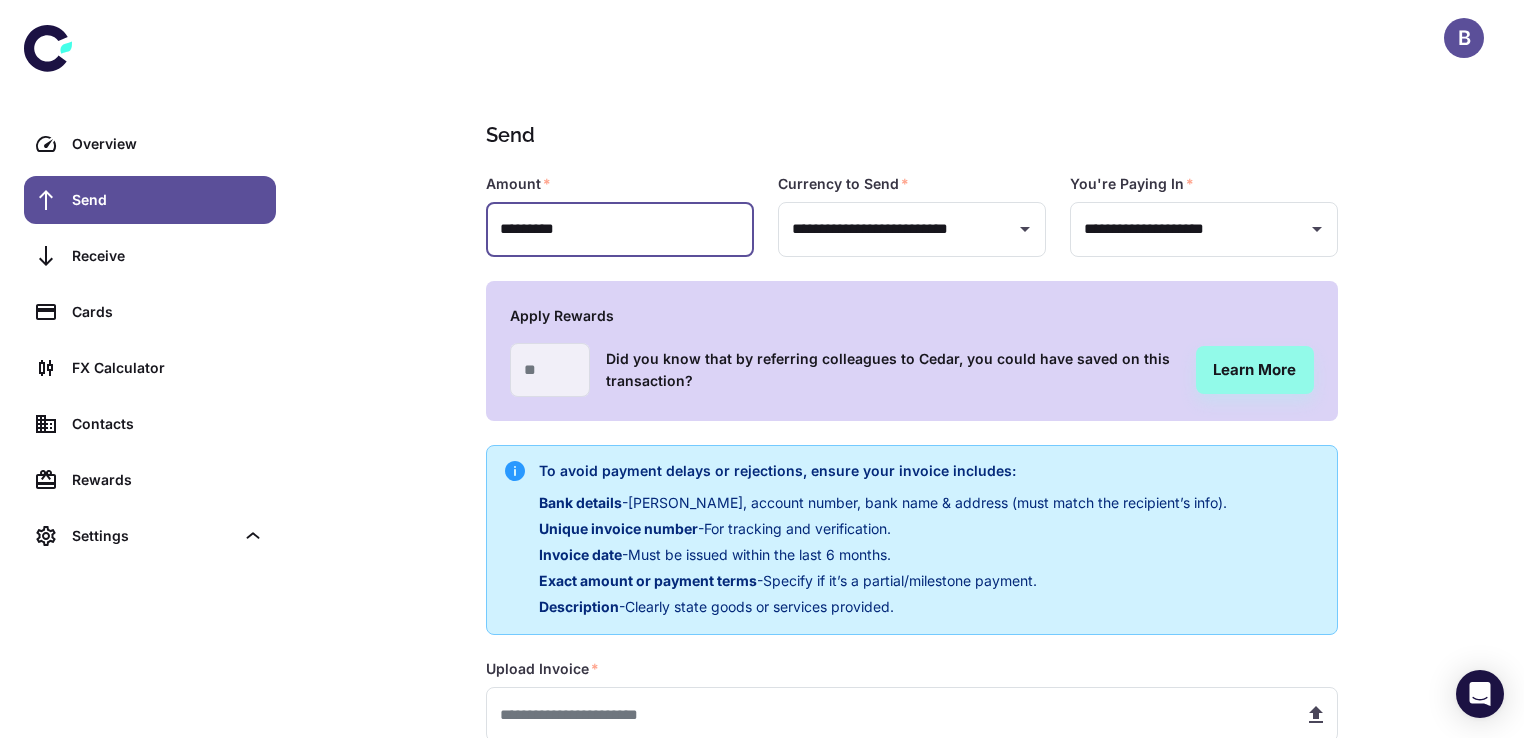 scroll, scrollTop: 329, scrollLeft: 0, axis: vertical 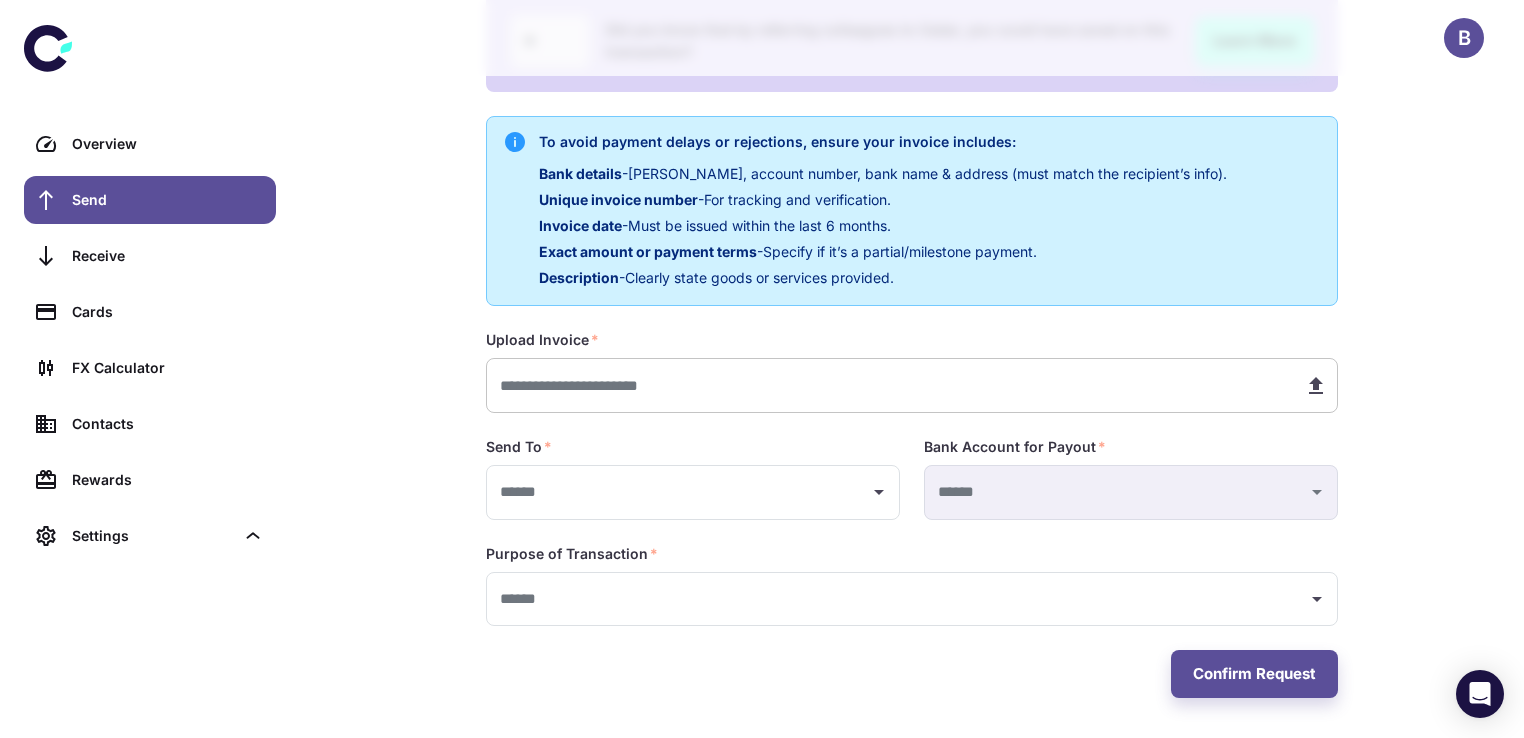 type on "*********" 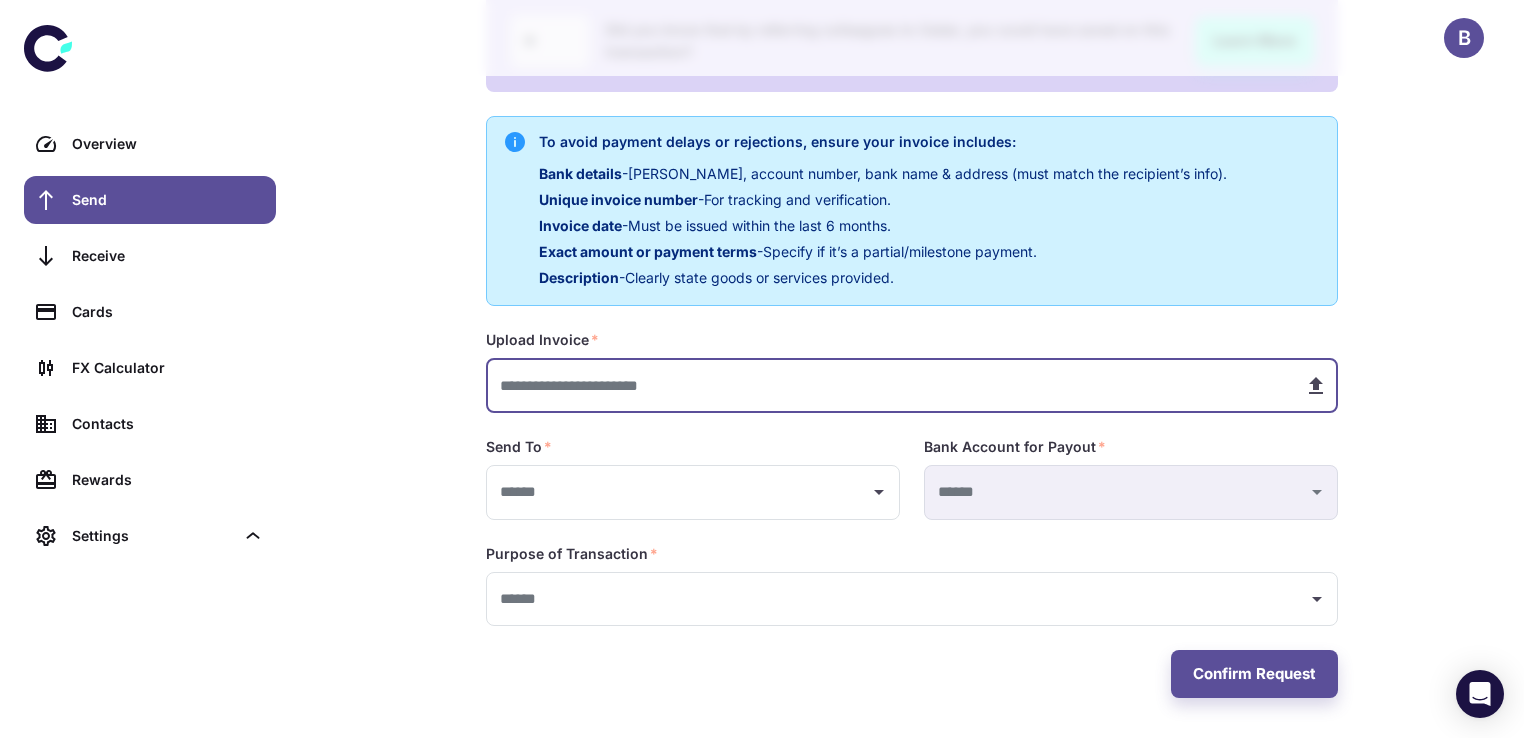 click at bounding box center (887, 385) 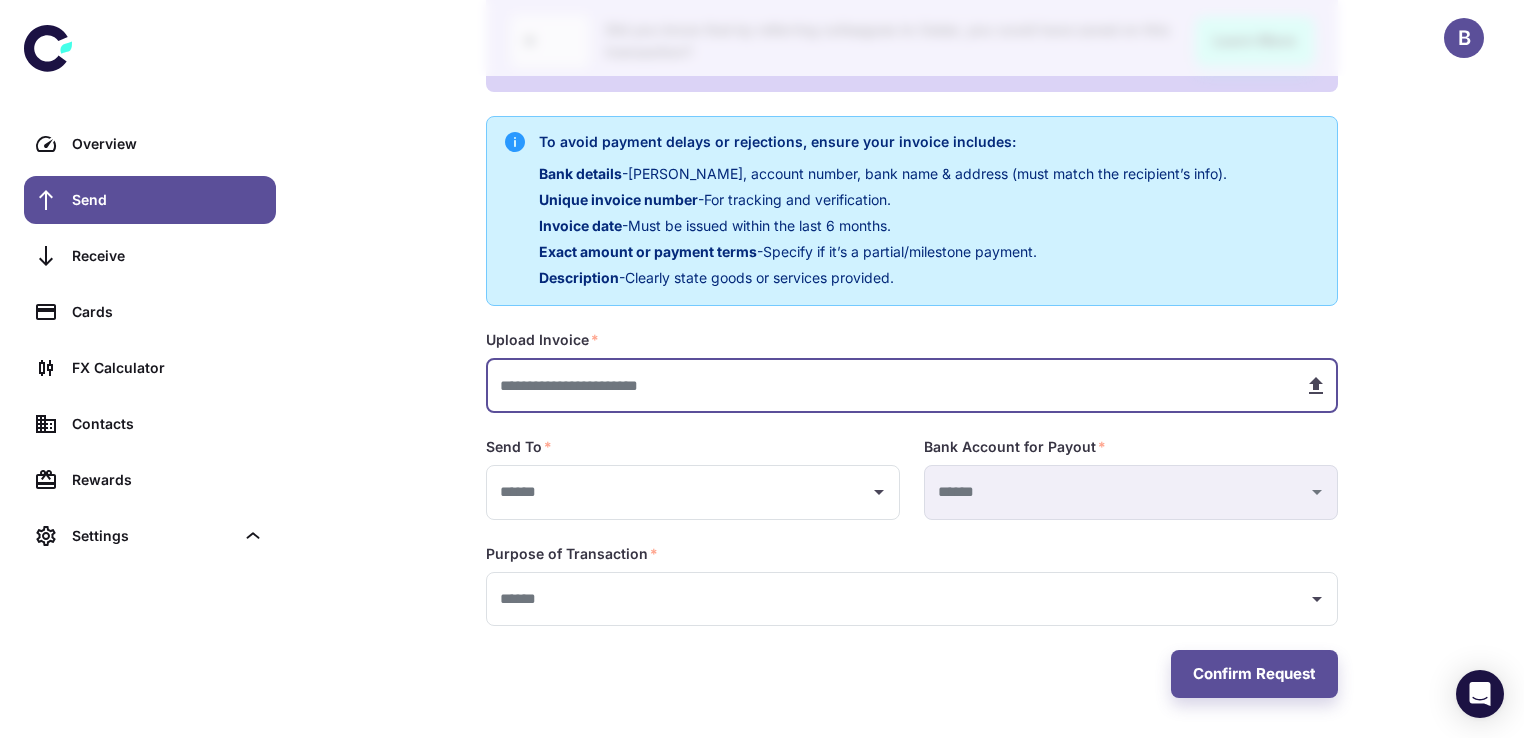 type on "**********" 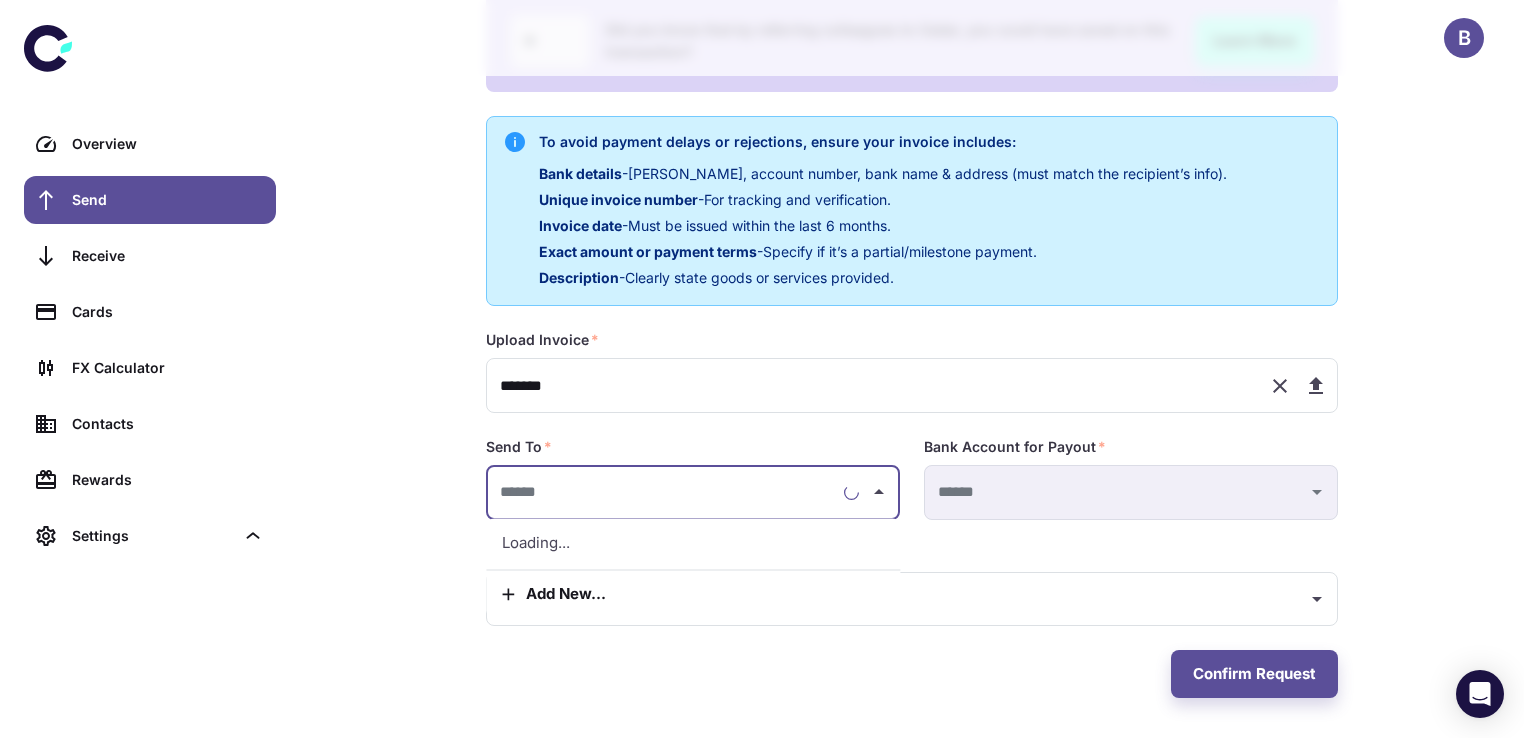 click at bounding box center (665, 492) 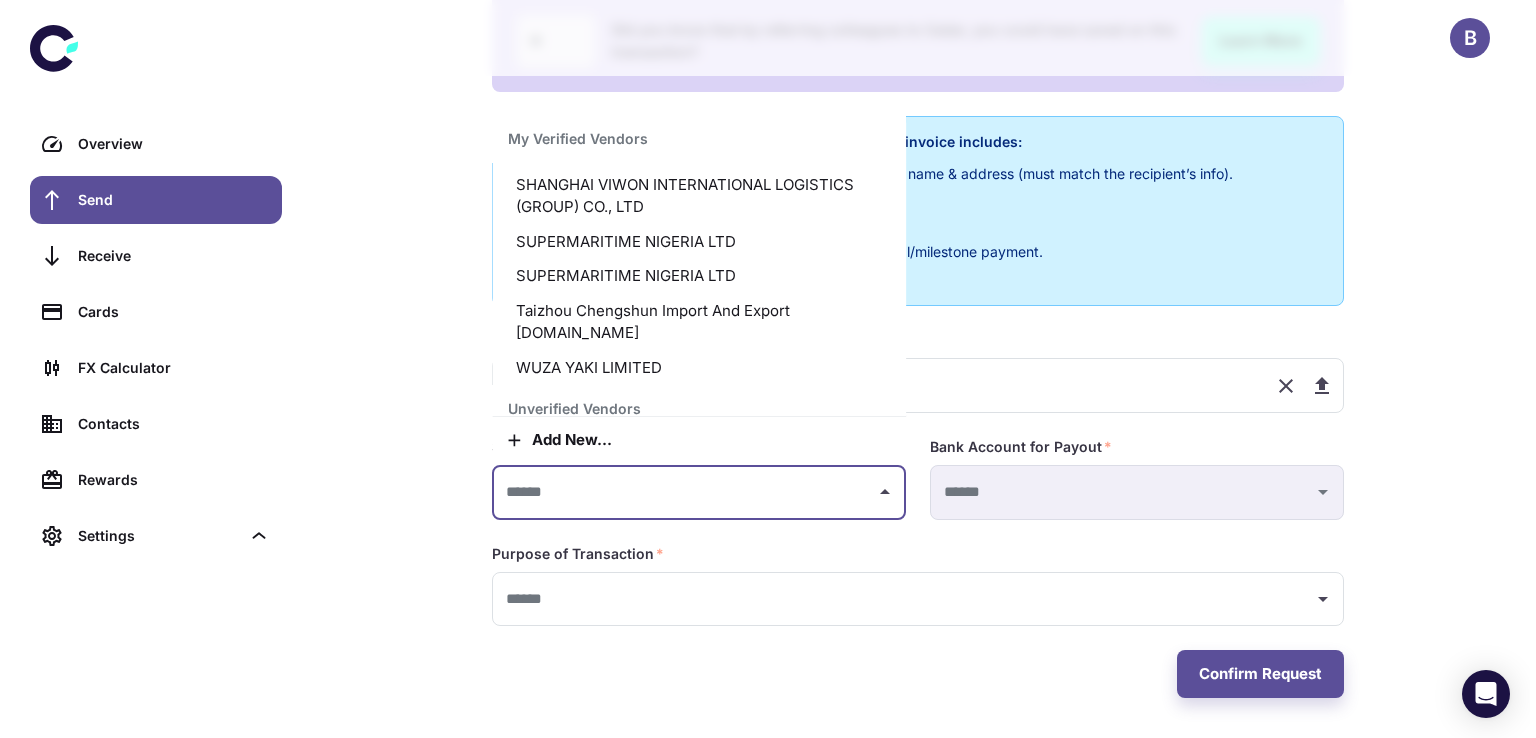 scroll, scrollTop: 443, scrollLeft: 0, axis: vertical 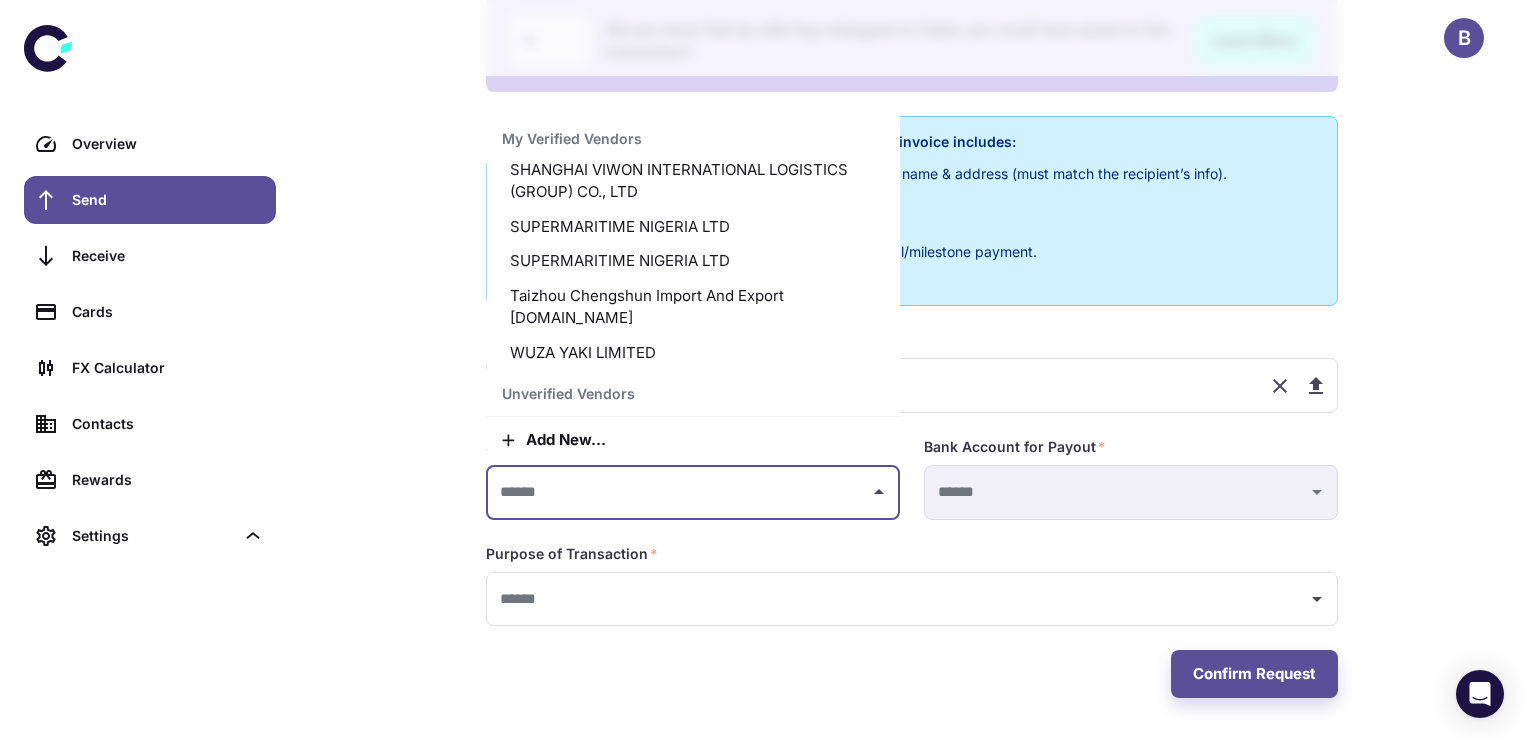 click on "HEXING ELECTRICAL Co., LTD" at bounding box center [693, 435] 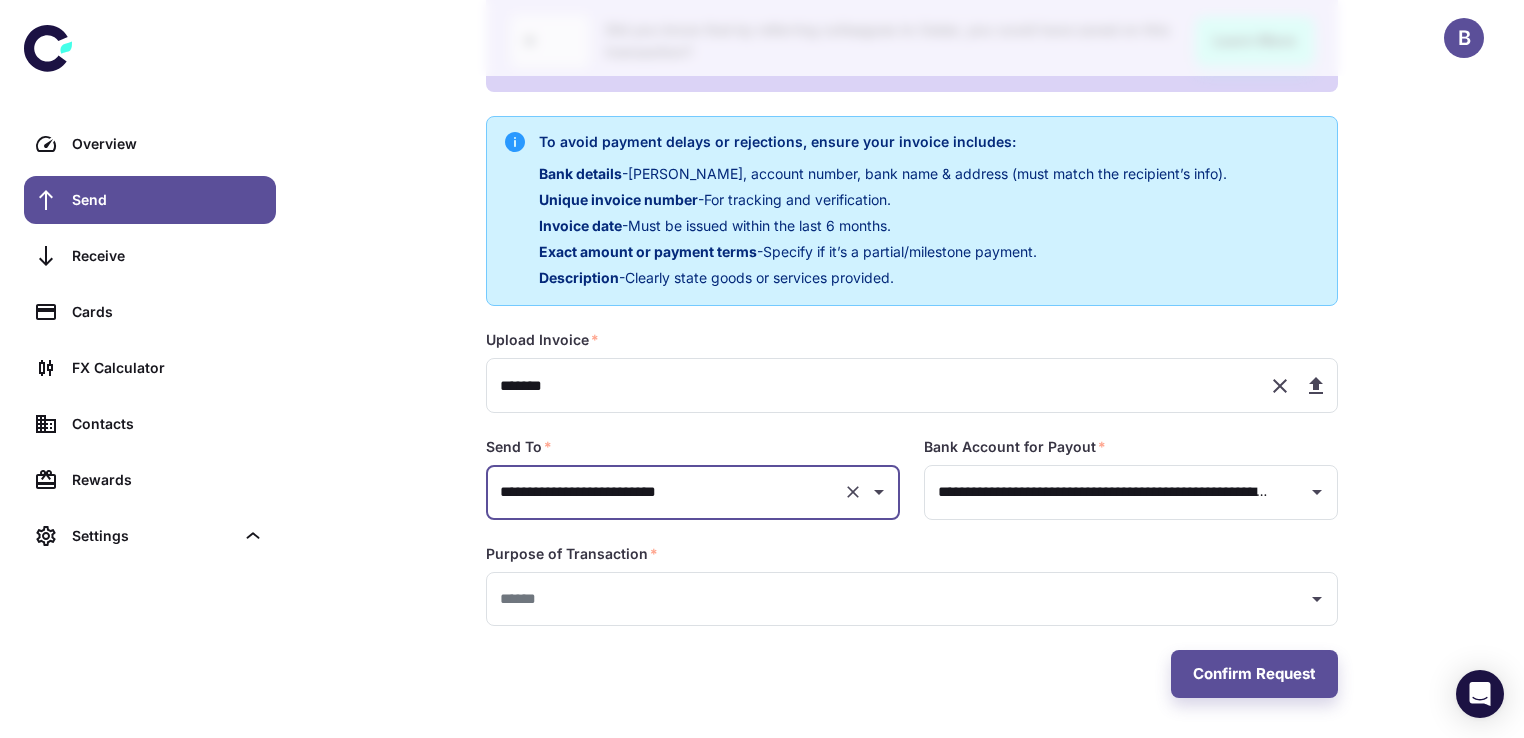 type on "**********" 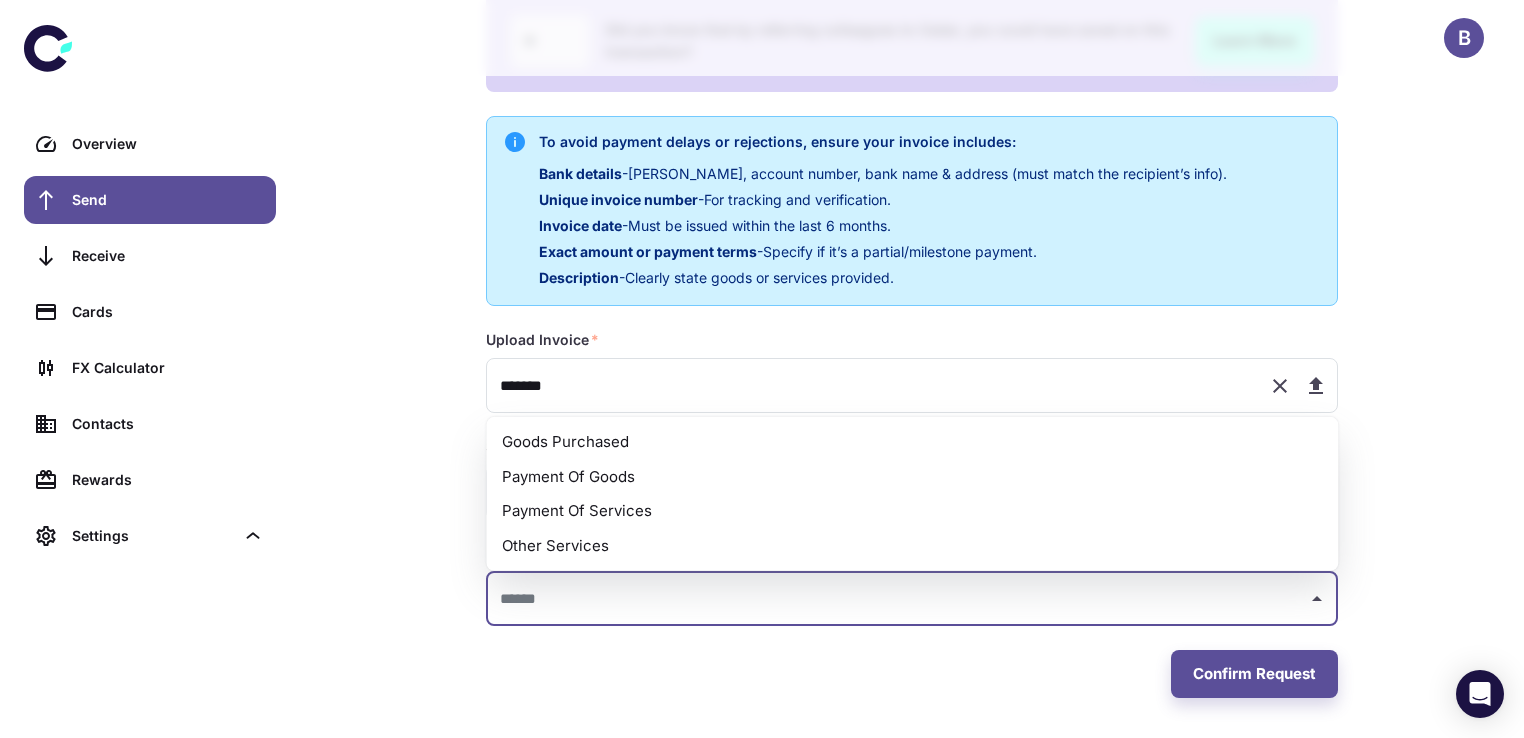 click at bounding box center (897, 599) 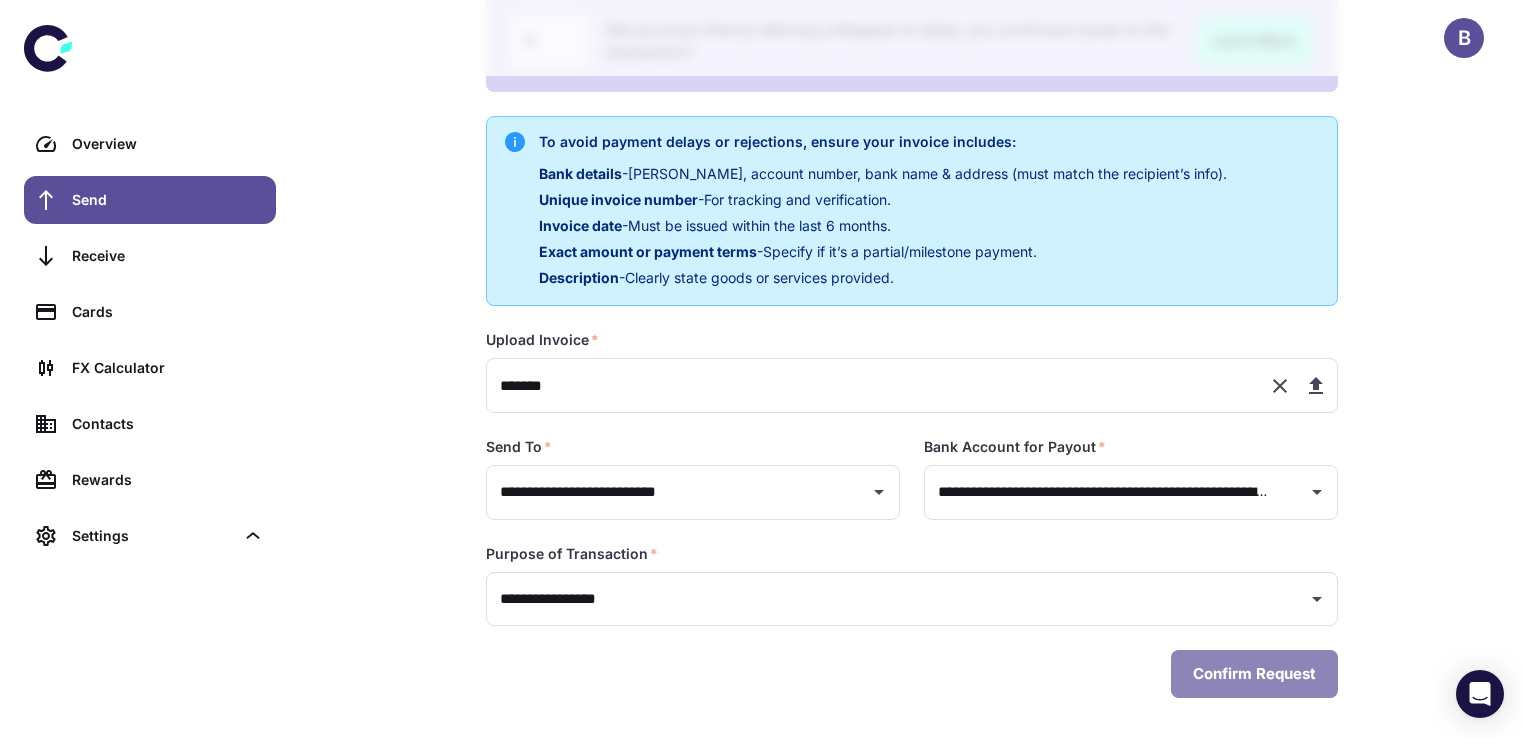 click on "Confirm Request" at bounding box center [1254, 674] 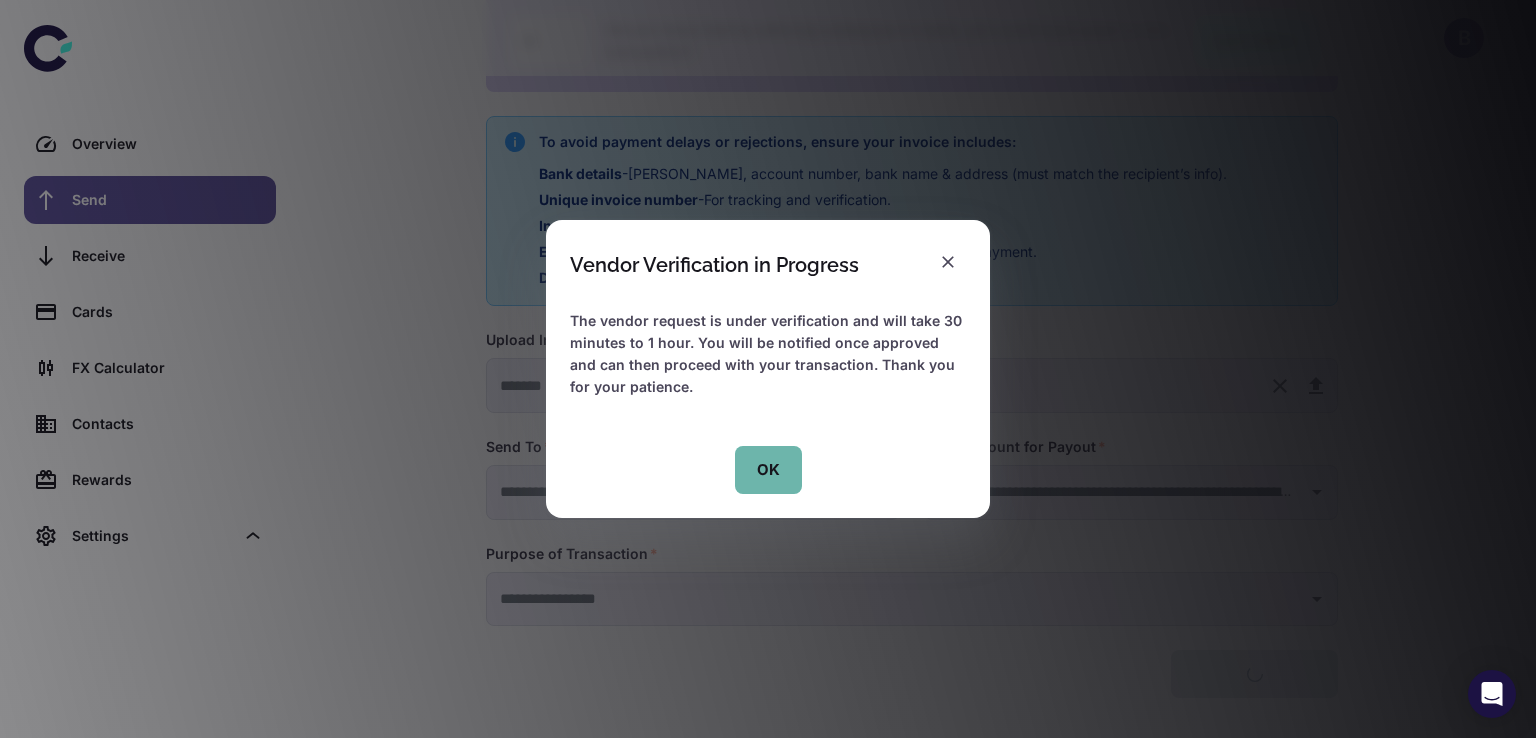 click on "OK" at bounding box center (768, 470) 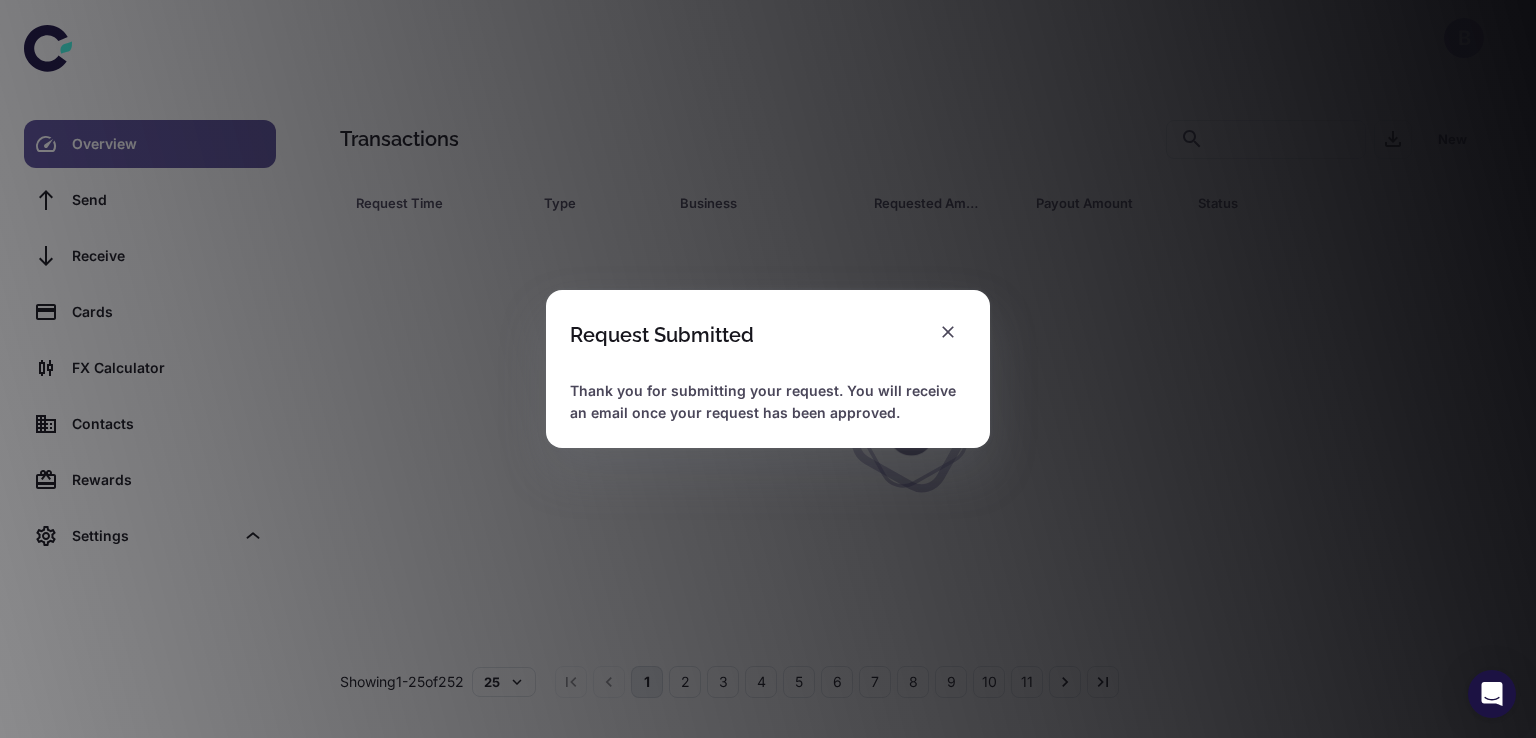 scroll, scrollTop: 0, scrollLeft: 0, axis: both 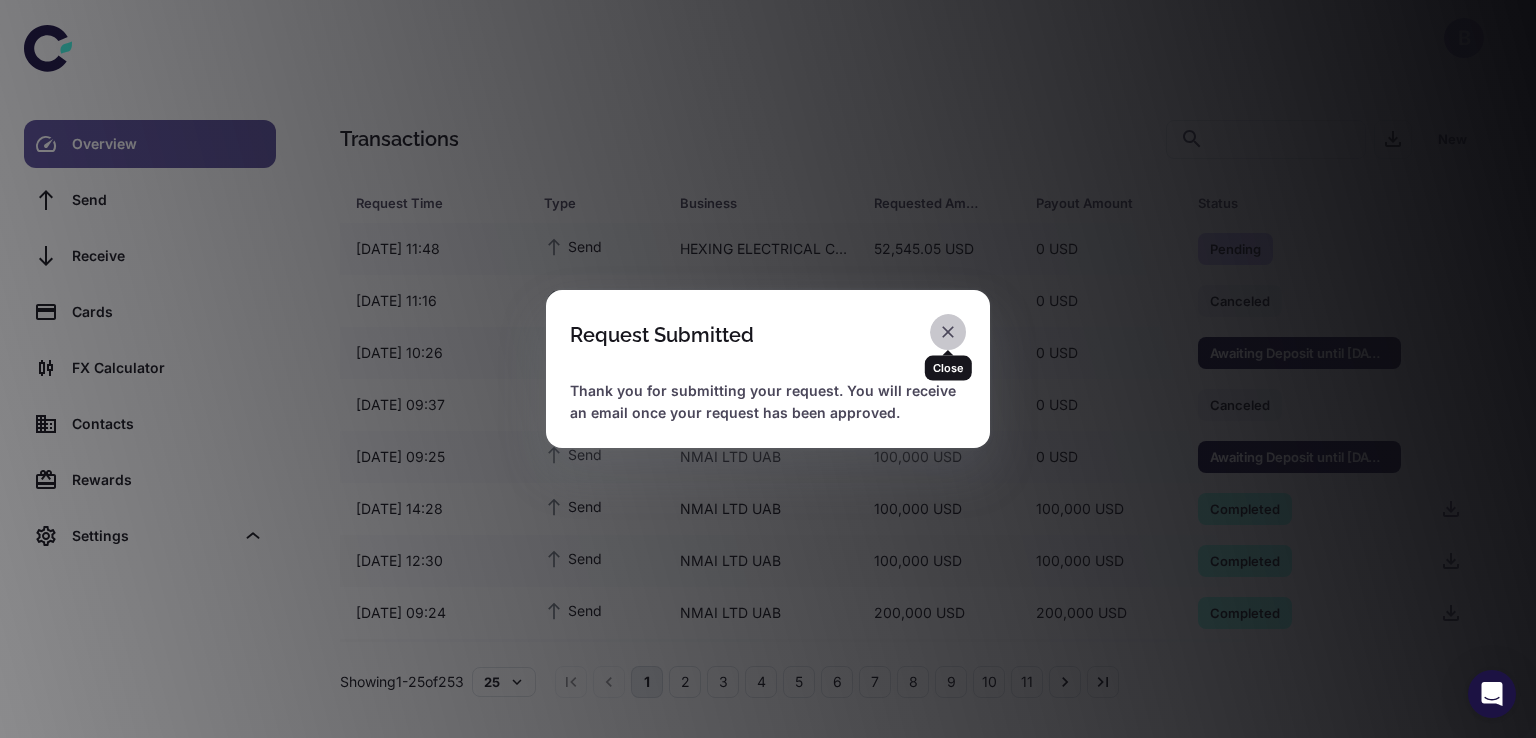 click 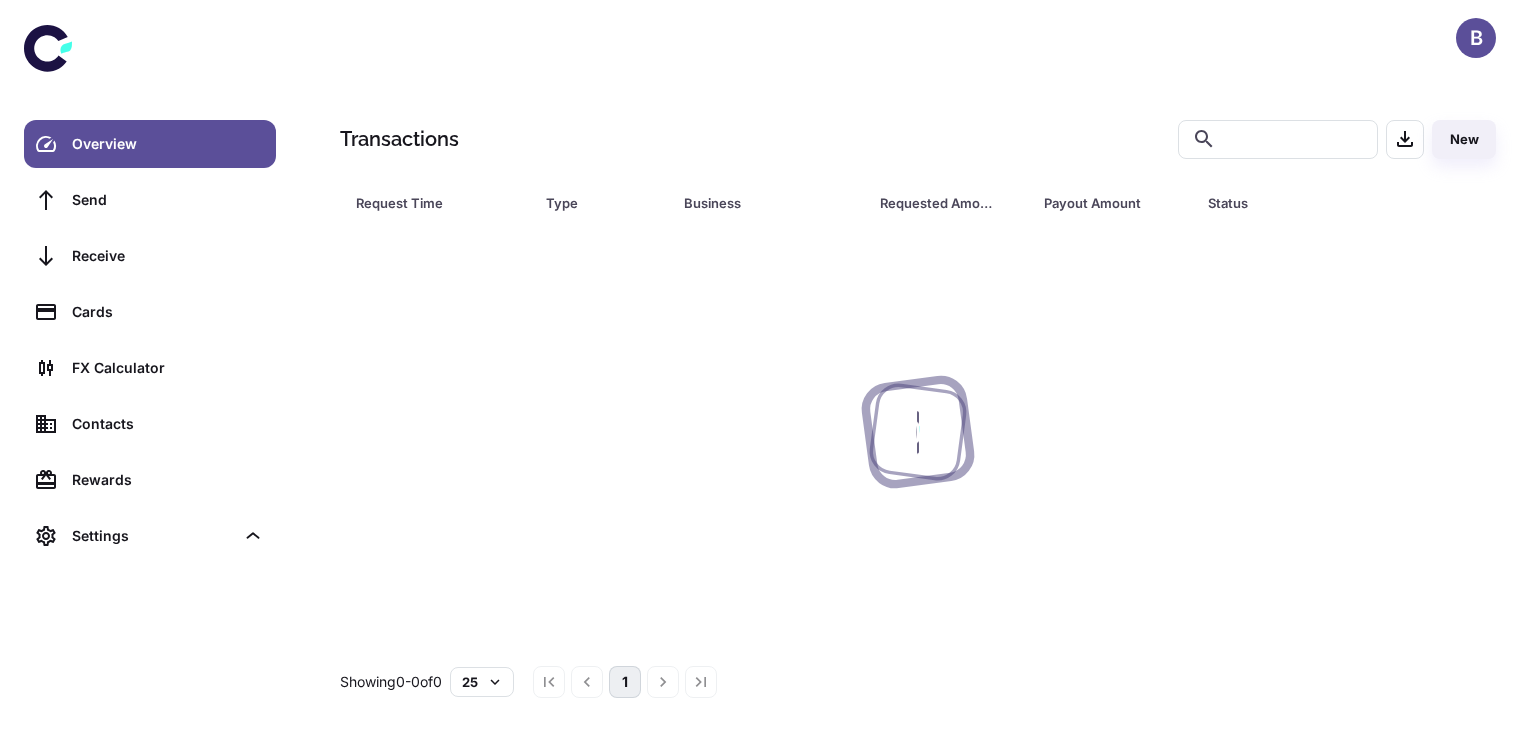 scroll, scrollTop: 0, scrollLeft: 0, axis: both 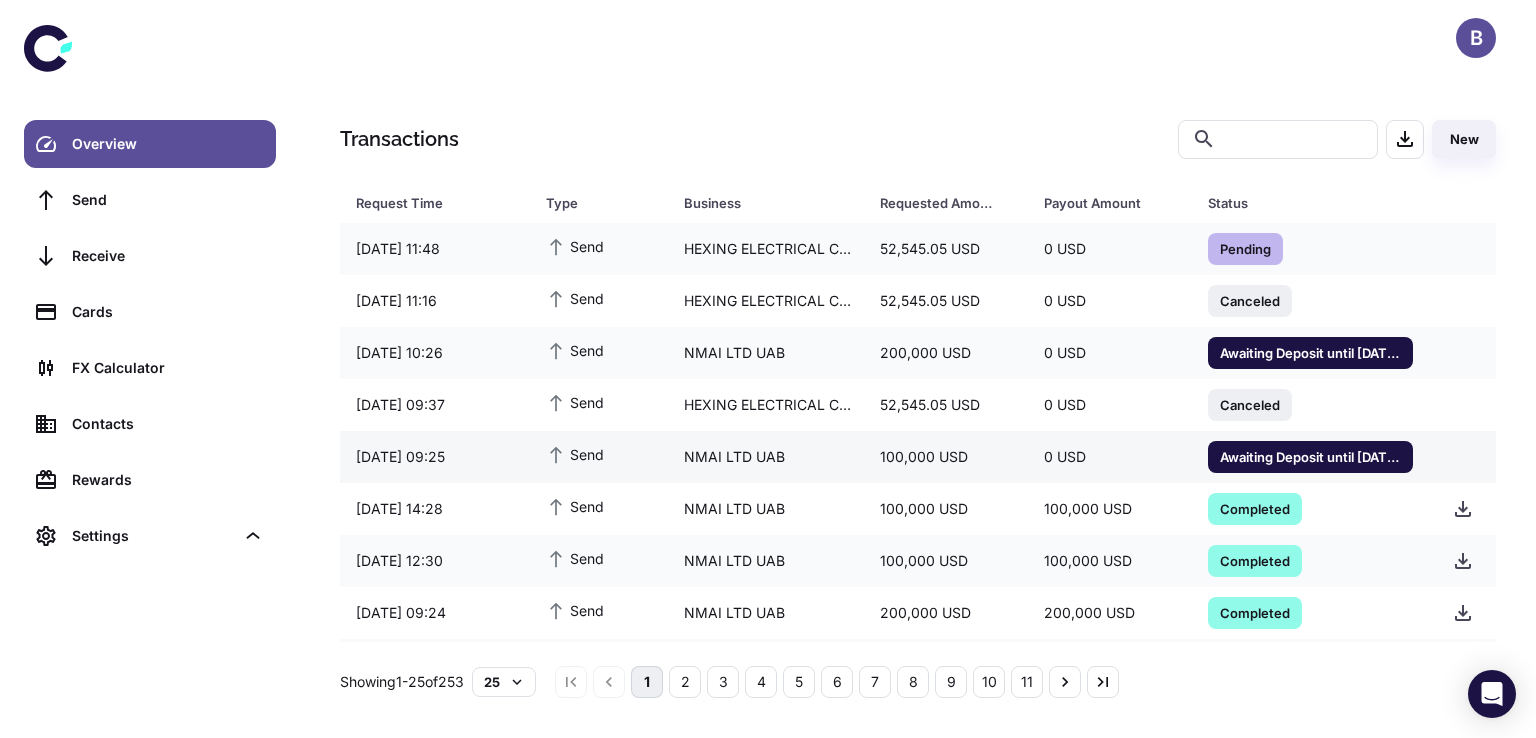 click on "Awaiting Deposit until [DATE] 12:41" at bounding box center (1310, 456) 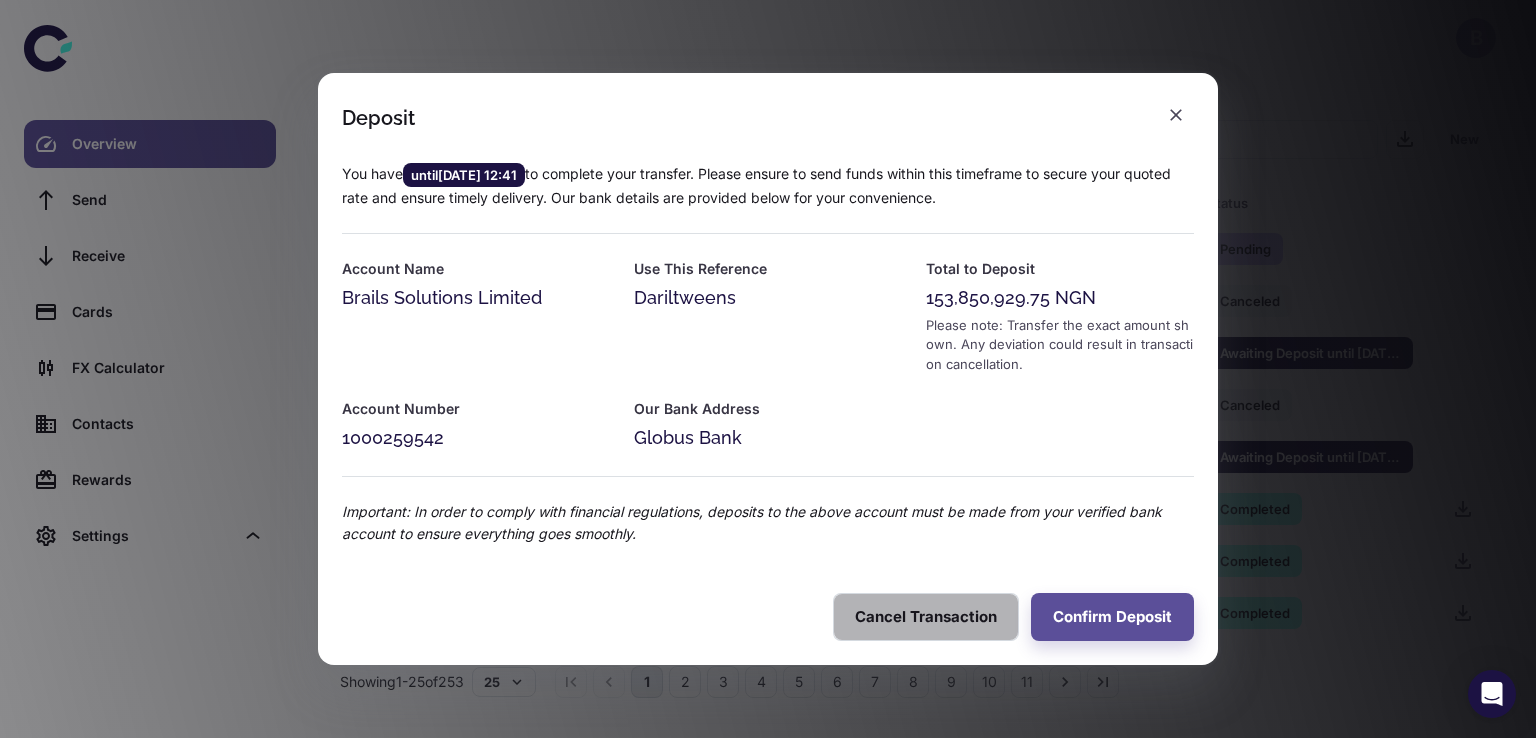 click on "Cancel Transaction" at bounding box center [926, 617] 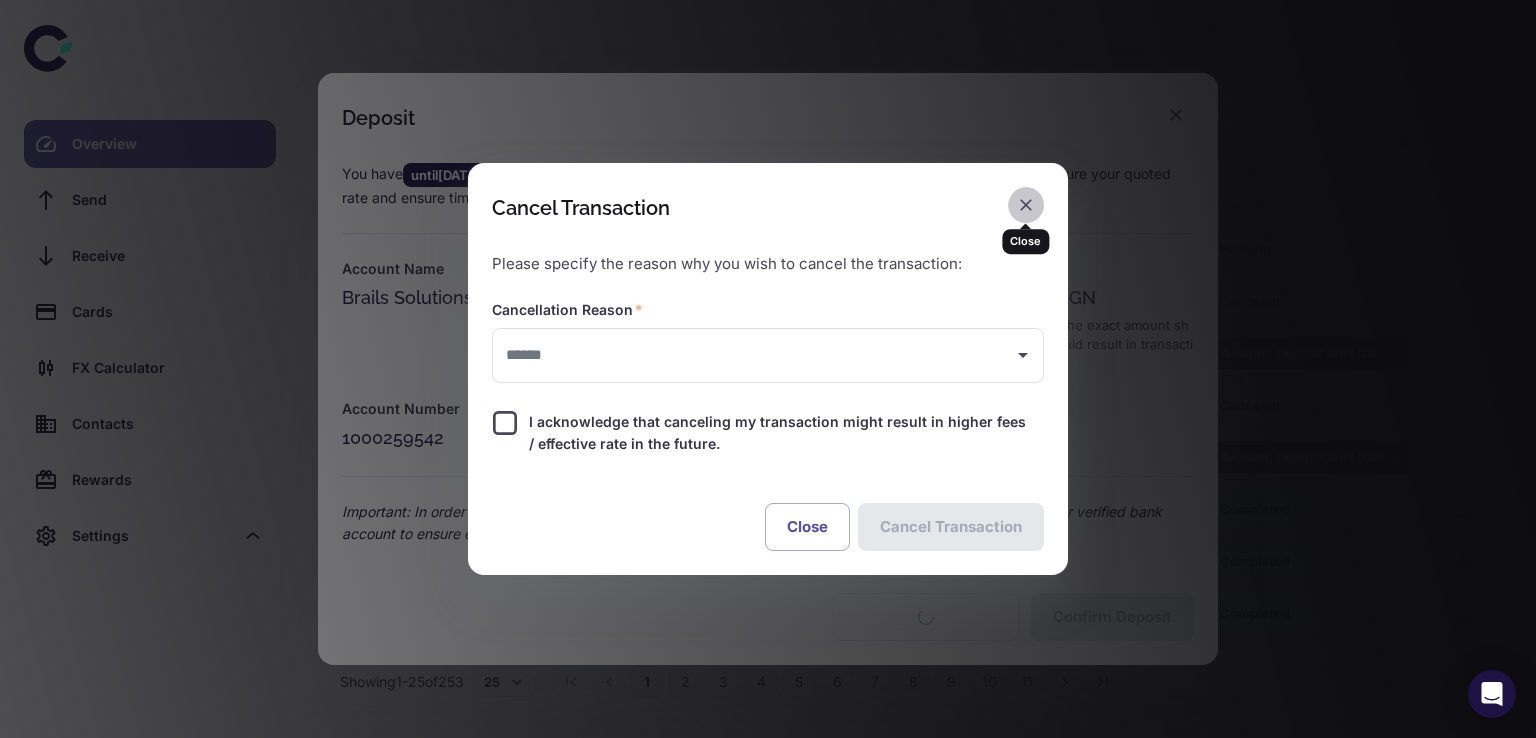 click 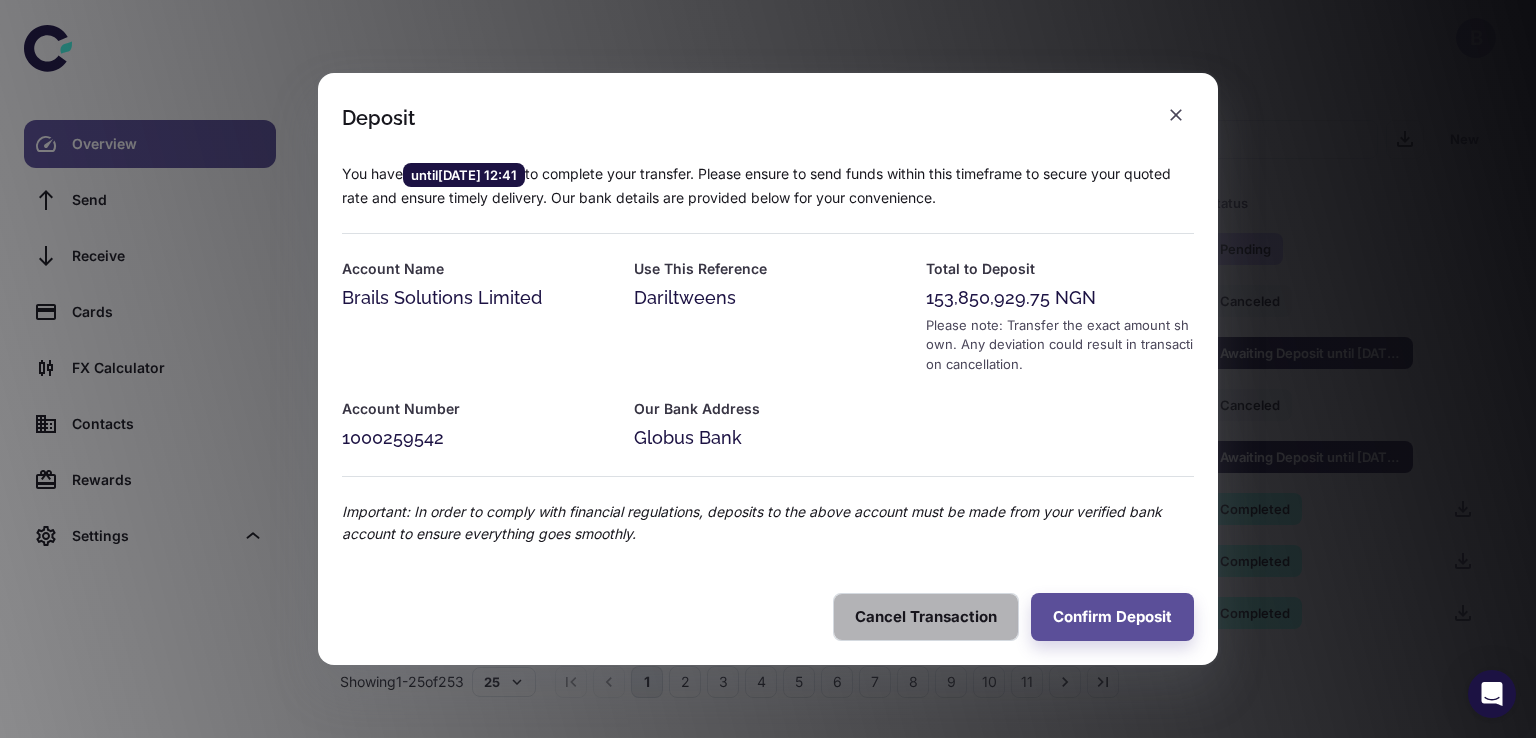 click on "Cancel Transaction" at bounding box center [926, 617] 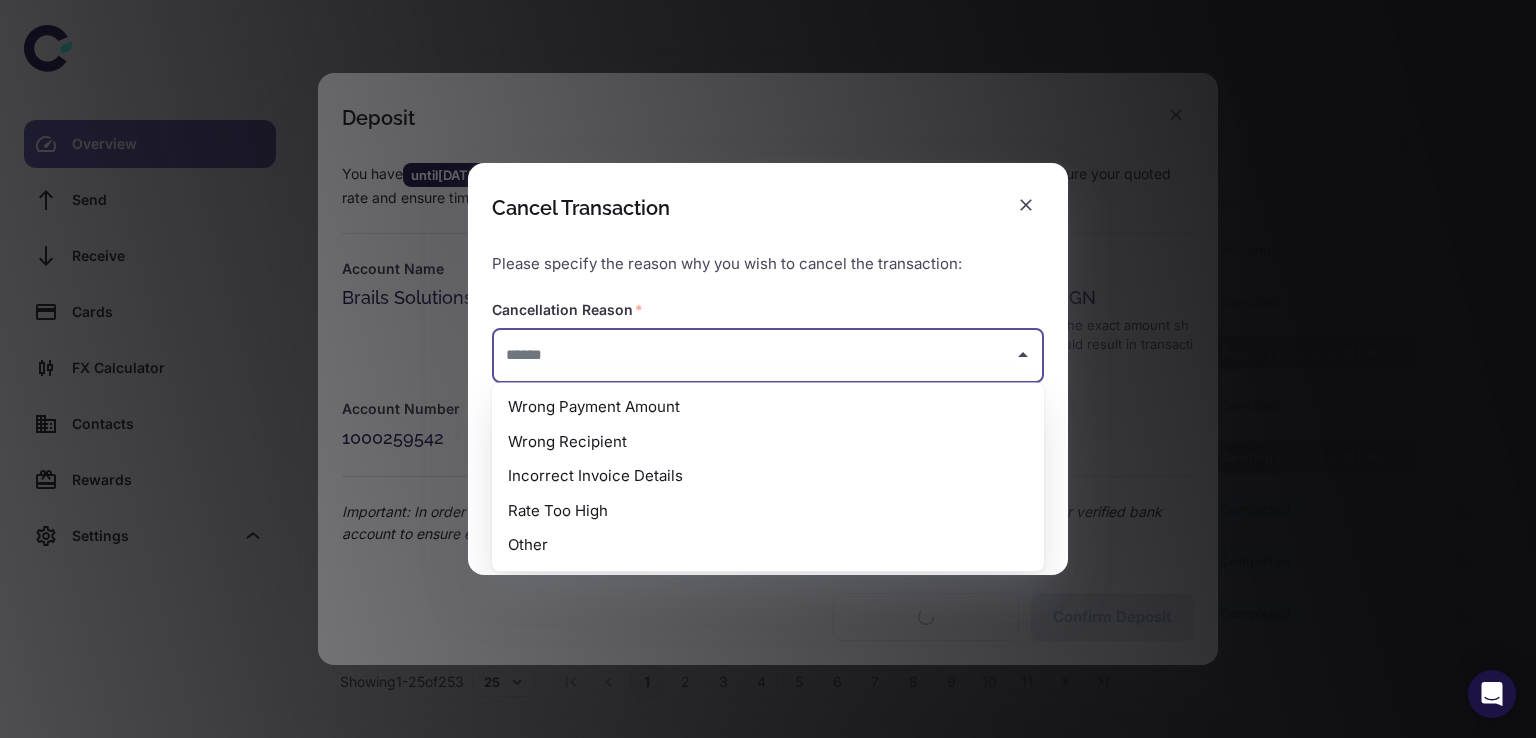 click at bounding box center [753, 355] 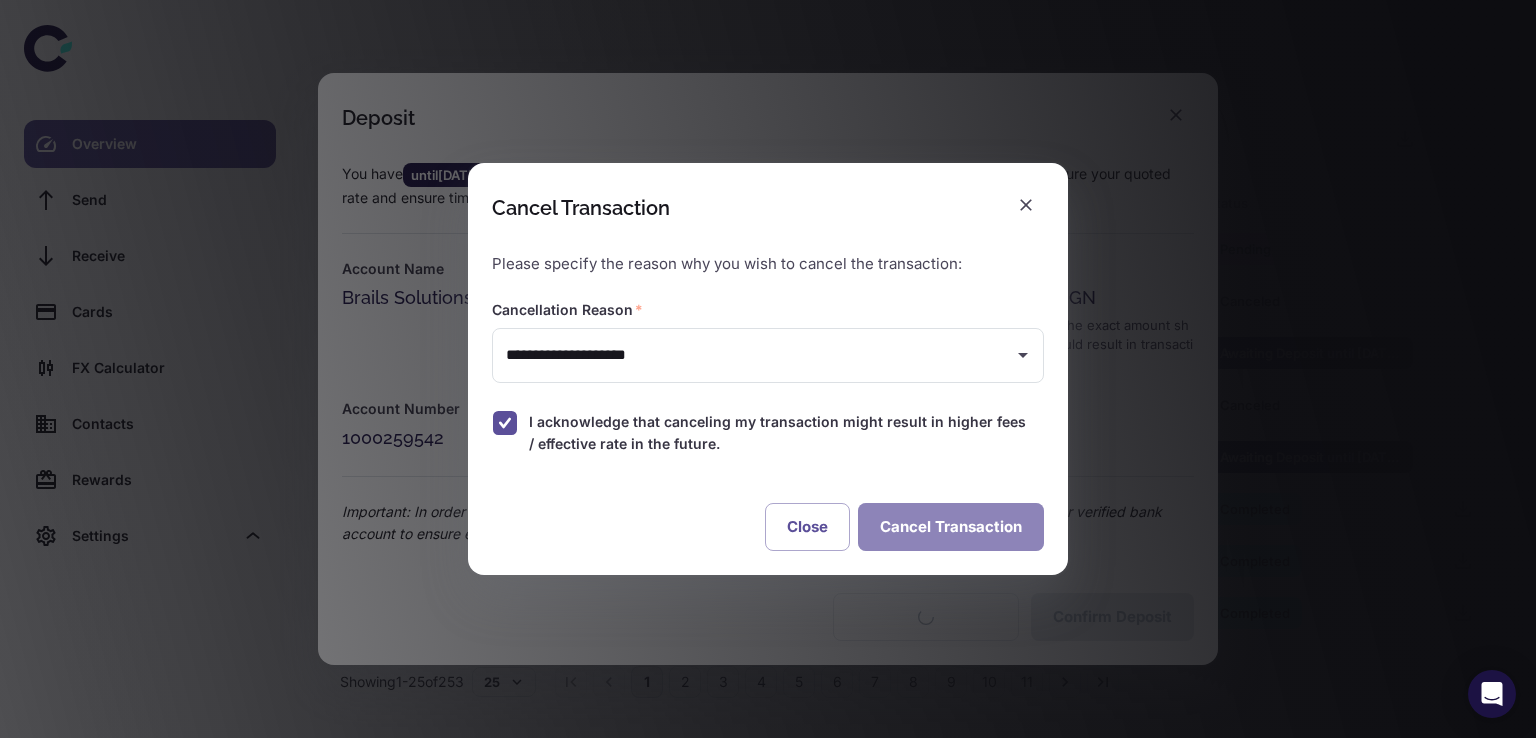 click on "Cancel Transaction" at bounding box center (951, 527) 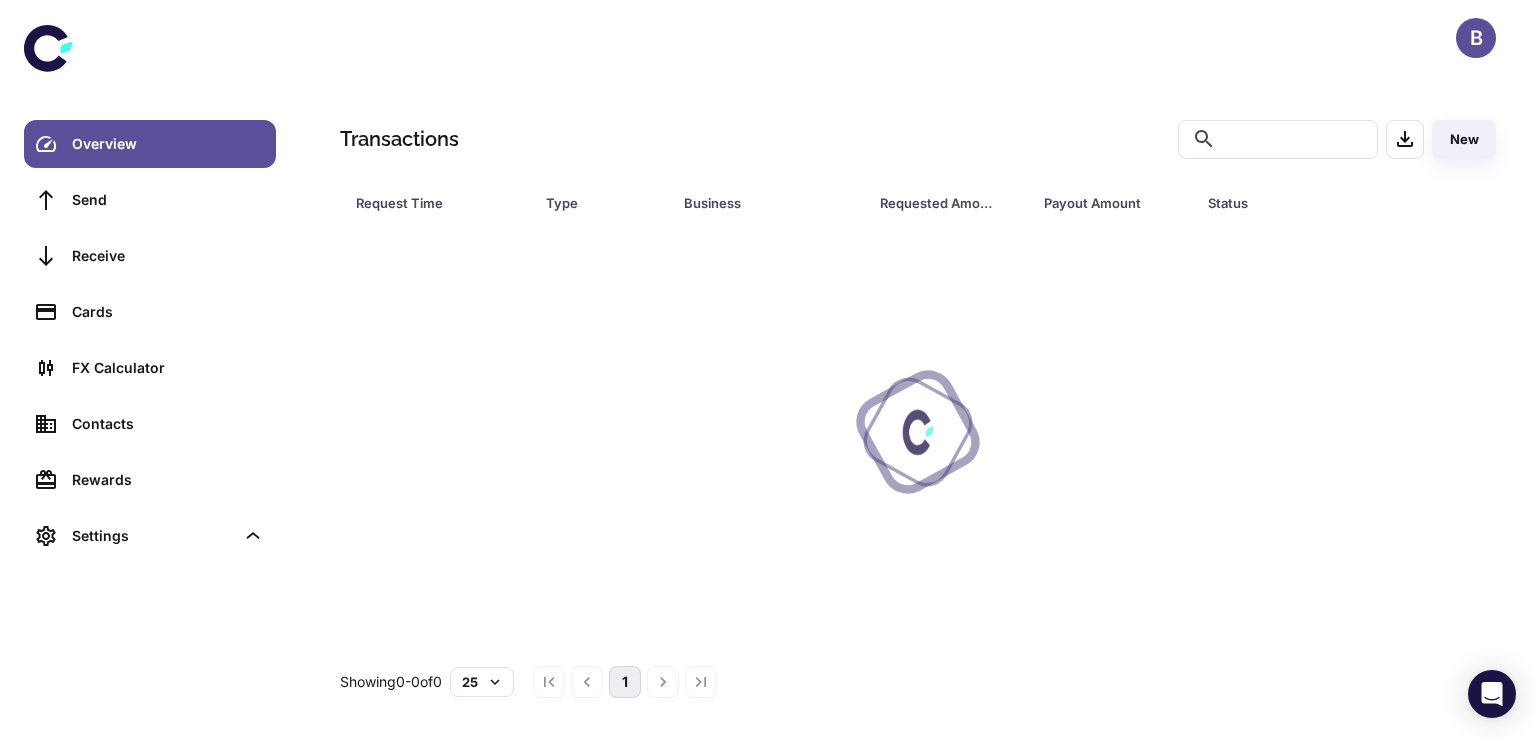 scroll, scrollTop: 0, scrollLeft: 0, axis: both 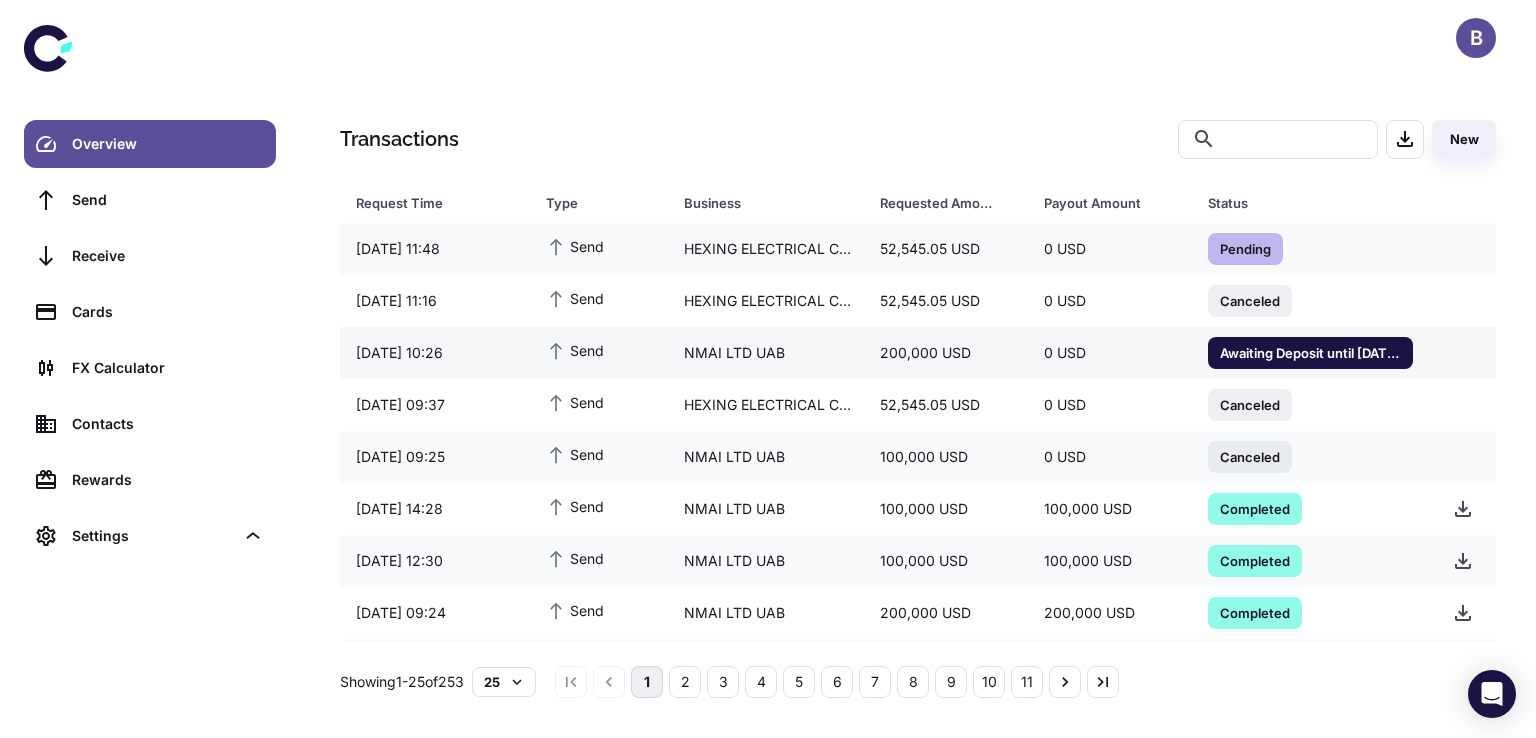 click on "Awaiting Deposit until 07/07/2025 13:40" at bounding box center (1310, 352) 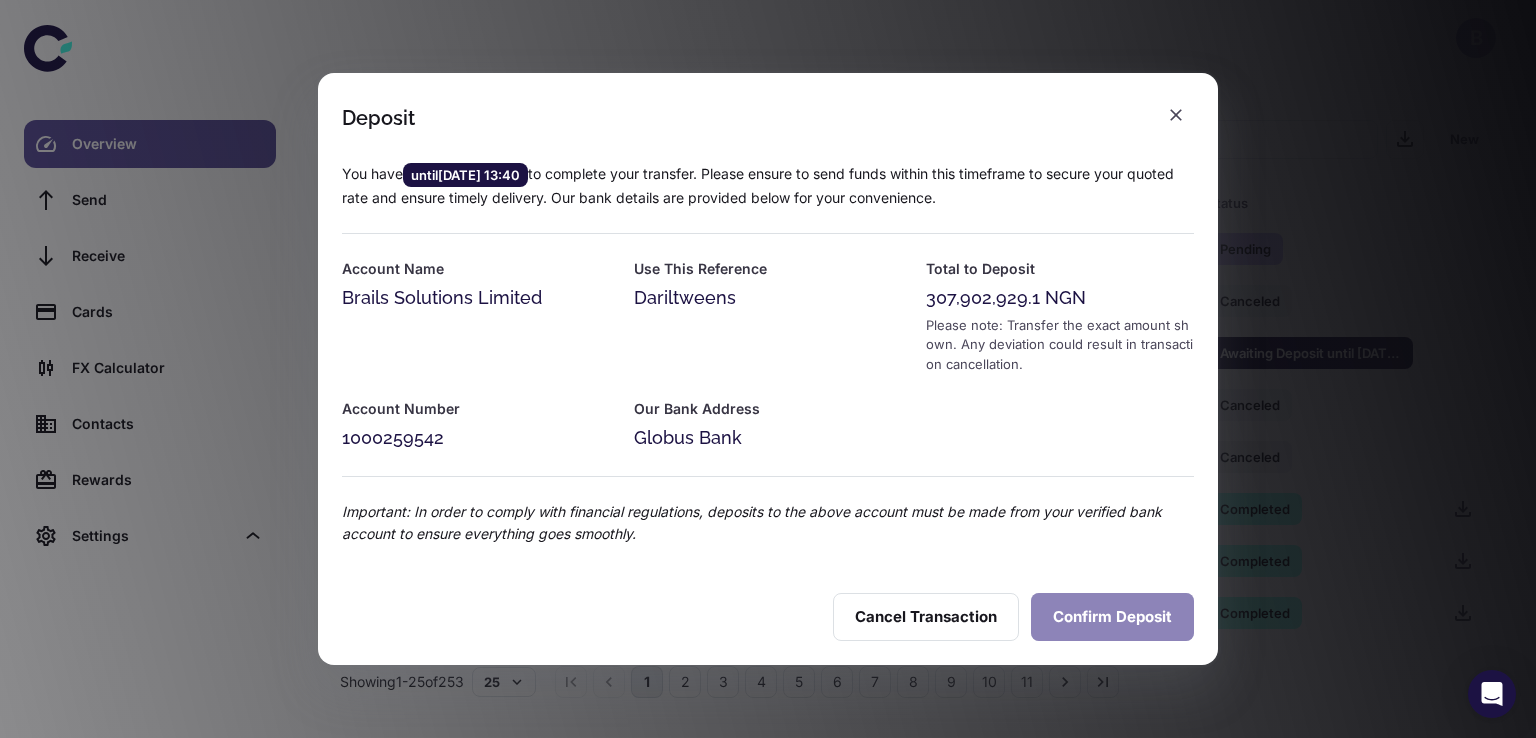 click on "Confirm Deposit" at bounding box center (1112, 617) 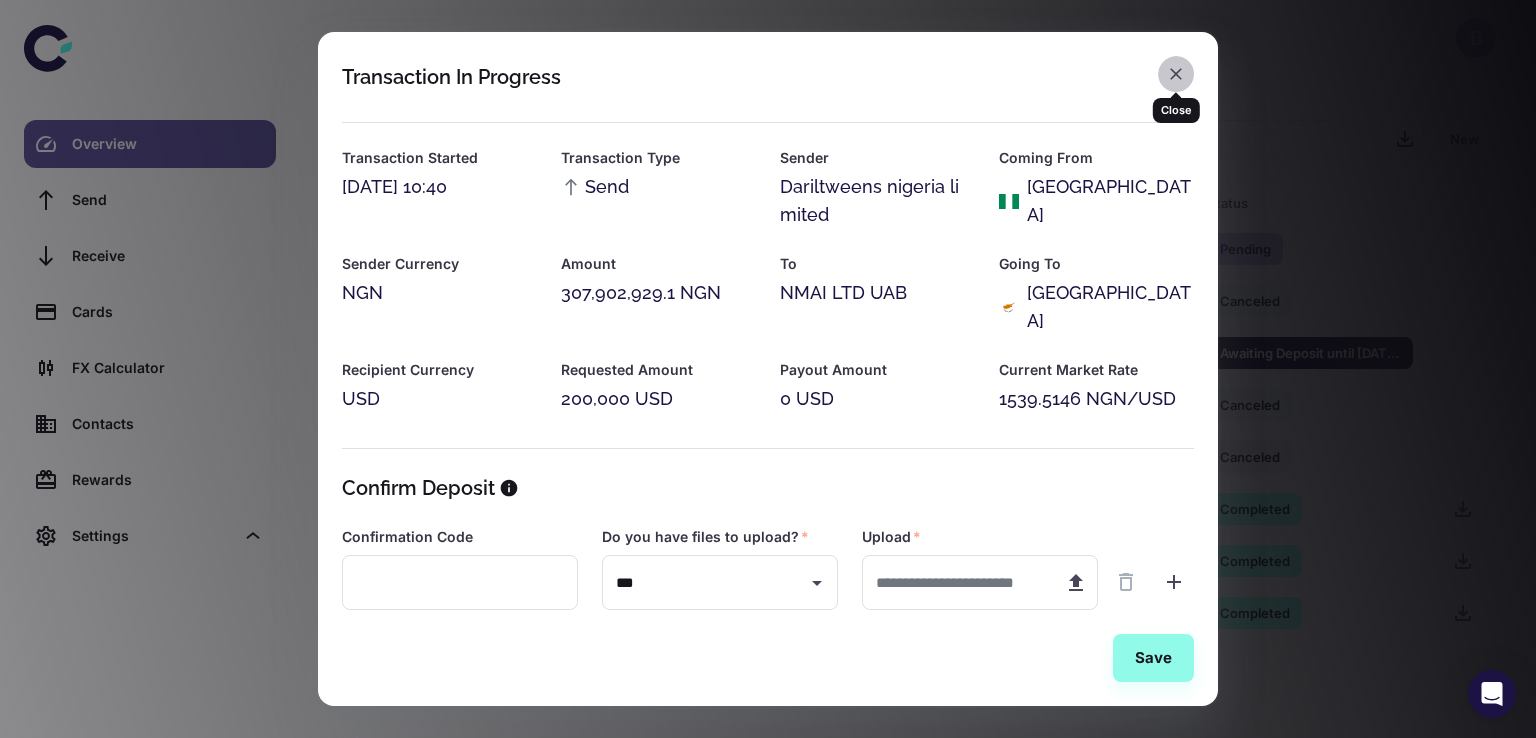 click 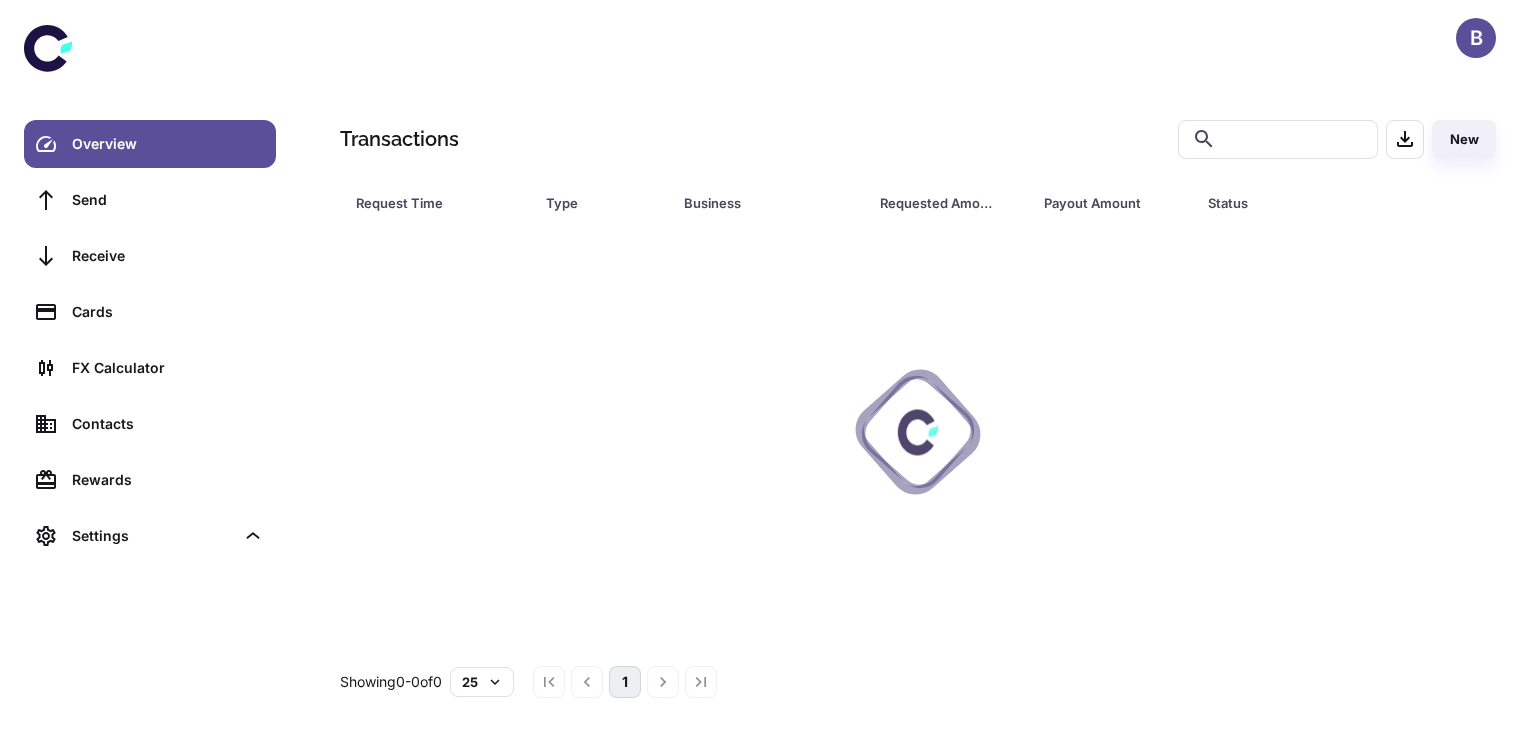 scroll, scrollTop: 0, scrollLeft: 0, axis: both 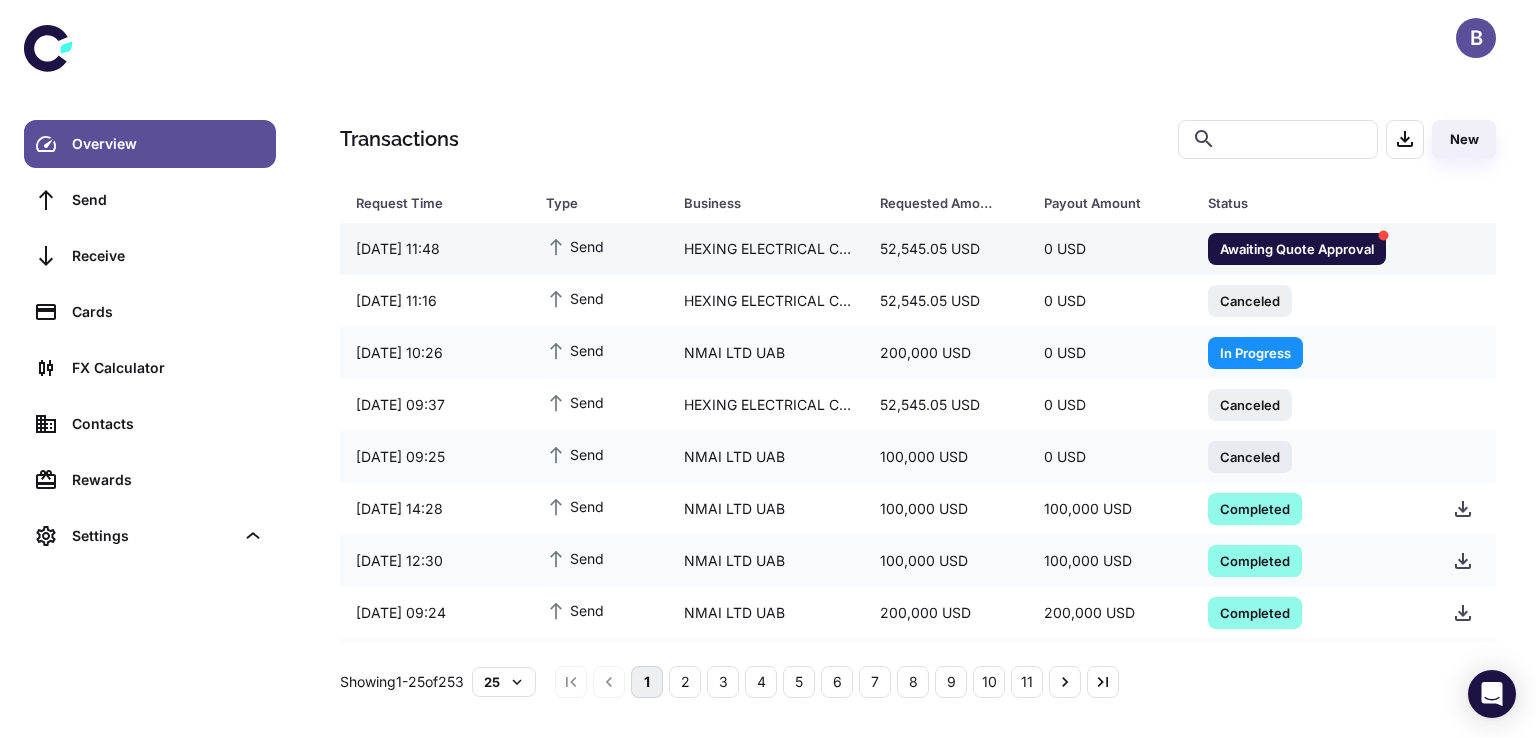 click on "Awaiting Quote Approval" at bounding box center [1297, 248] 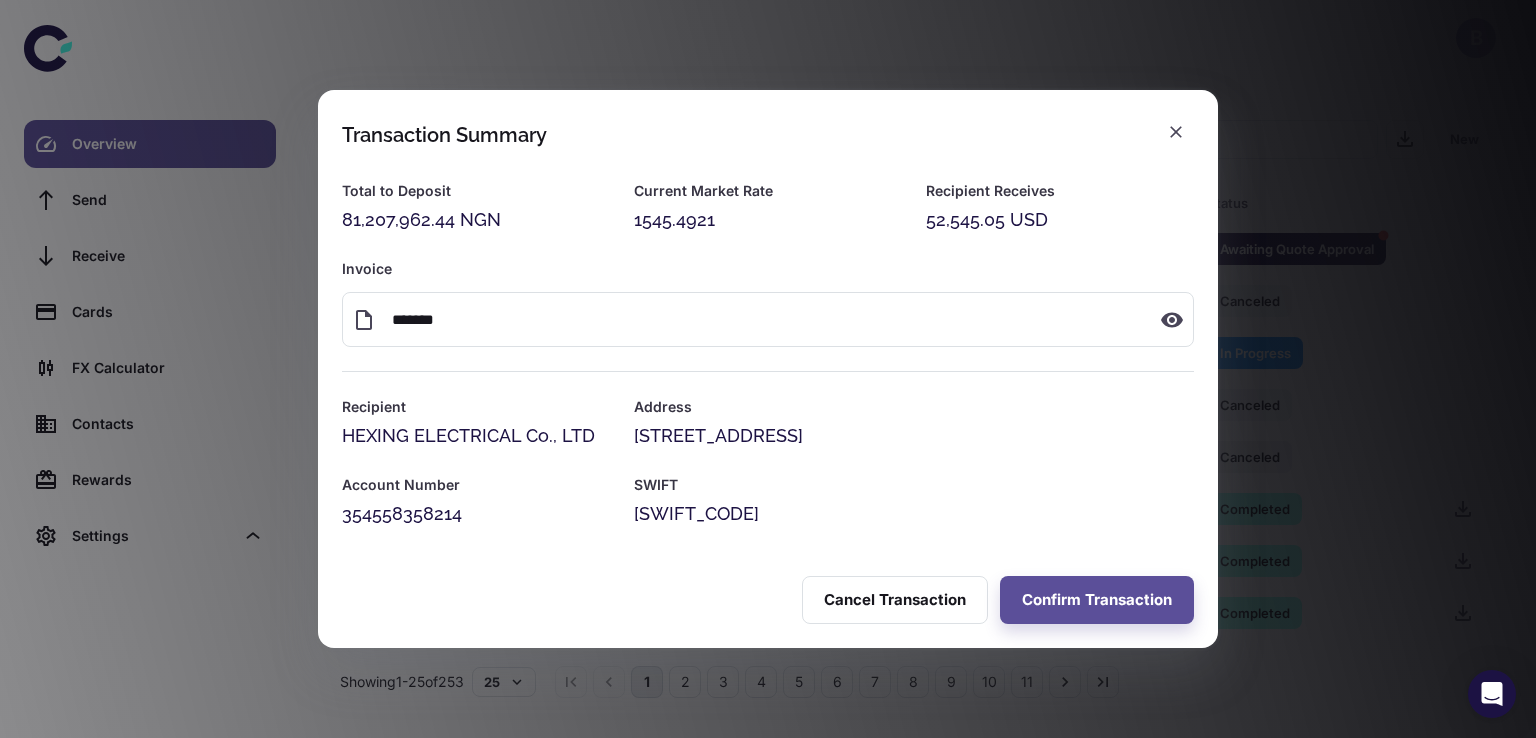 click on "Transaction Summary Total to Deposit 81,207,962.44 NGN Current Market Rate 1545.4921 Recipient Receives 52,545.05 USD Invoice ​ ******* ​ Recipient HEXING ELECTRICAL Co., LTD Address [GEOGRAPHIC_DATA] Account Number 354558358214 SWIFT [SWIFT_CODE] Cancel Transaction   Confirm Transaction" at bounding box center (768, 369) 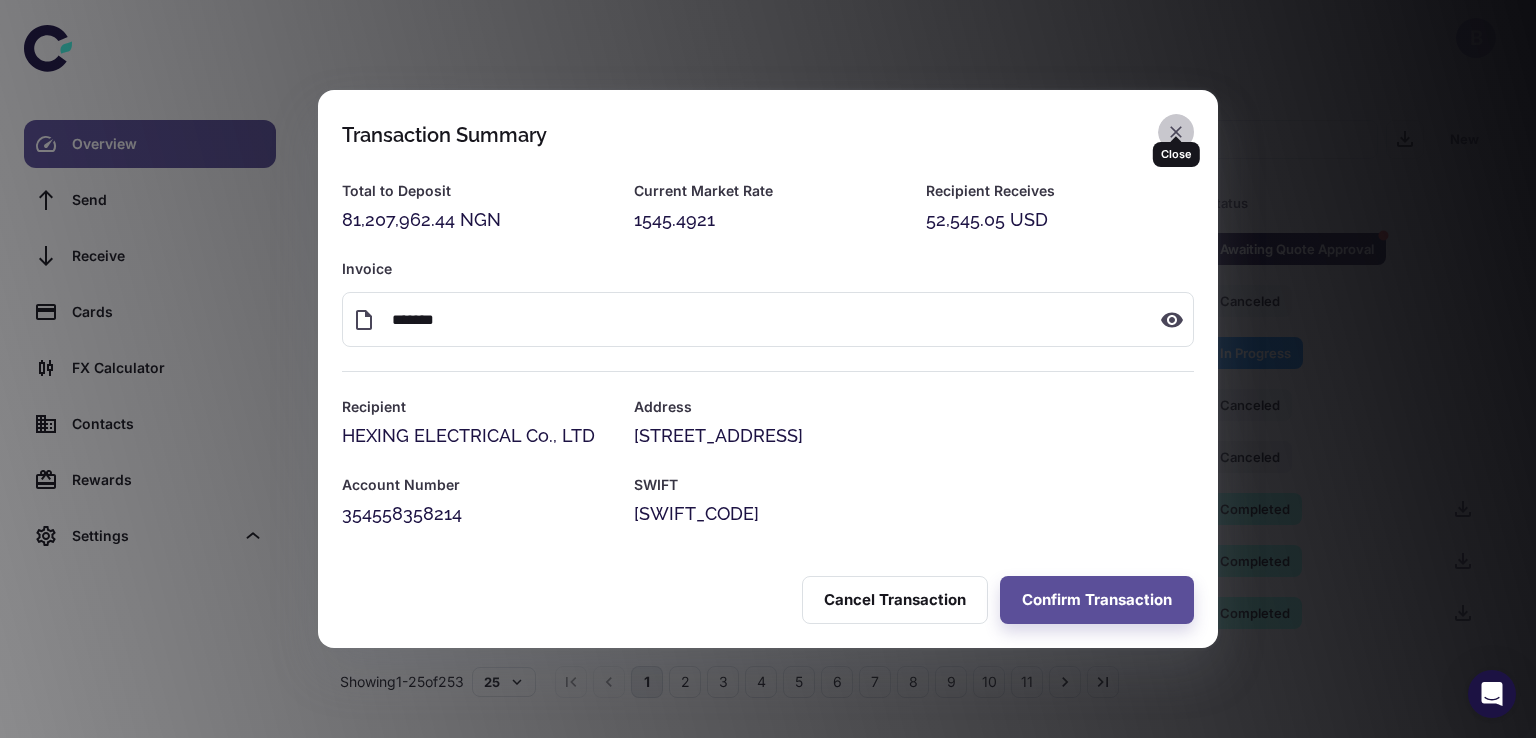click 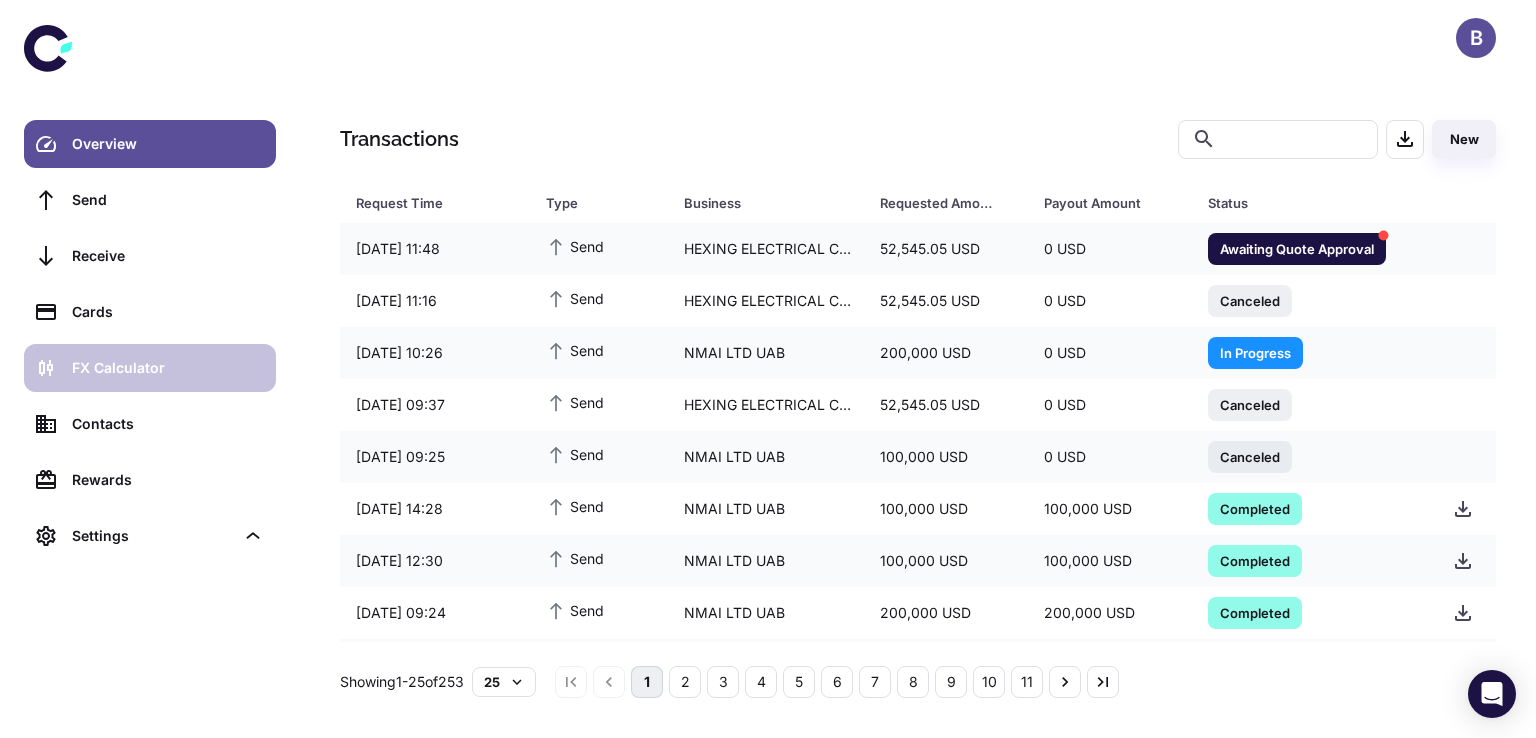 click on "FX Calculator" at bounding box center (168, 368) 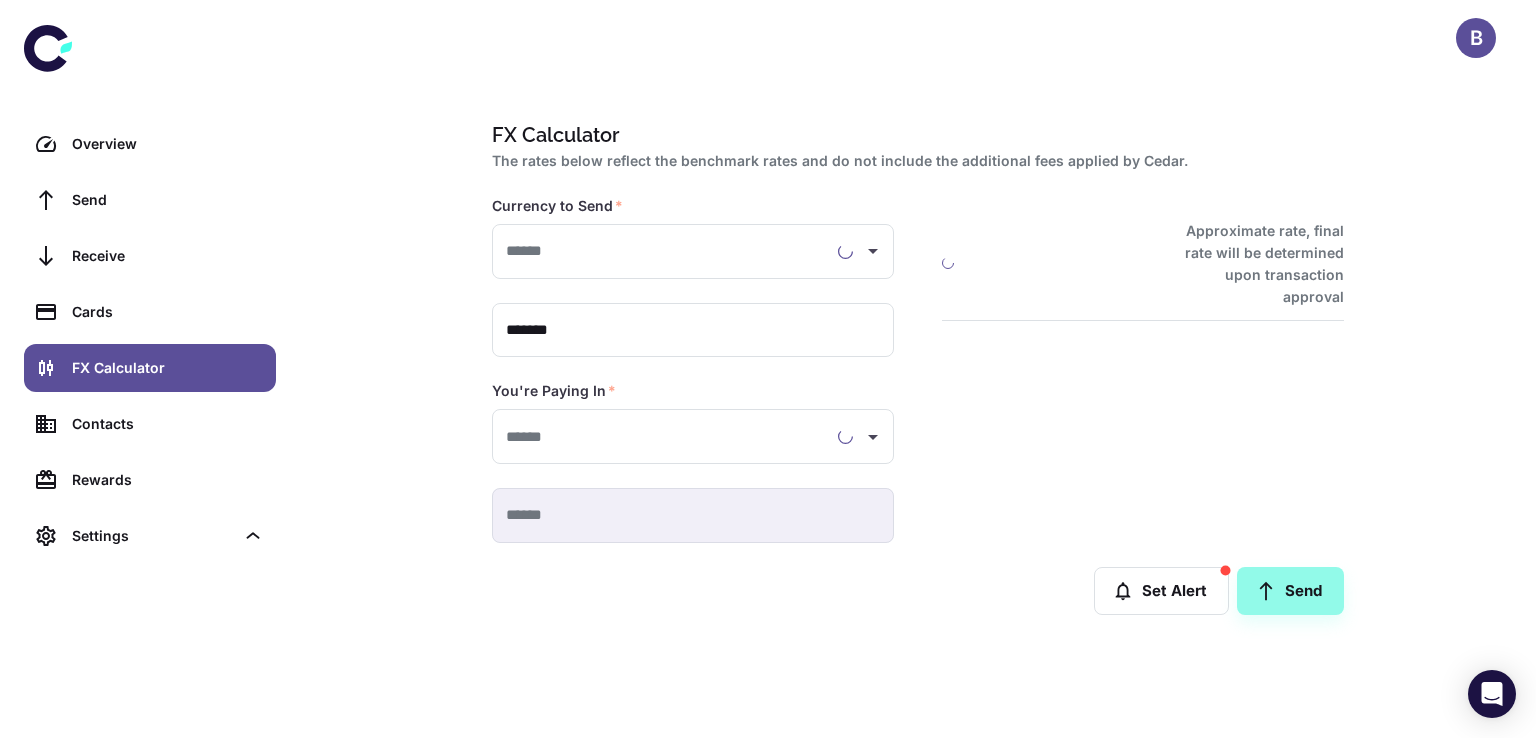 type on "**********" 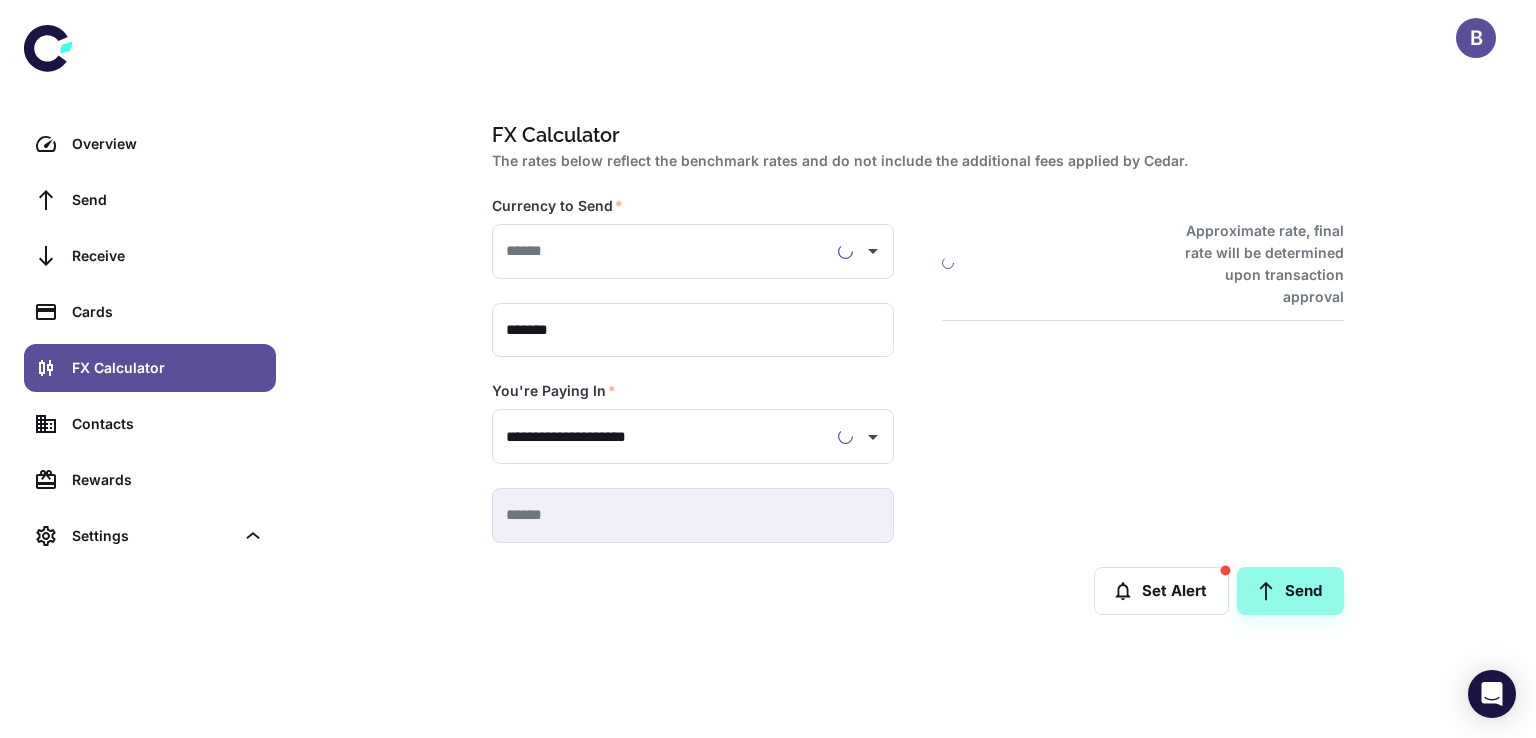 type on "**********" 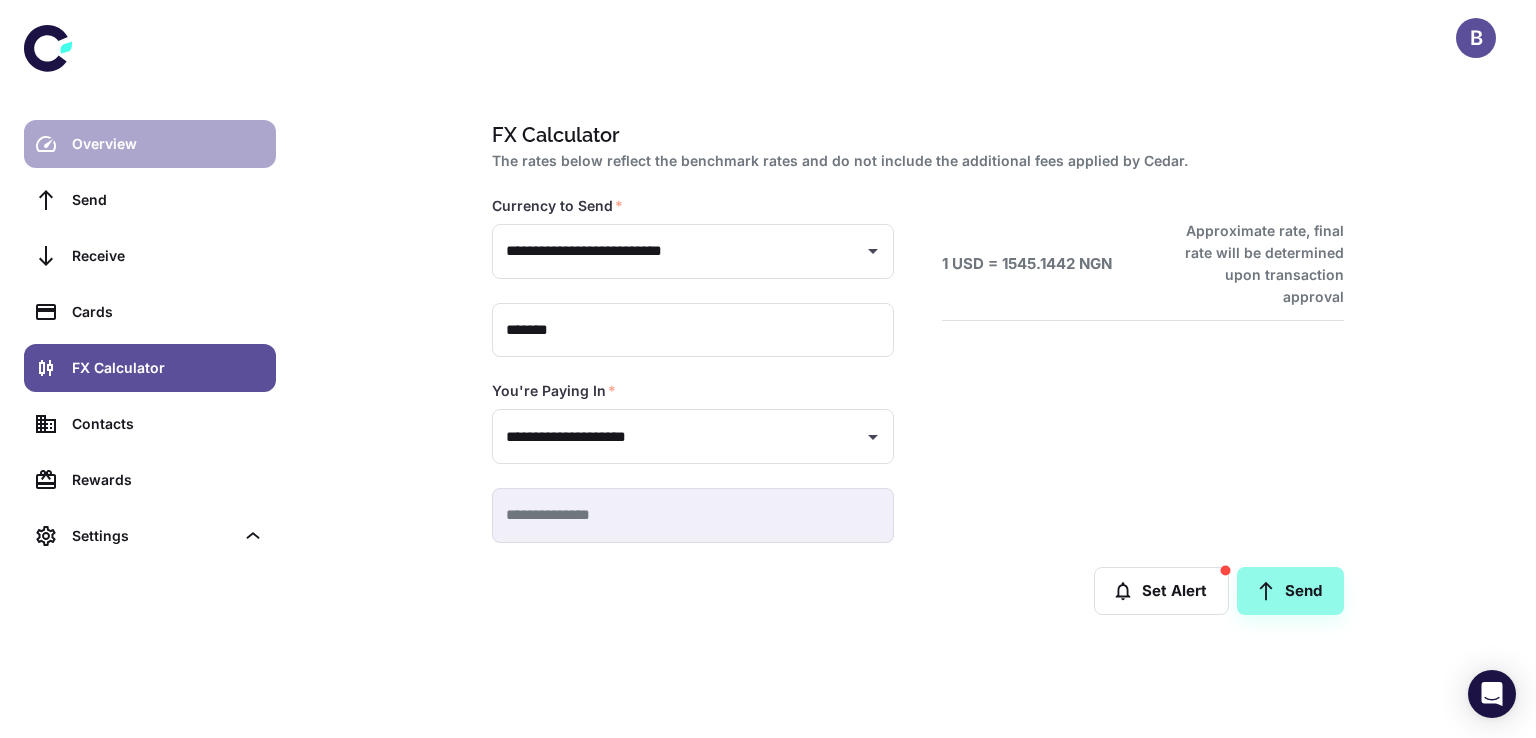 click on "Overview" at bounding box center [168, 144] 